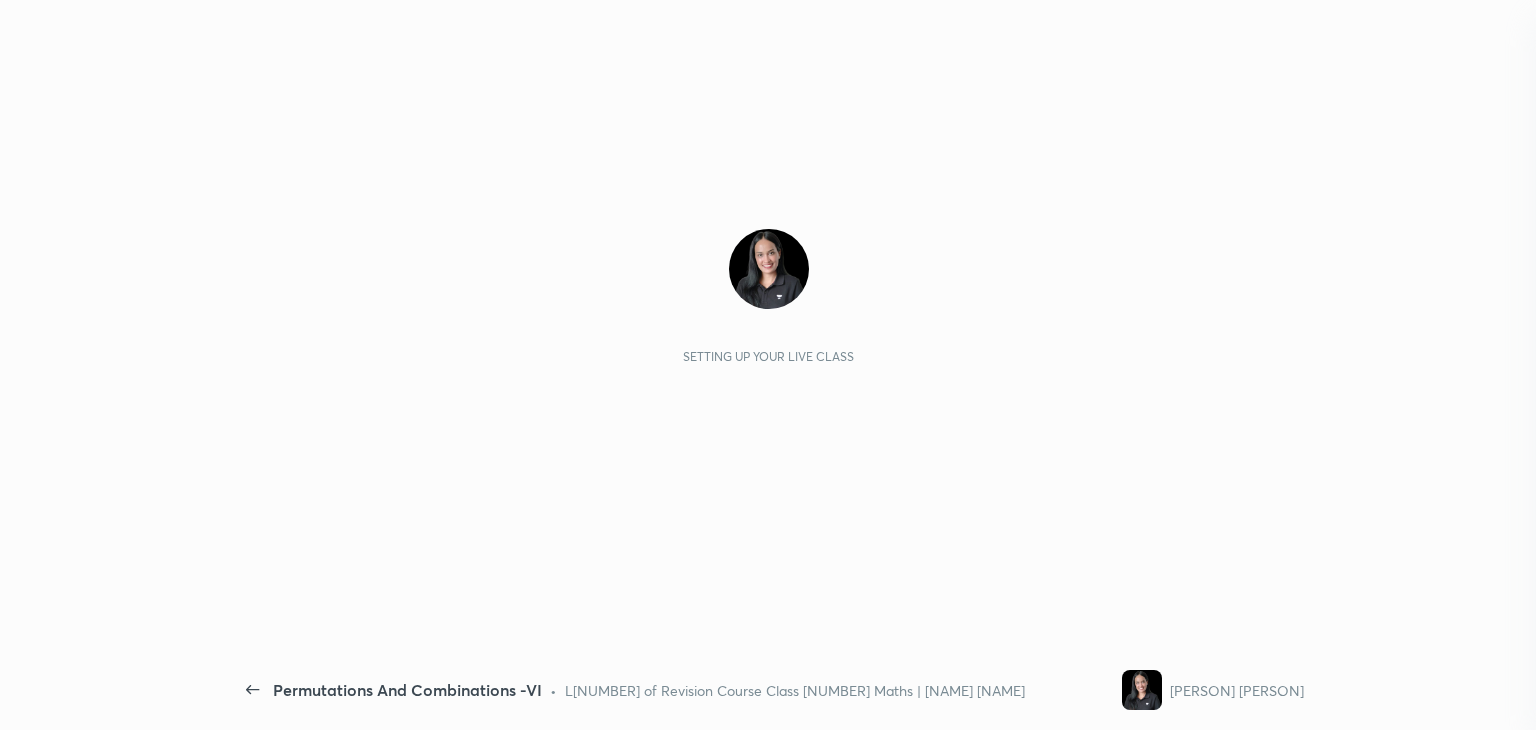 scroll, scrollTop: 0, scrollLeft: 0, axis: both 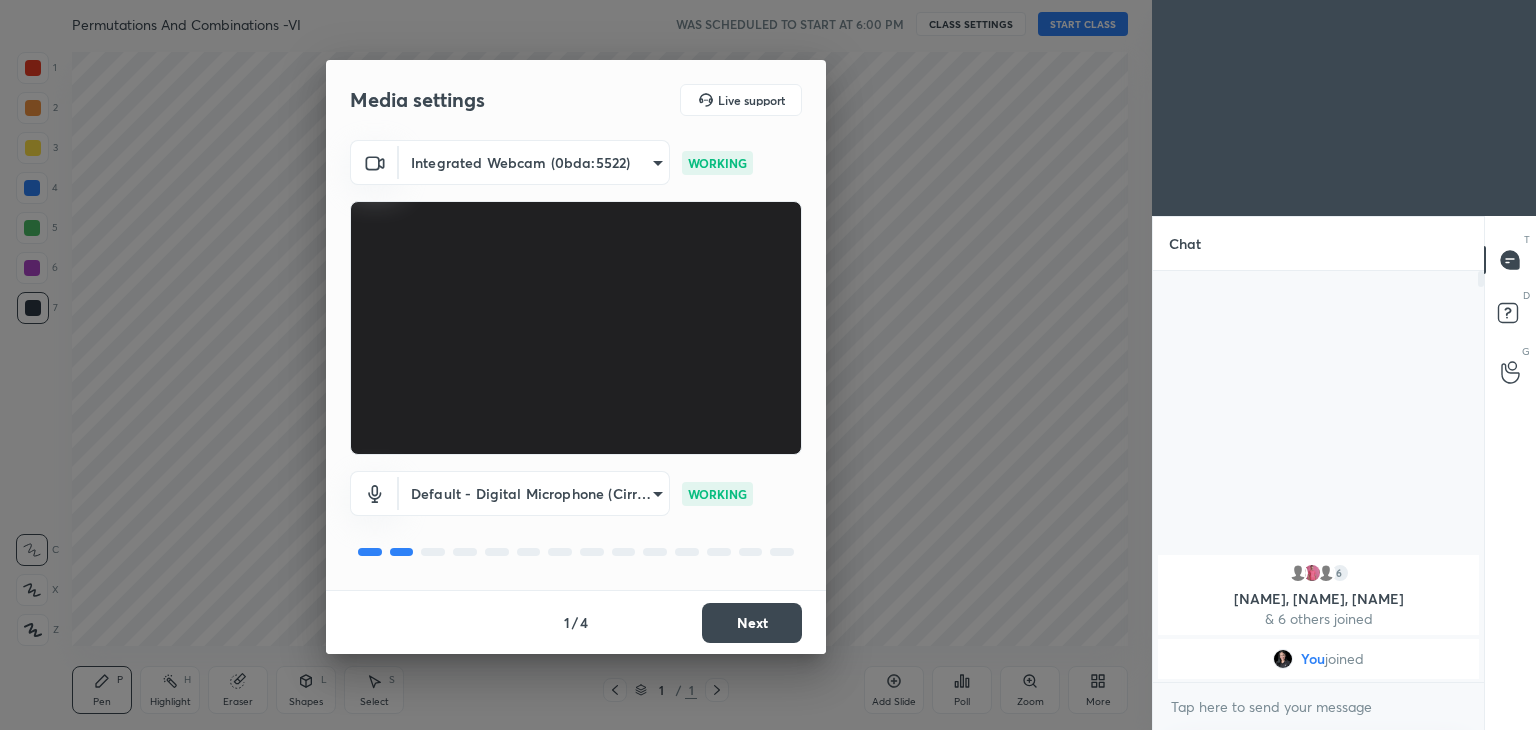 click on "Next" at bounding box center [752, 623] 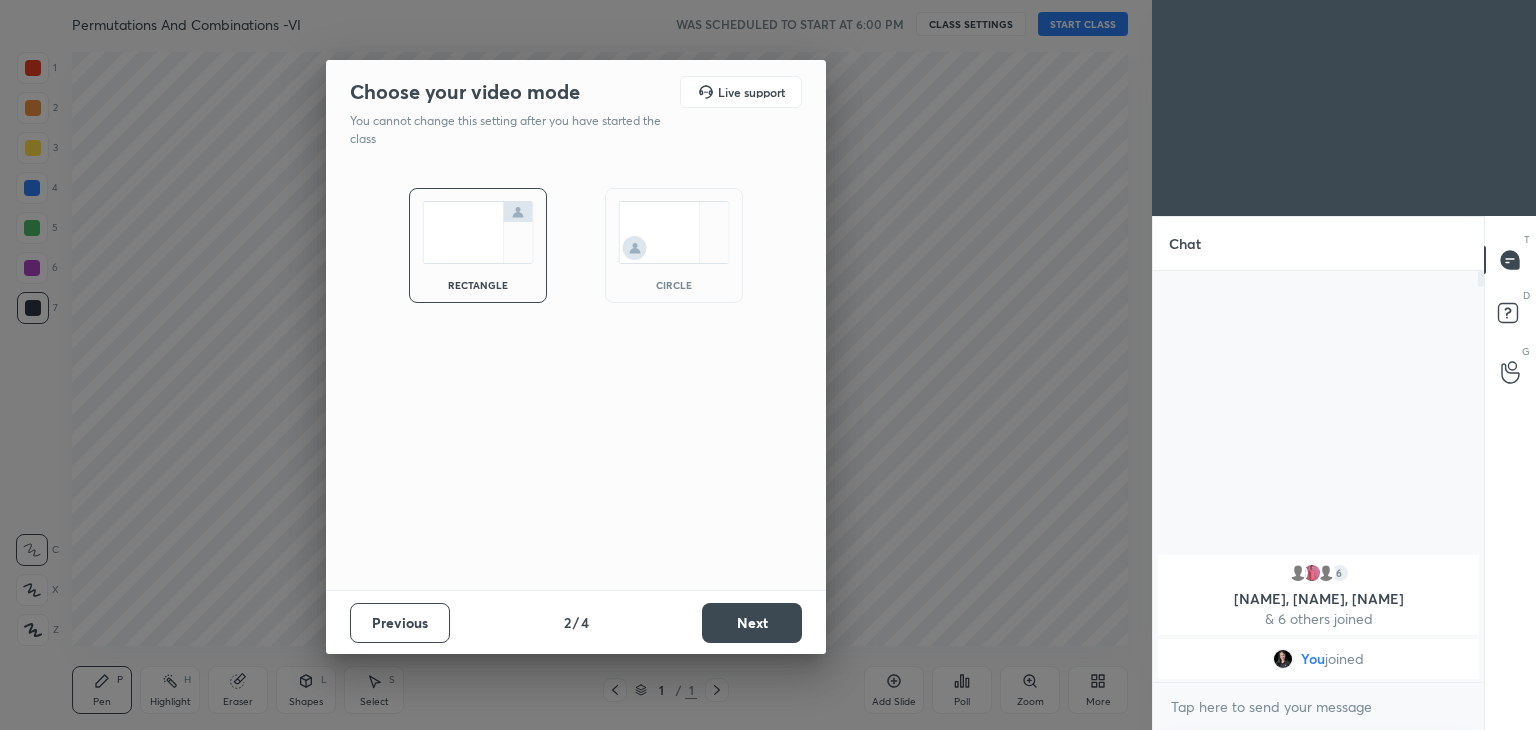click on "Next" at bounding box center (752, 623) 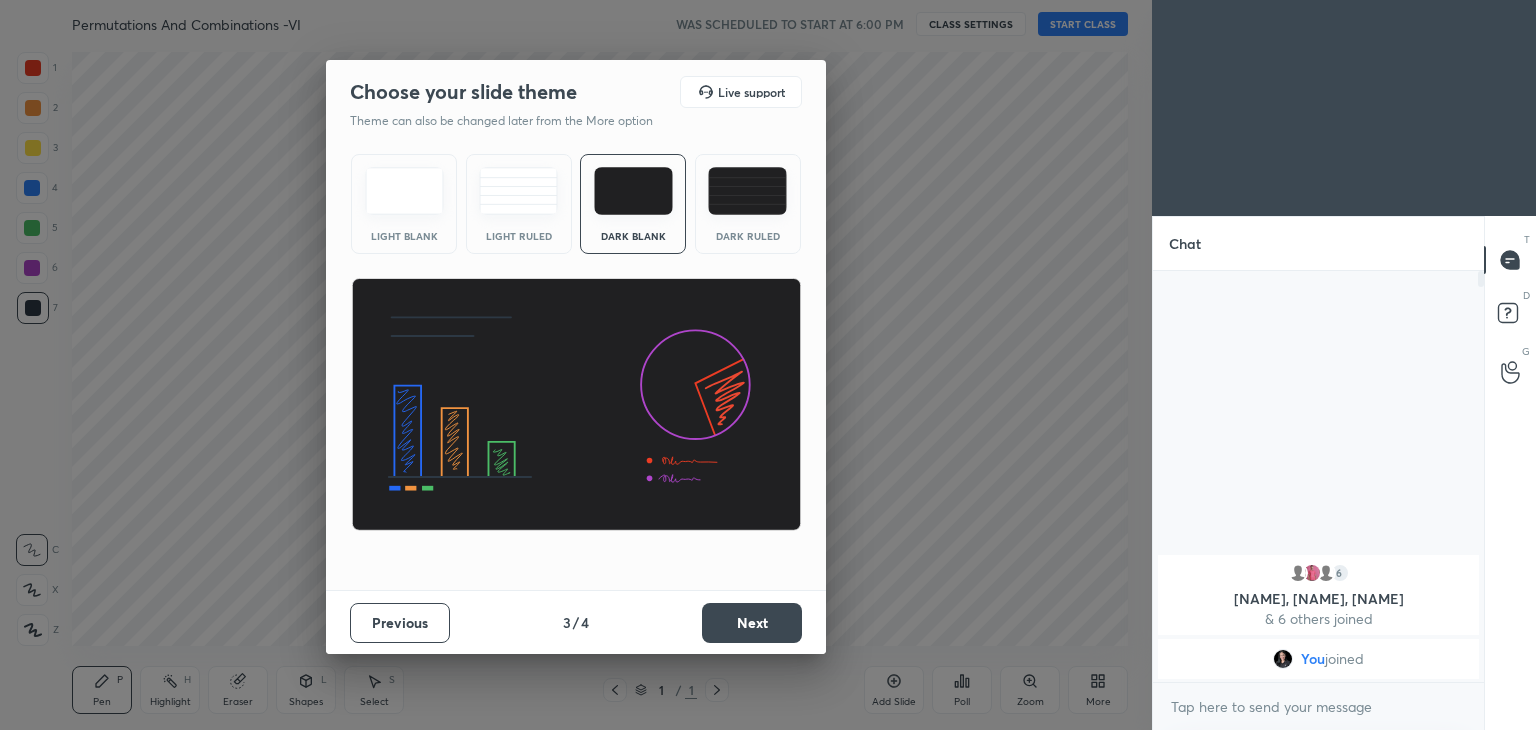 click on "Next" at bounding box center (752, 623) 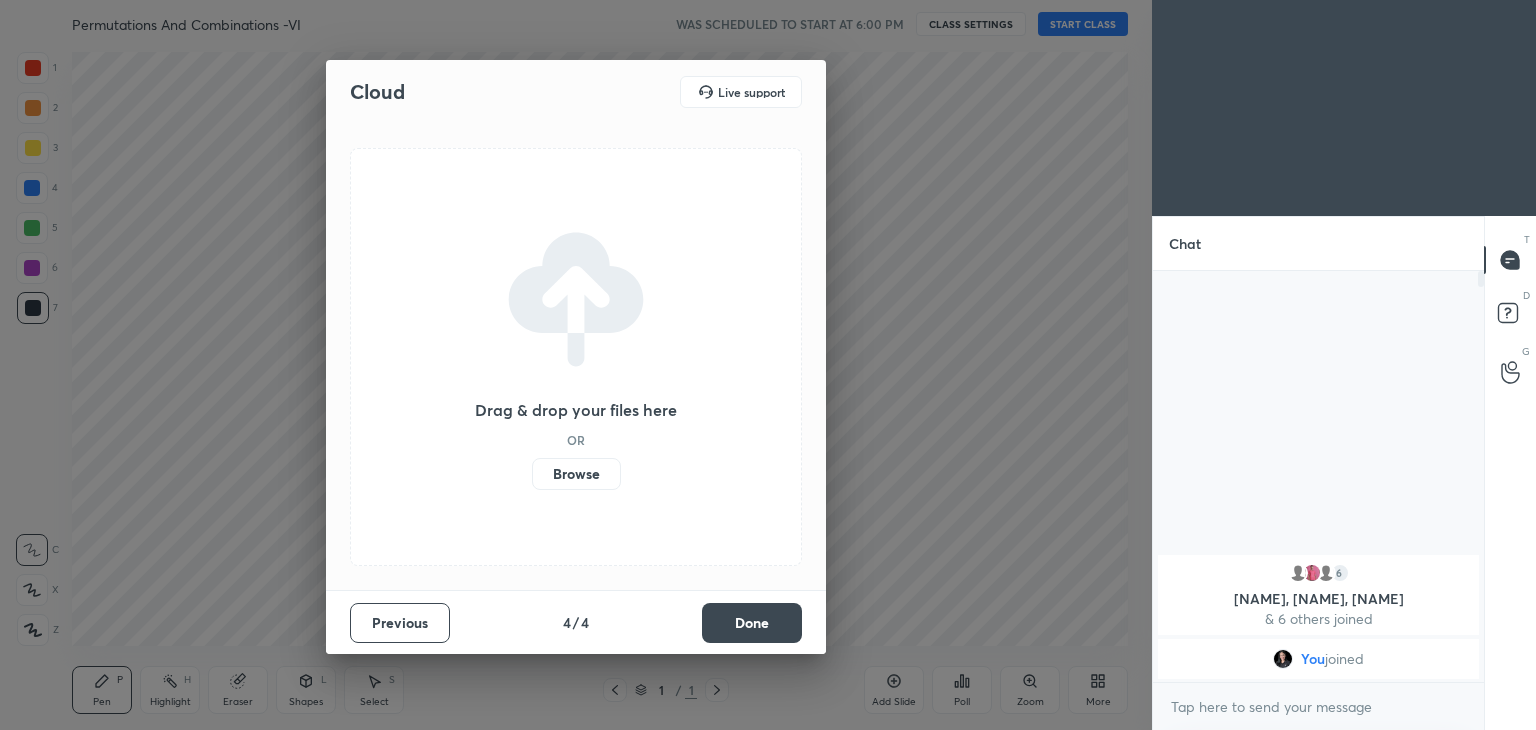click on "Done" at bounding box center [752, 623] 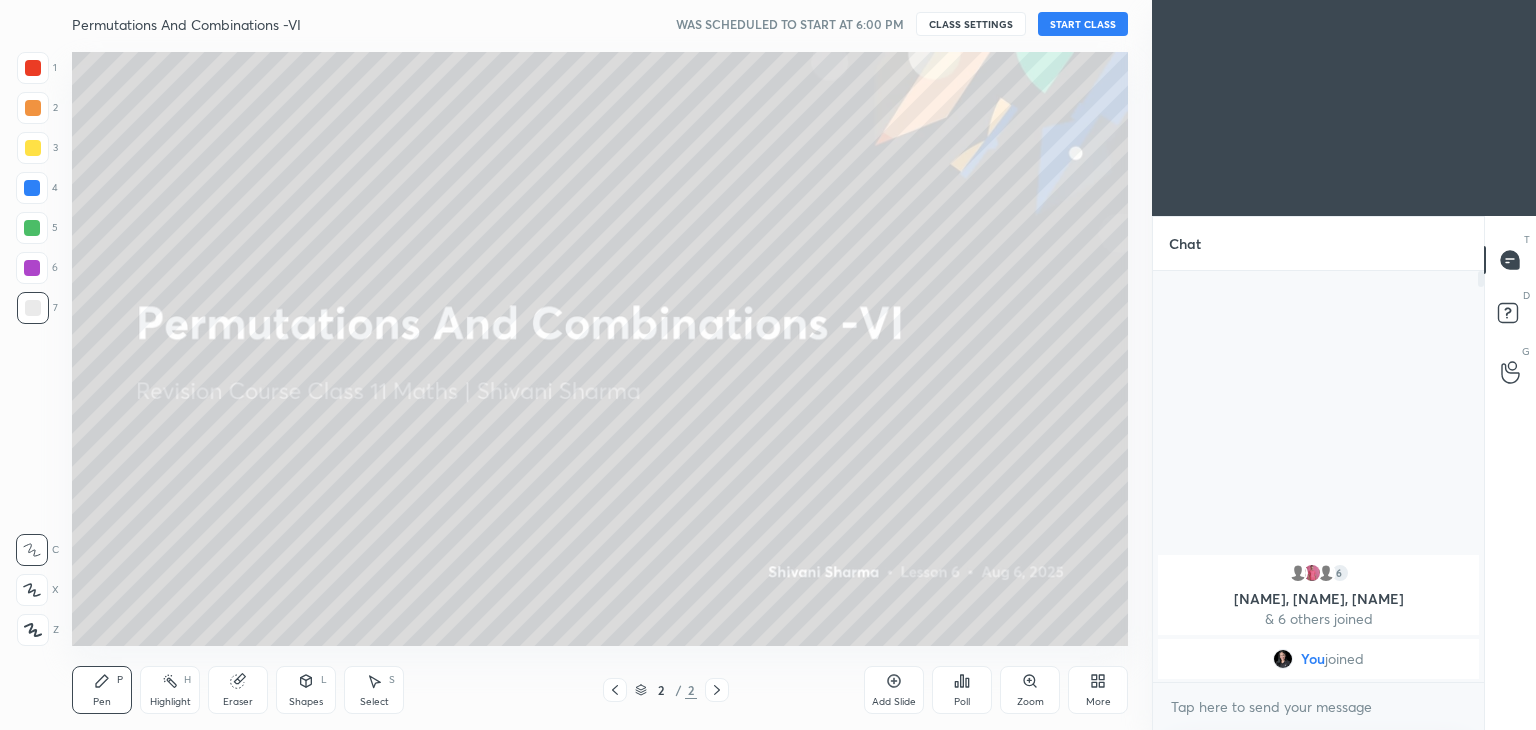 click on "More" at bounding box center (1098, 690) 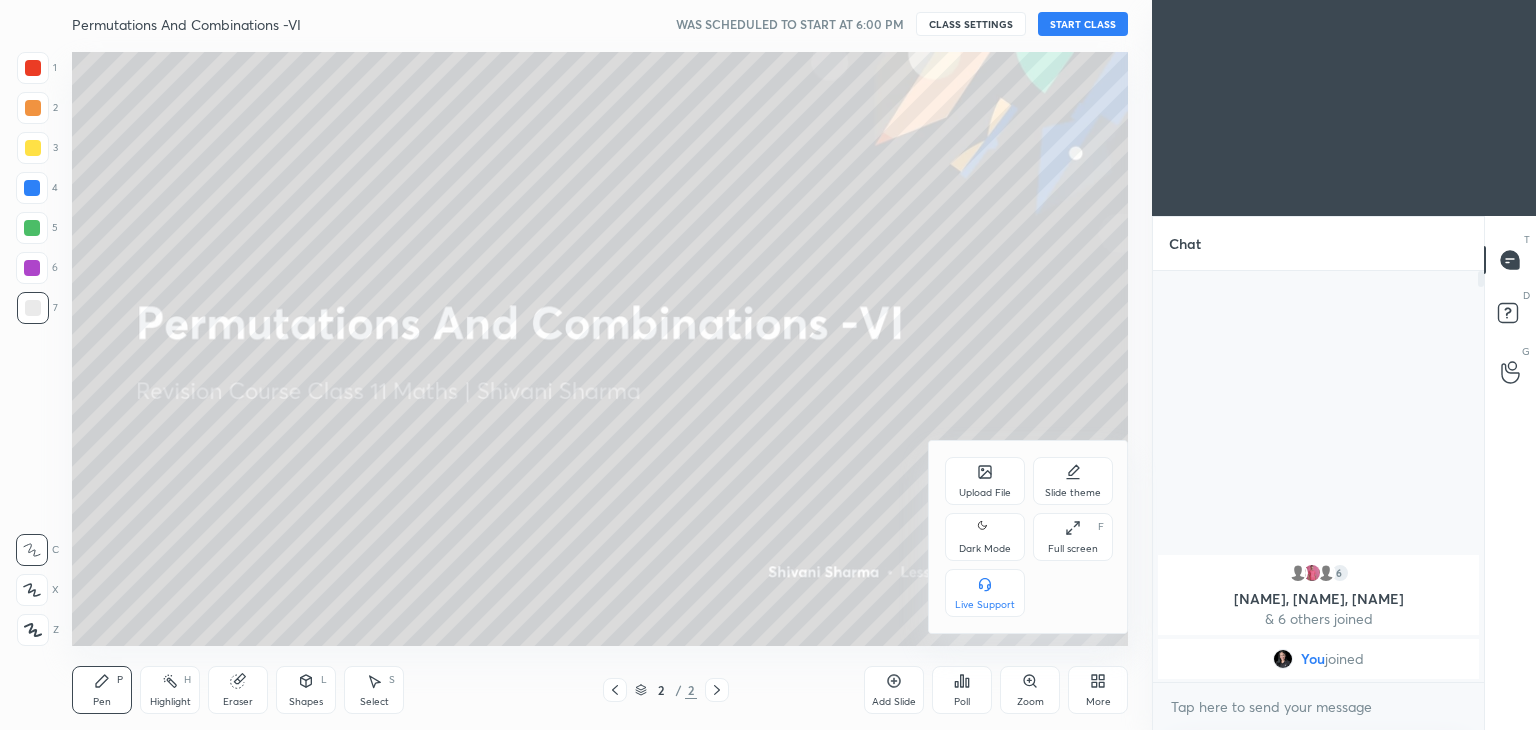 click on "Dark Mode" at bounding box center (985, 549) 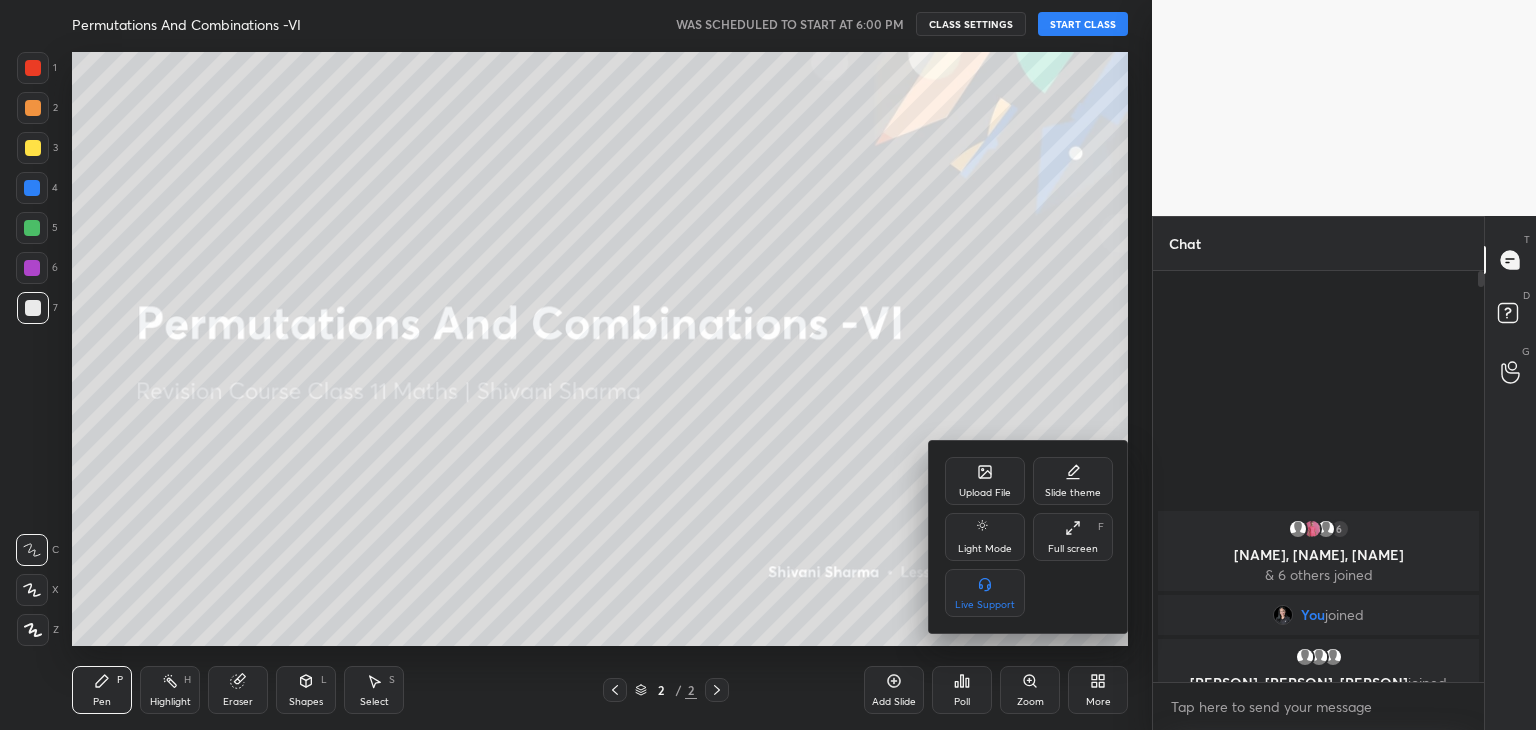 click at bounding box center (768, 365) 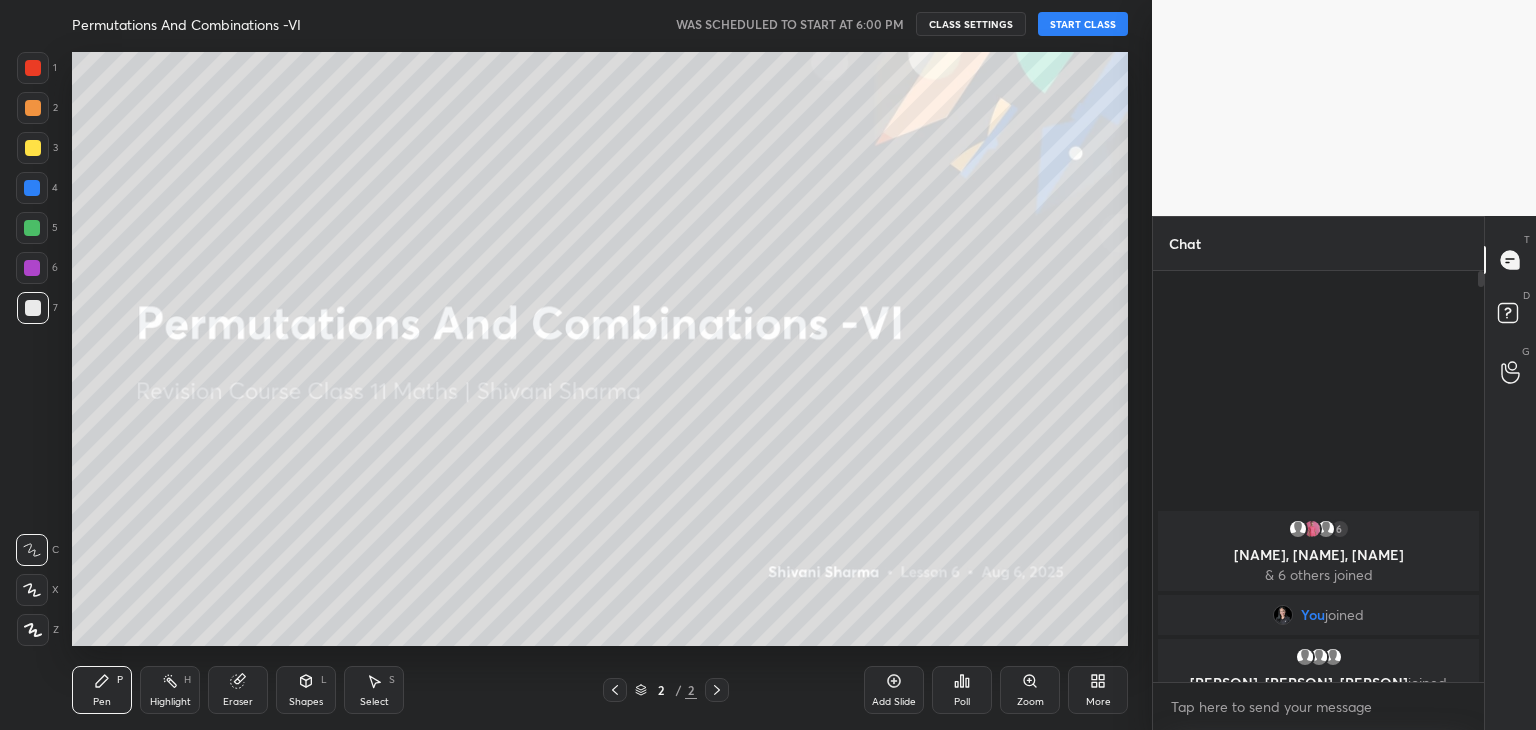 click on "START CLASS" at bounding box center (1083, 24) 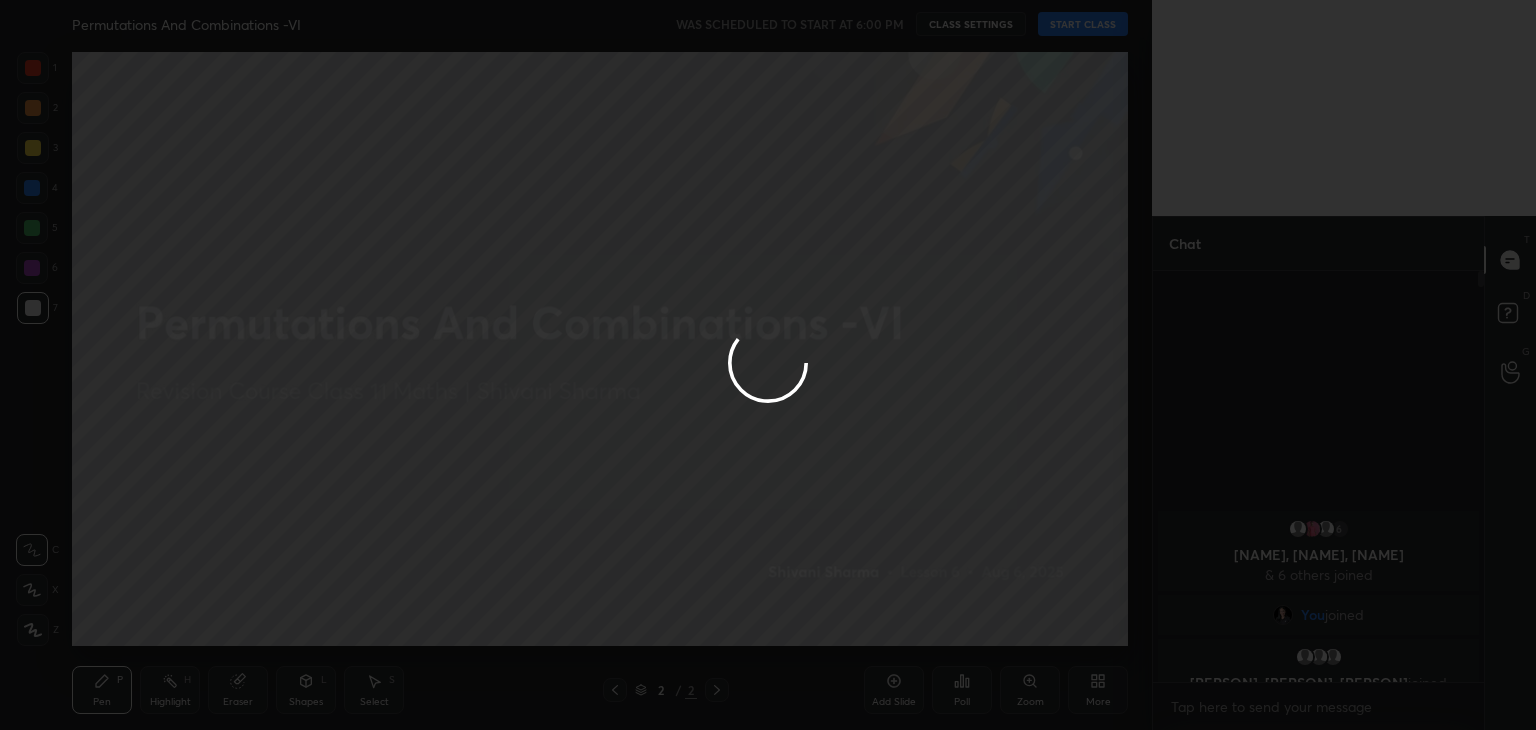 click at bounding box center [768, 365] 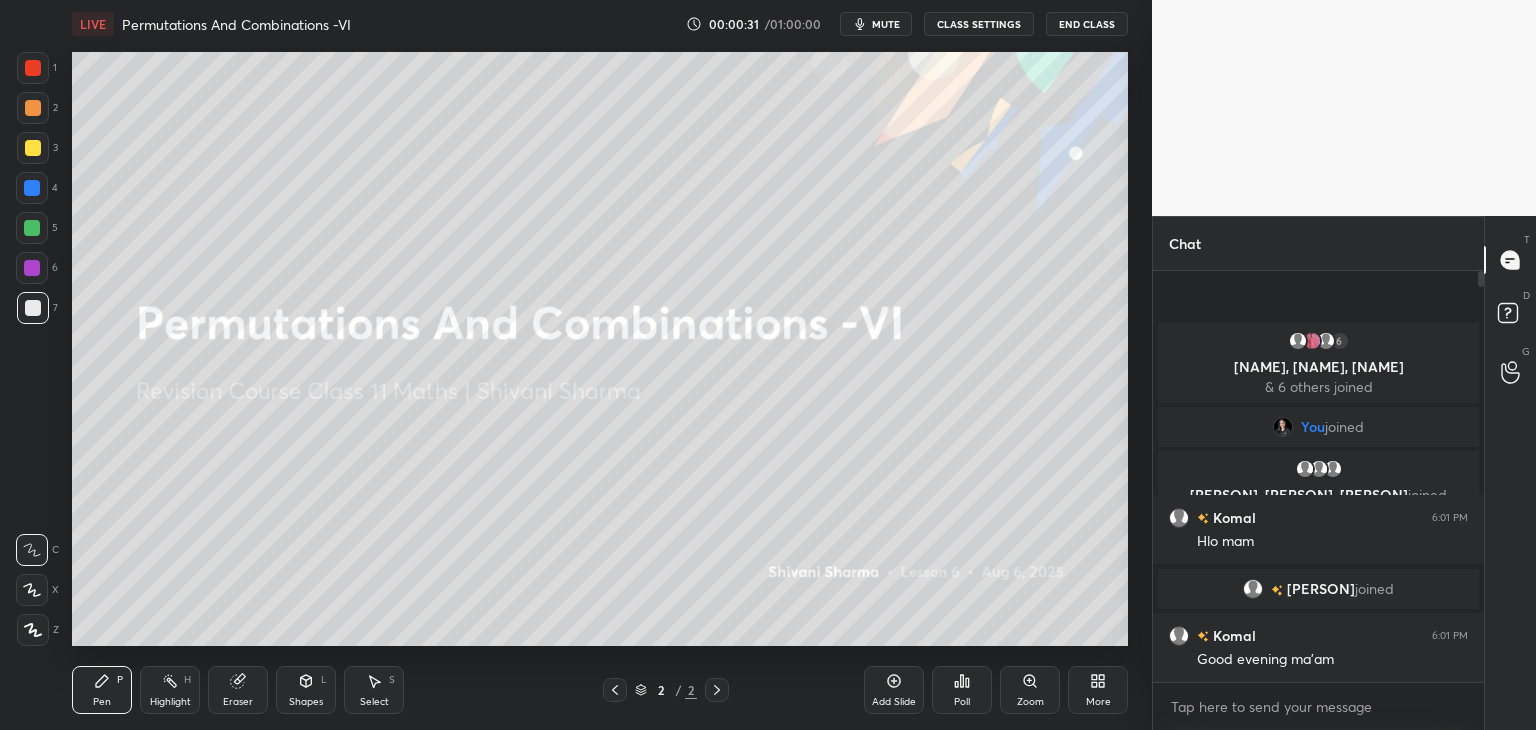 click at bounding box center (1481, 279) 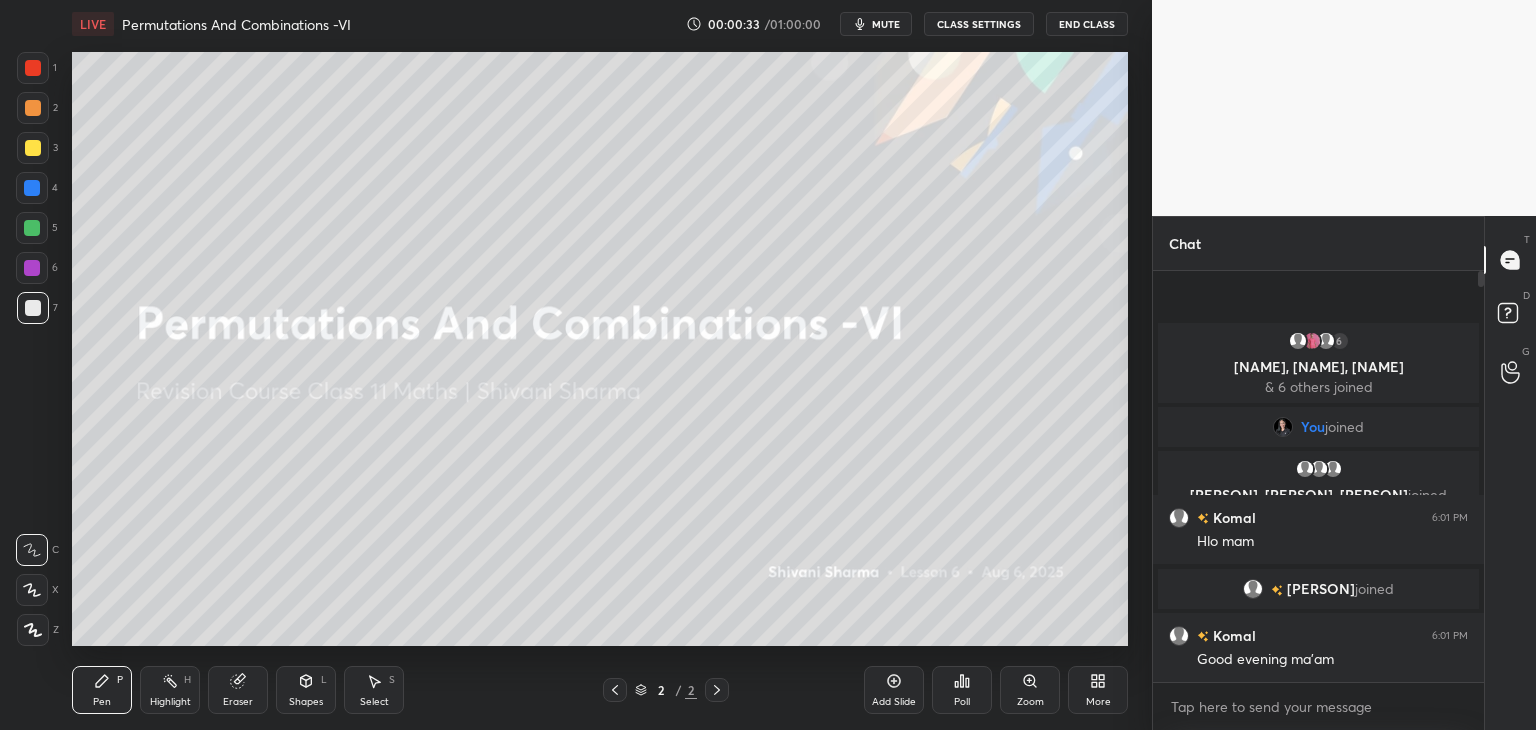 drag, startPoint x: 1480, startPoint y: 277, endPoint x: 1481, endPoint y: 313, distance: 36.013885 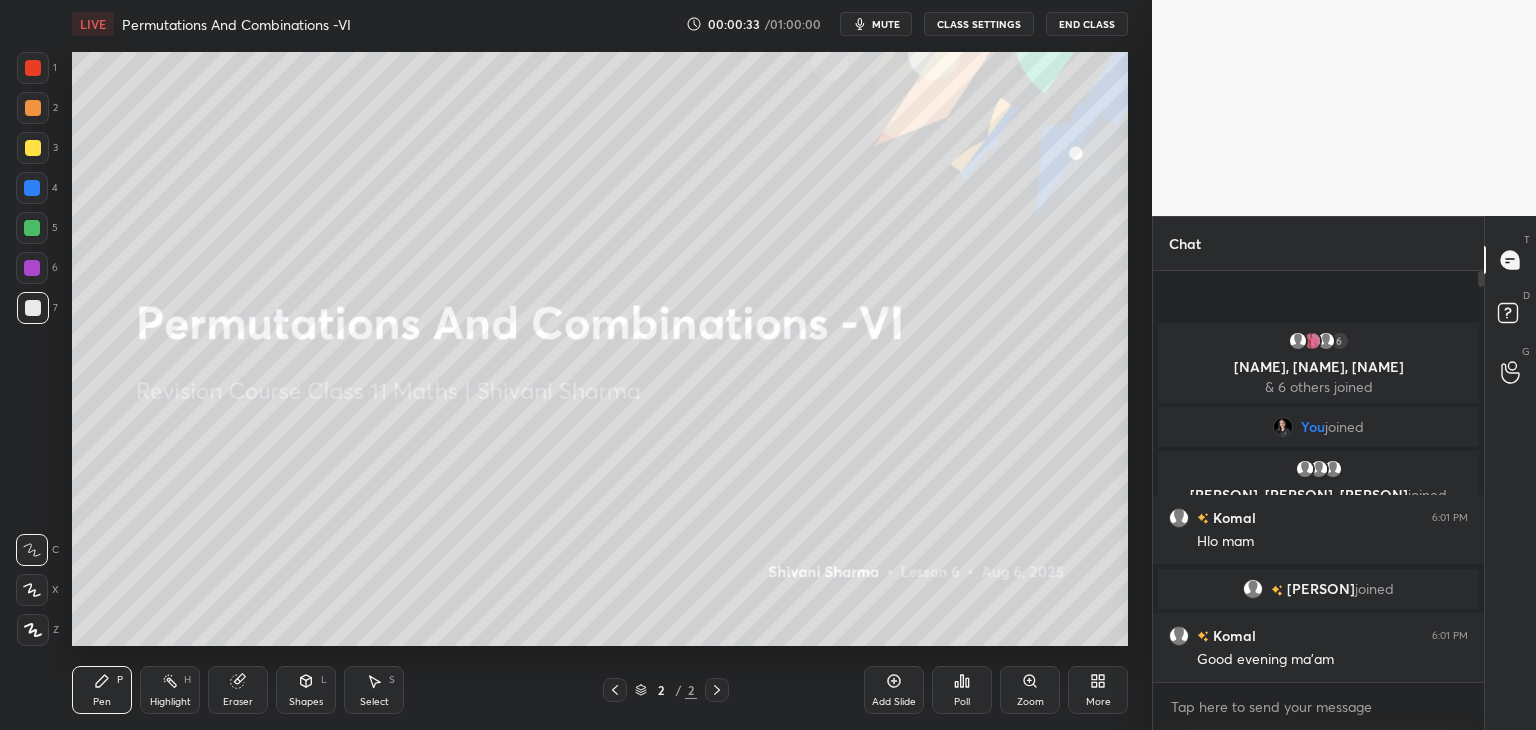 click at bounding box center [1478, 476] 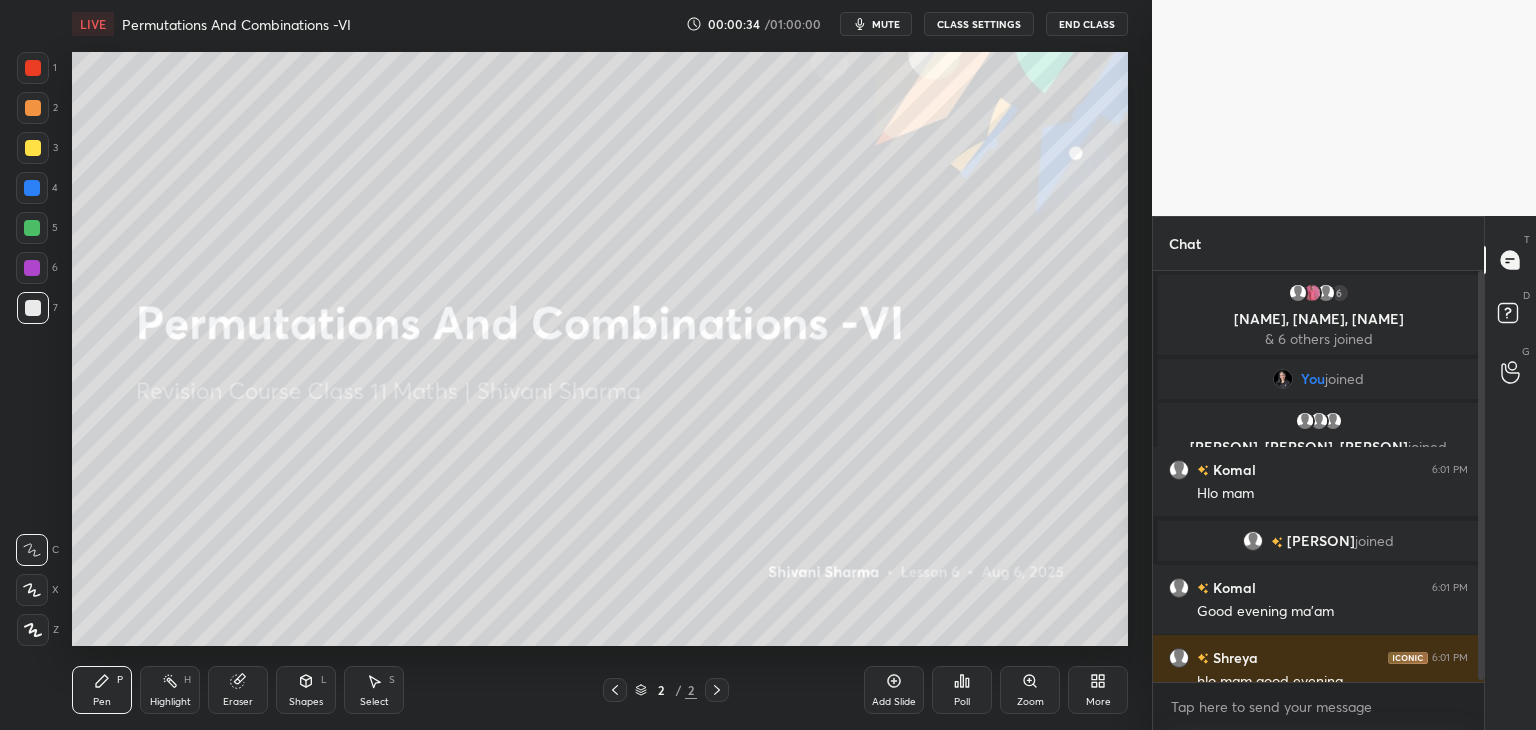 click at bounding box center (1478, 476) 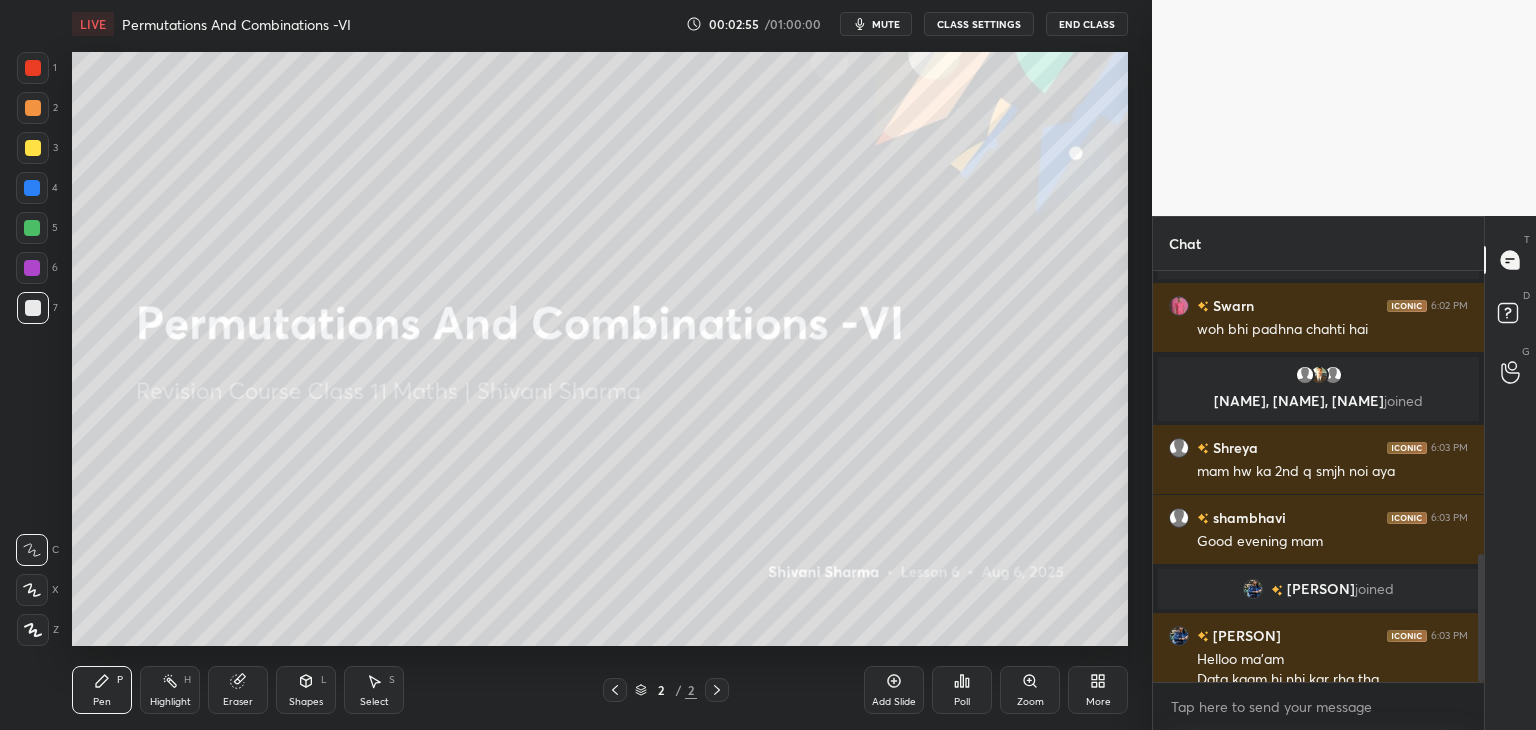 scroll, scrollTop: 986, scrollLeft: 0, axis: vertical 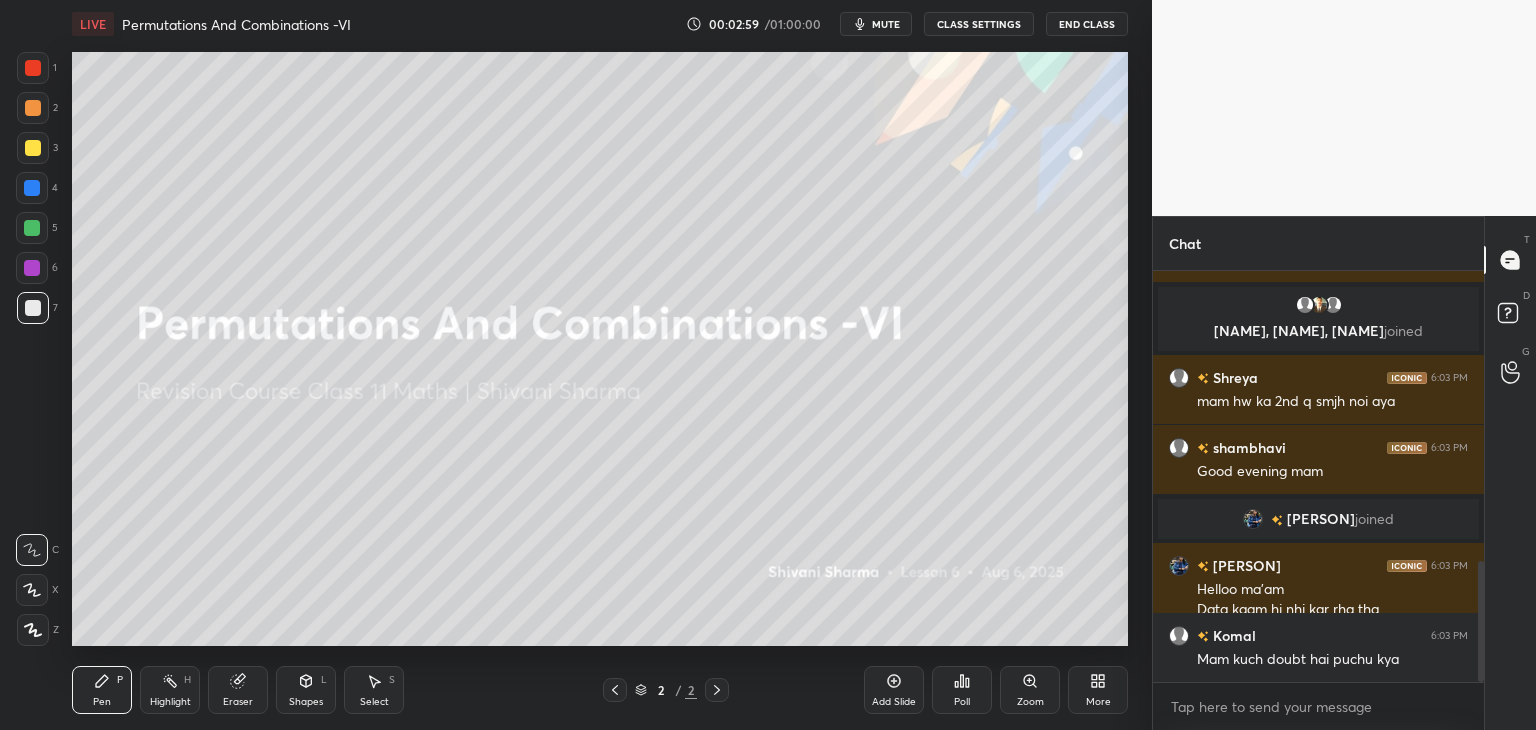 click at bounding box center (1481, 621) 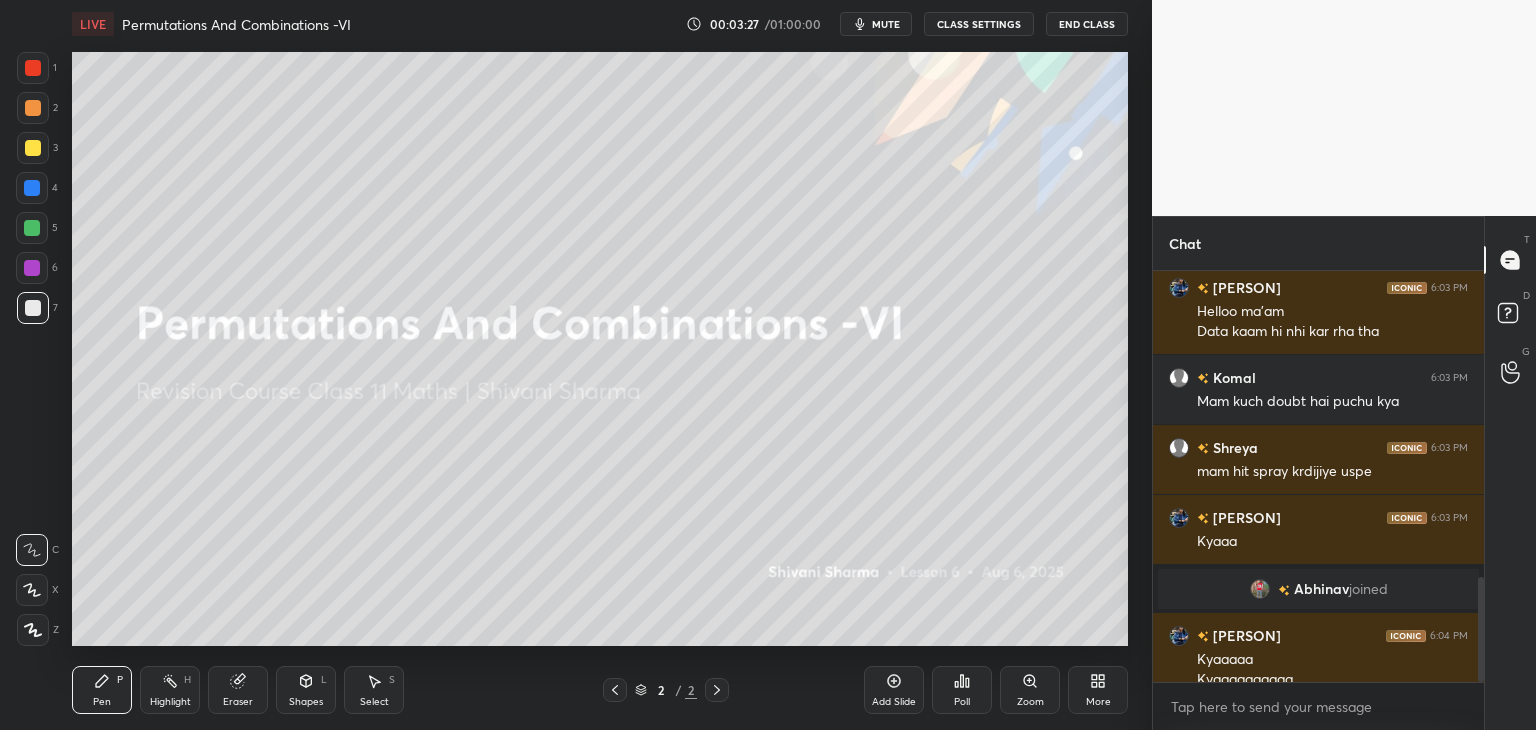 scroll, scrollTop: 1196, scrollLeft: 0, axis: vertical 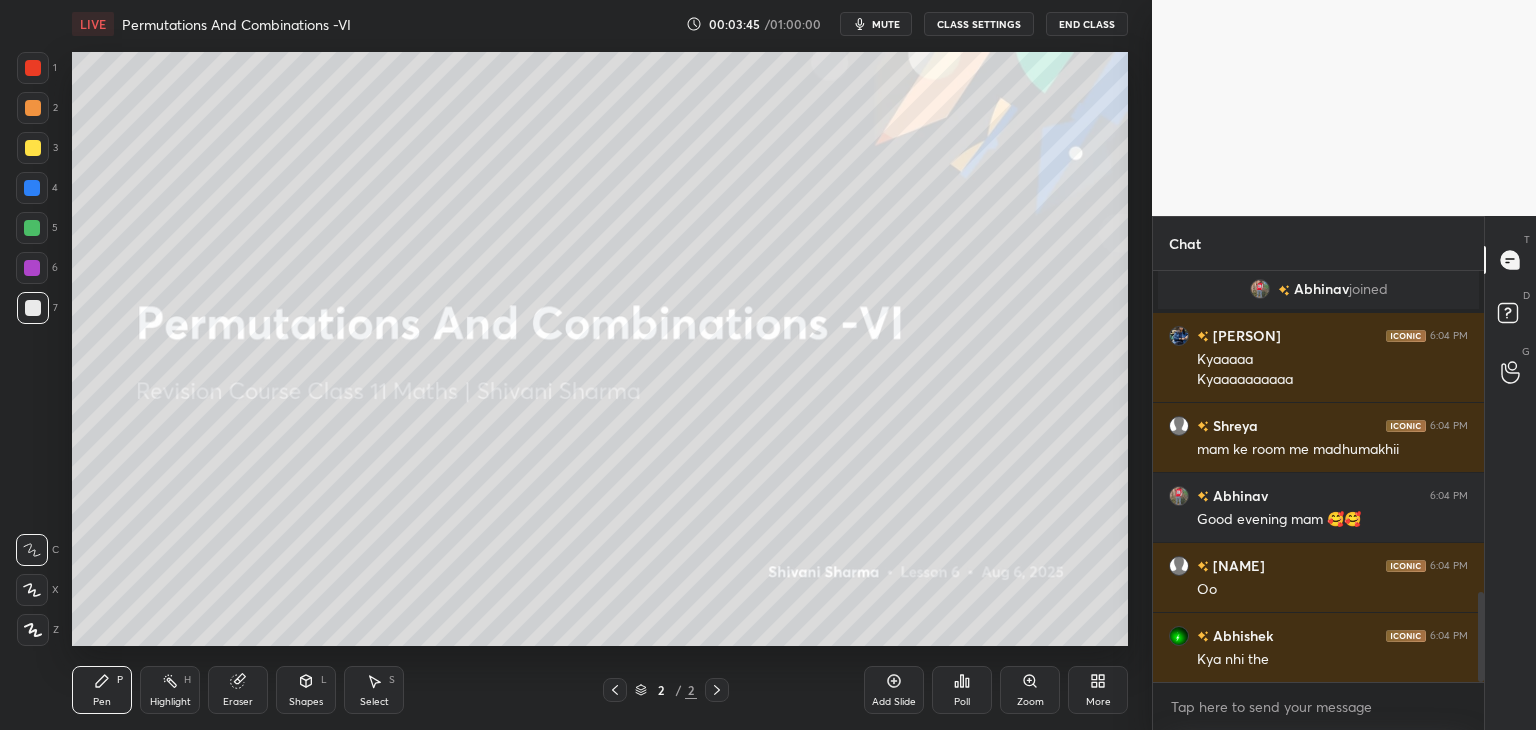 click at bounding box center [1481, 637] 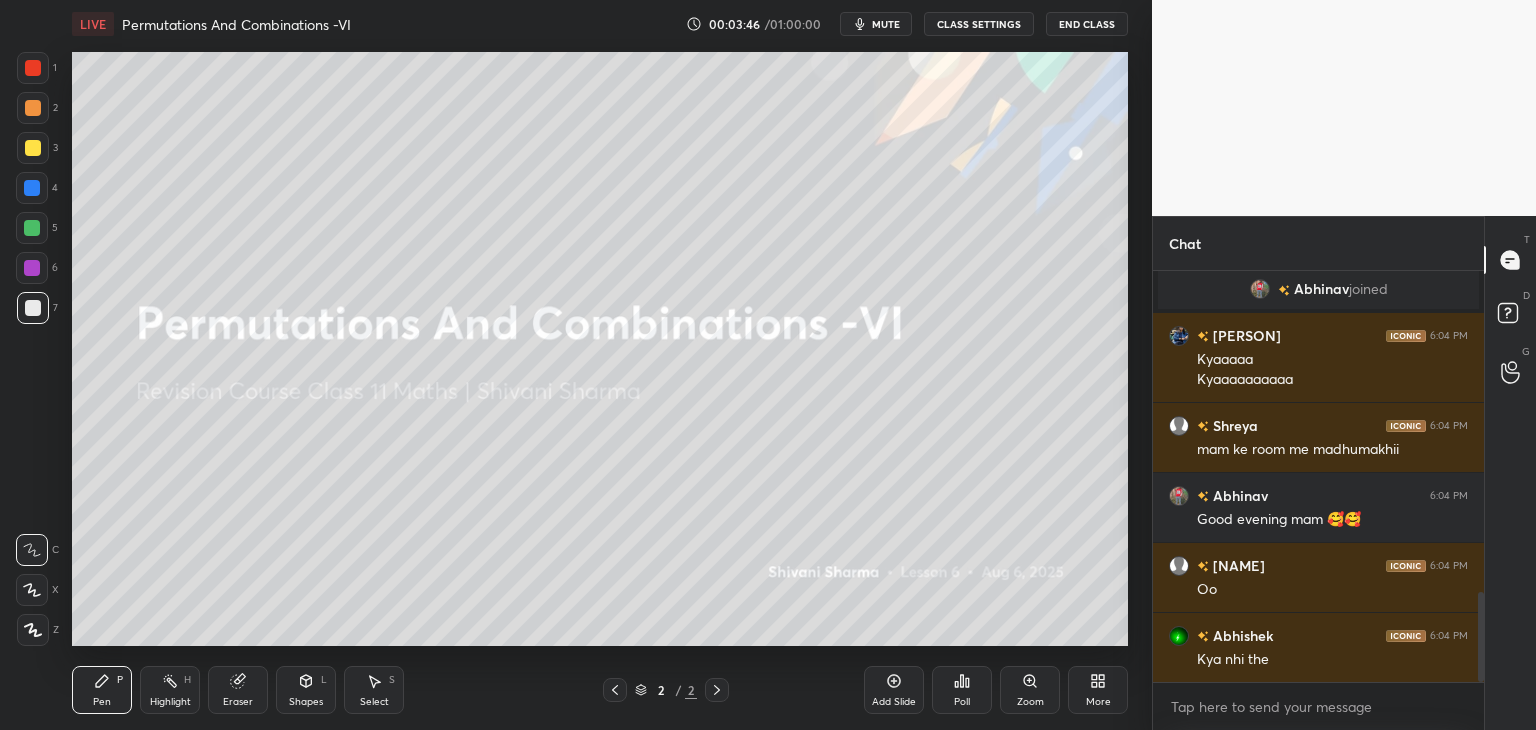 drag, startPoint x: 1483, startPoint y: 678, endPoint x: 1487, endPoint y: 705, distance: 27.294687 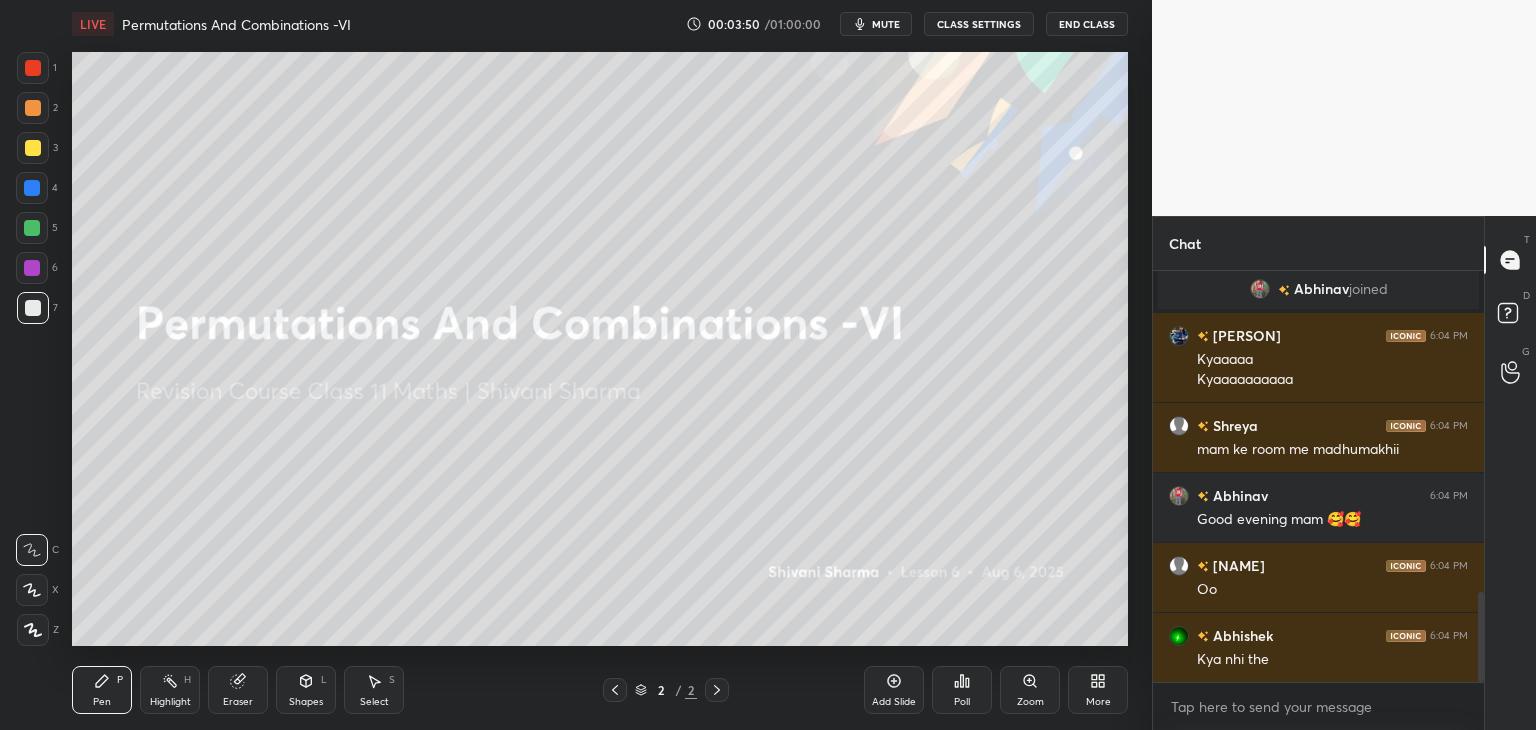 click on "Add Slide" at bounding box center [894, 702] 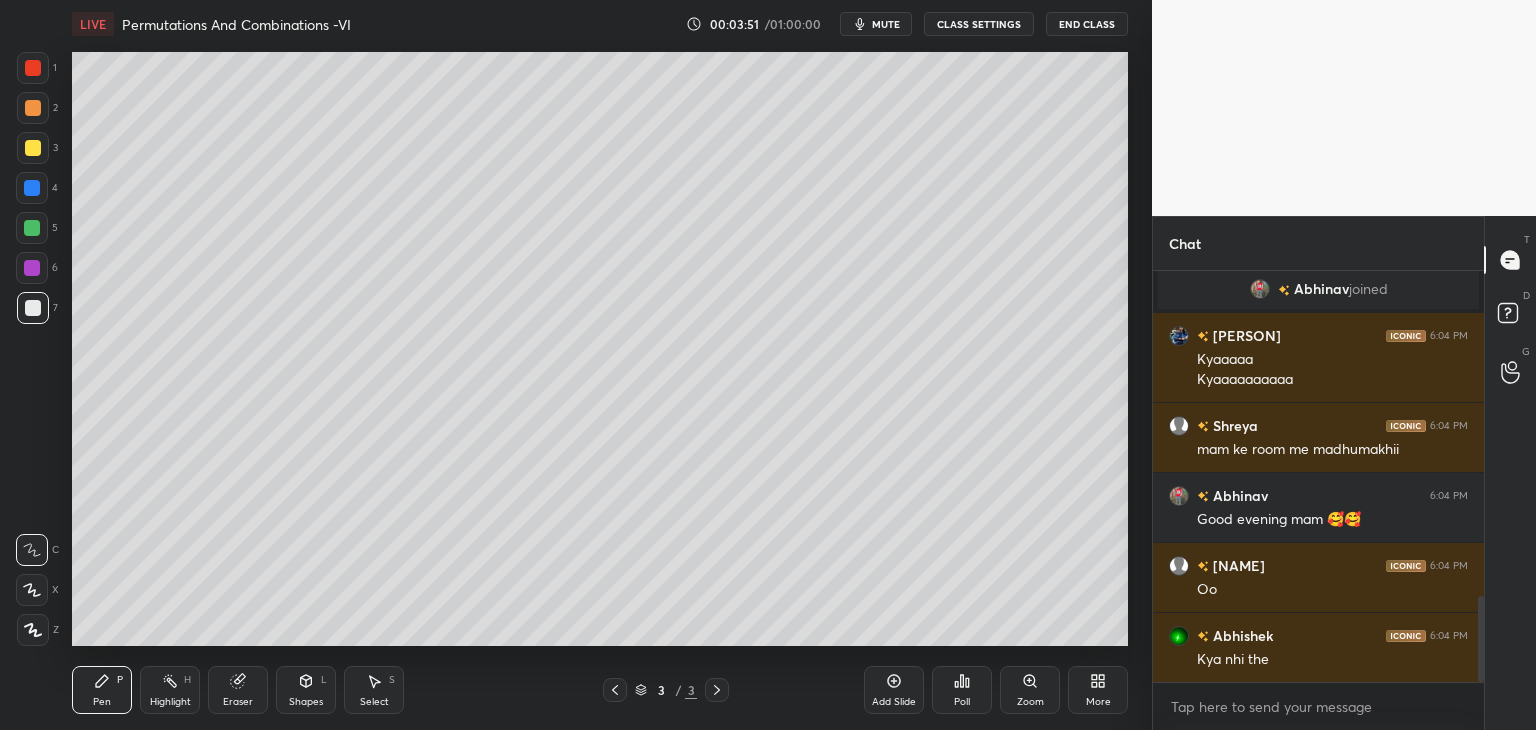 scroll, scrollTop: 1546, scrollLeft: 0, axis: vertical 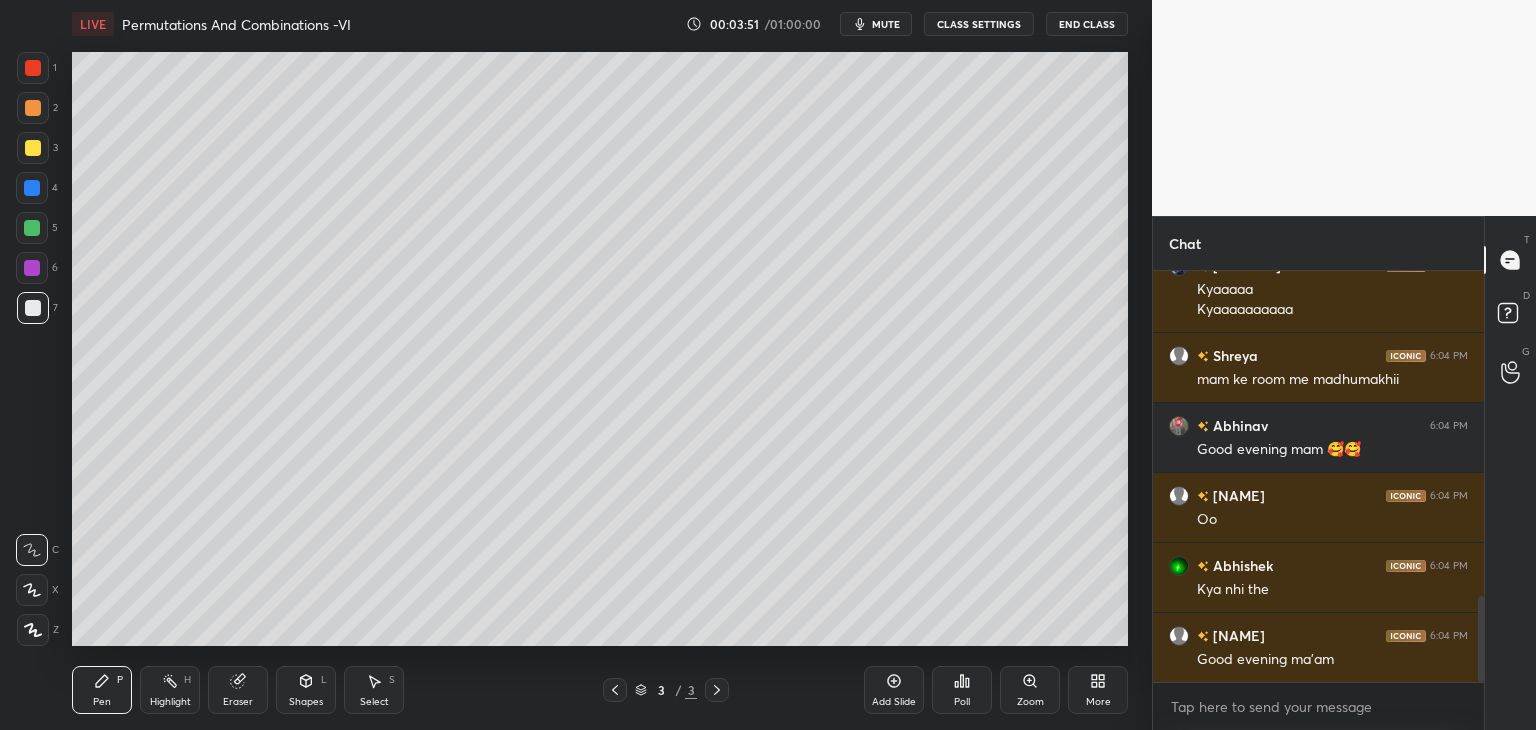 drag, startPoint x: 31, startPoint y: 145, endPoint x: 68, endPoint y: 151, distance: 37.48333 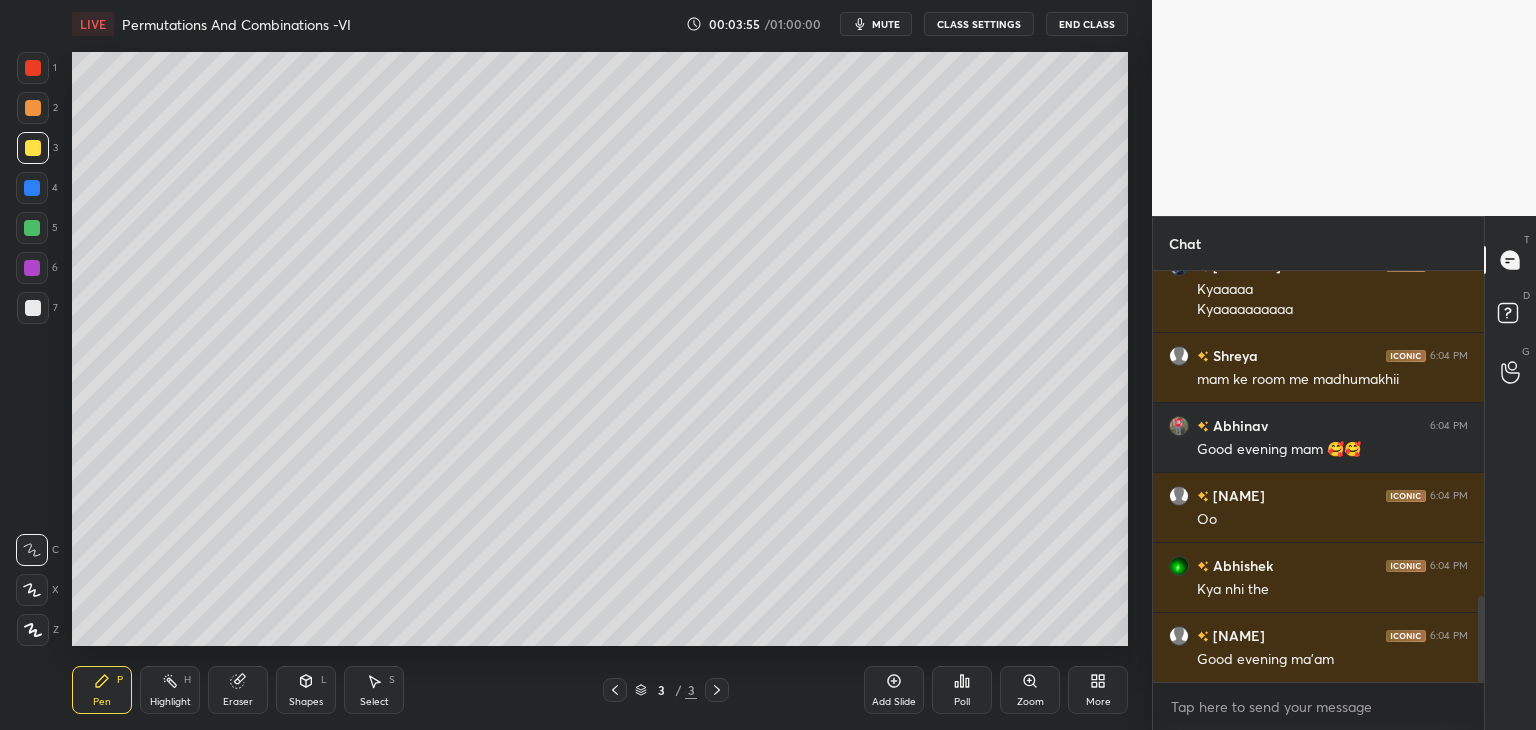 drag, startPoint x: 34, startPoint y: 633, endPoint x: 60, endPoint y: 615, distance: 31.622776 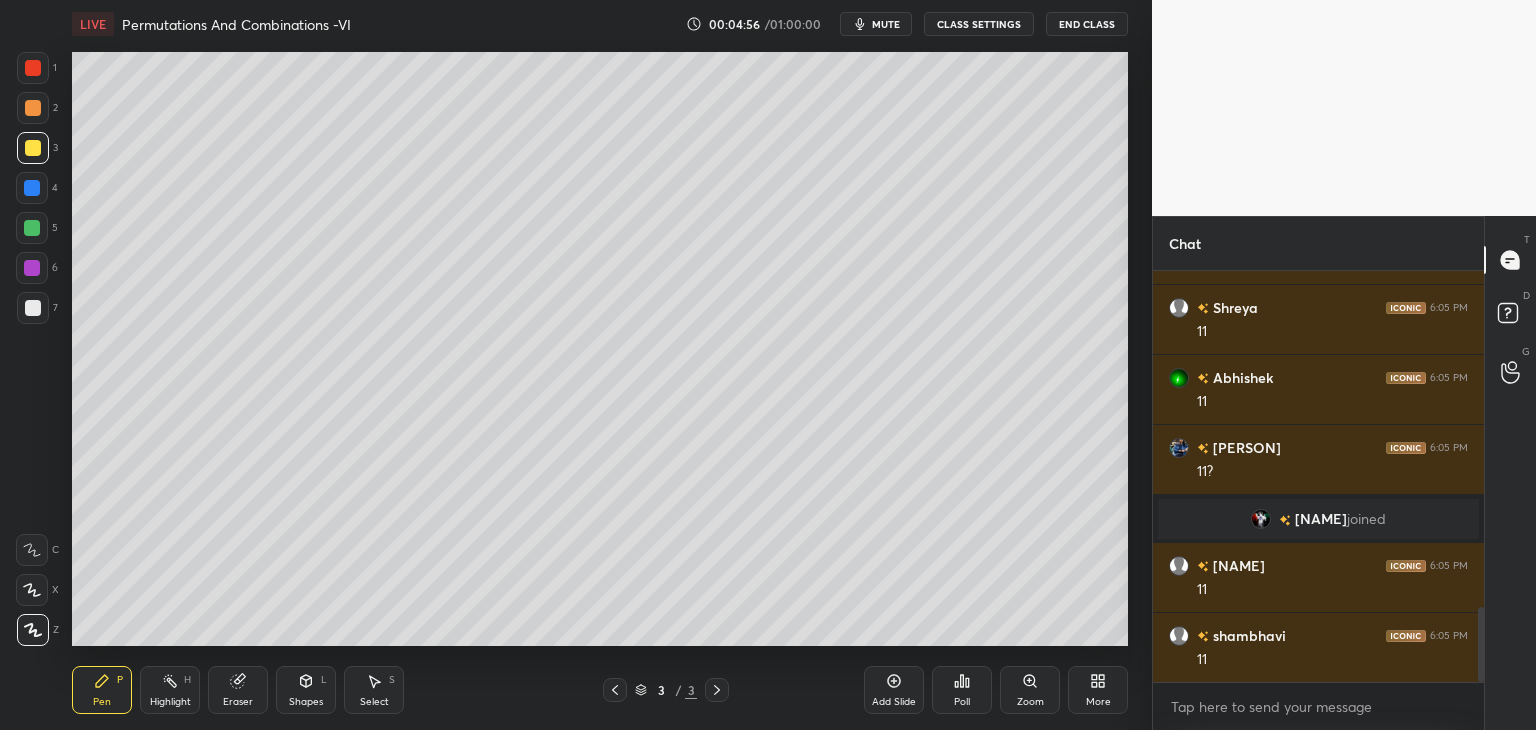 scroll, scrollTop: 1832, scrollLeft: 0, axis: vertical 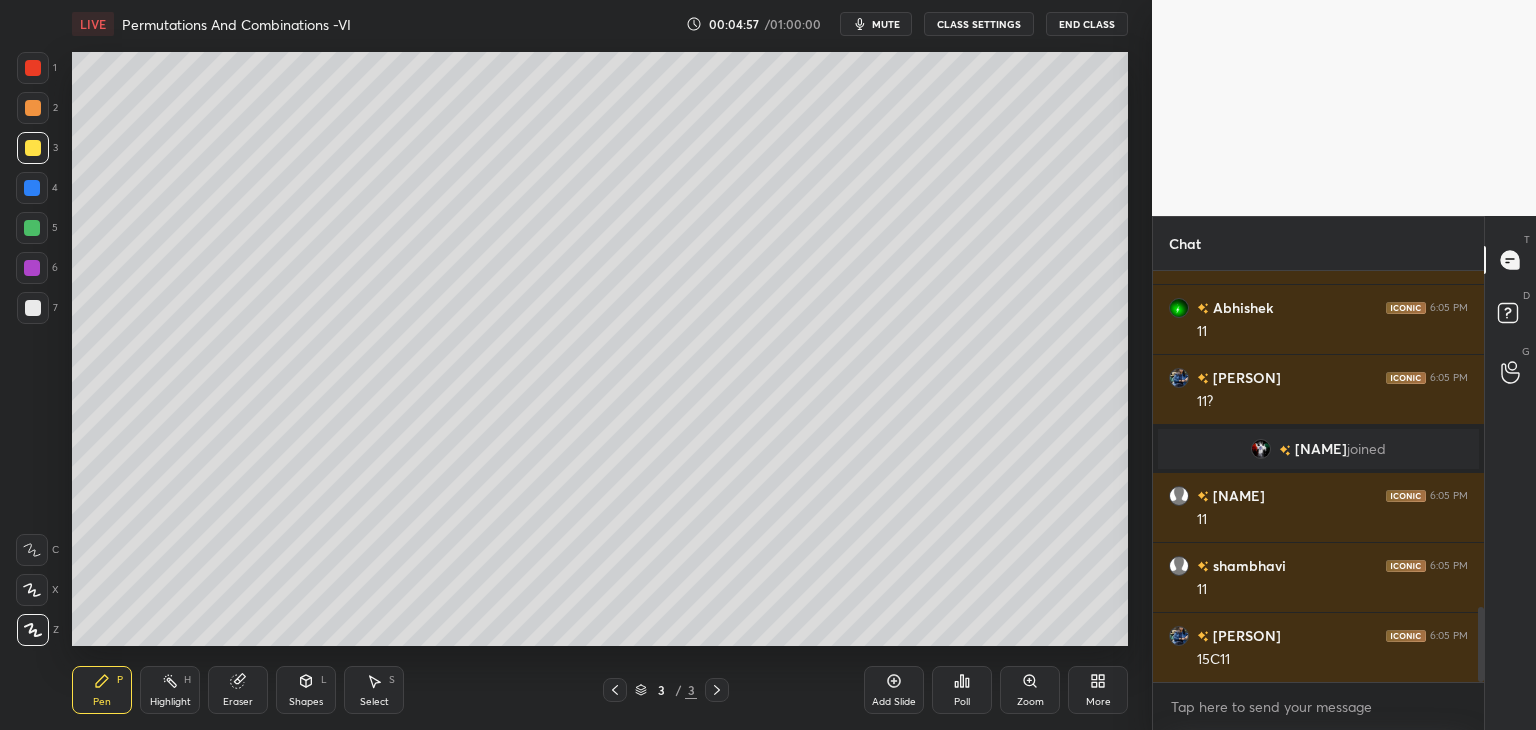 click at bounding box center [33, 308] 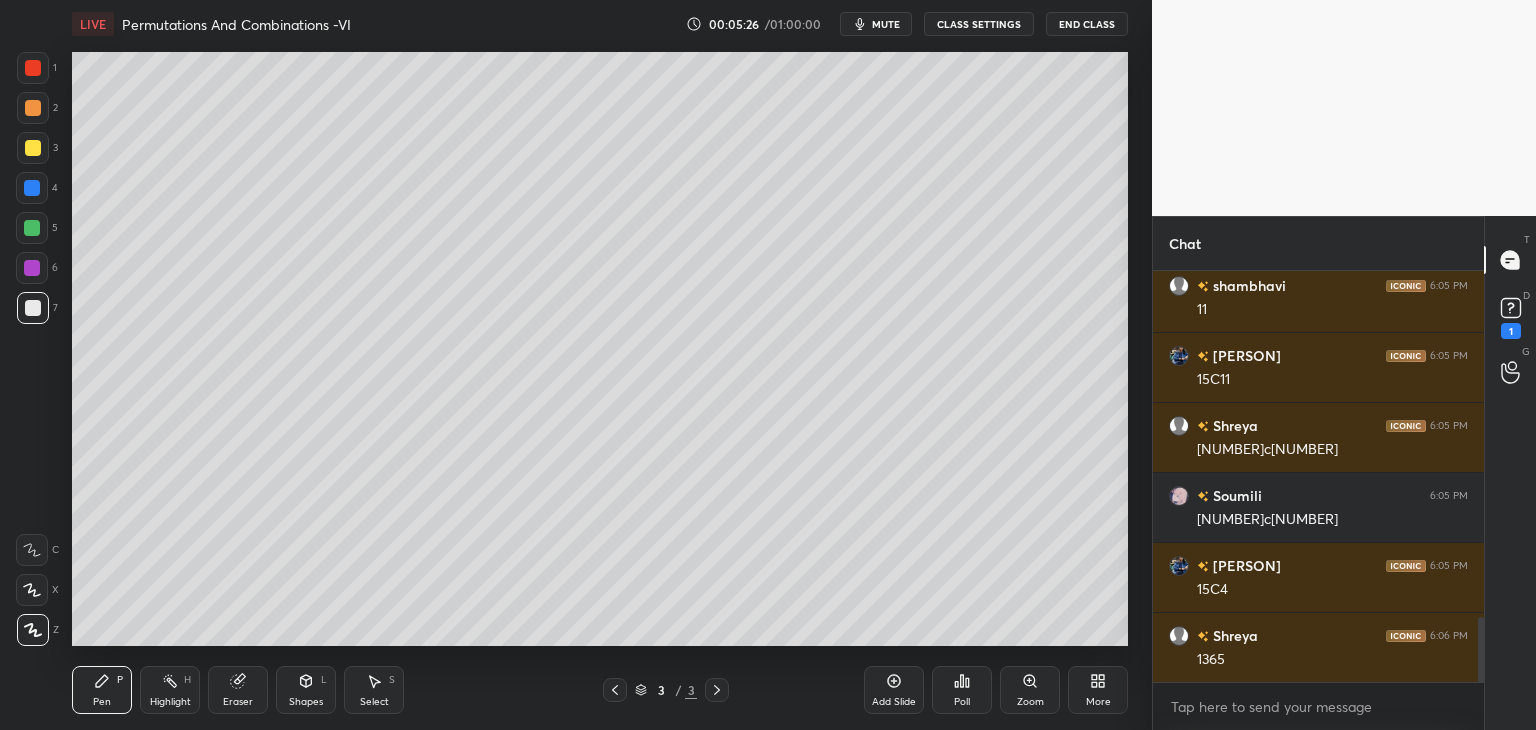 scroll, scrollTop: 2198, scrollLeft: 0, axis: vertical 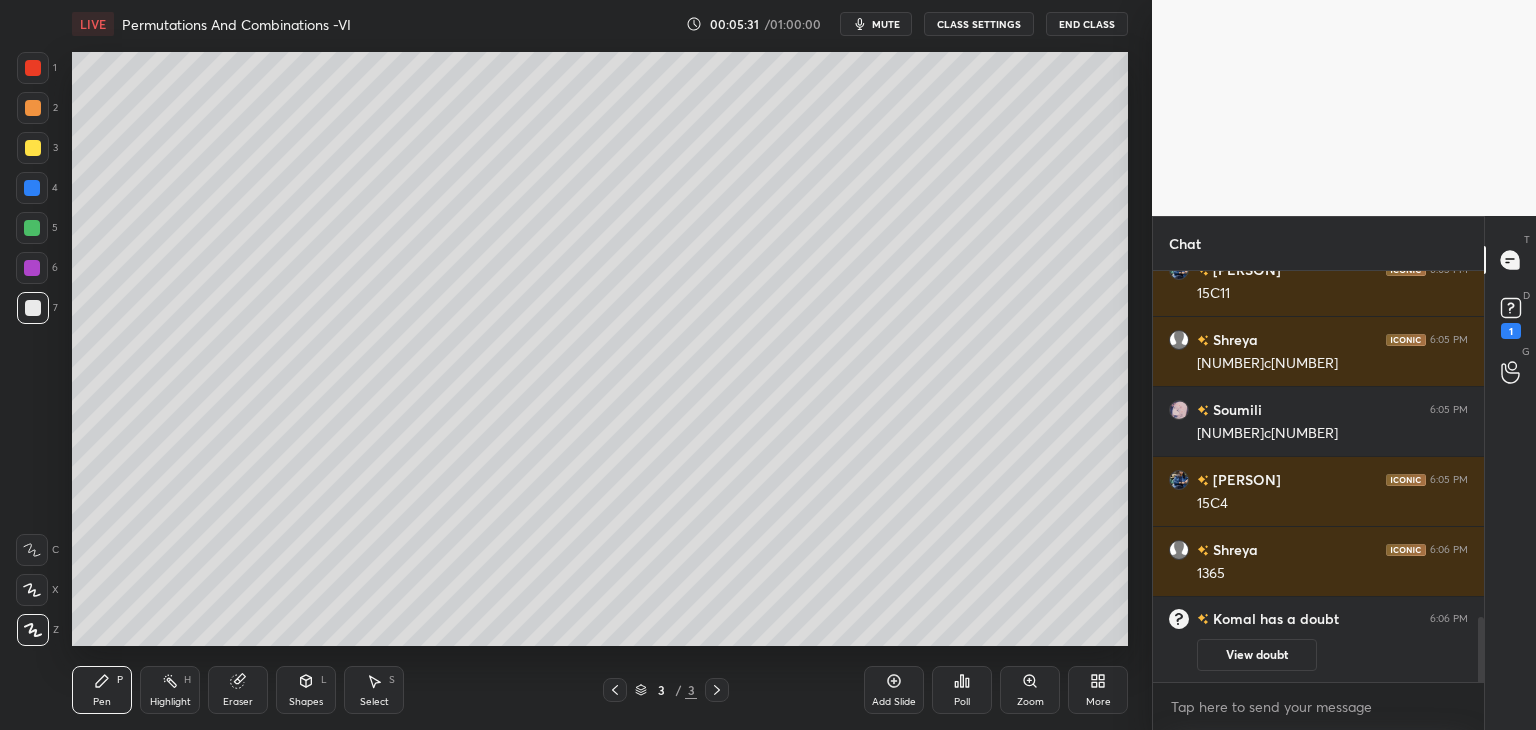 click at bounding box center (33, 148) 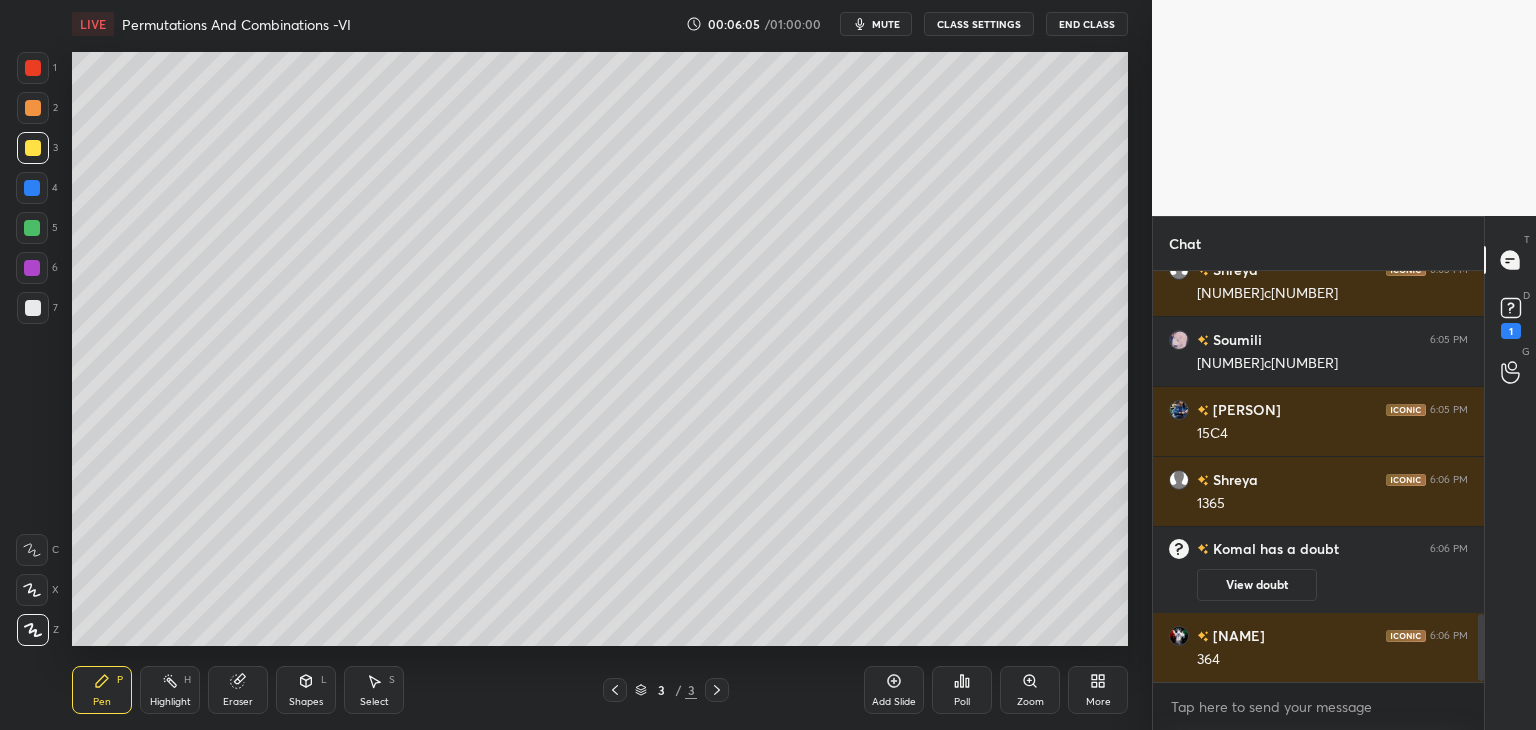 scroll, scrollTop: 2142, scrollLeft: 0, axis: vertical 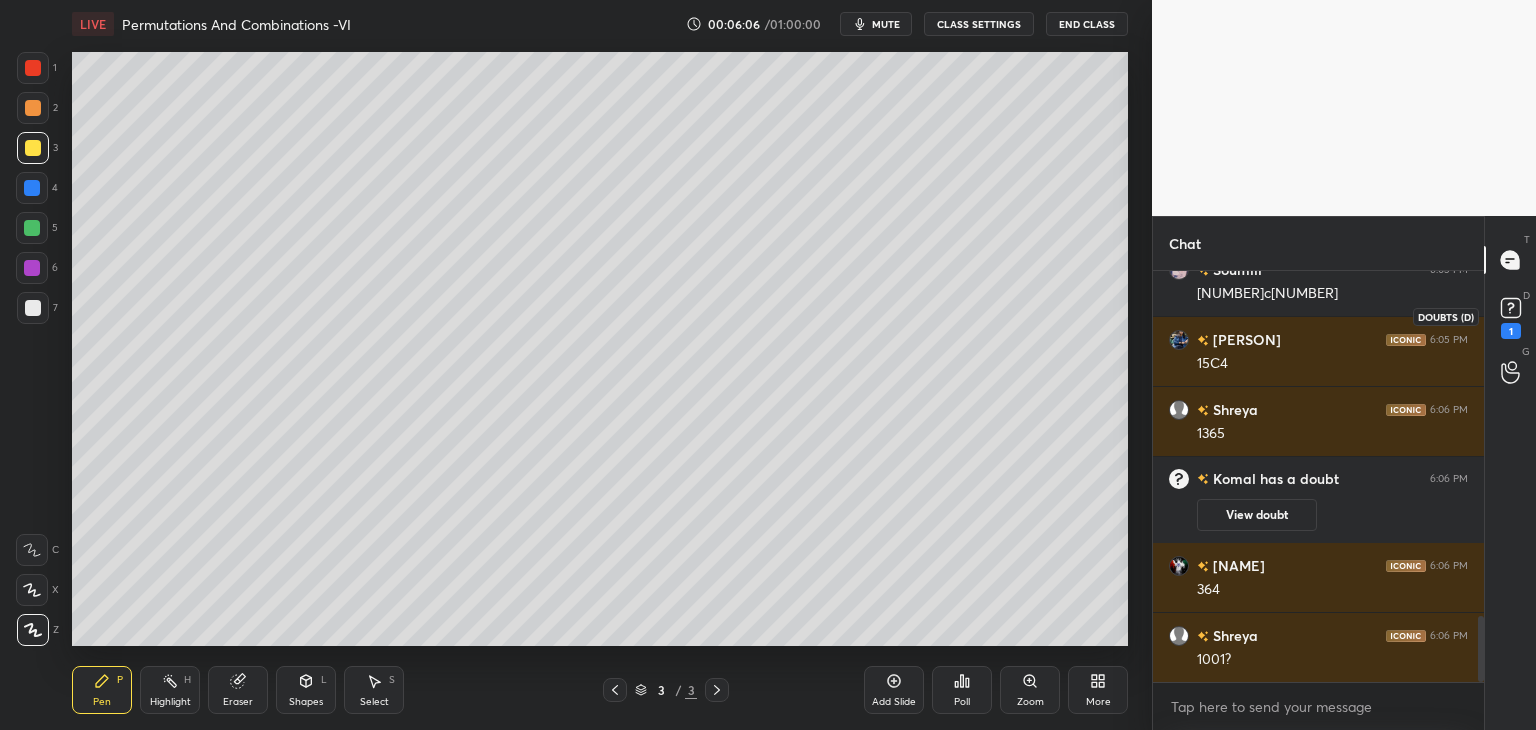 click 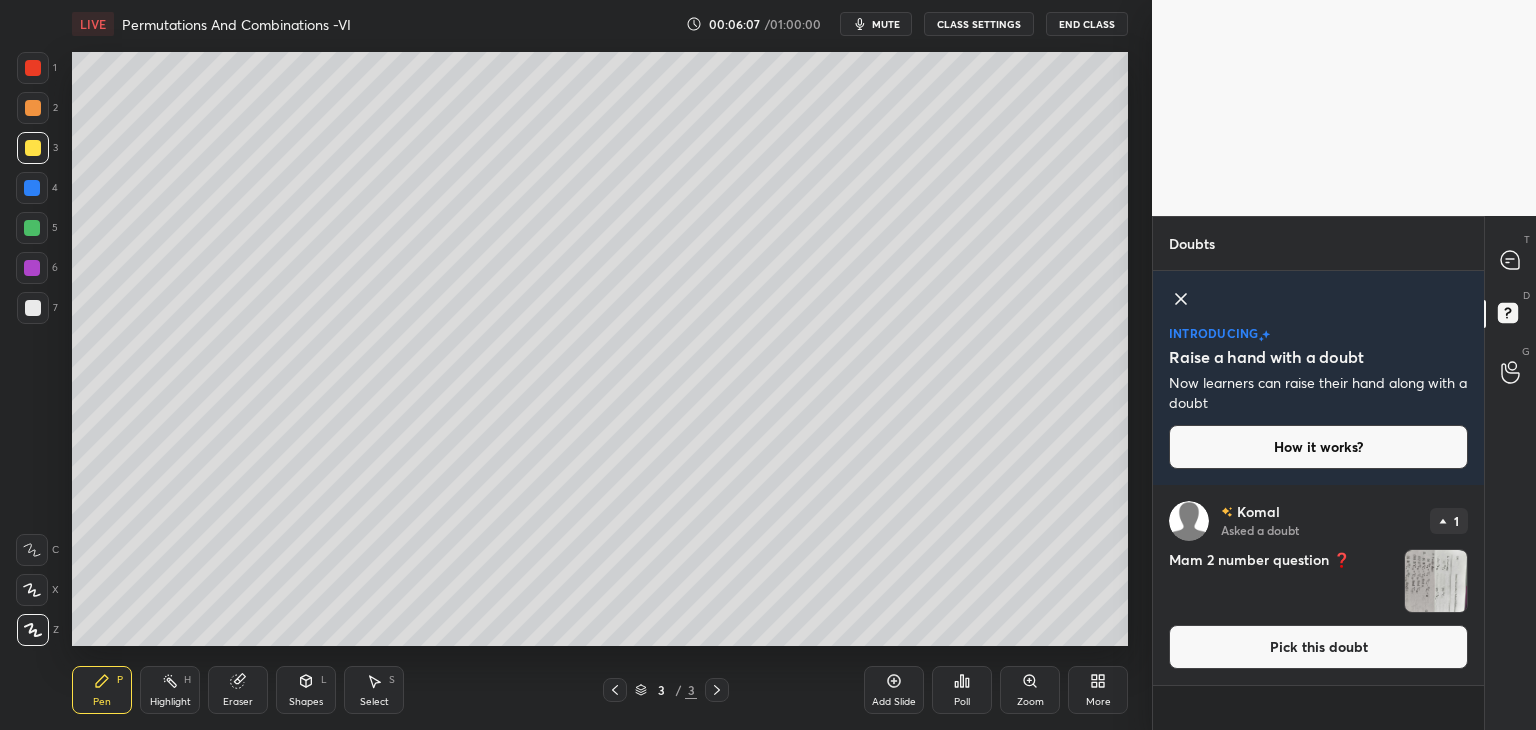click at bounding box center [1436, 581] 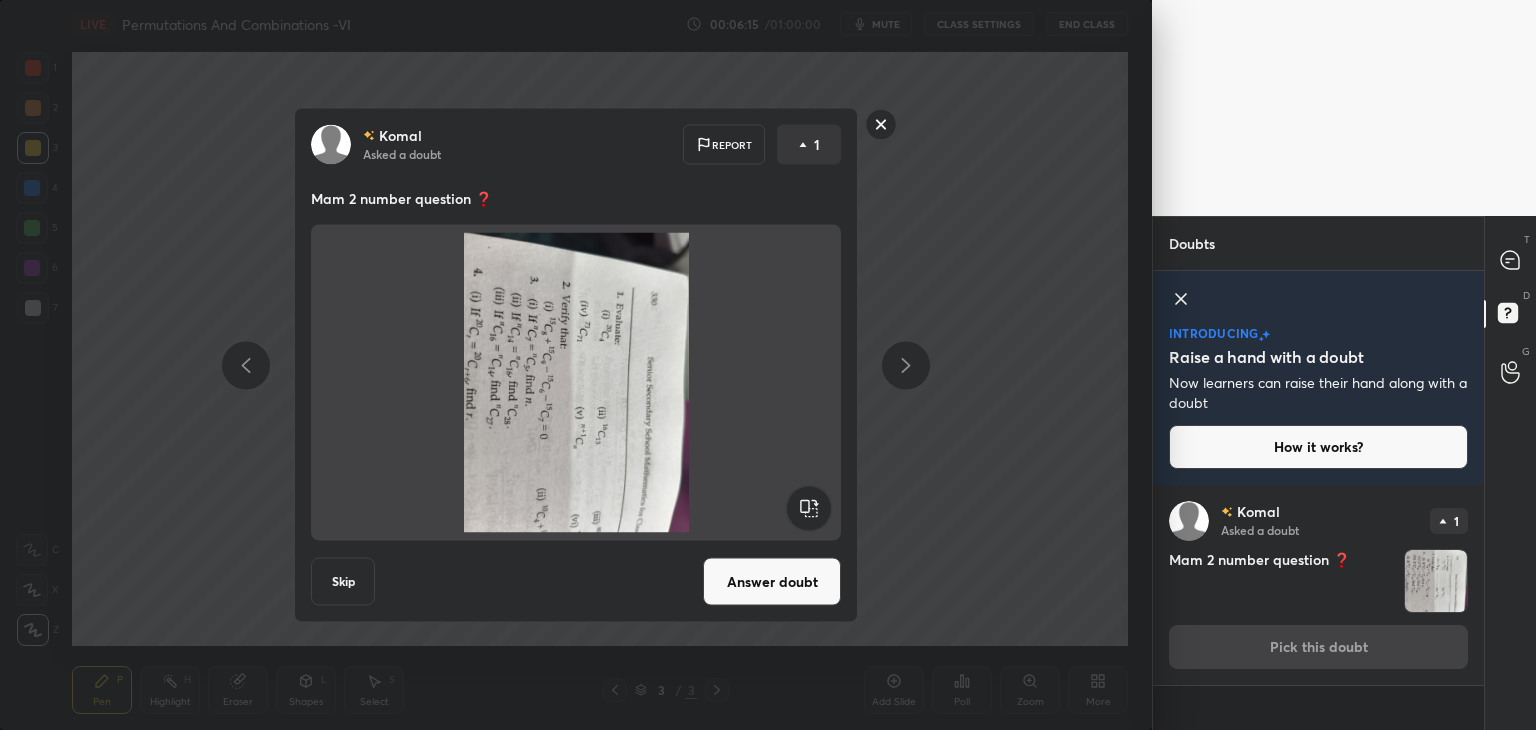 click 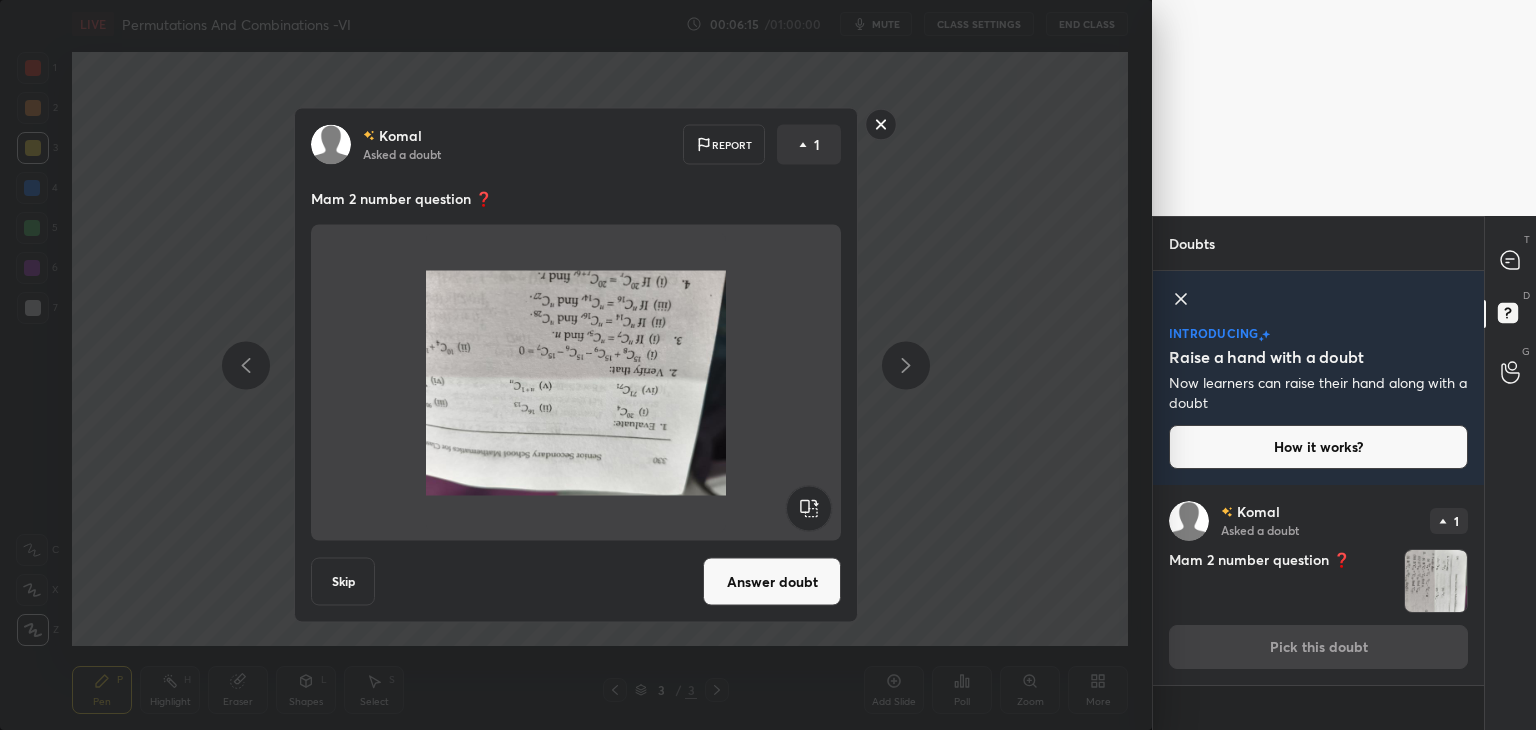 click 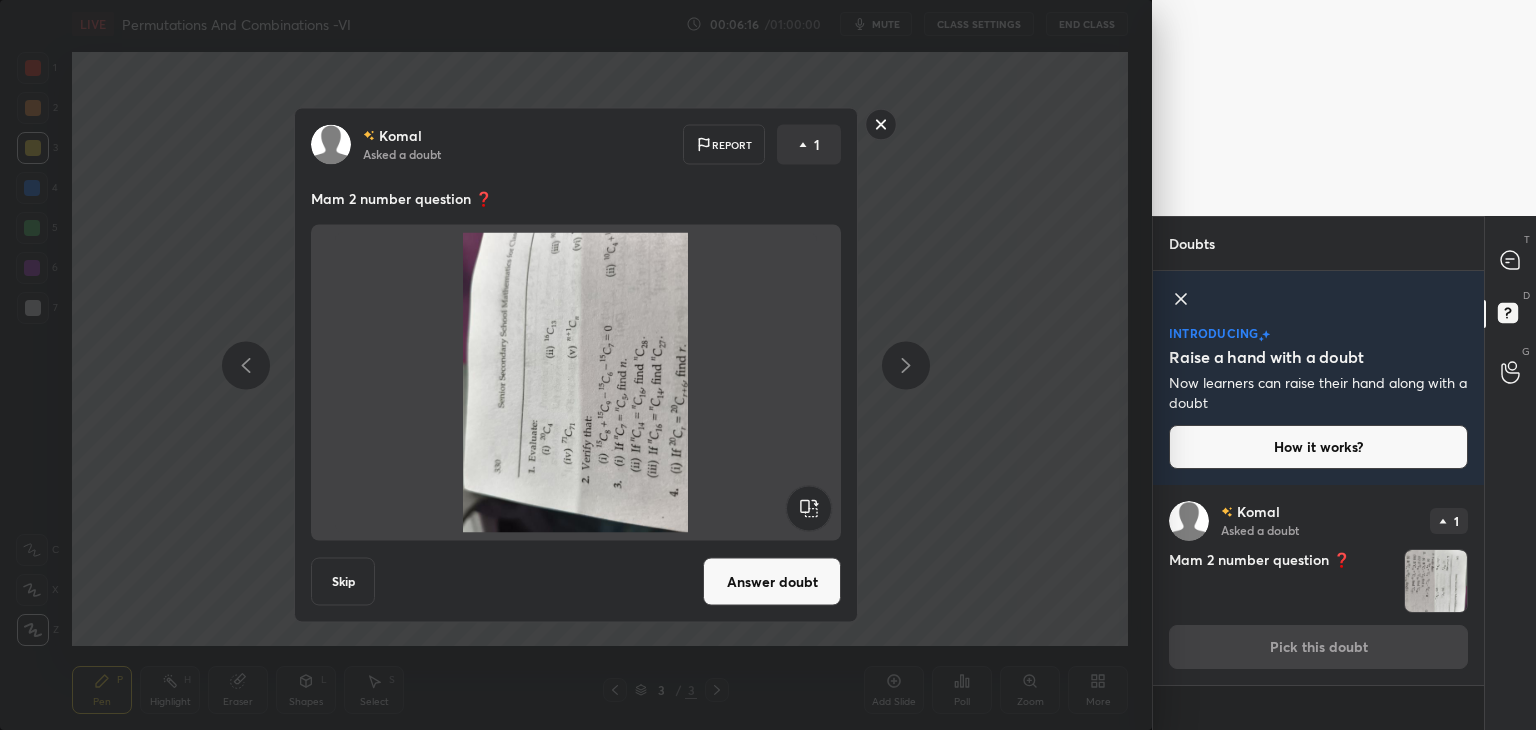 click 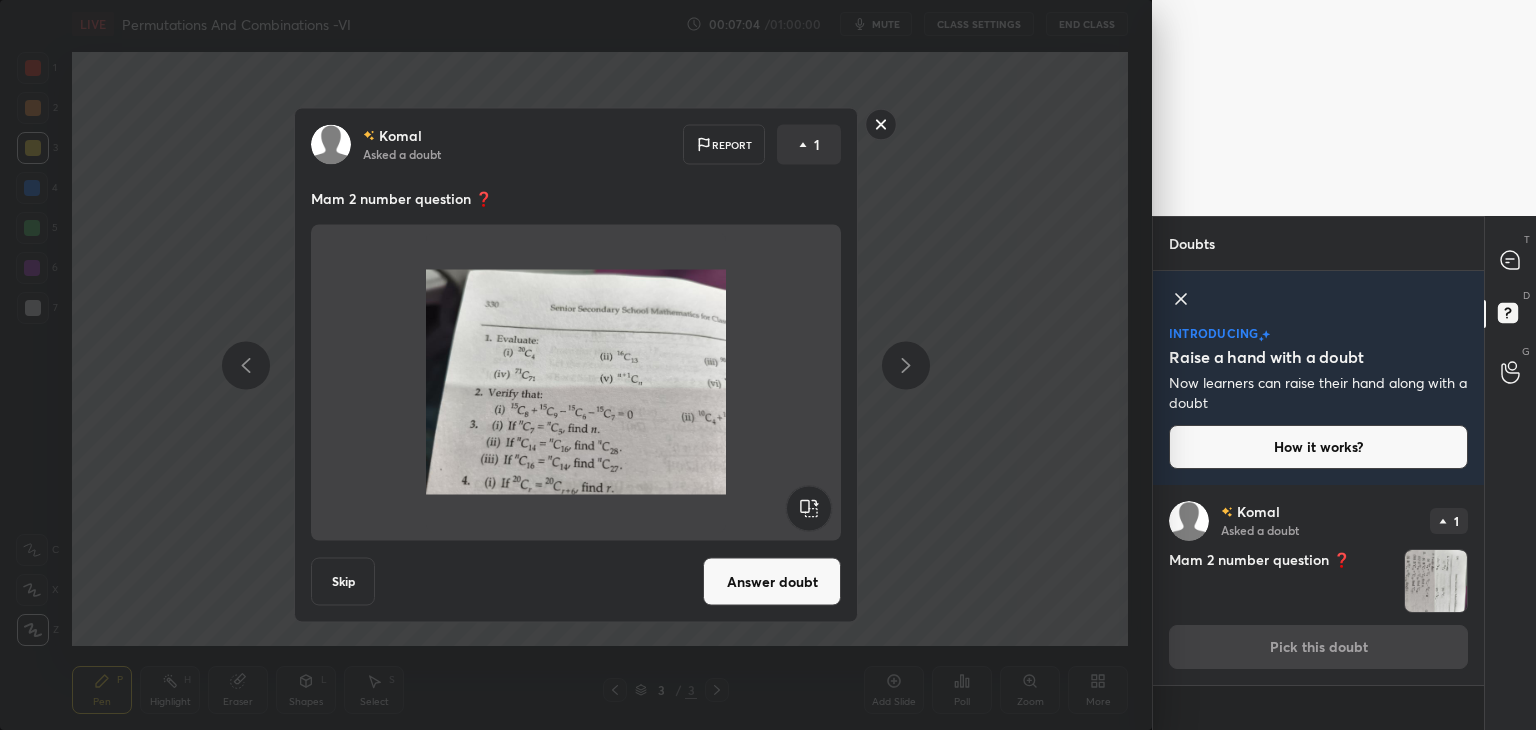 click 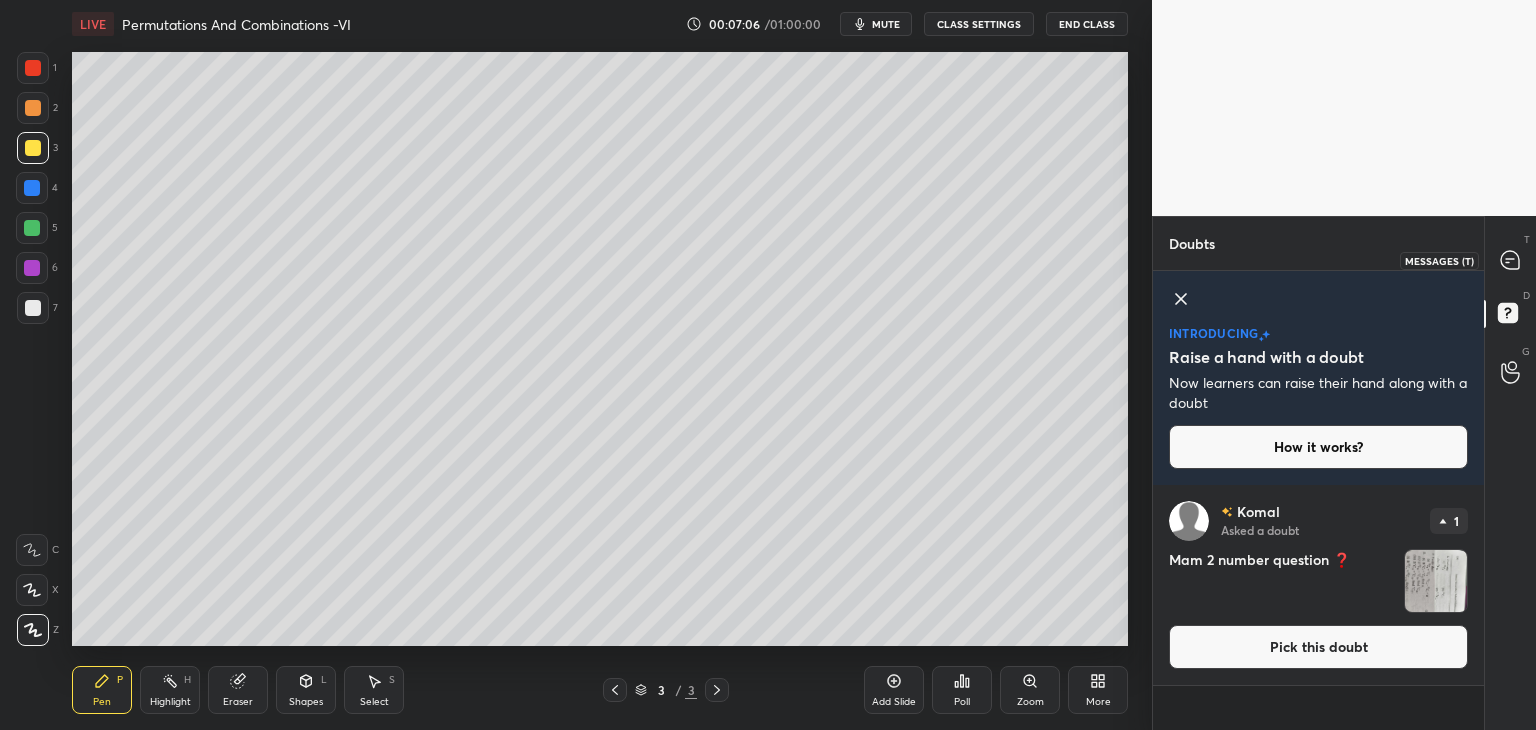 click 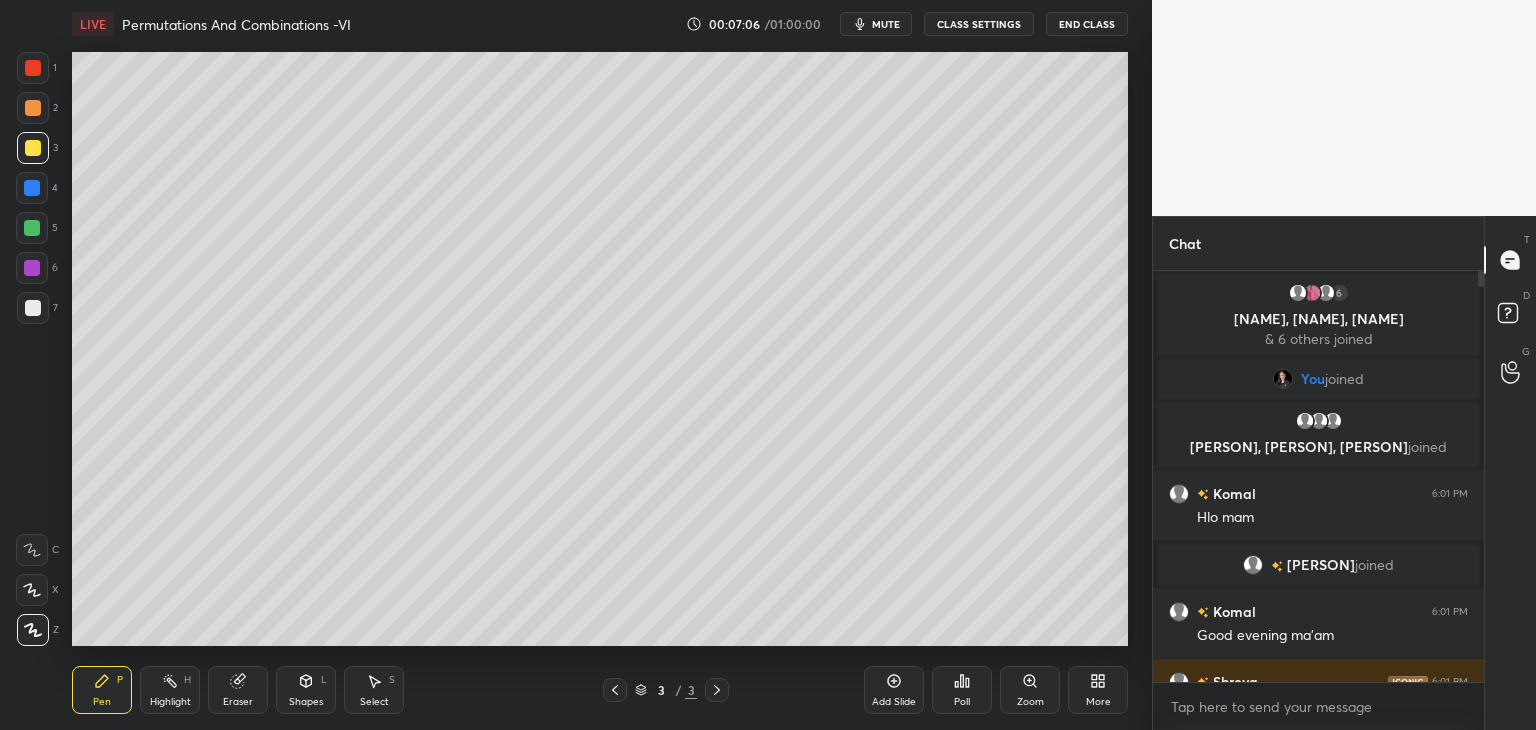 scroll, scrollTop: 2700, scrollLeft: 0, axis: vertical 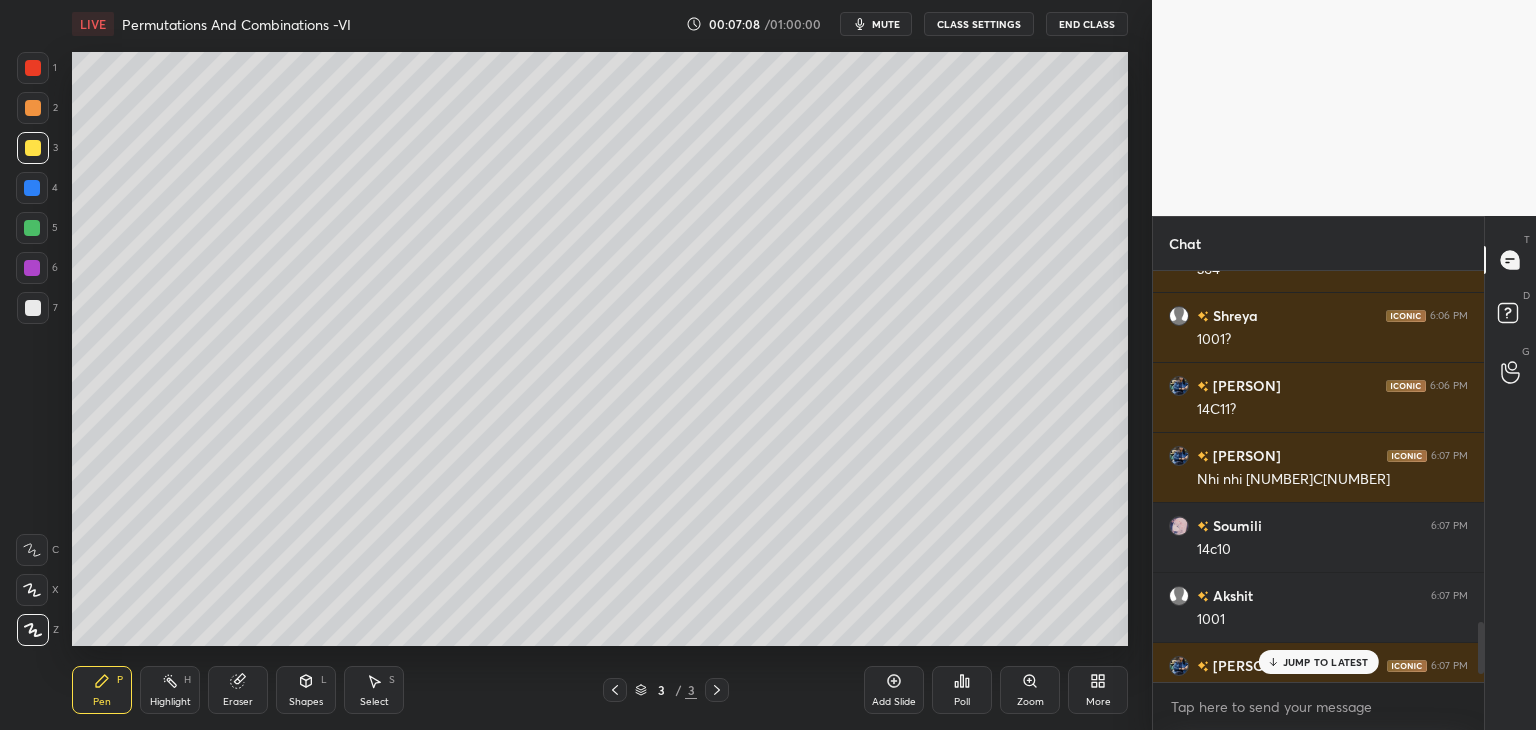 drag, startPoint x: 1483, startPoint y: 643, endPoint x: 1484, endPoint y: 653, distance: 10.049875 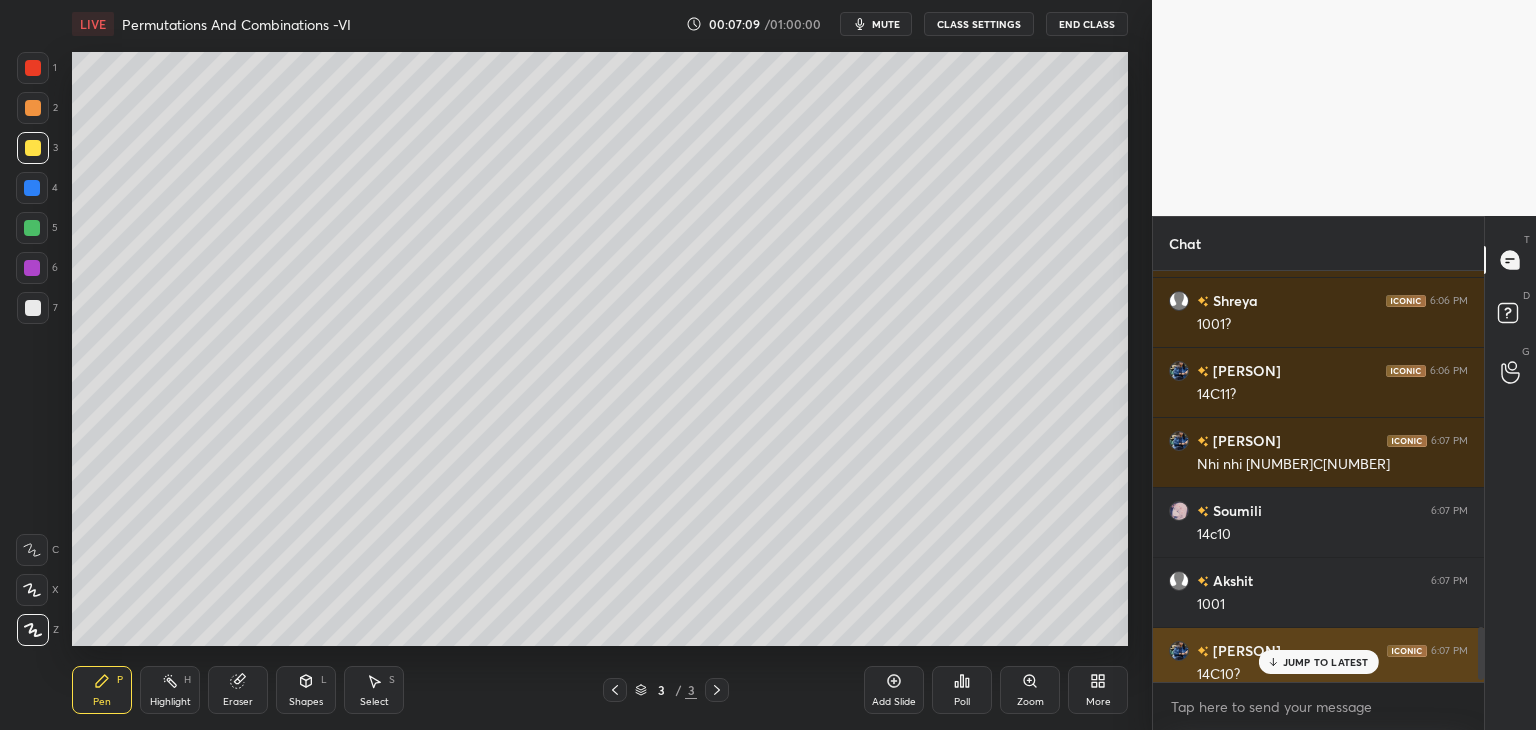 click on "JUMP TO LATEST" at bounding box center (1326, 662) 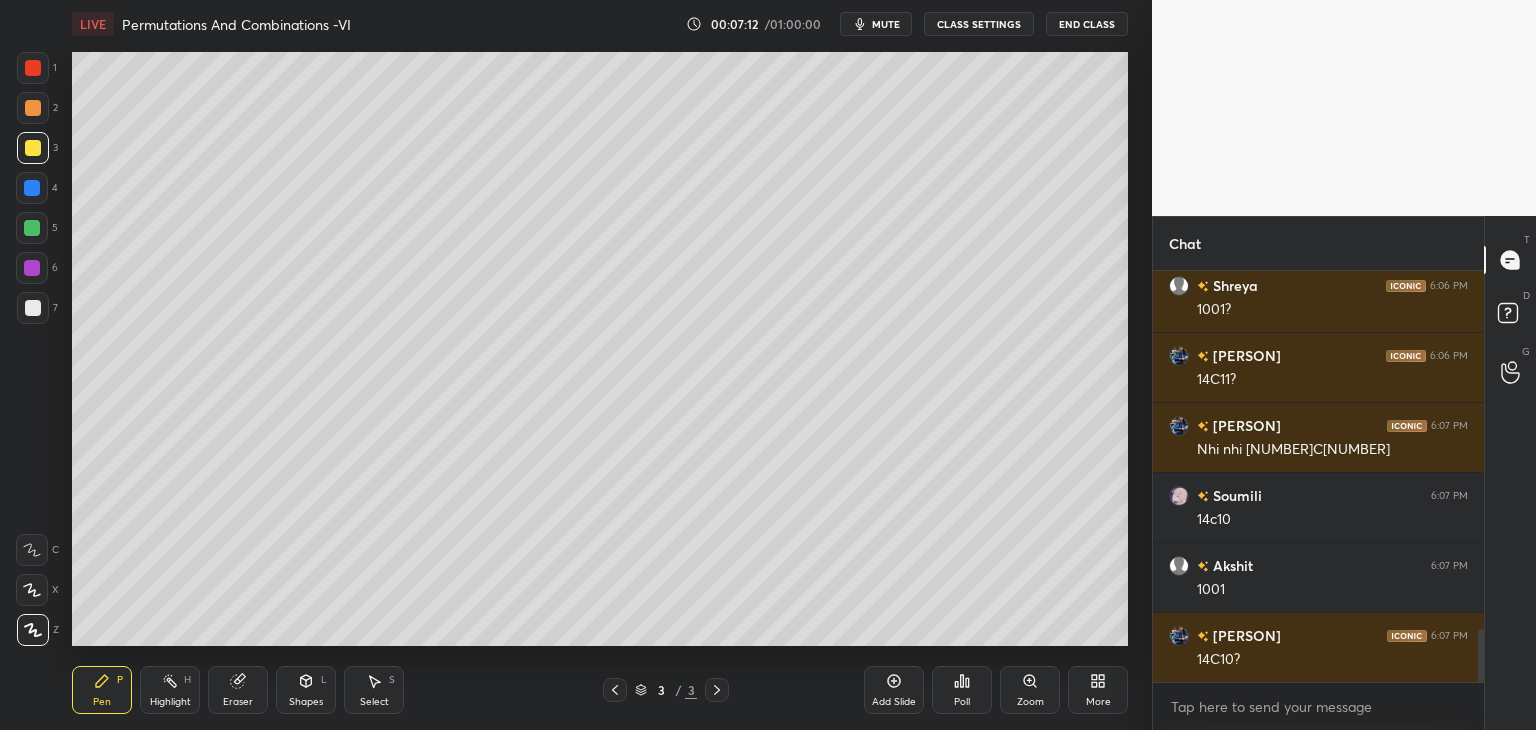 scroll, scrollTop: 2870, scrollLeft: 0, axis: vertical 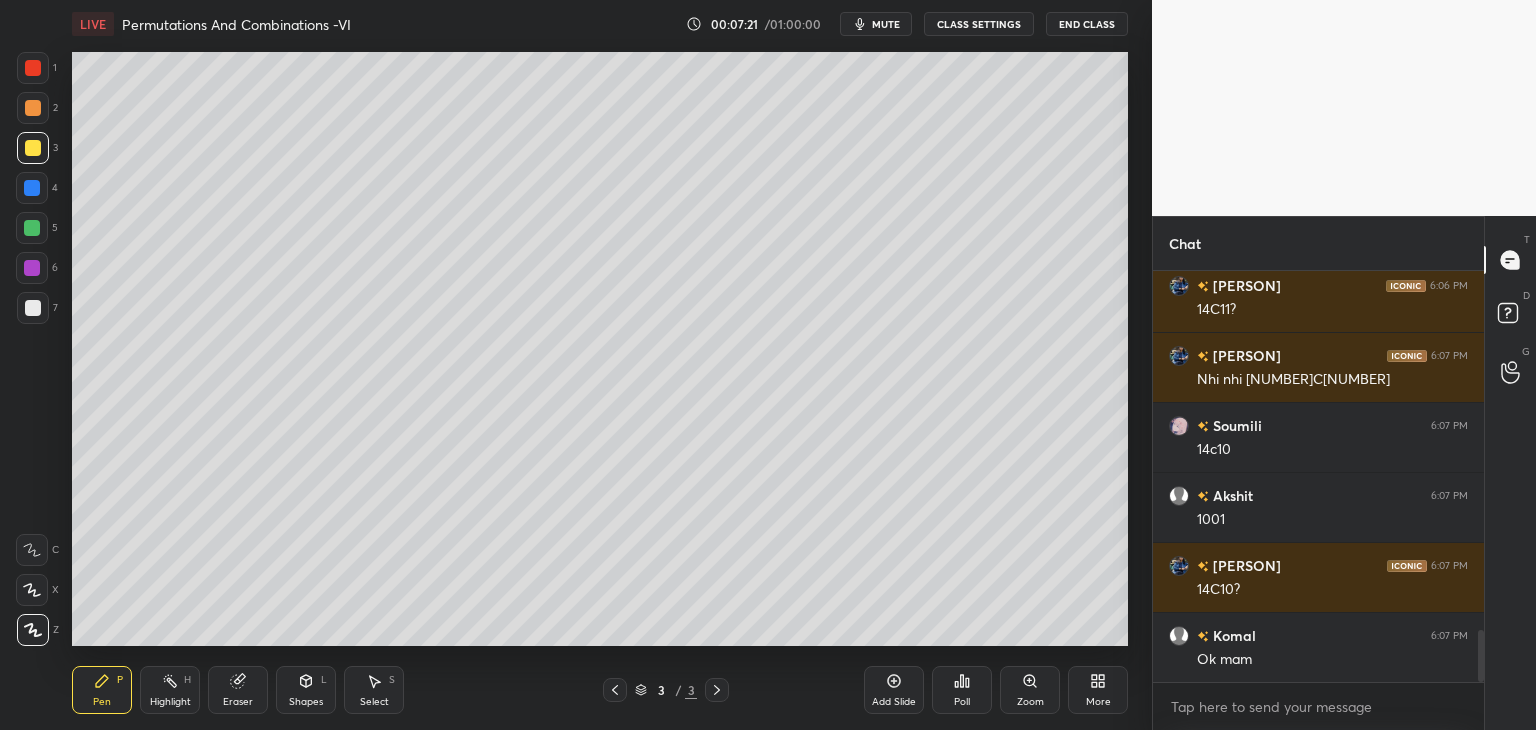 drag, startPoint x: 30, startPoint y: 308, endPoint x: 61, endPoint y: 339, distance: 43.840622 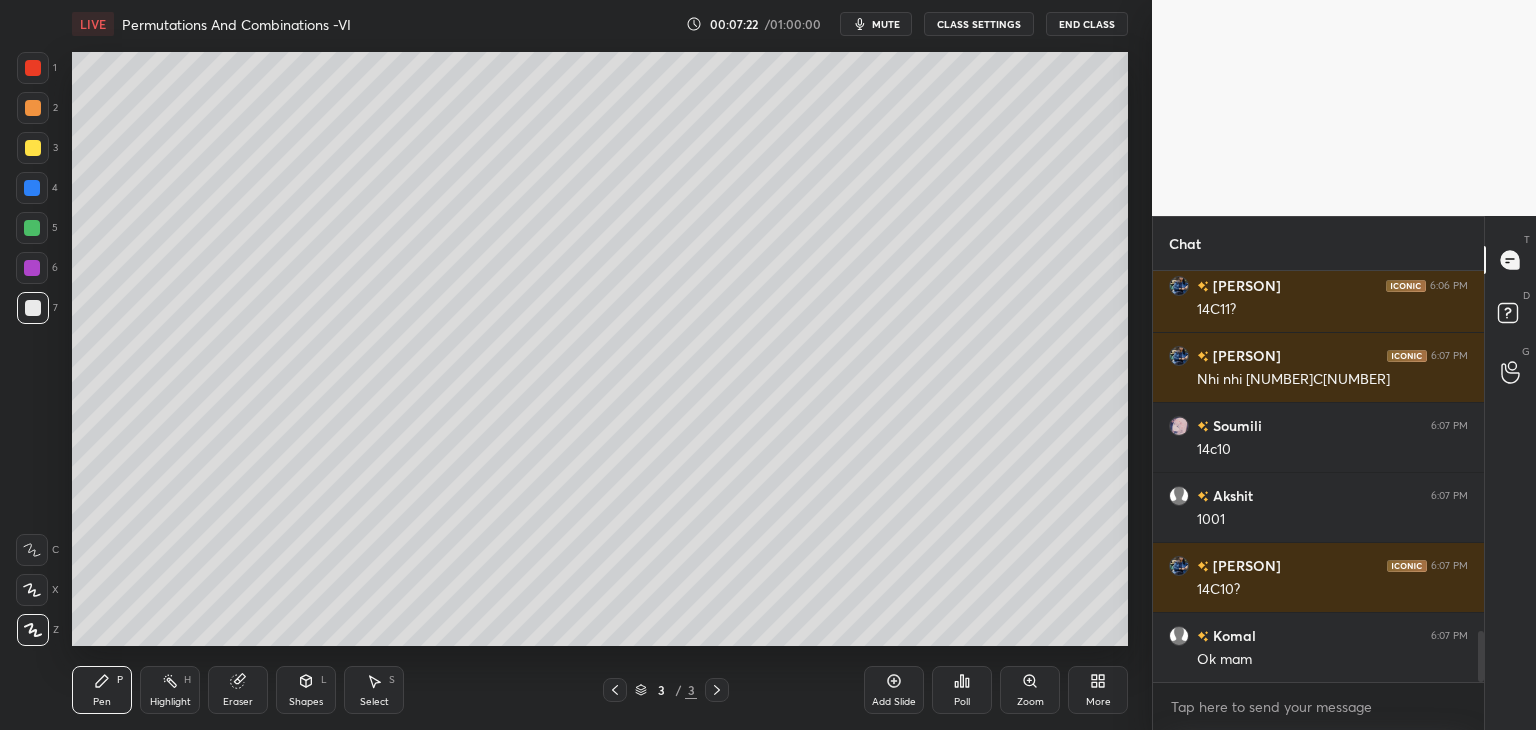 scroll, scrollTop: 2940, scrollLeft: 0, axis: vertical 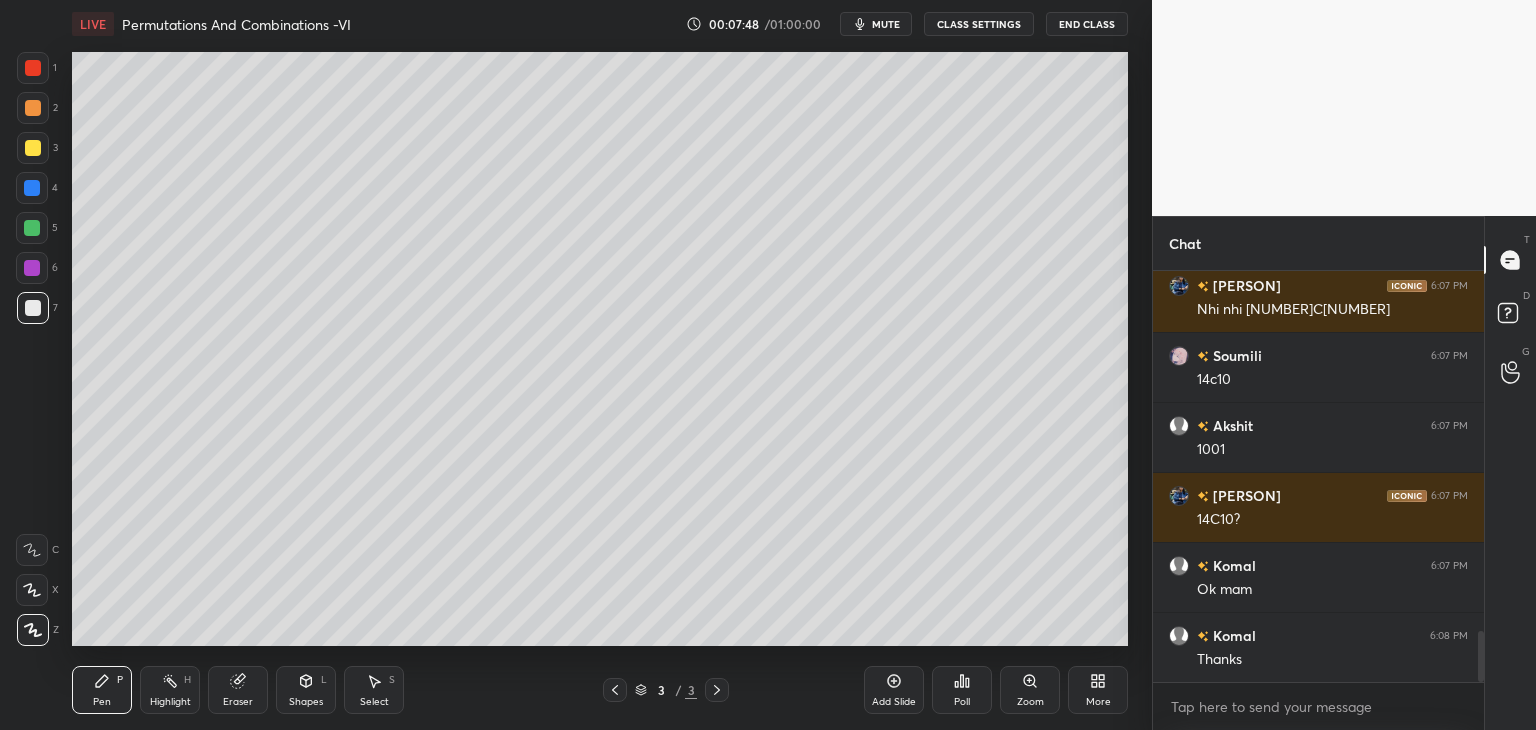 drag, startPoint x: 33, startPoint y: 221, endPoint x: 63, endPoint y: 237, distance: 34 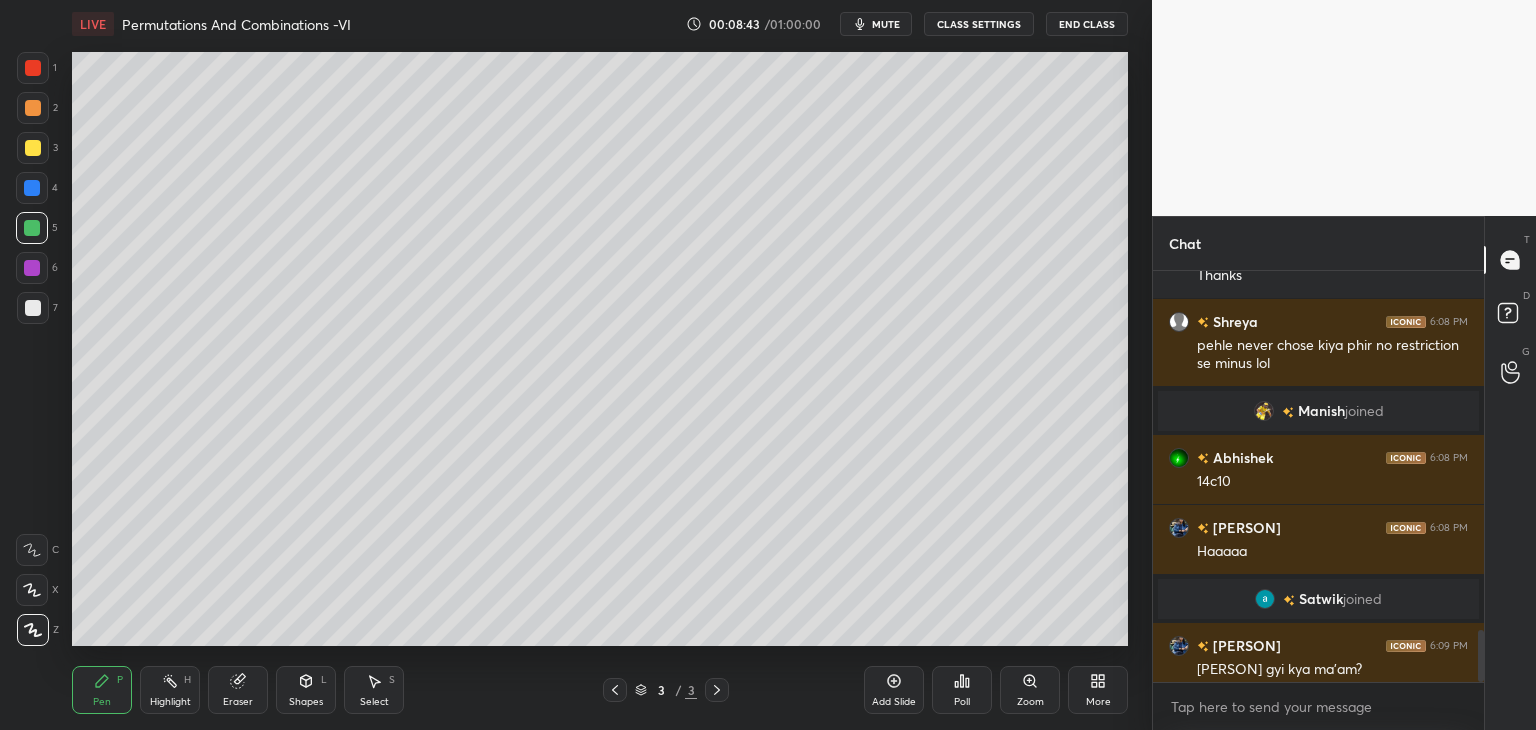scroll, scrollTop: 2828, scrollLeft: 0, axis: vertical 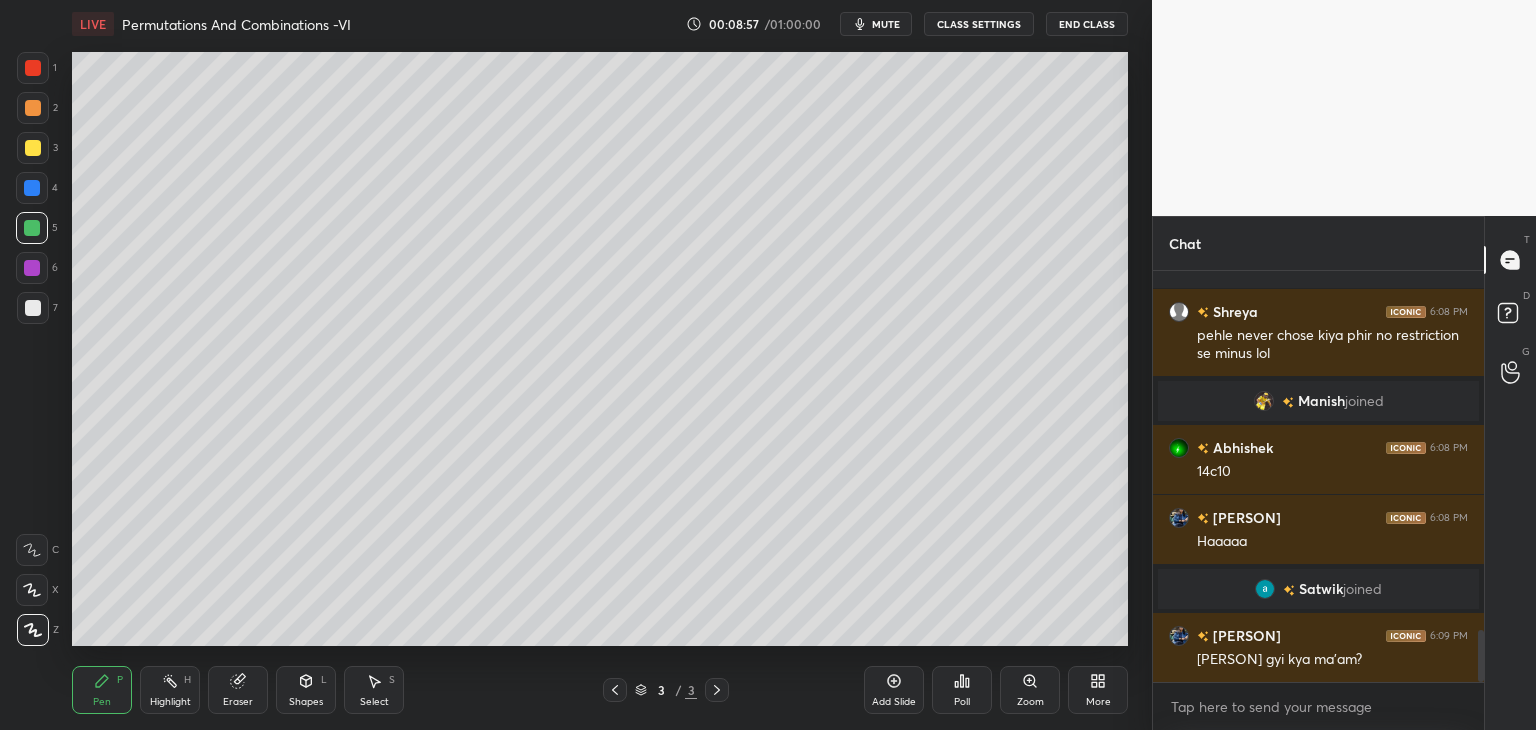 click on "Add Slide" at bounding box center [894, 690] 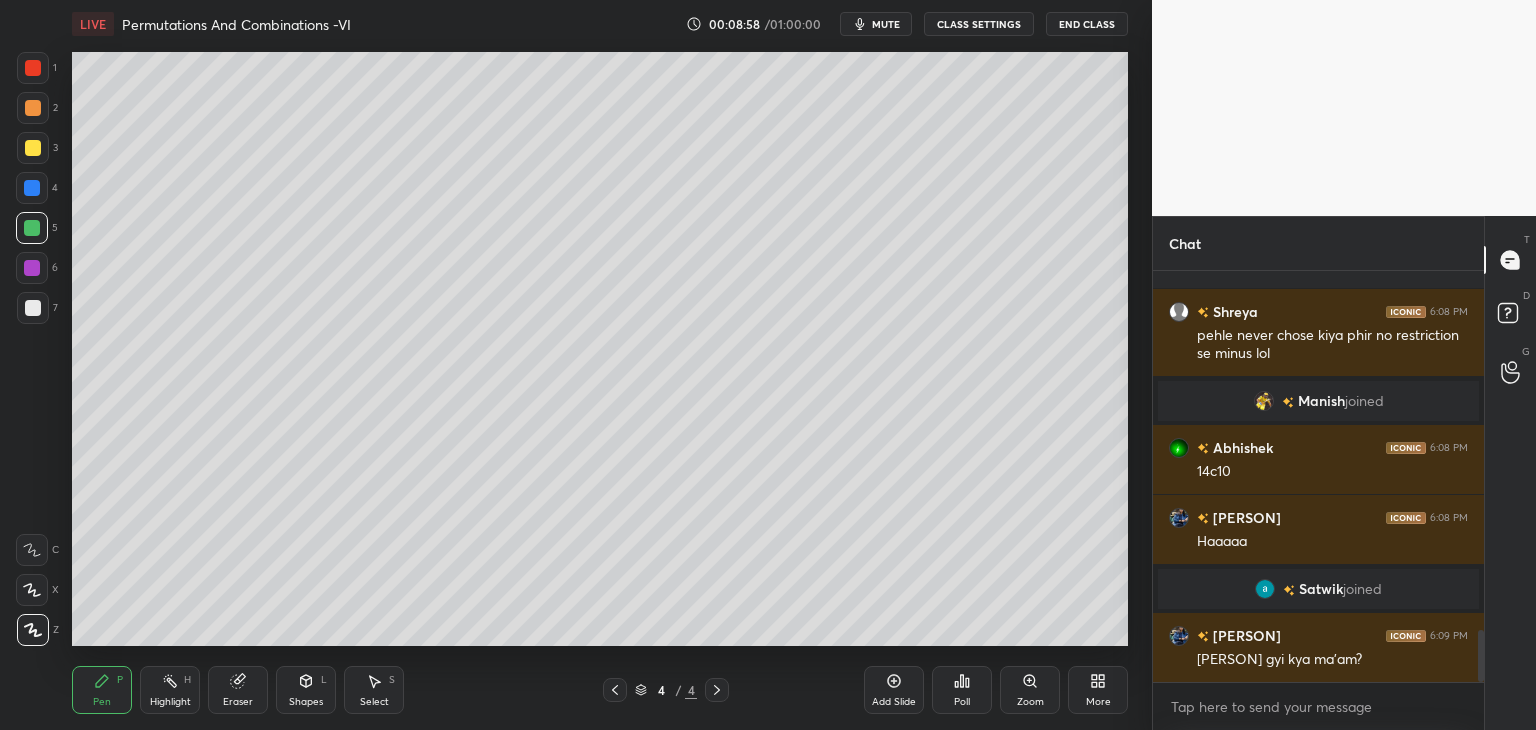 click at bounding box center [33, 148] 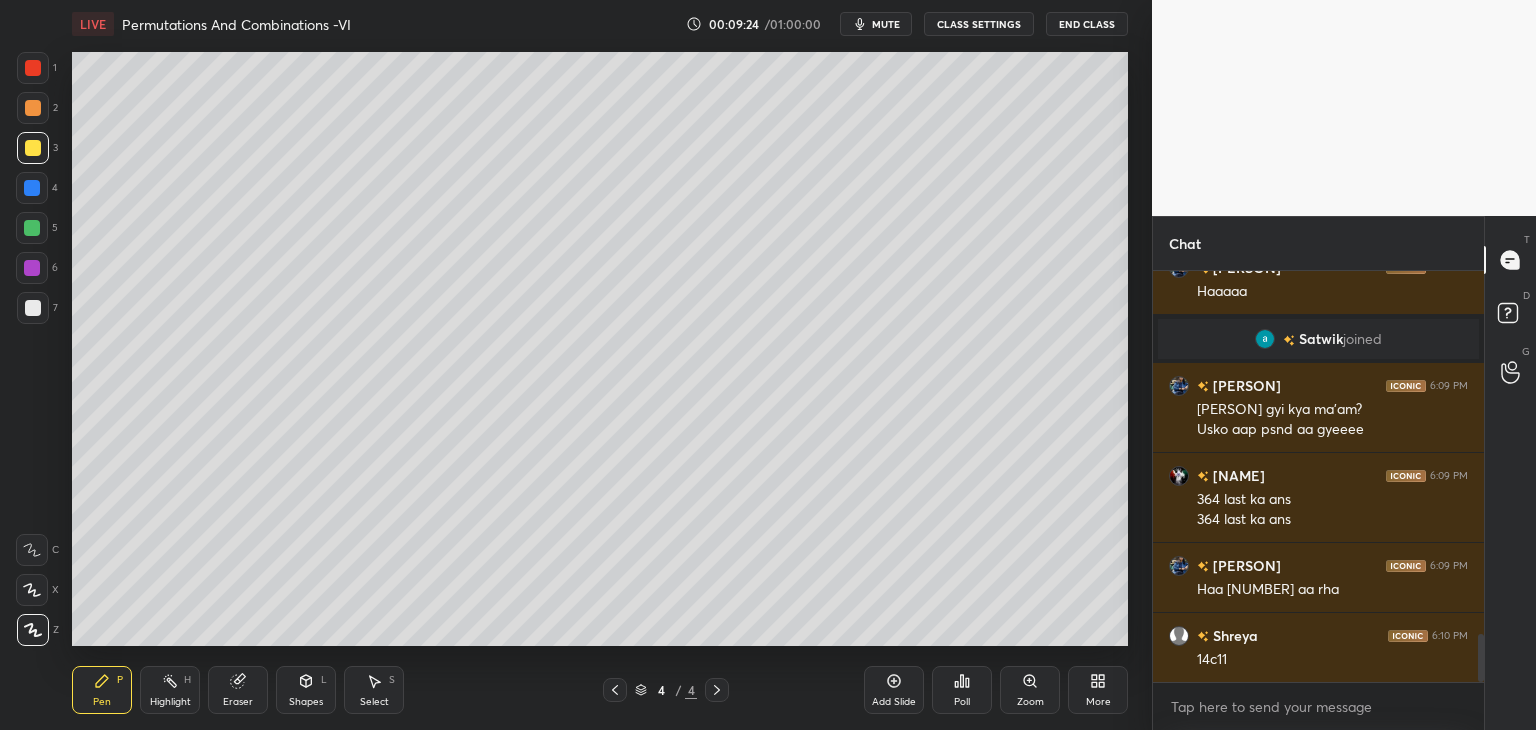 scroll, scrollTop: 3148, scrollLeft: 0, axis: vertical 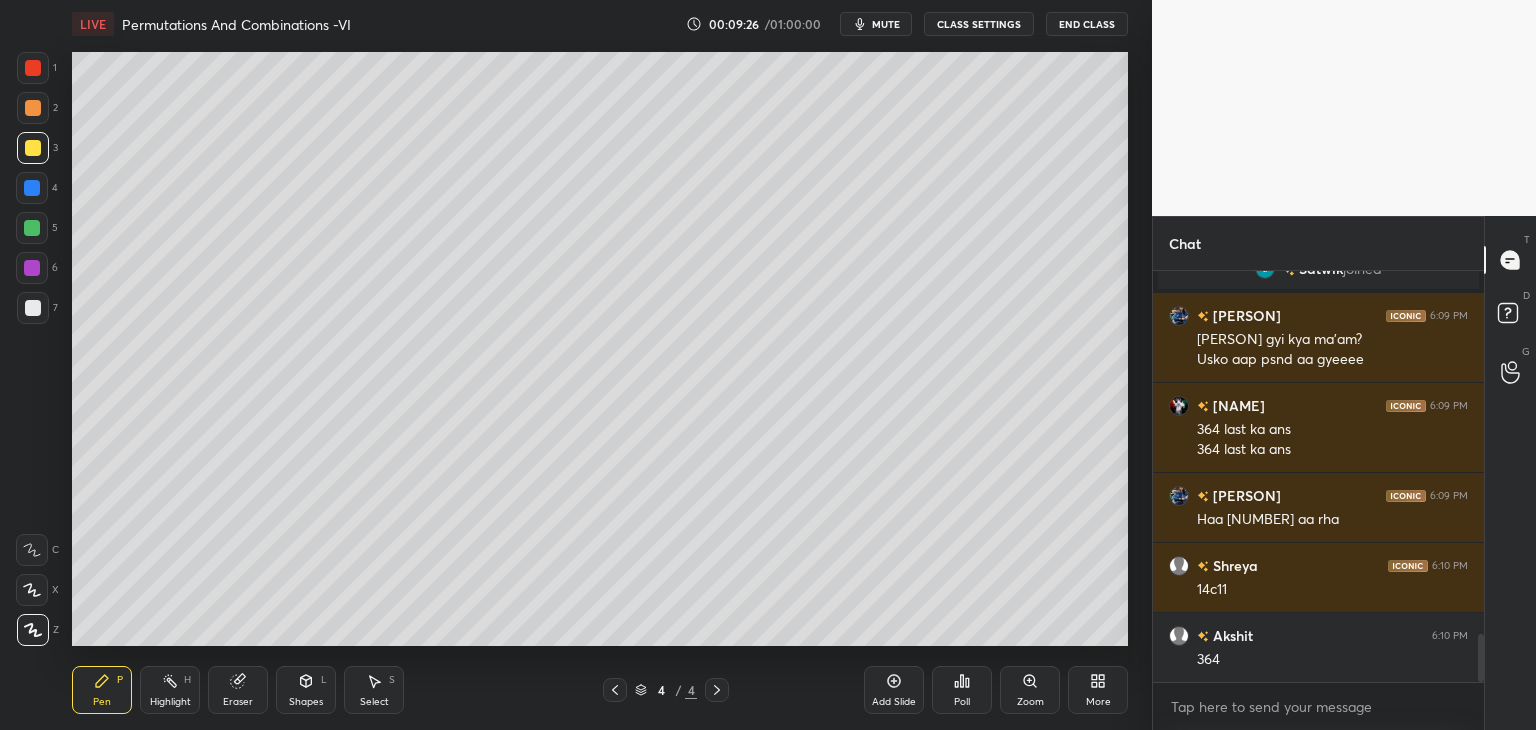 click at bounding box center [32, 228] 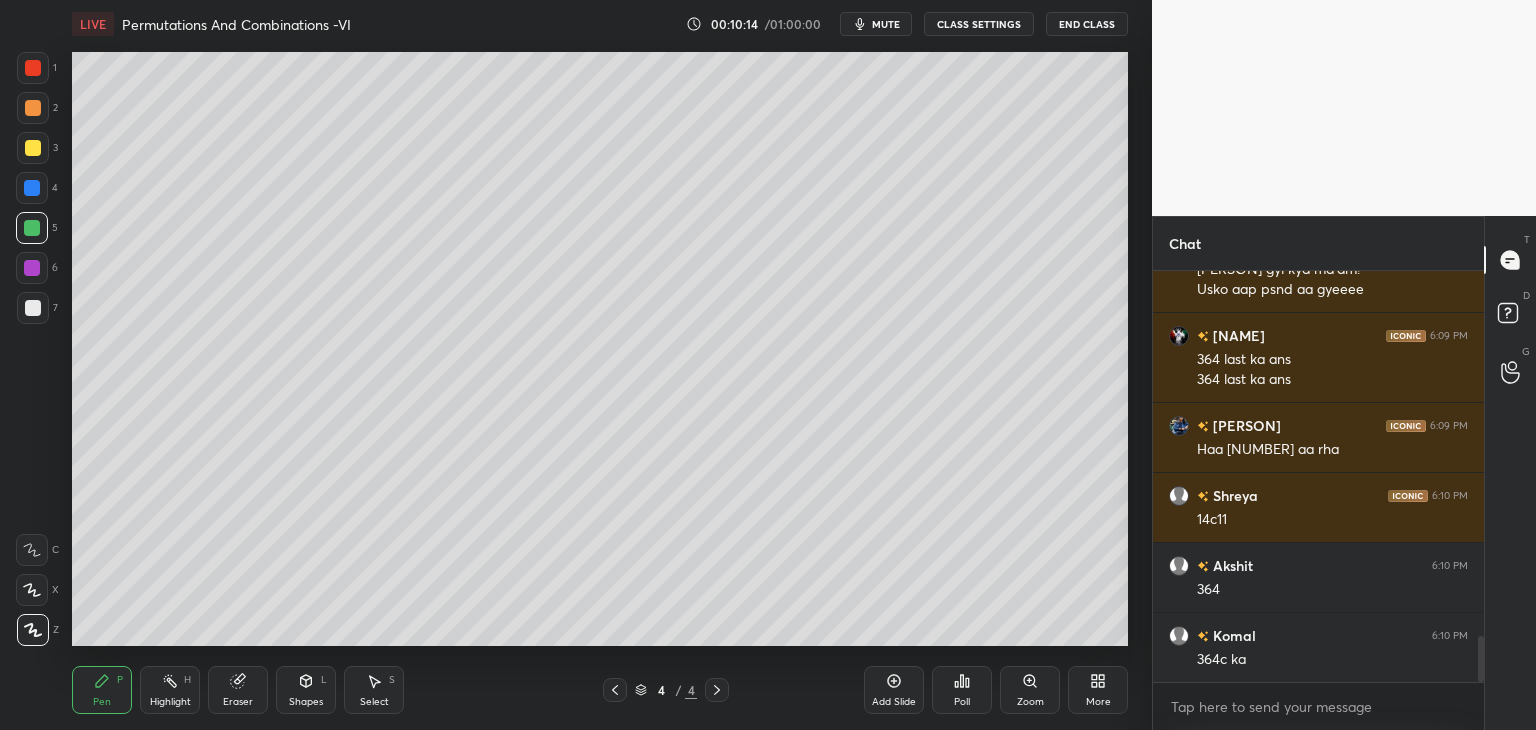 scroll, scrollTop: 3288, scrollLeft: 0, axis: vertical 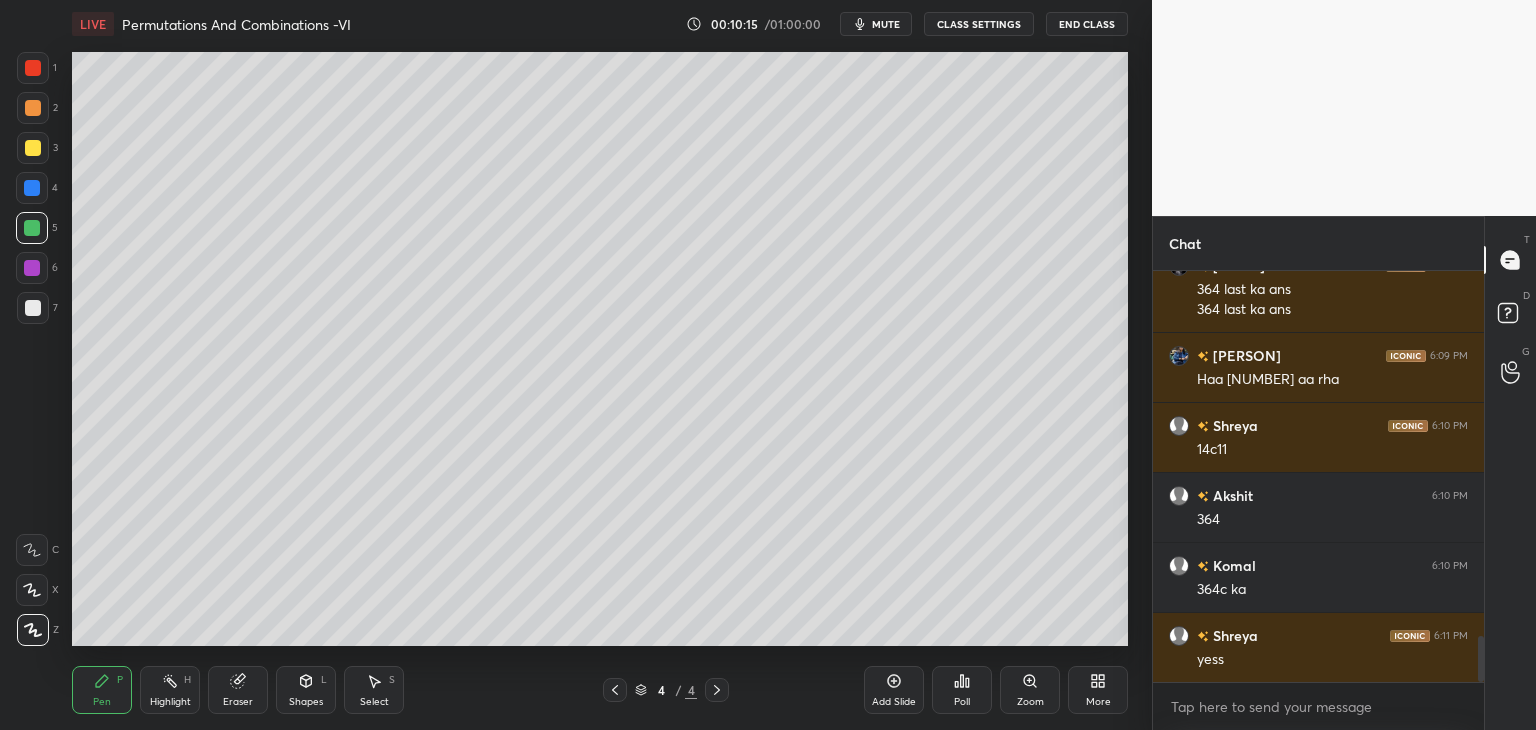 click 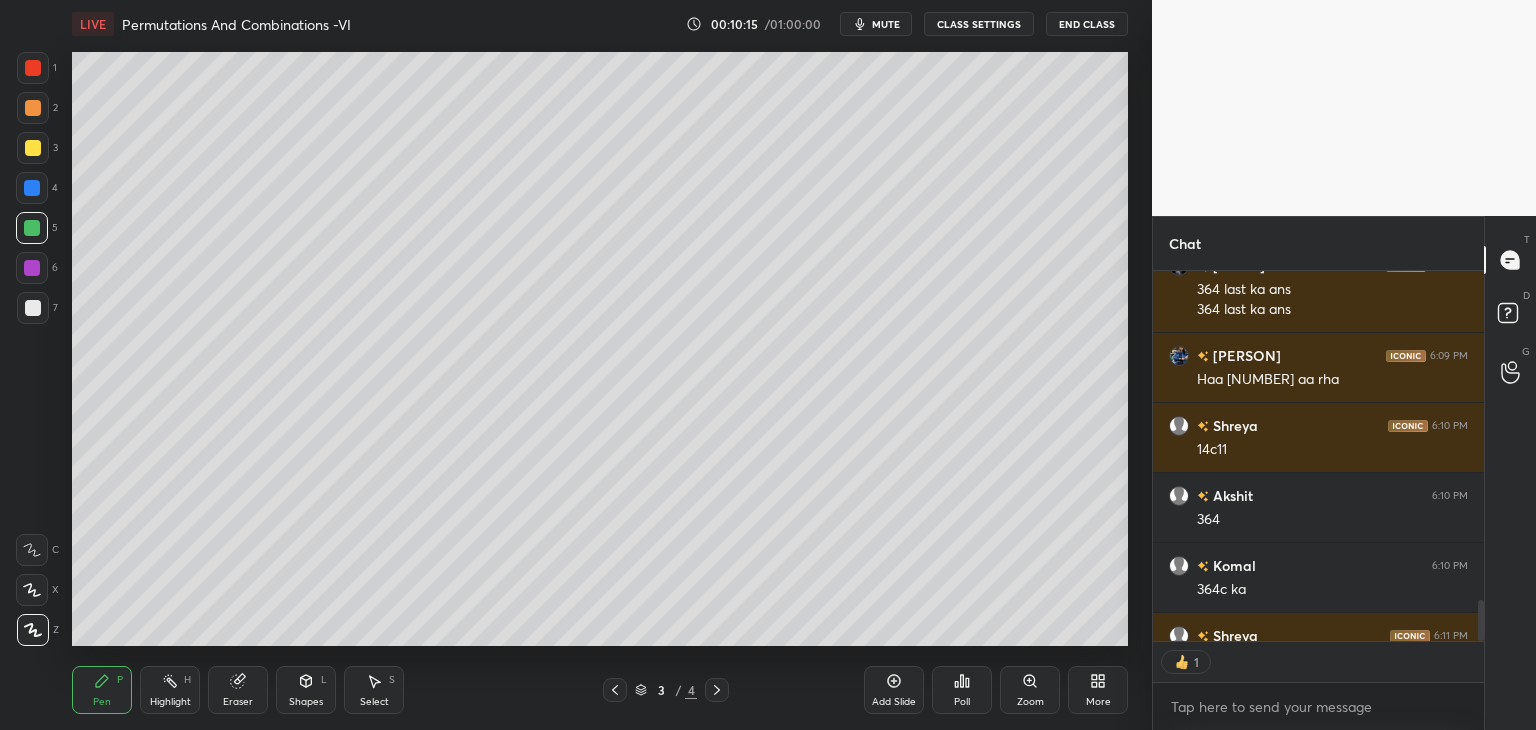 scroll, scrollTop: 365, scrollLeft: 325, axis: both 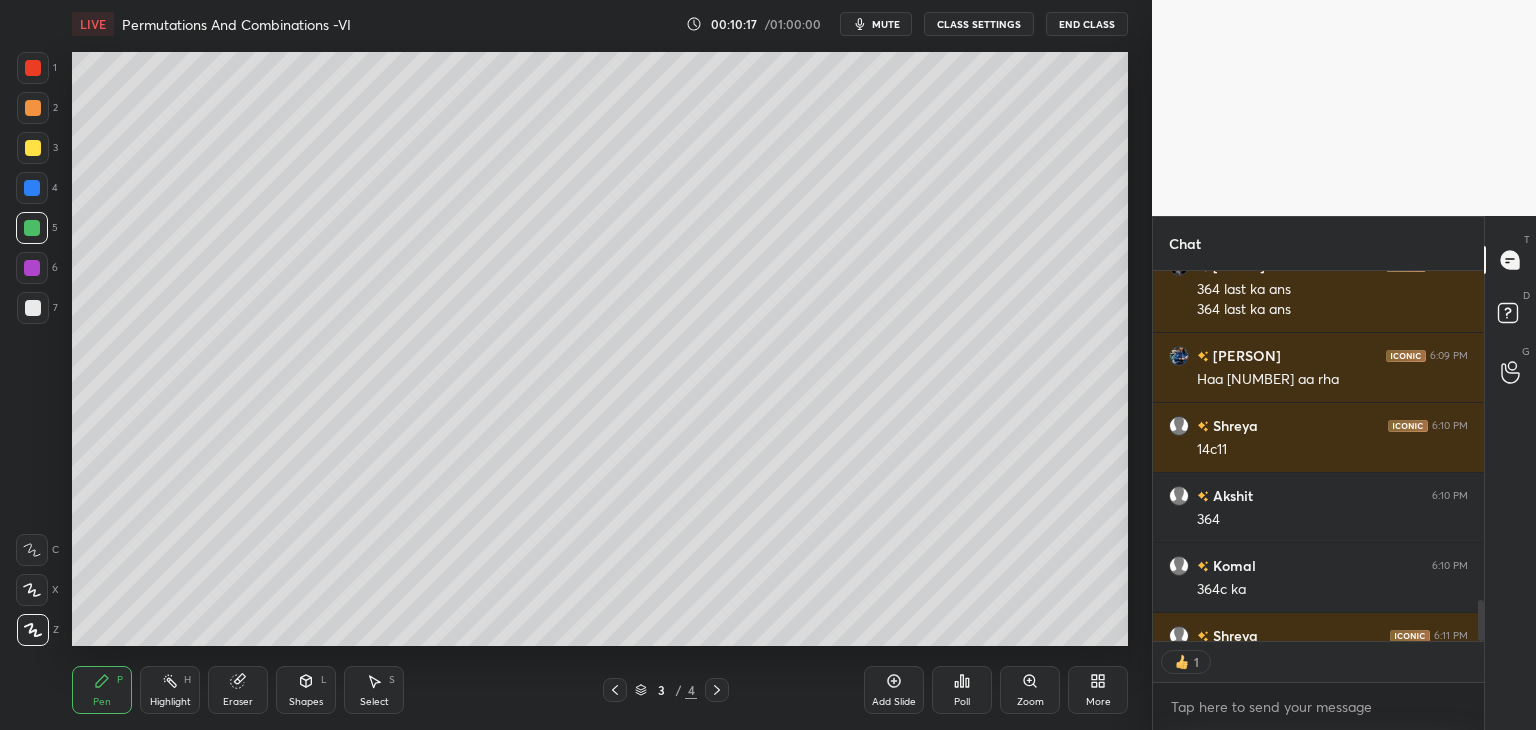 click 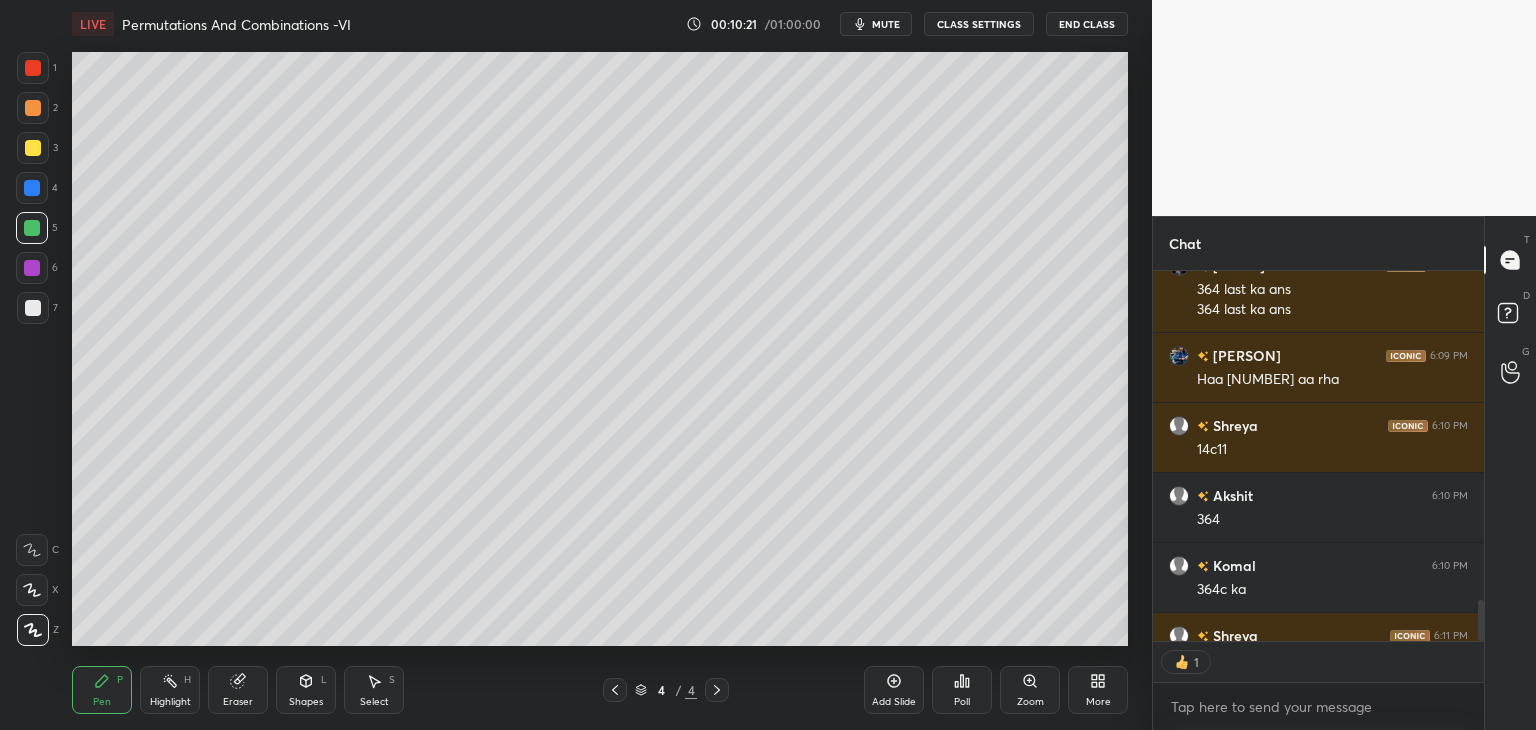 click on "Add Slide Poll Zoom More" at bounding box center (996, 690) 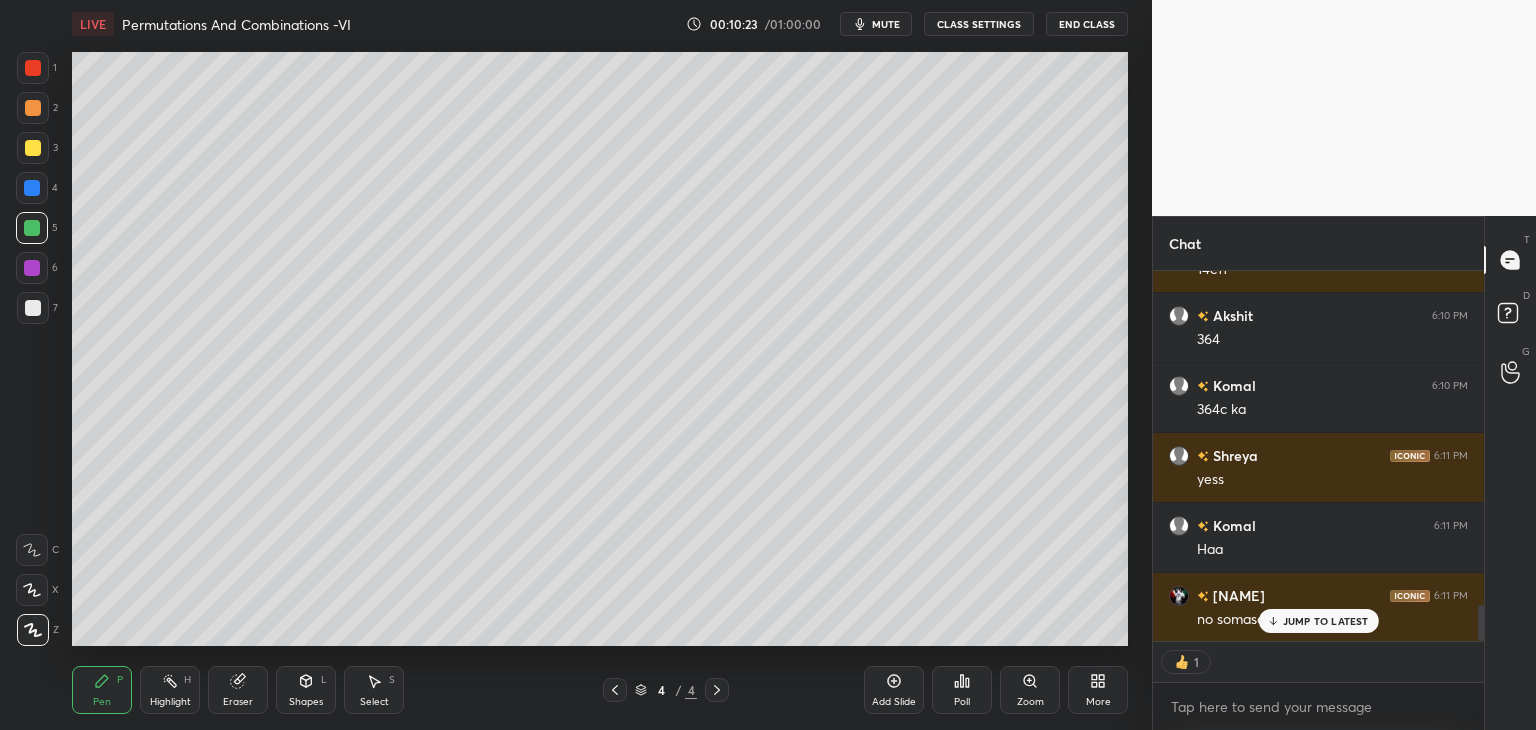 scroll, scrollTop: 3539, scrollLeft: 0, axis: vertical 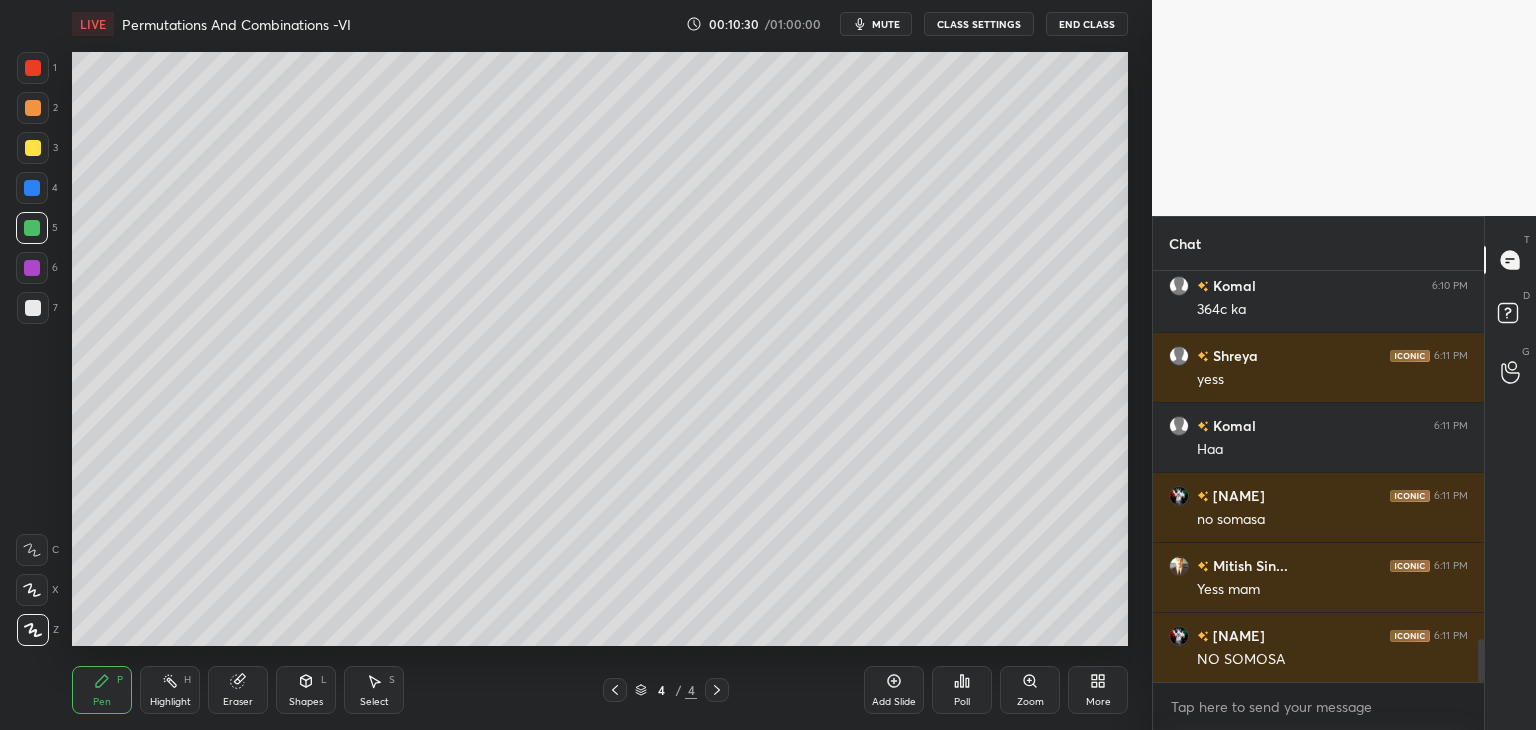 click on "Add Slide" at bounding box center [894, 702] 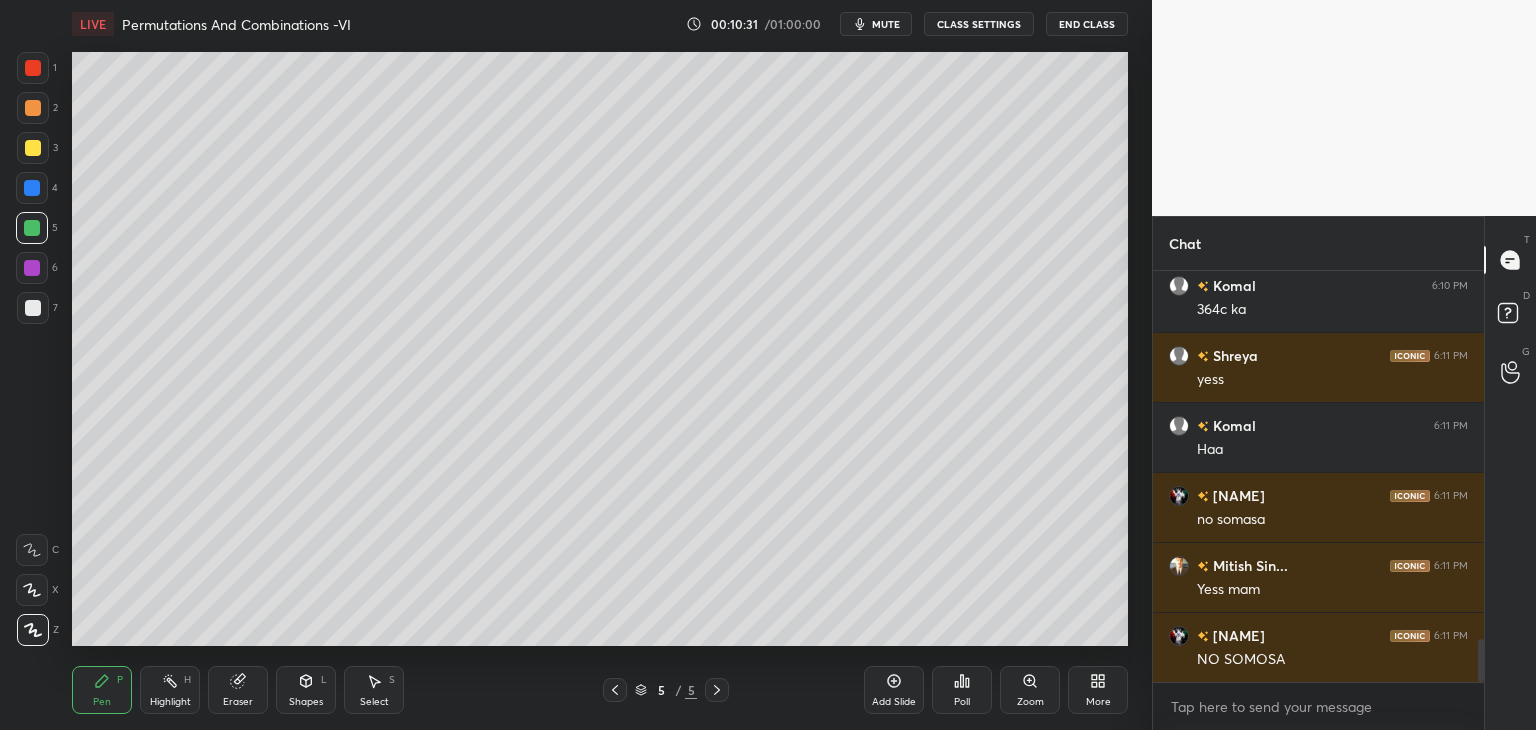 click at bounding box center (33, 308) 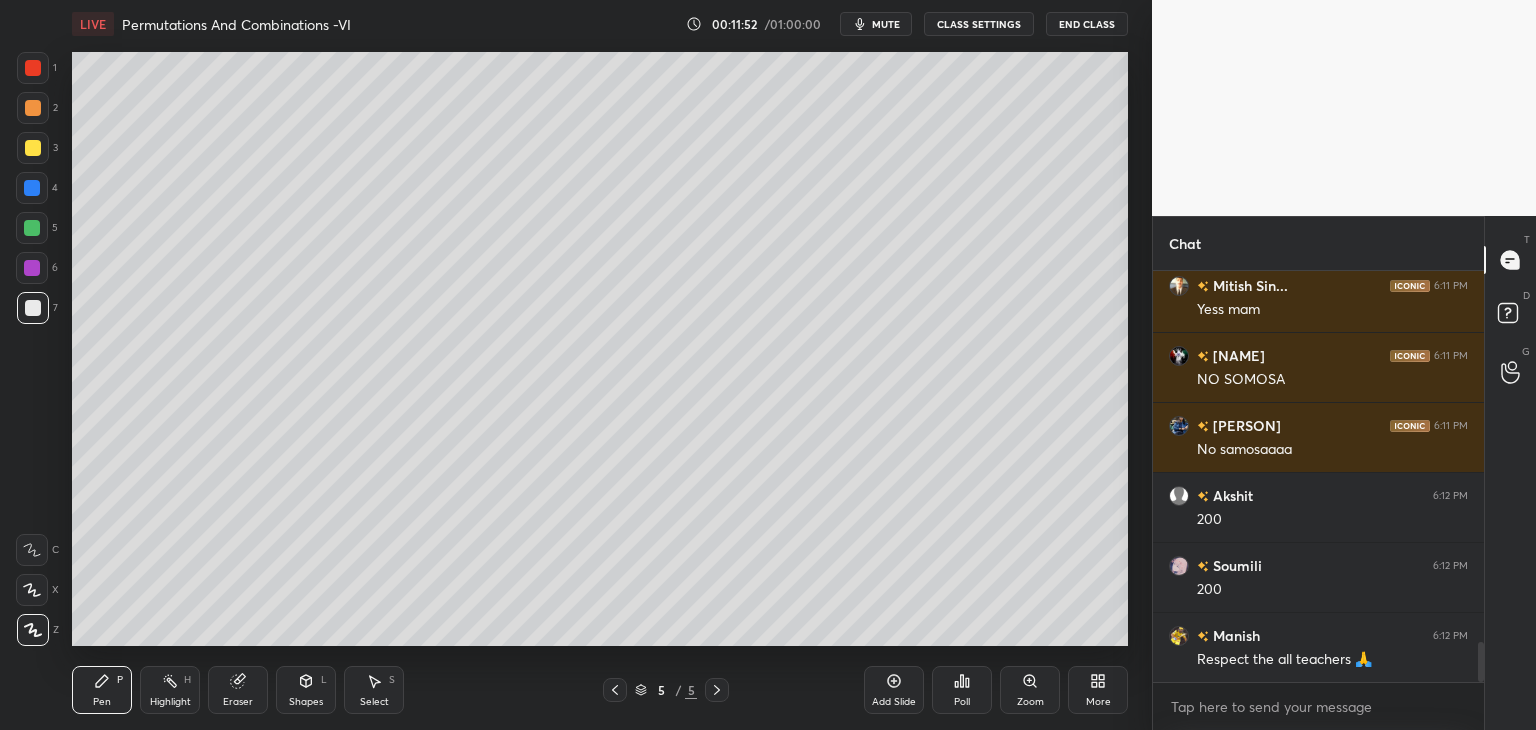 scroll, scrollTop: 3918, scrollLeft: 0, axis: vertical 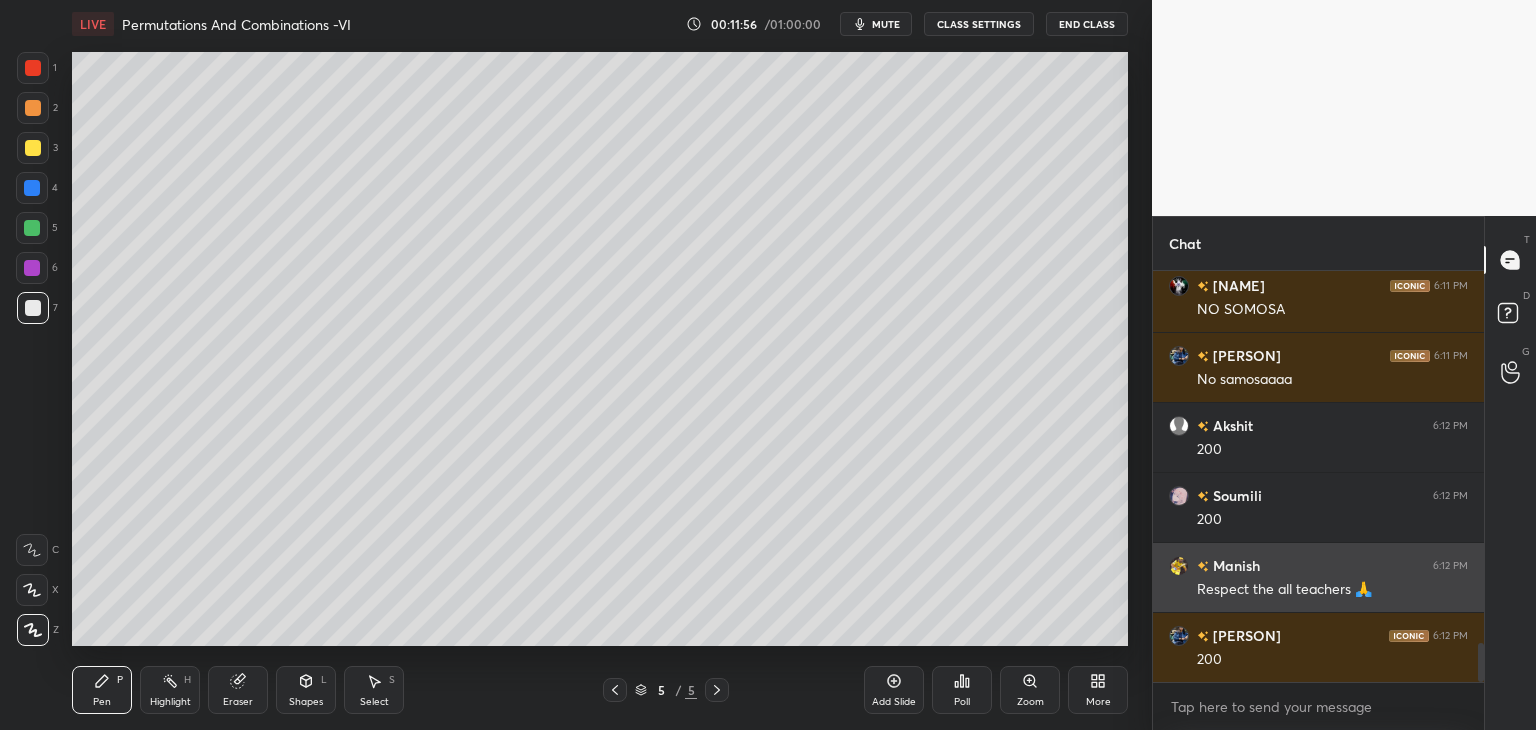click at bounding box center (1179, 566) 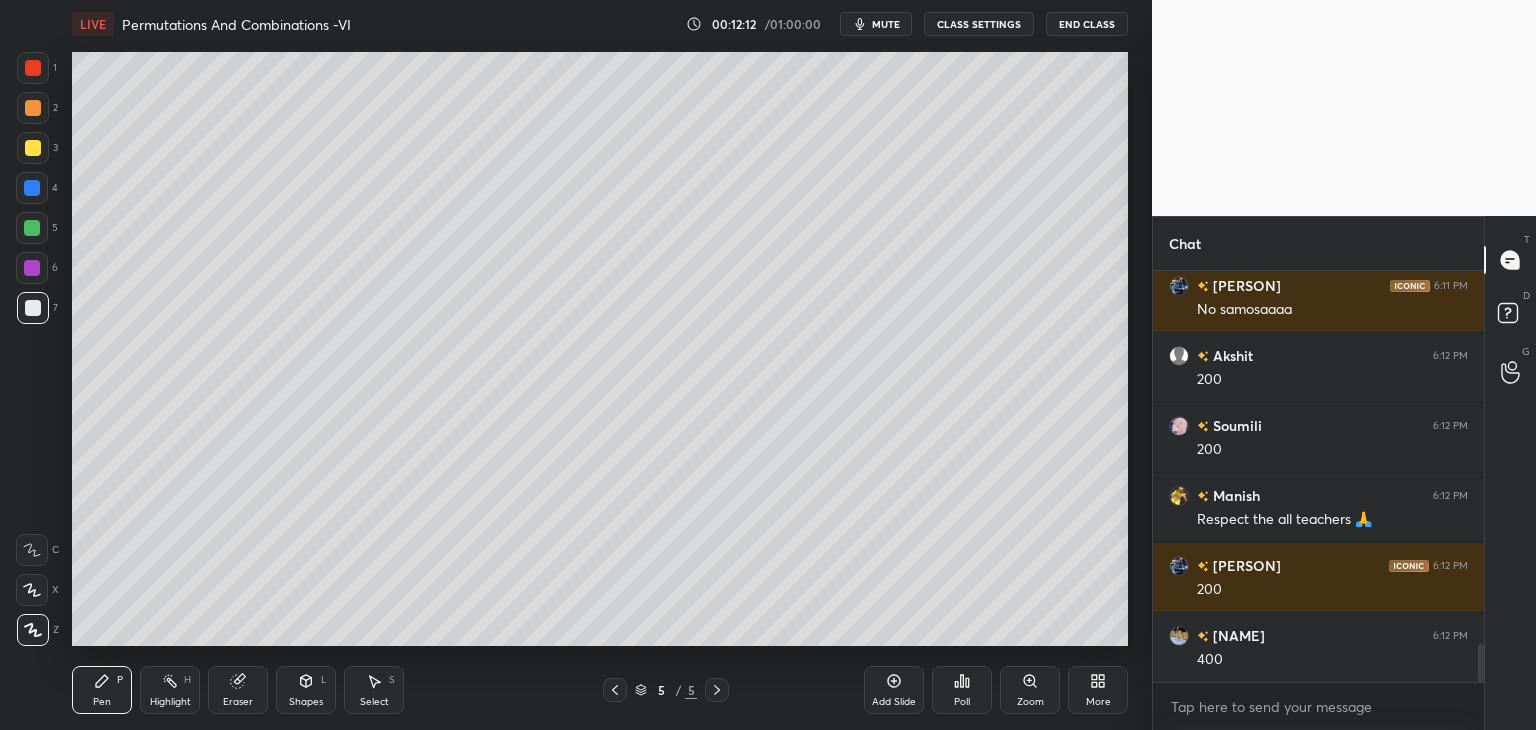 scroll, scrollTop: 4076, scrollLeft: 0, axis: vertical 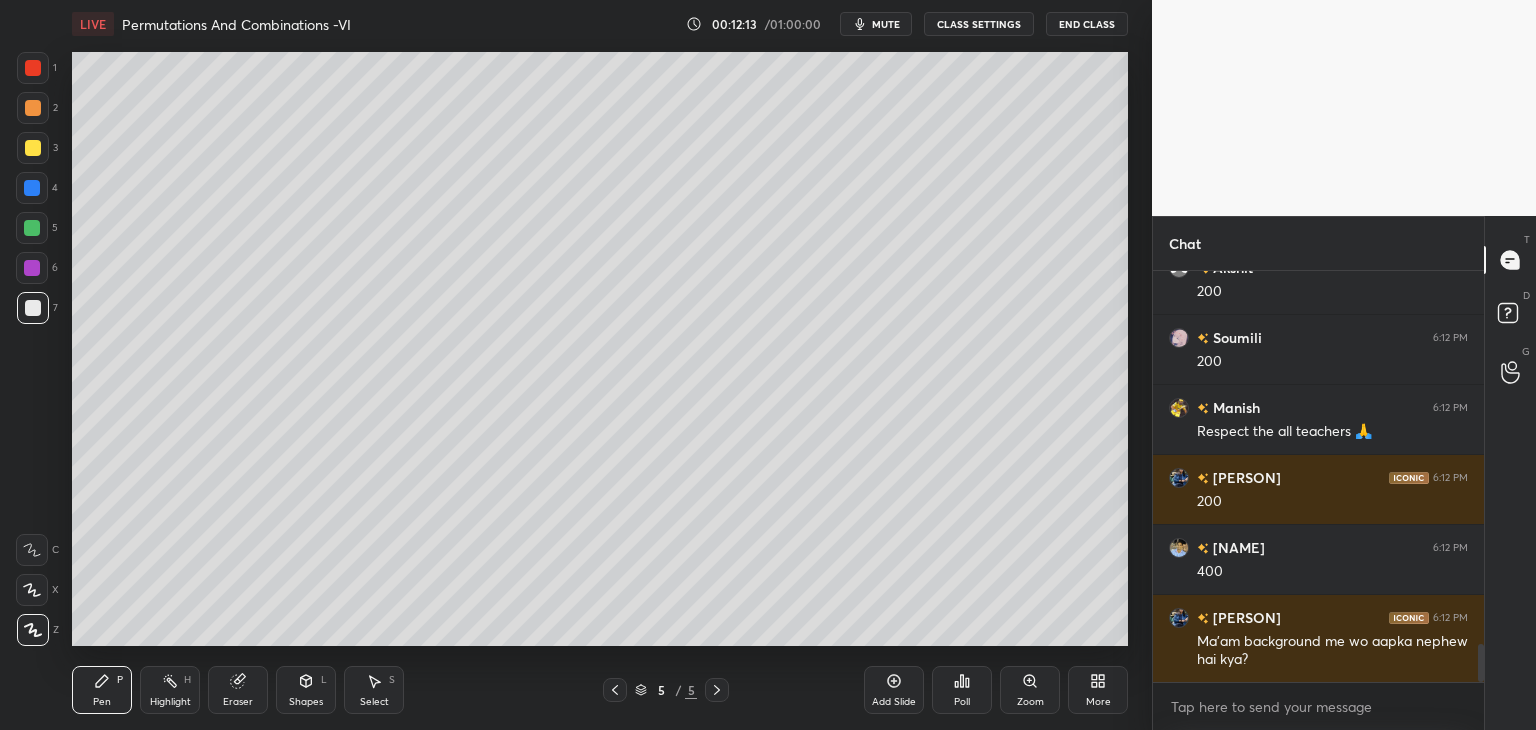 click at bounding box center (33, 148) 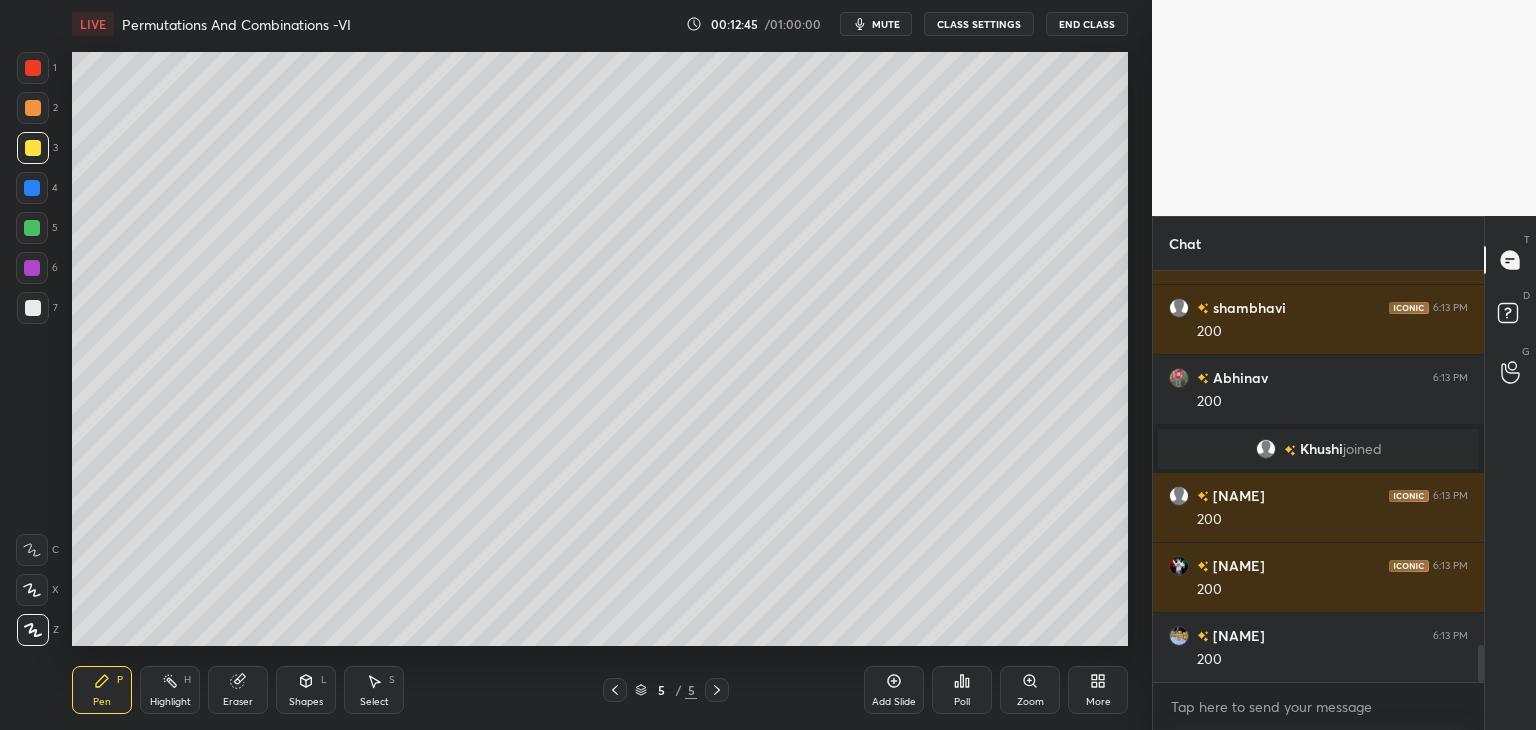 scroll, scrollTop: 4172, scrollLeft: 0, axis: vertical 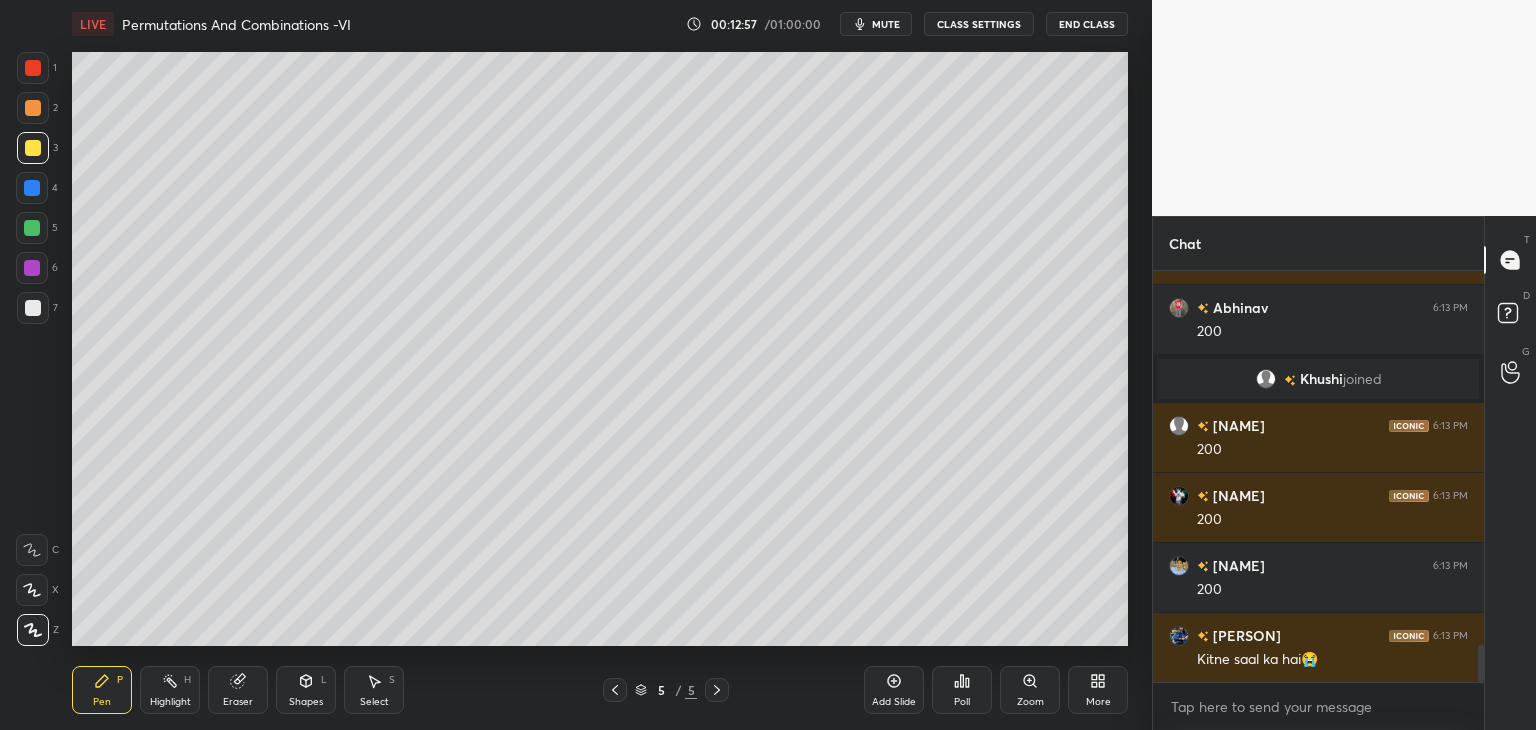 click at bounding box center [33, 308] 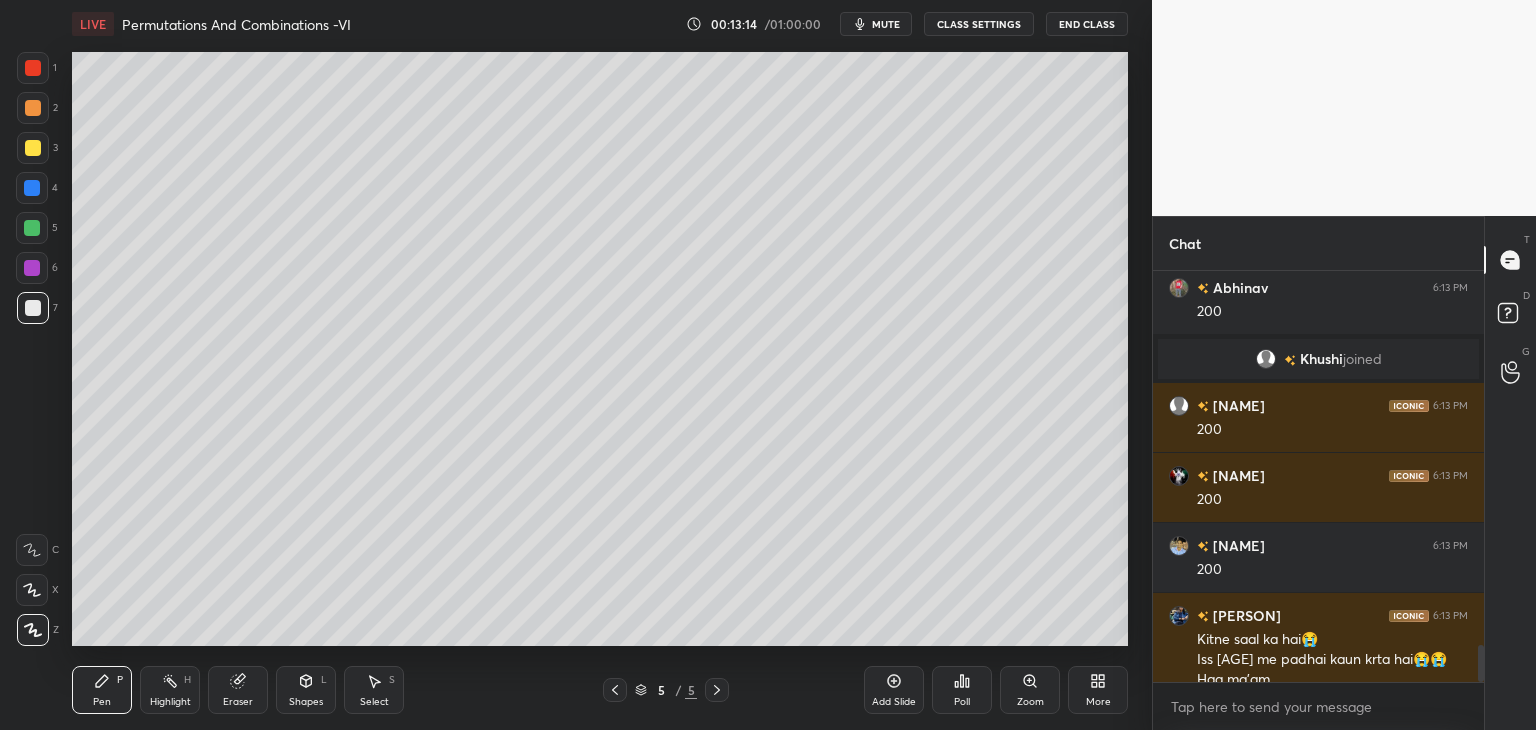 scroll, scrollTop: 4212, scrollLeft: 0, axis: vertical 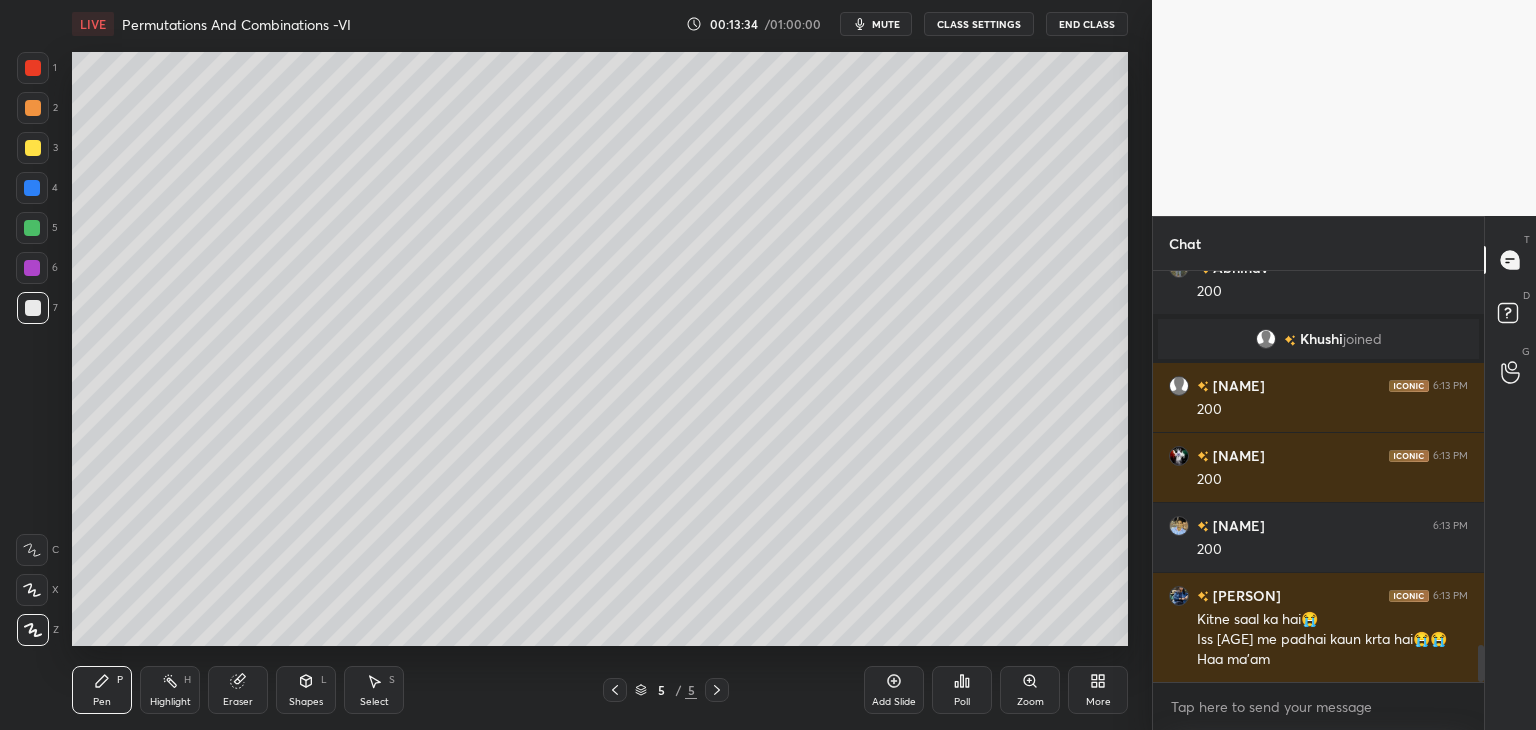 click 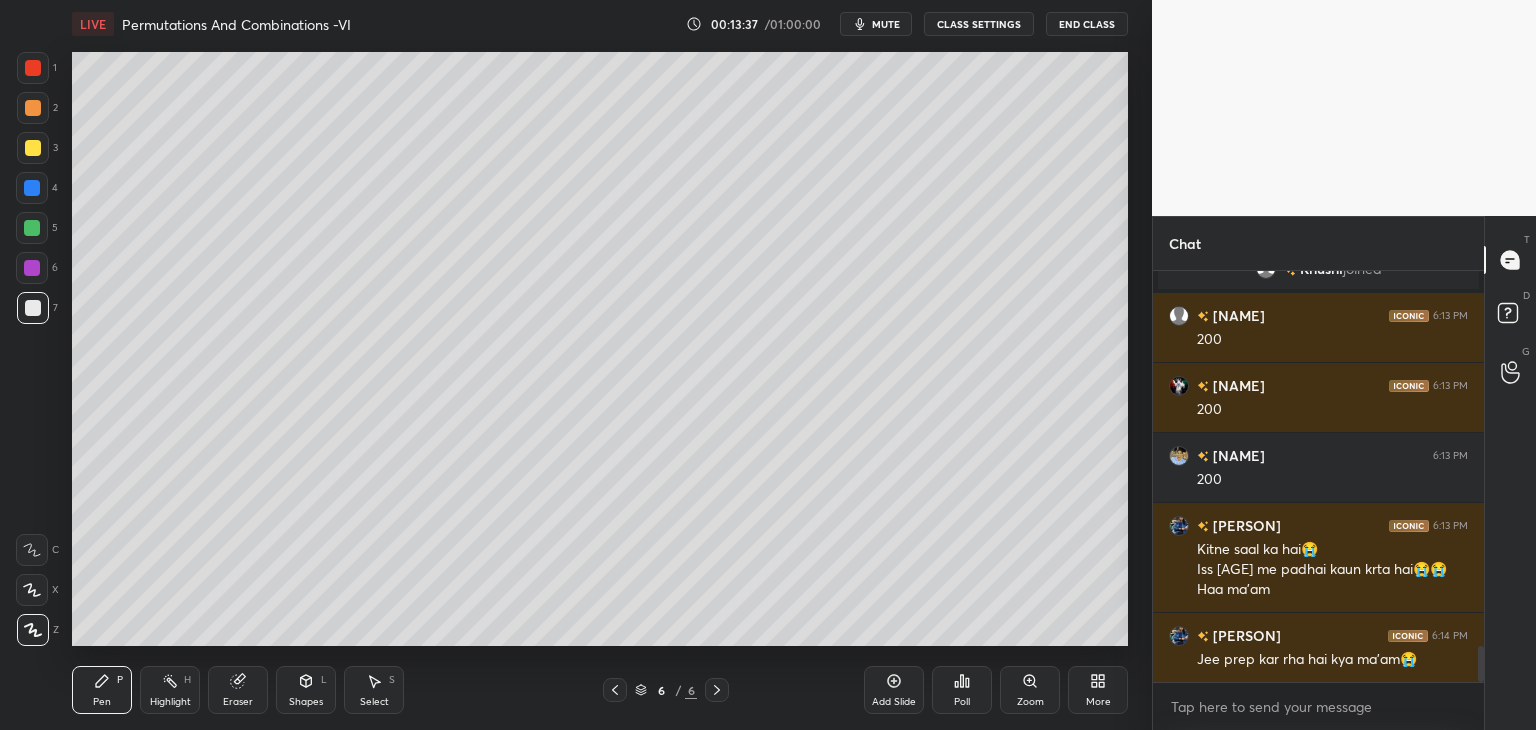 drag, startPoint x: 32, startPoint y: 149, endPoint x: 44, endPoint y: 161, distance: 16.970562 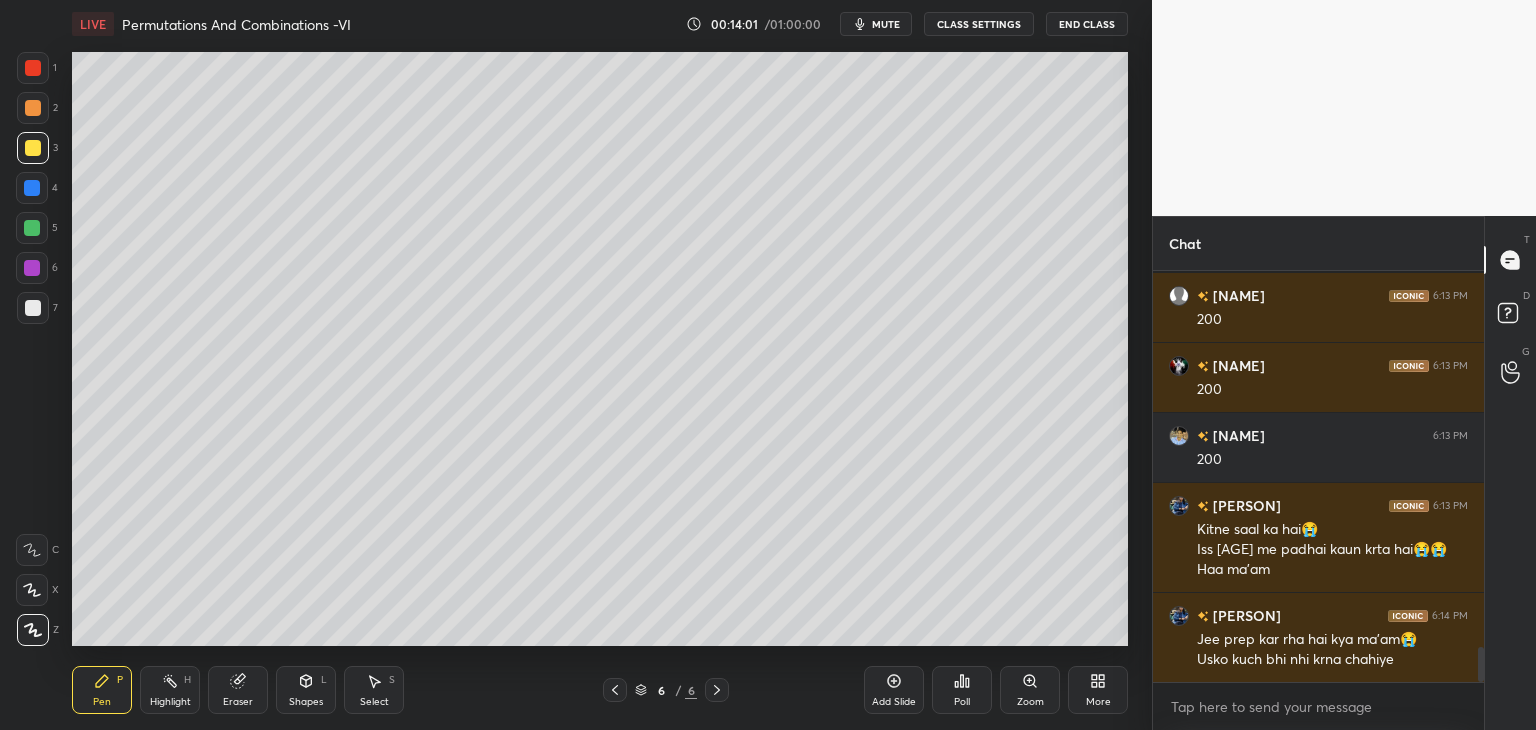 scroll, scrollTop: 4372, scrollLeft: 0, axis: vertical 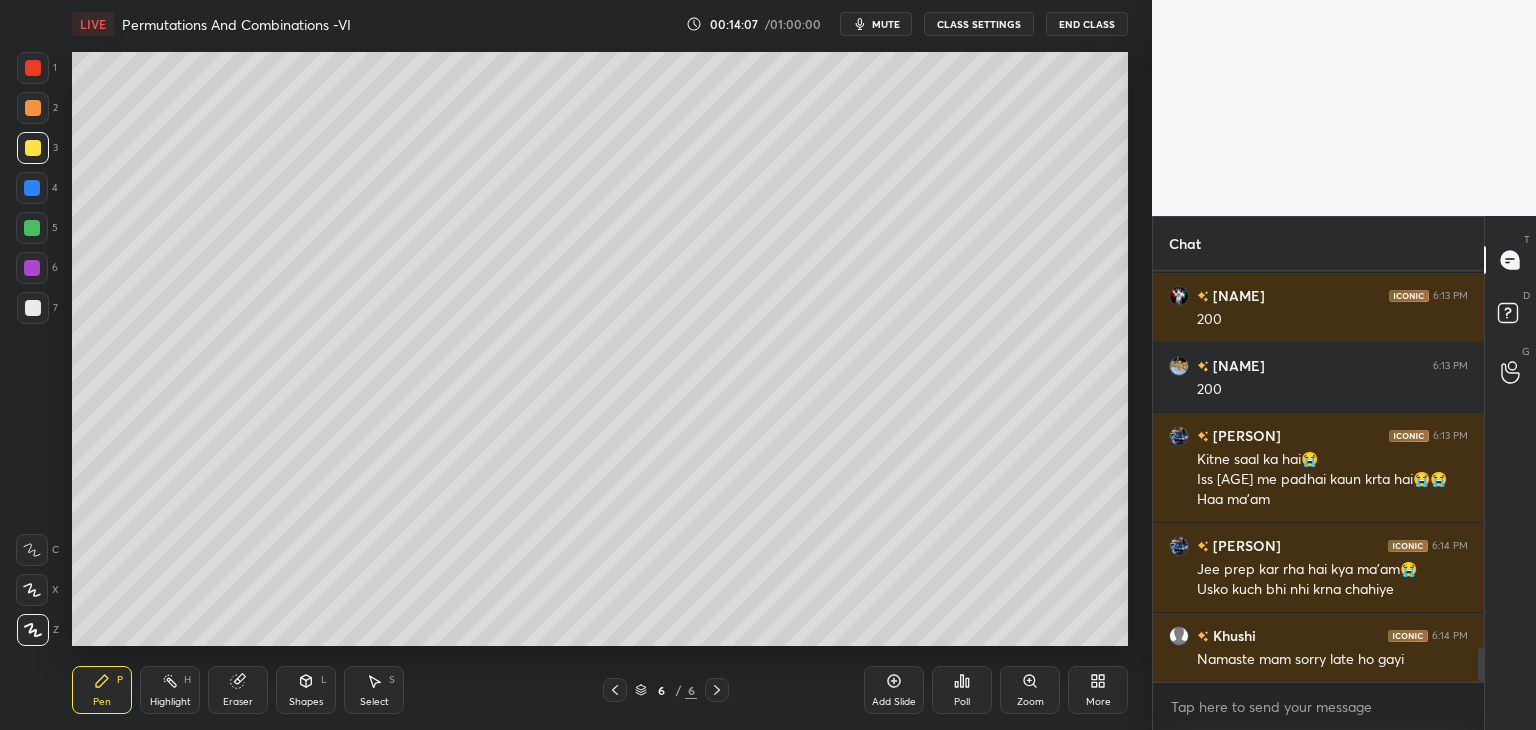drag, startPoint x: 386, startPoint y: 703, endPoint x: 410, endPoint y: 667, distance: 43.266617 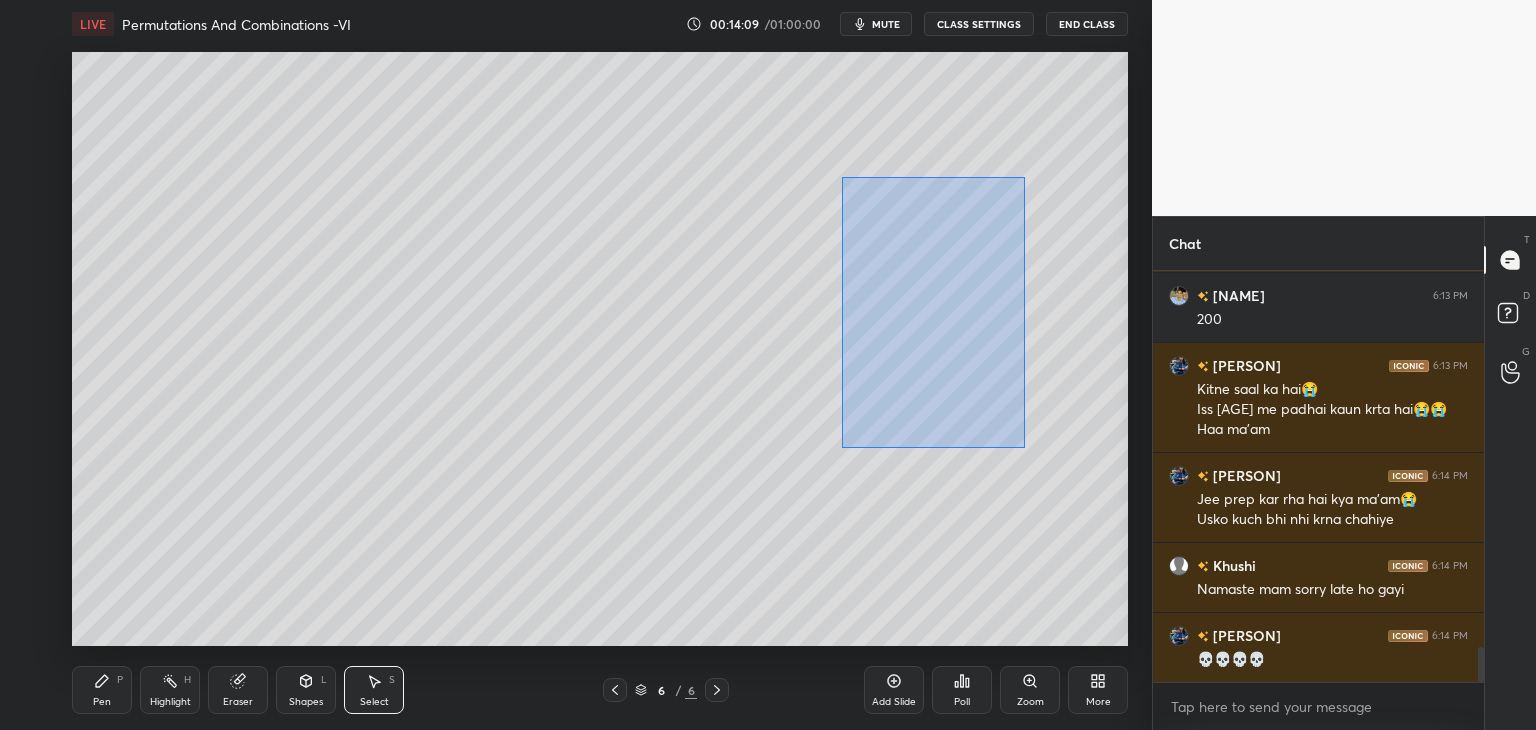 drag, startPoint x: 841, startPoint y: 177, endPoint x: 1023, endPoint y: 441, distance: 320.65558 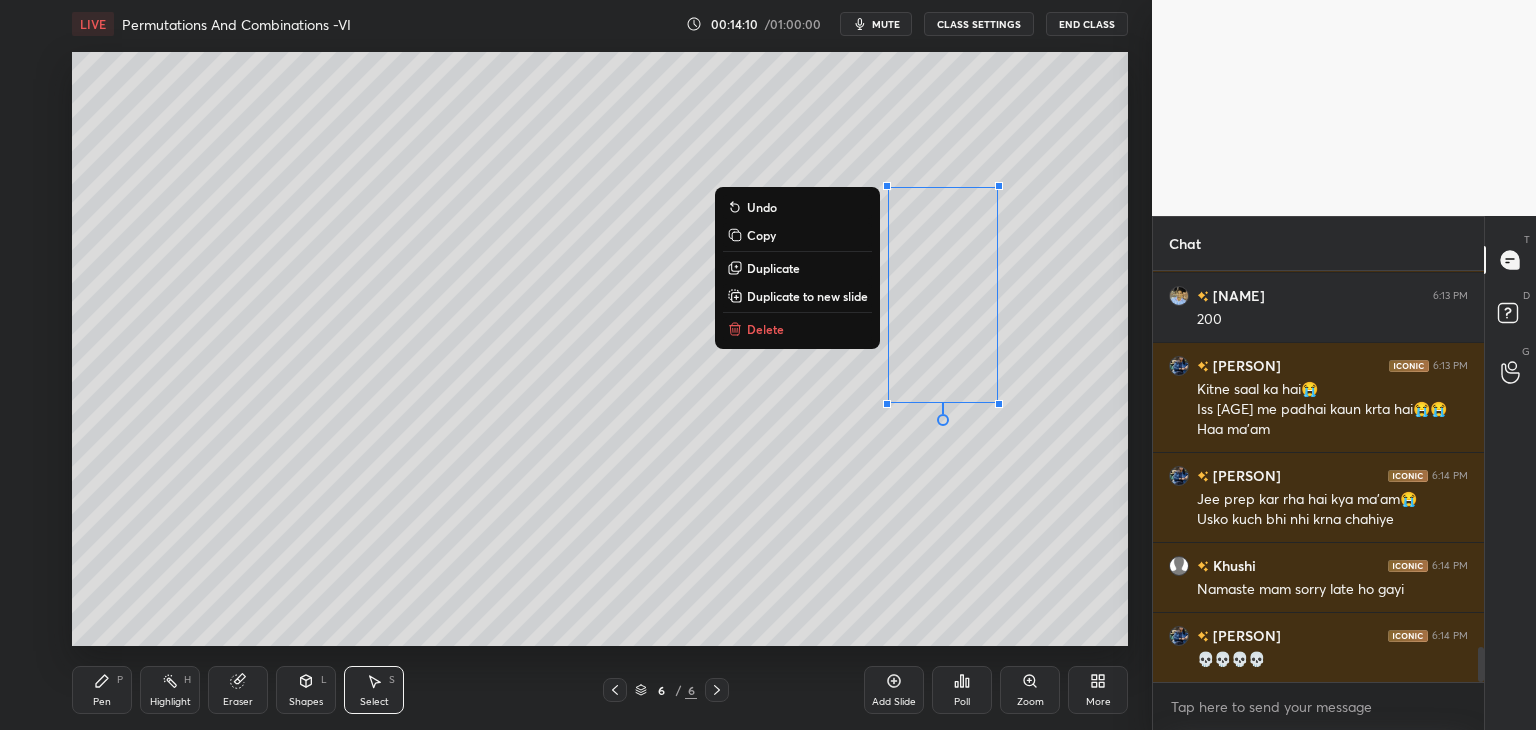 click on "Delete" at bounding box center (797, 329) 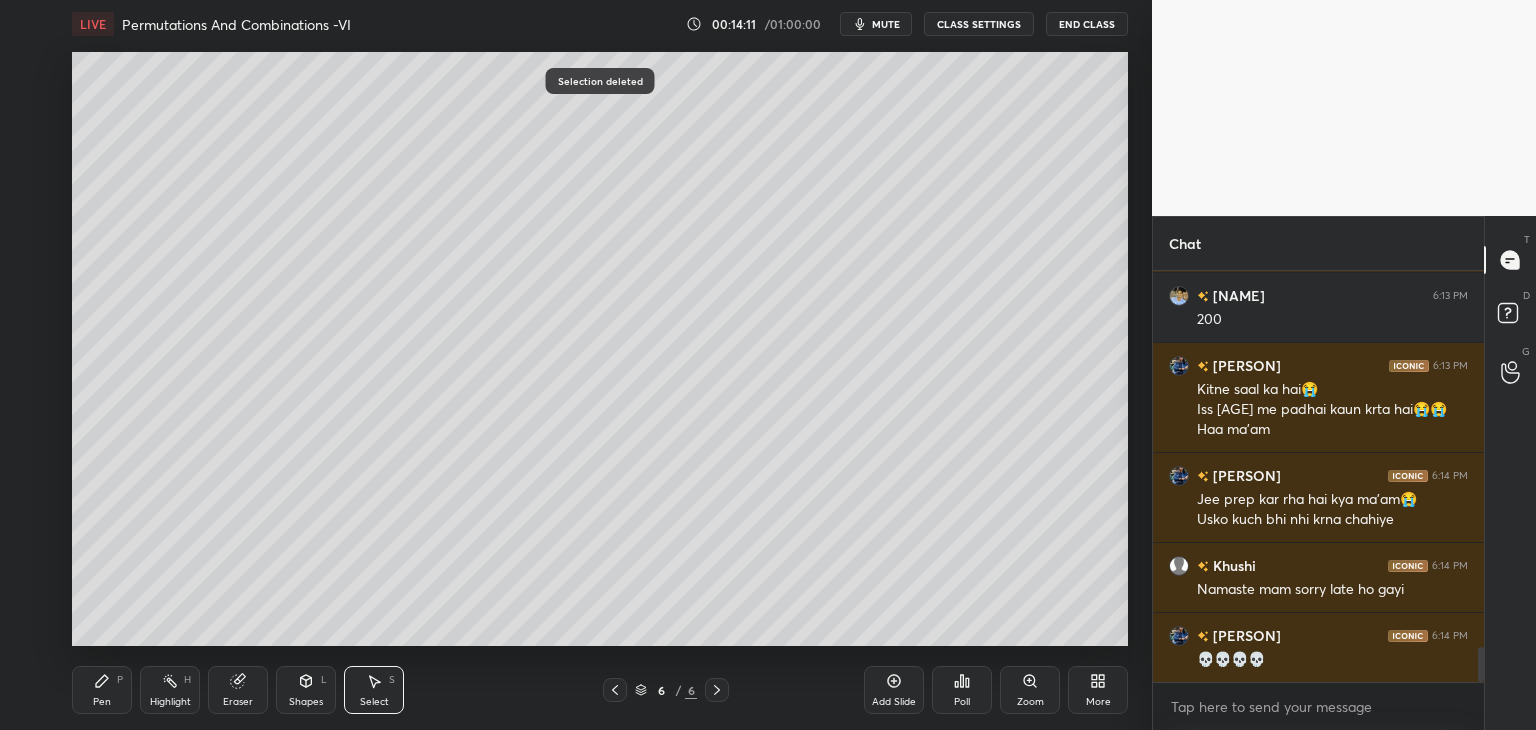 drag, startPoint x: 108, startPoint y: 700, endPoint x: 111, endPoint y: 683, distance: 17.262676 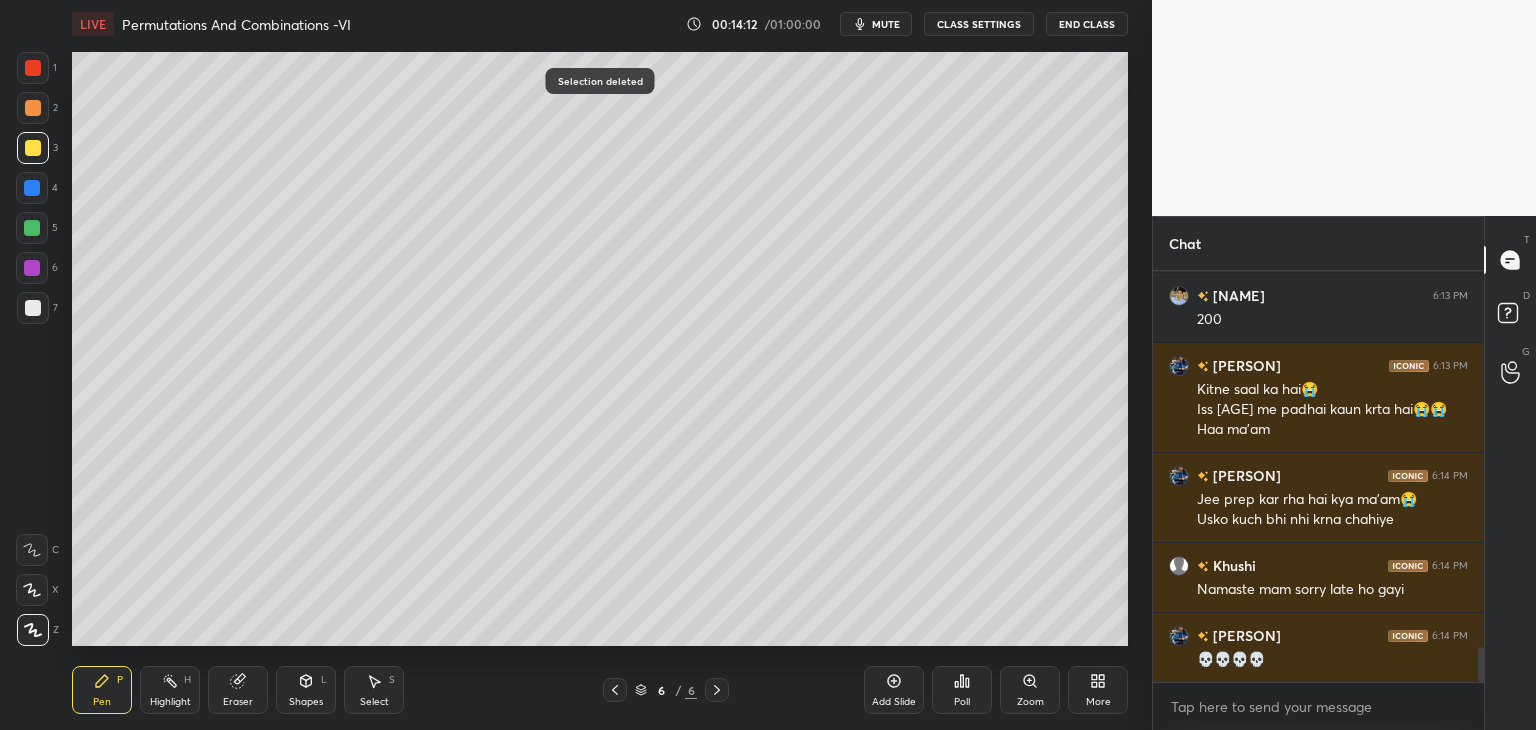 drag, startPoint x: 31, startPoint y: 147, endPoint x: 58, endPoint y: 149, distance: 27.073973 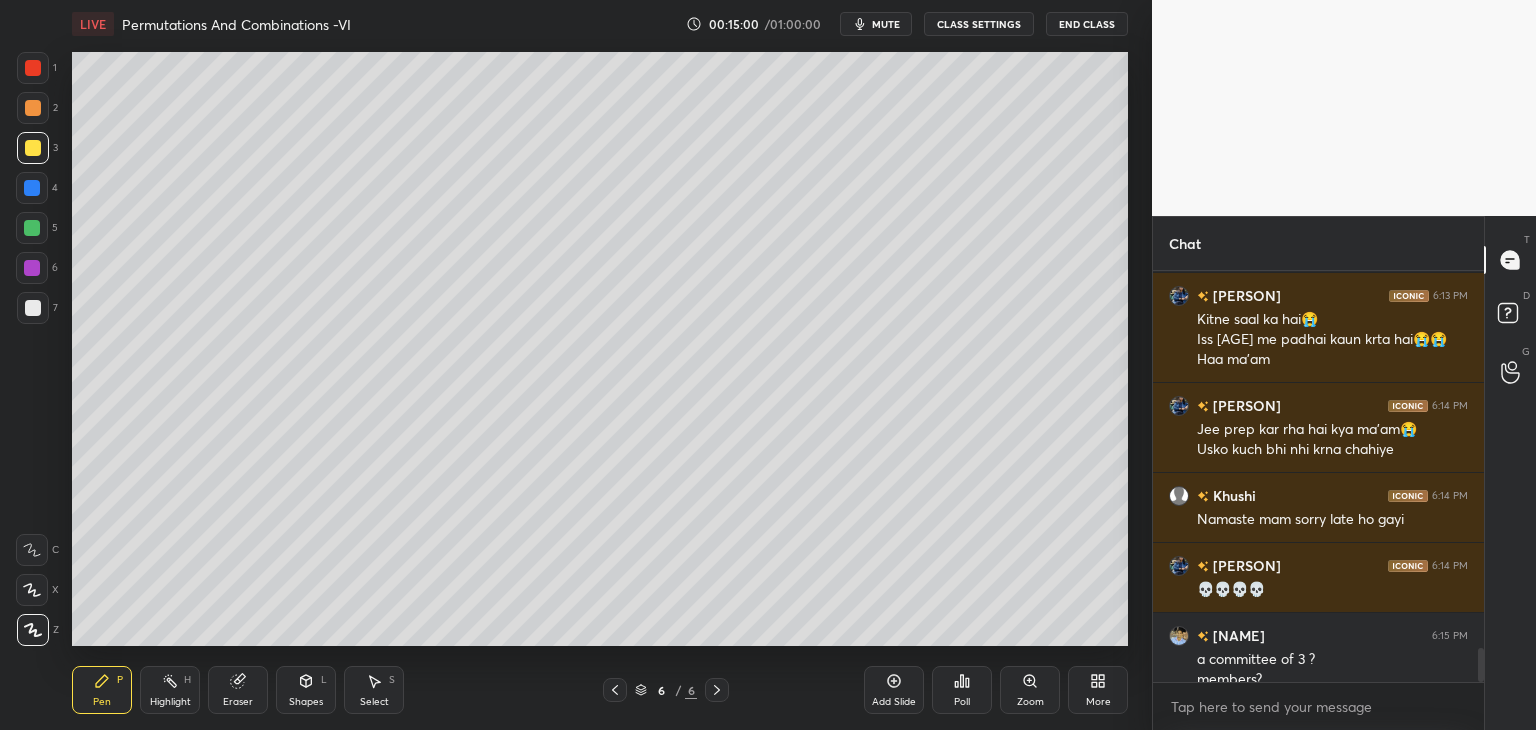 scroll, scrollTop: 4532, scrollLeft: 0, axis: vertical 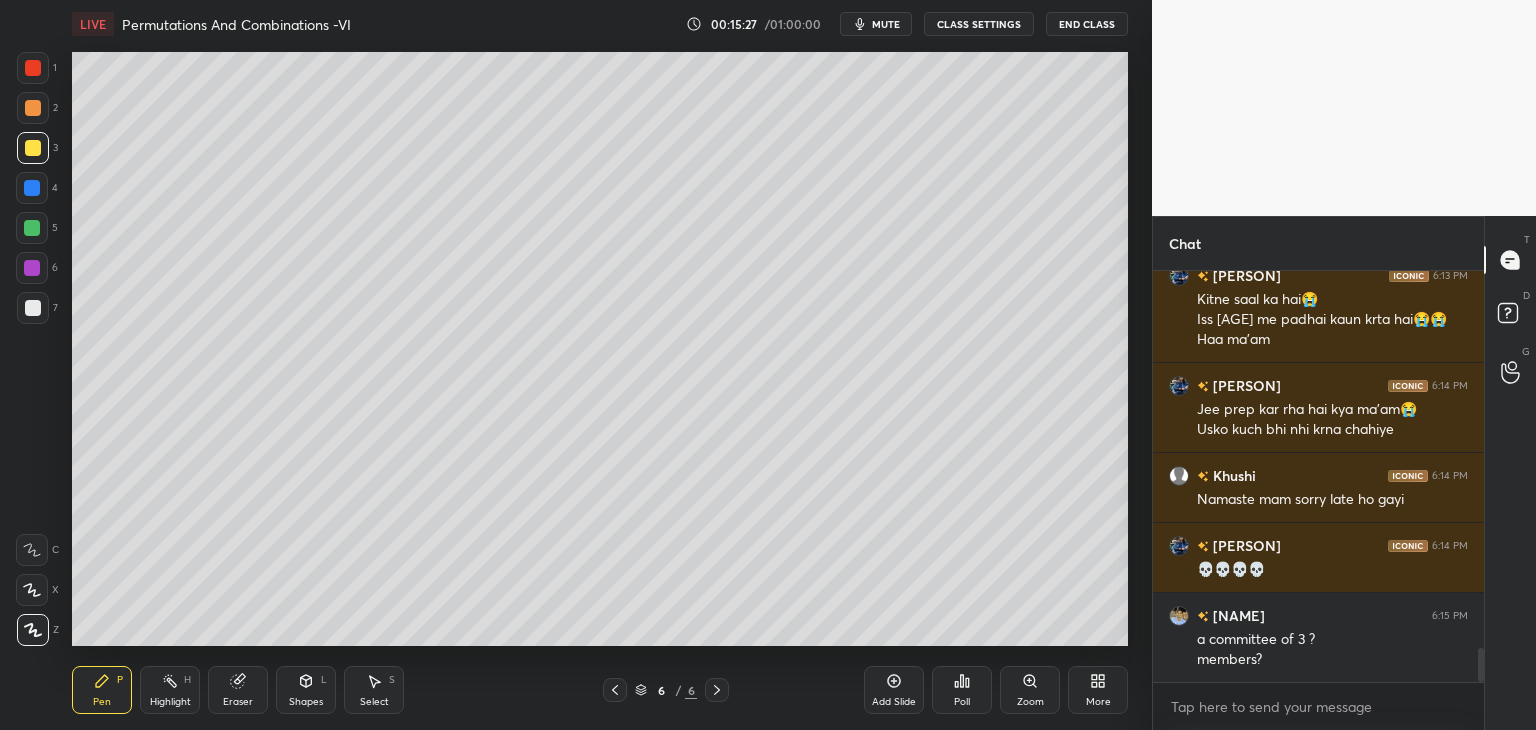 click on "mute" at bounding box center (876, 24) 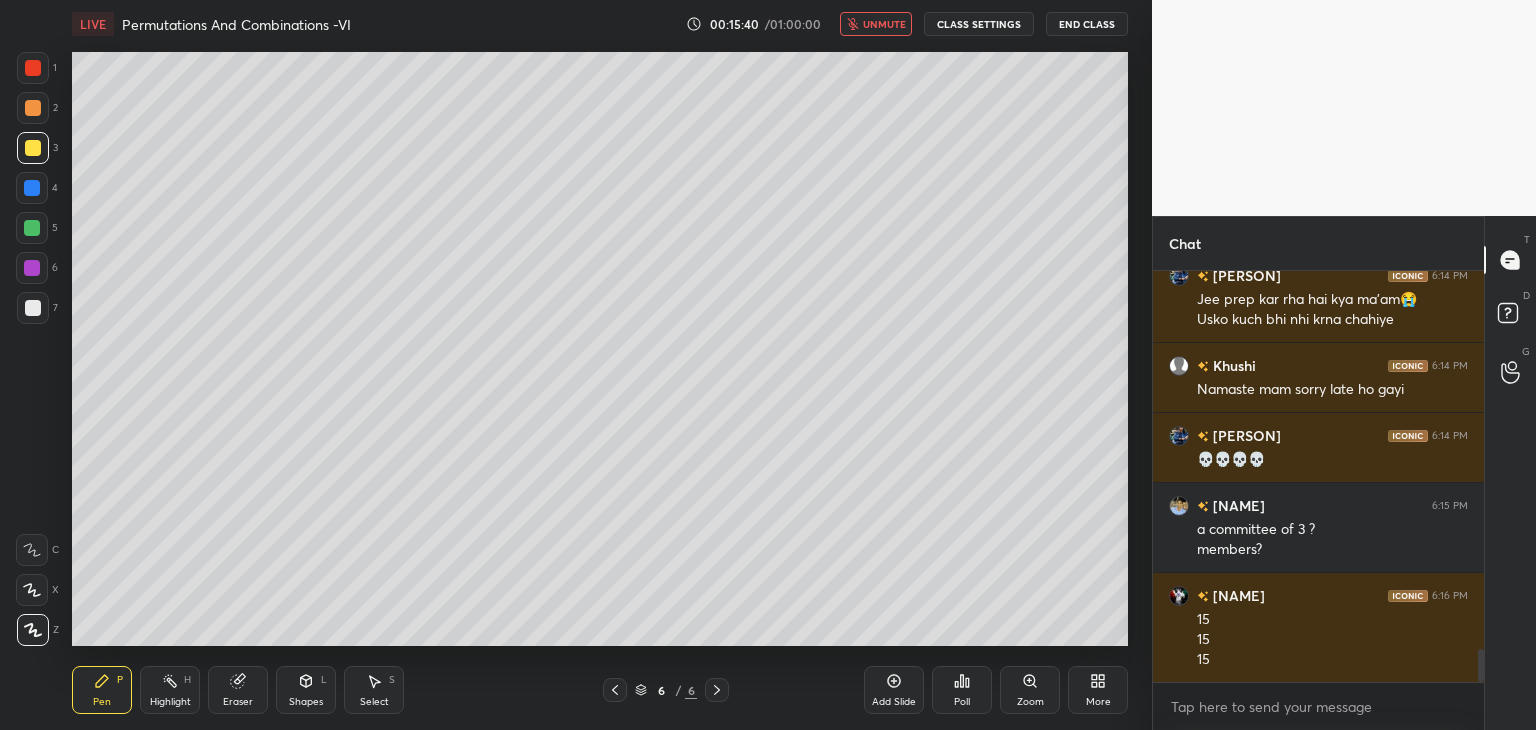 scroll, scrollTop: 4712, scrollLeft: 0, axis: vertical 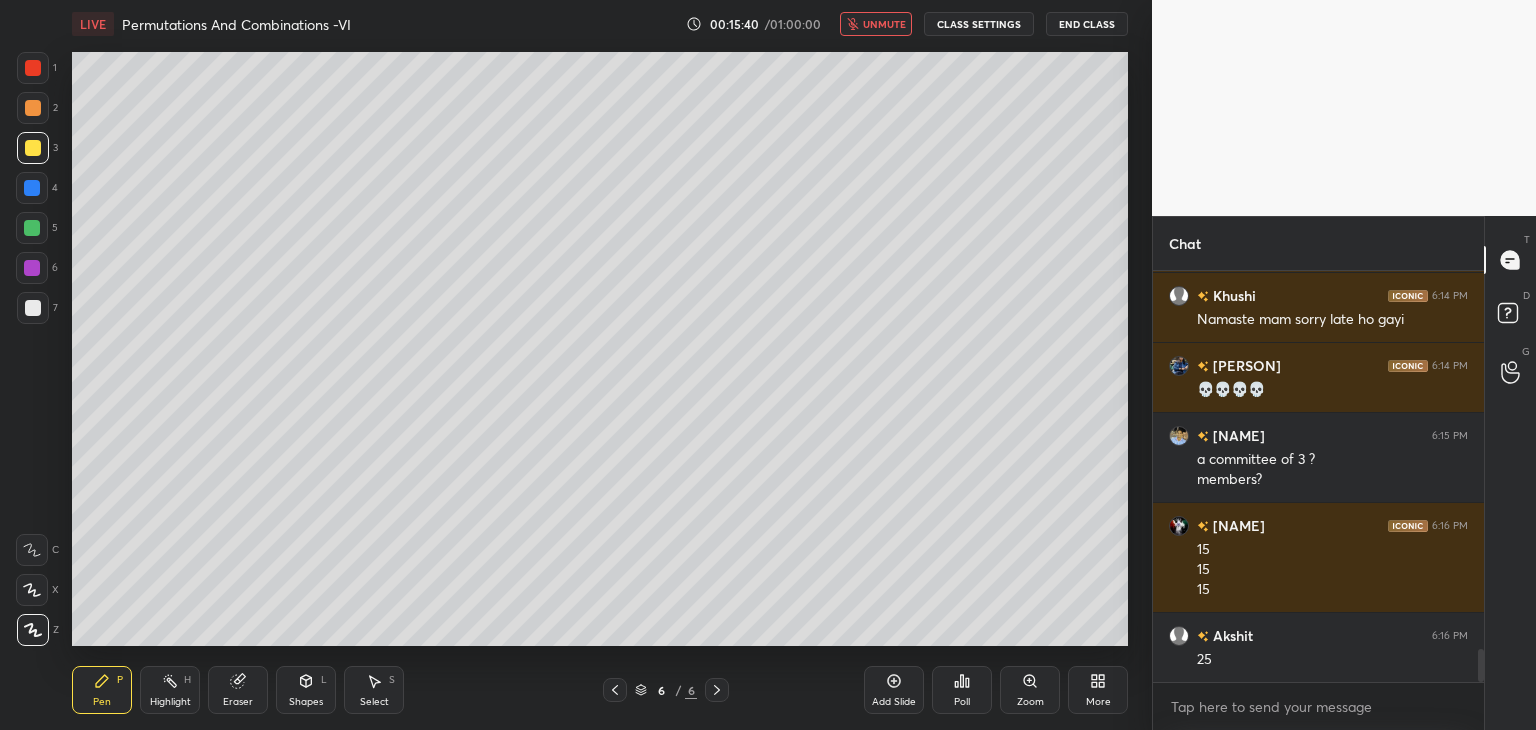 click on "unmute" at bounding box center [884, 24] 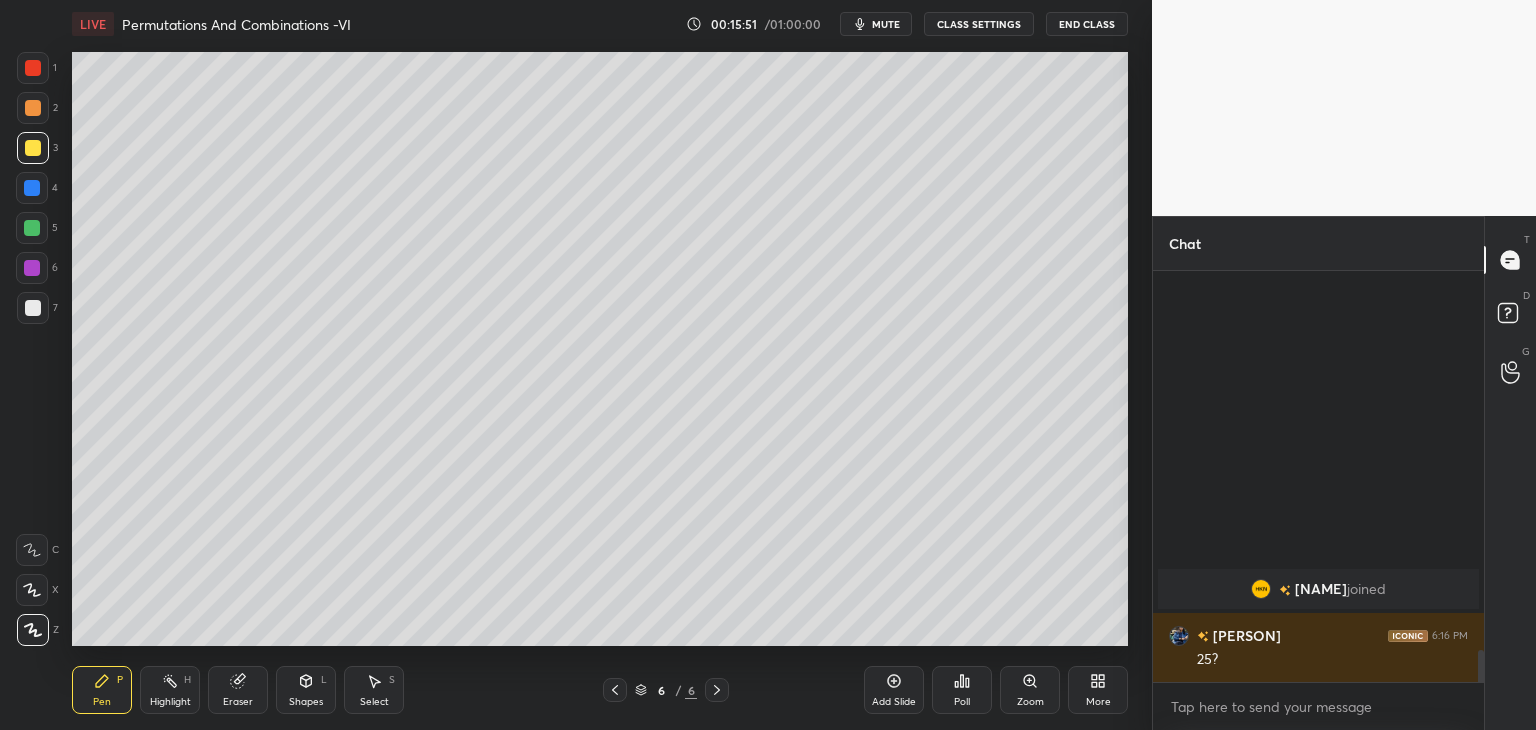 scroll, scrollTop: 4640, scrollLeft: 0, axis: vertical 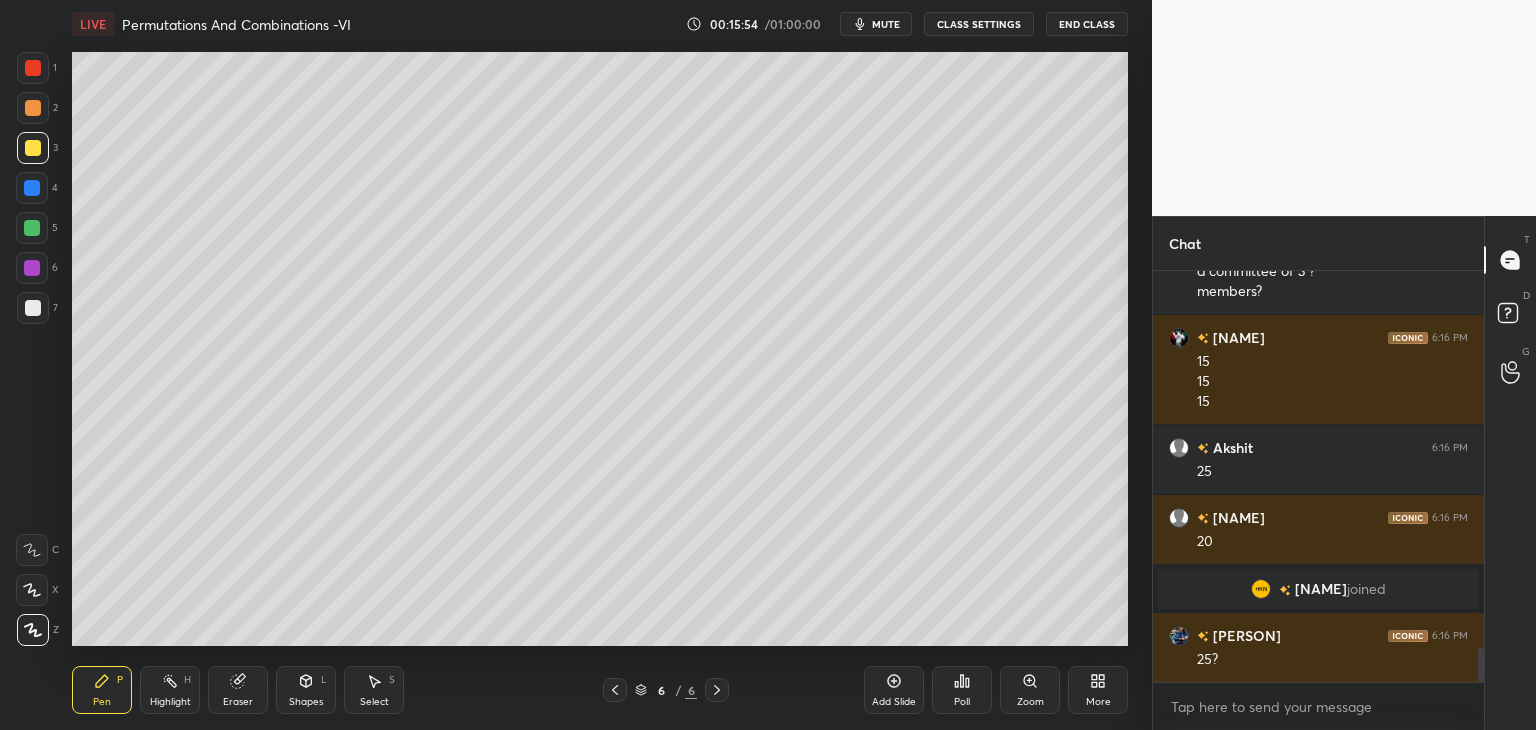 click at bounding box center (1261, 589) 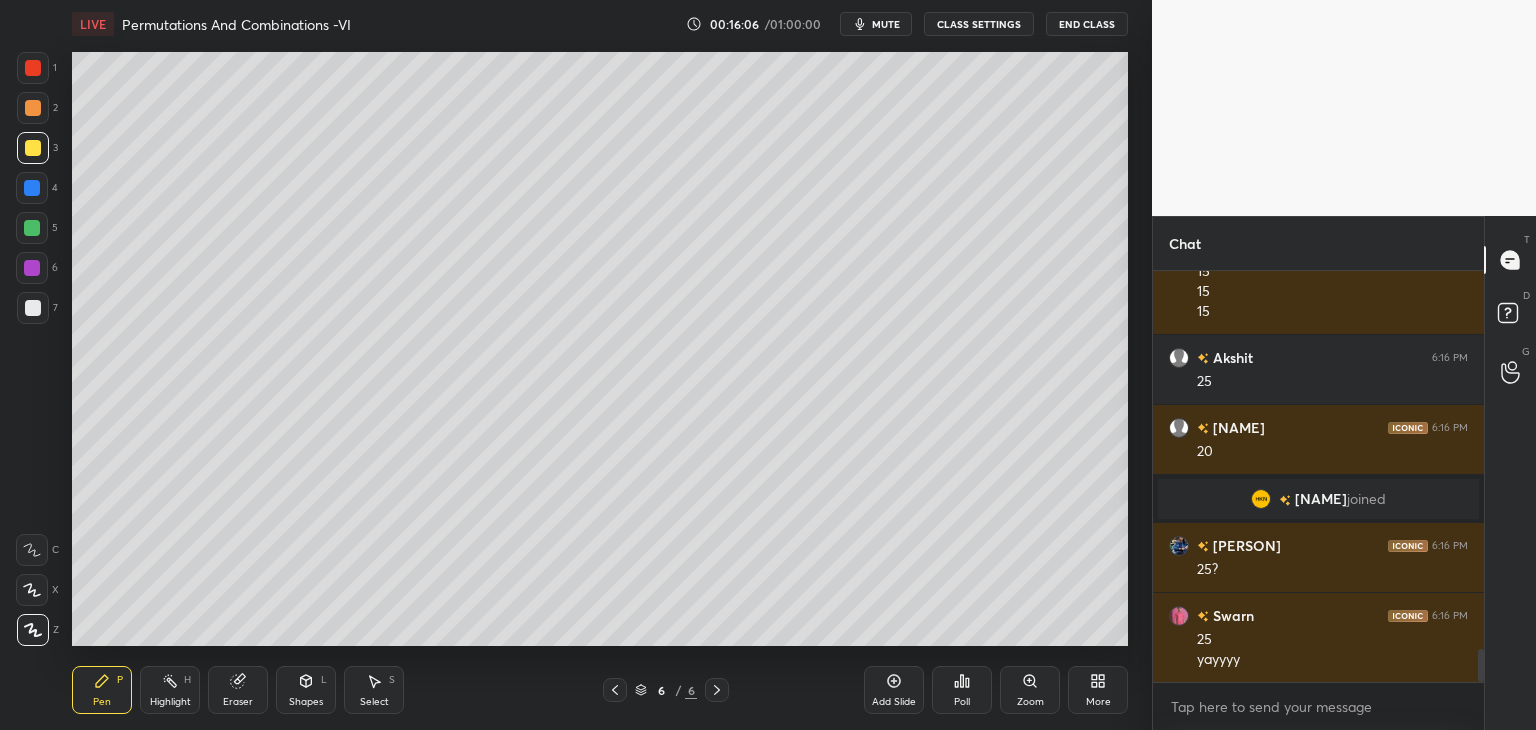 scroll, scrollTop: 4800, scrollLeft: 0, axis: vertical 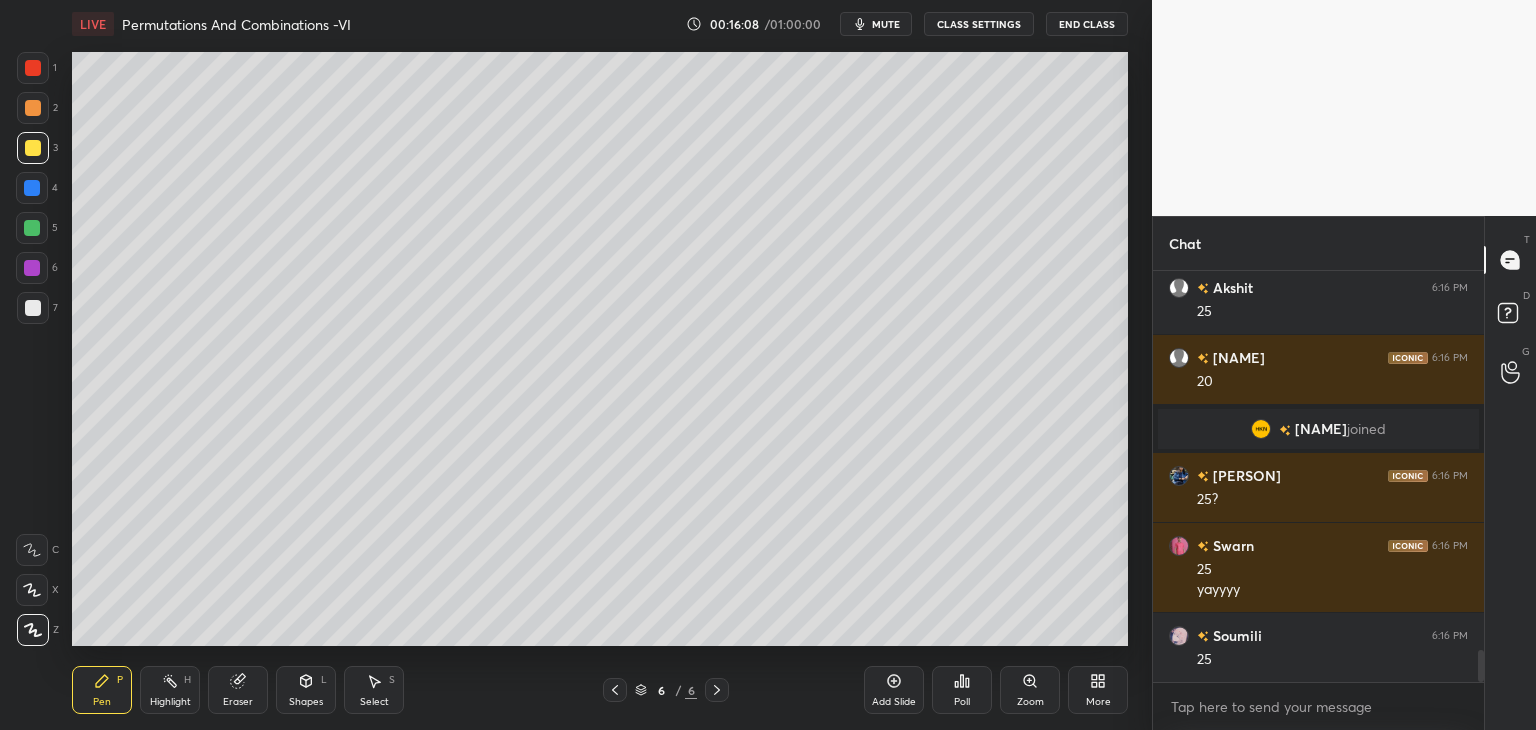 drag, startPoint x: 376, startPoint y: 681, endPoint x: 374, endPoint y: 657, distance: 24.083189 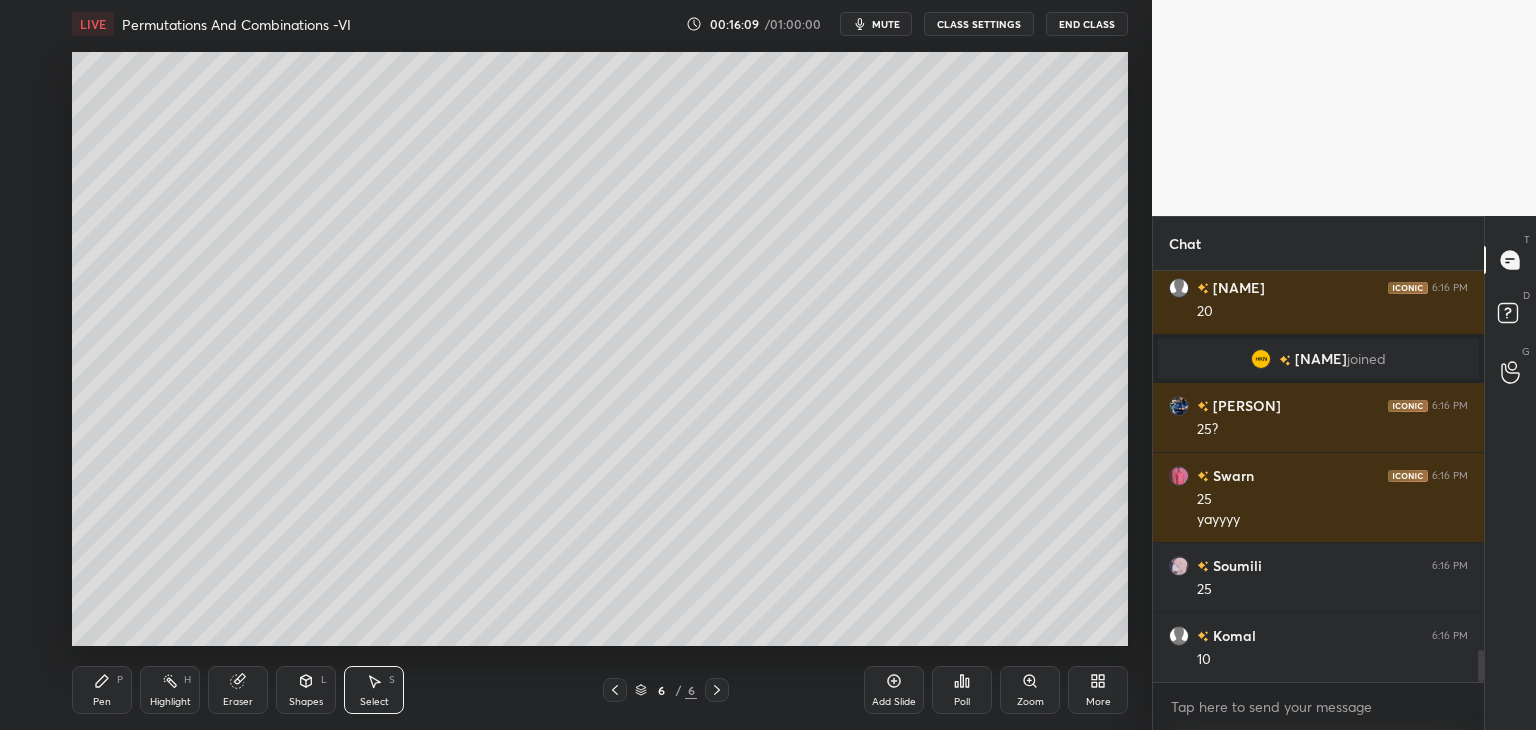 scroll, scrollTop: 4940, scrollLeft: 0, axis: vertical 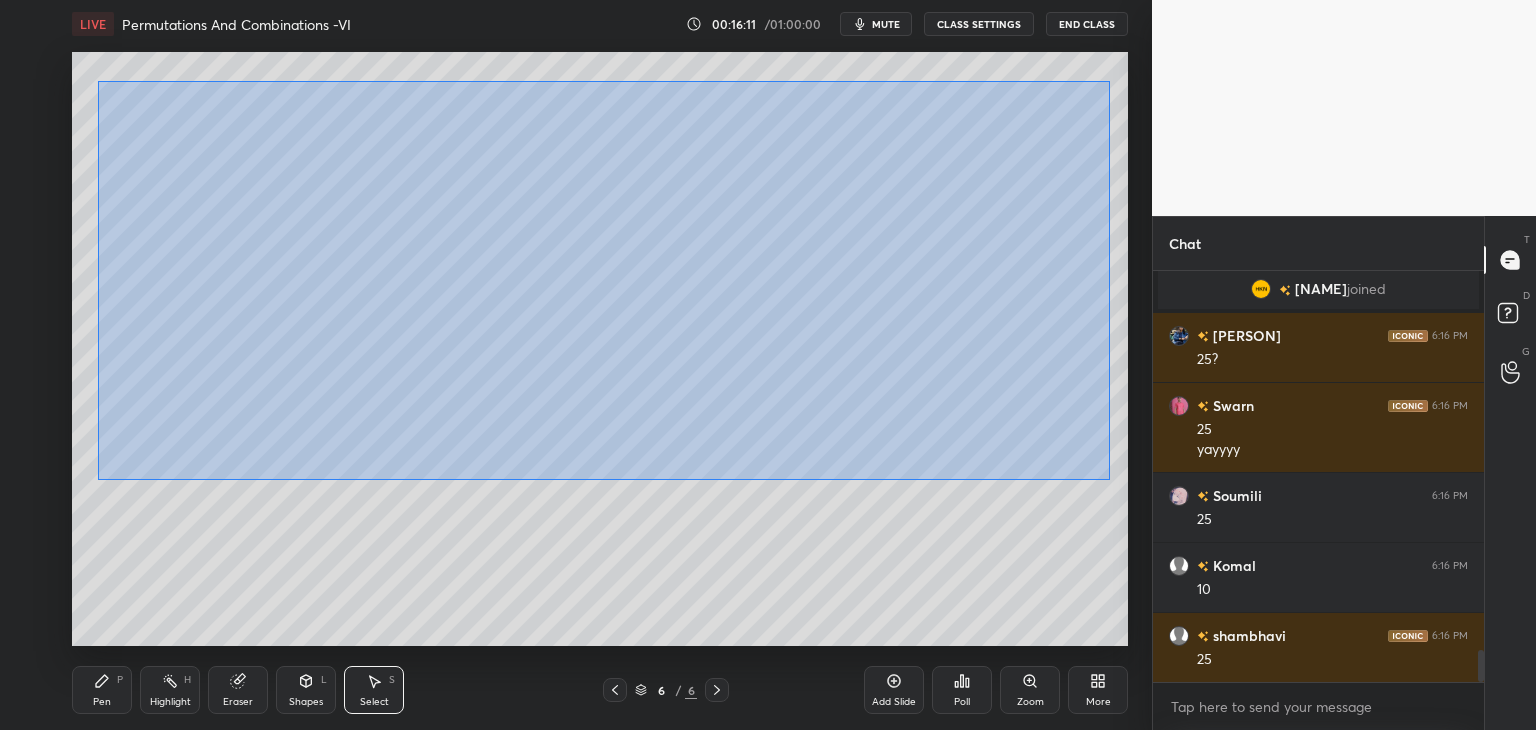 drag, startPoint x: 98, startPoint y: 81, endPoint x: 1104, endPoint y: 477, distance: 1081.1346 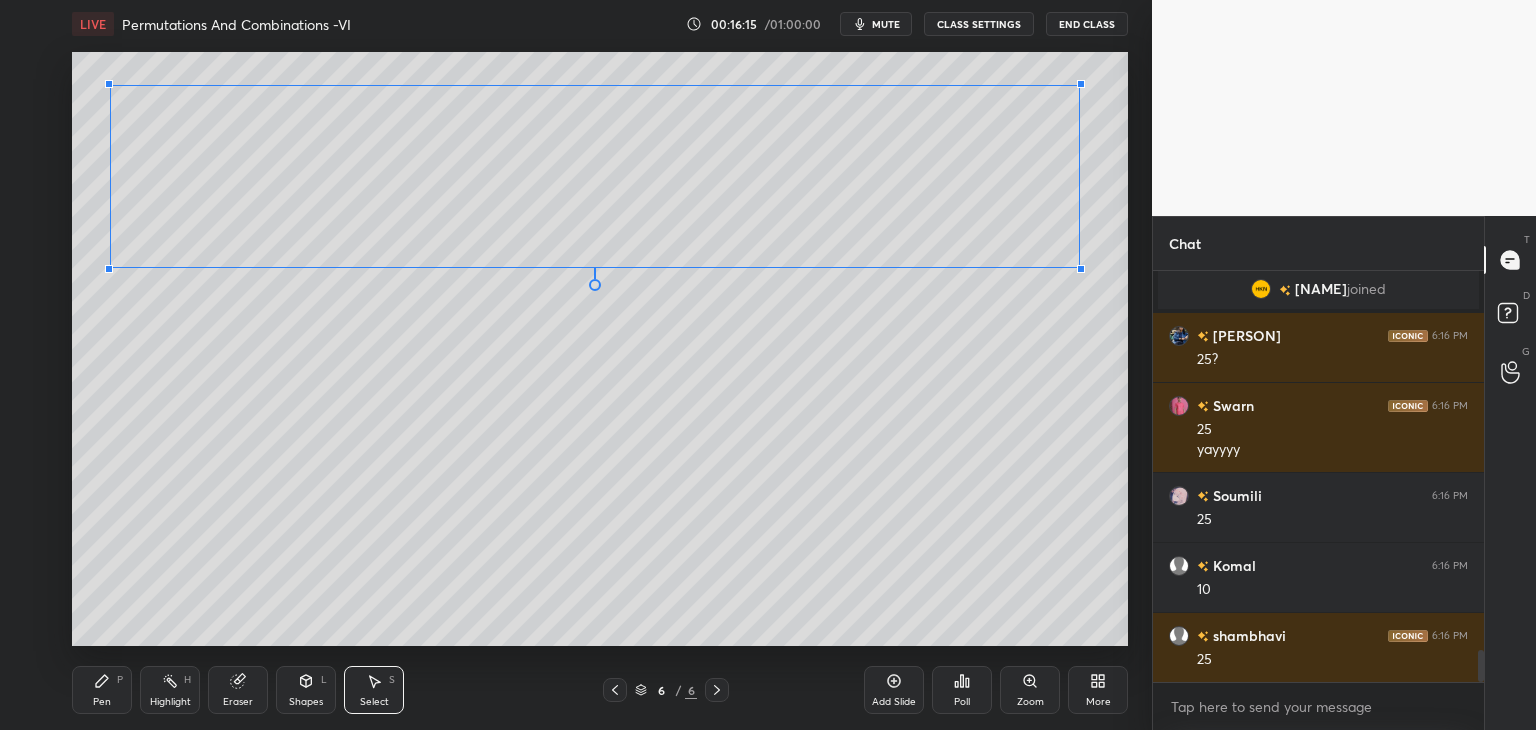 drag, startPoint x: 1076, startPoint y: 416, endPoint x: 1058, endPoint y: 287, distance: 130.24976 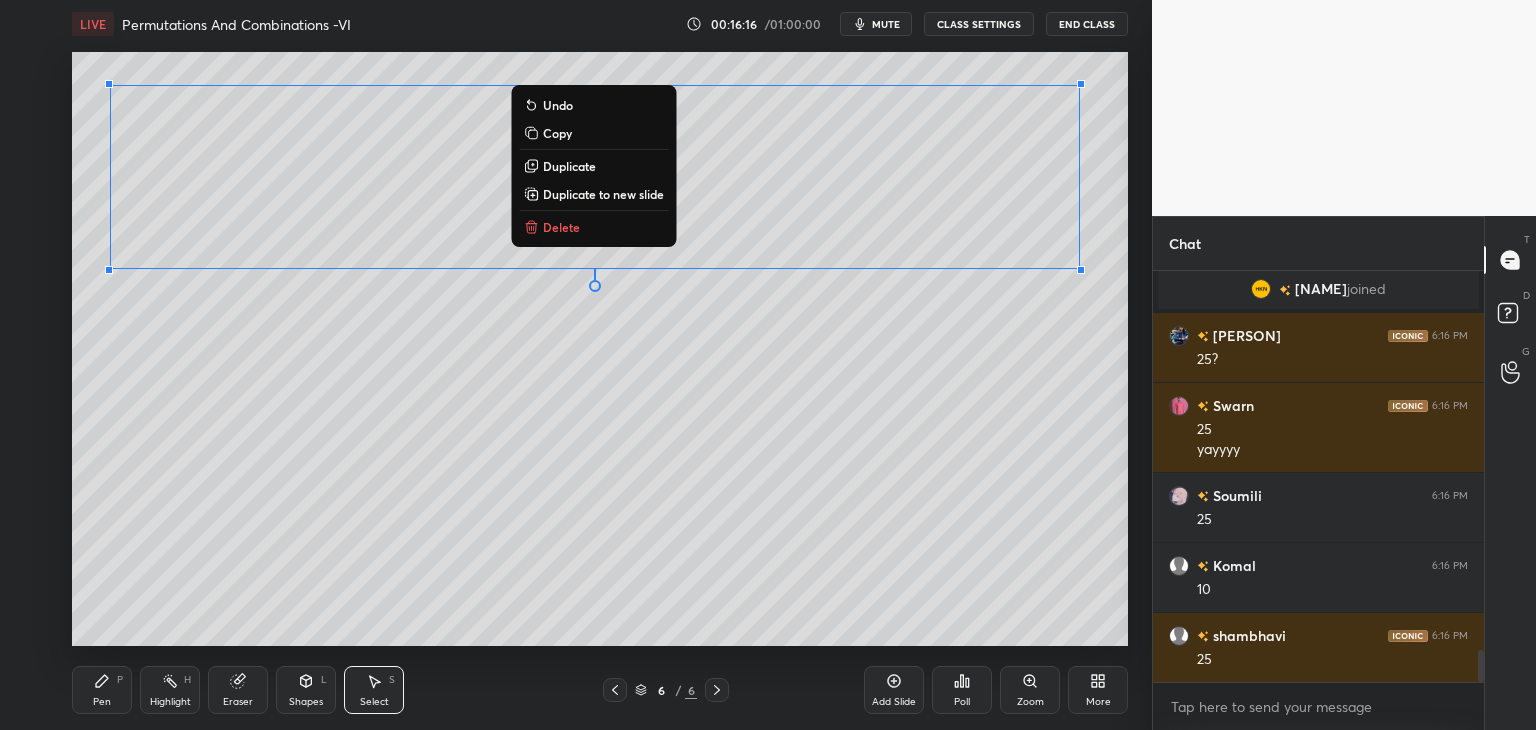 click on "0 ° Undo Copy Duplicate Duplicate to new slide Delete" at bounding box center (600, 349) 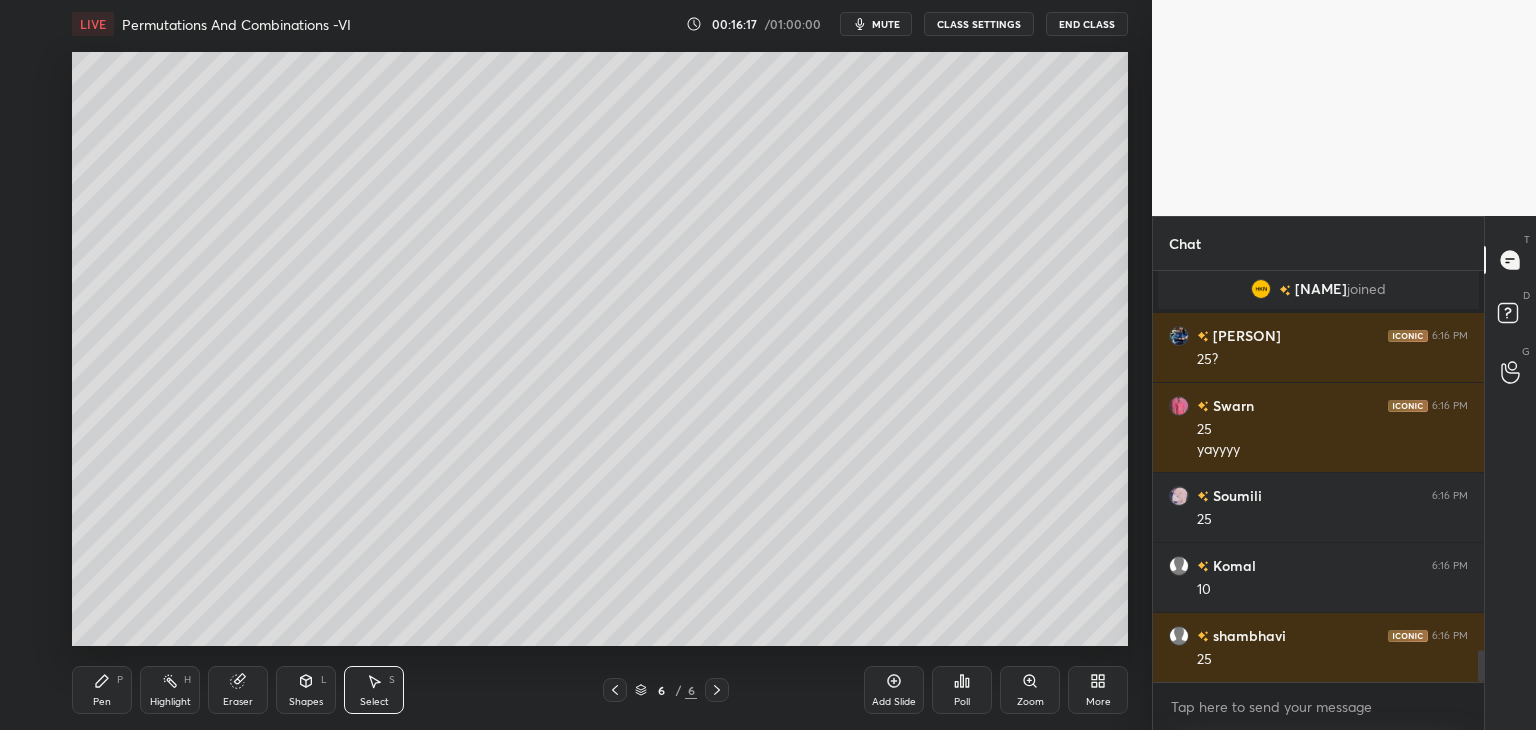 click on "Pen" at bounding box center [102, 702] 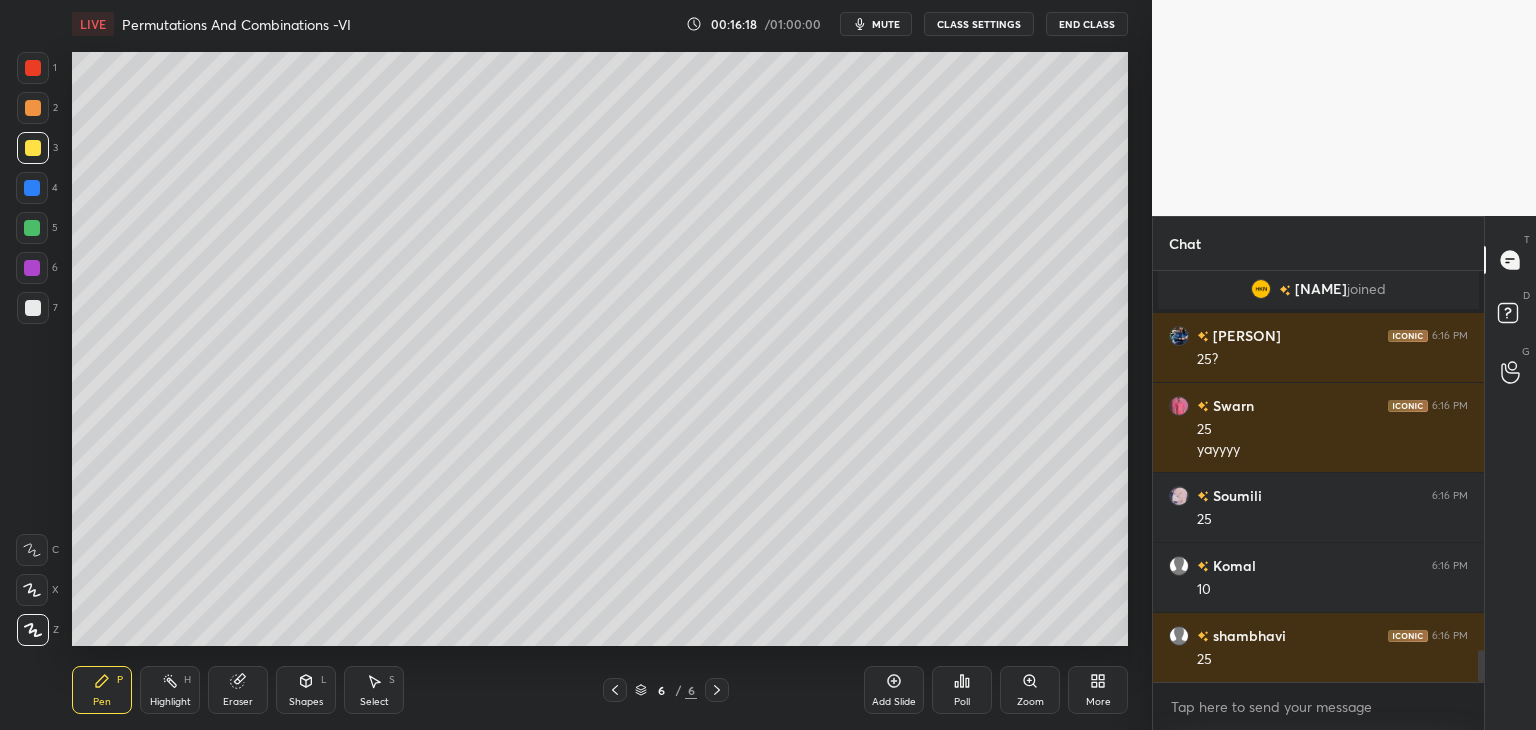 click at bounding box center [33, 308] 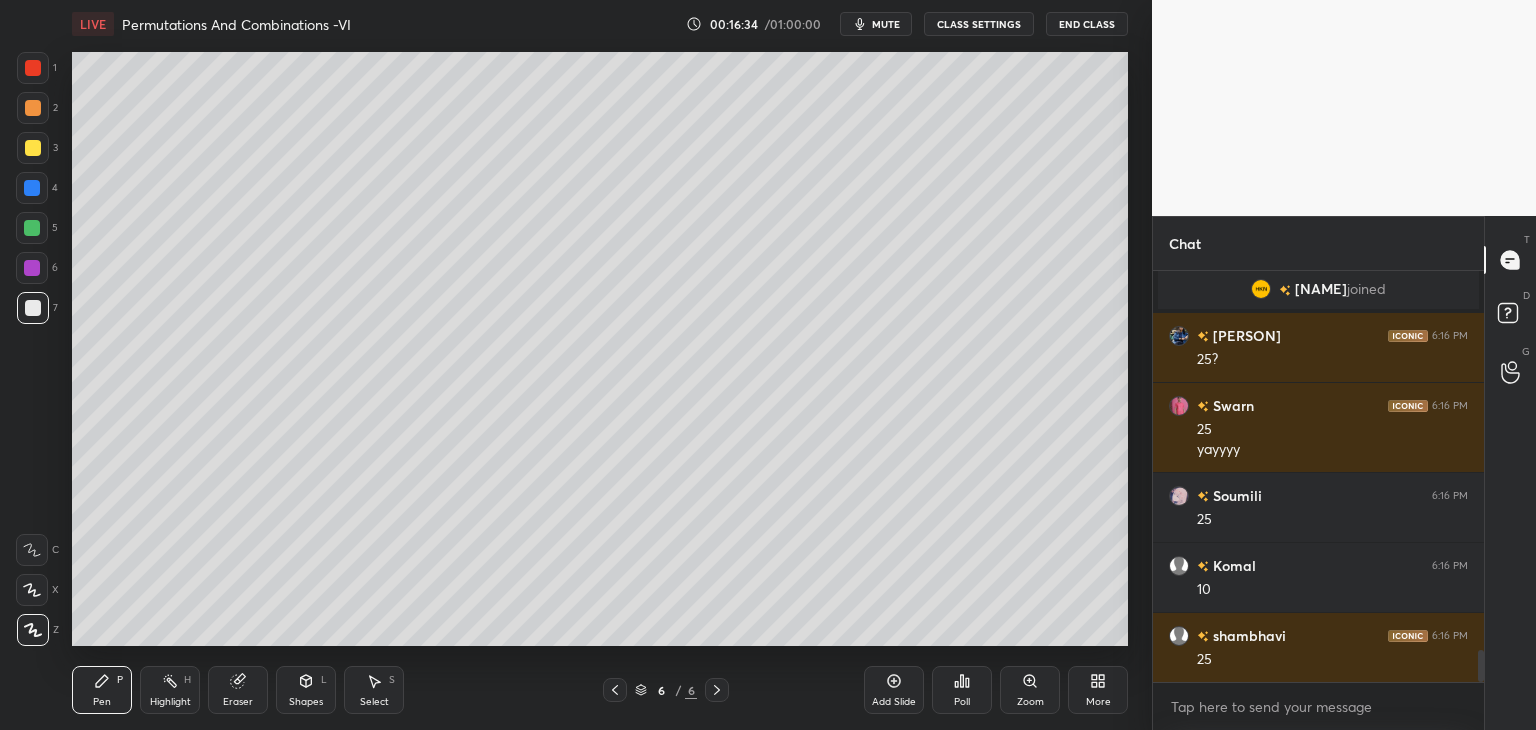 scroll, scrollTop: 4988, scrollLeft: 0, axis: vertical 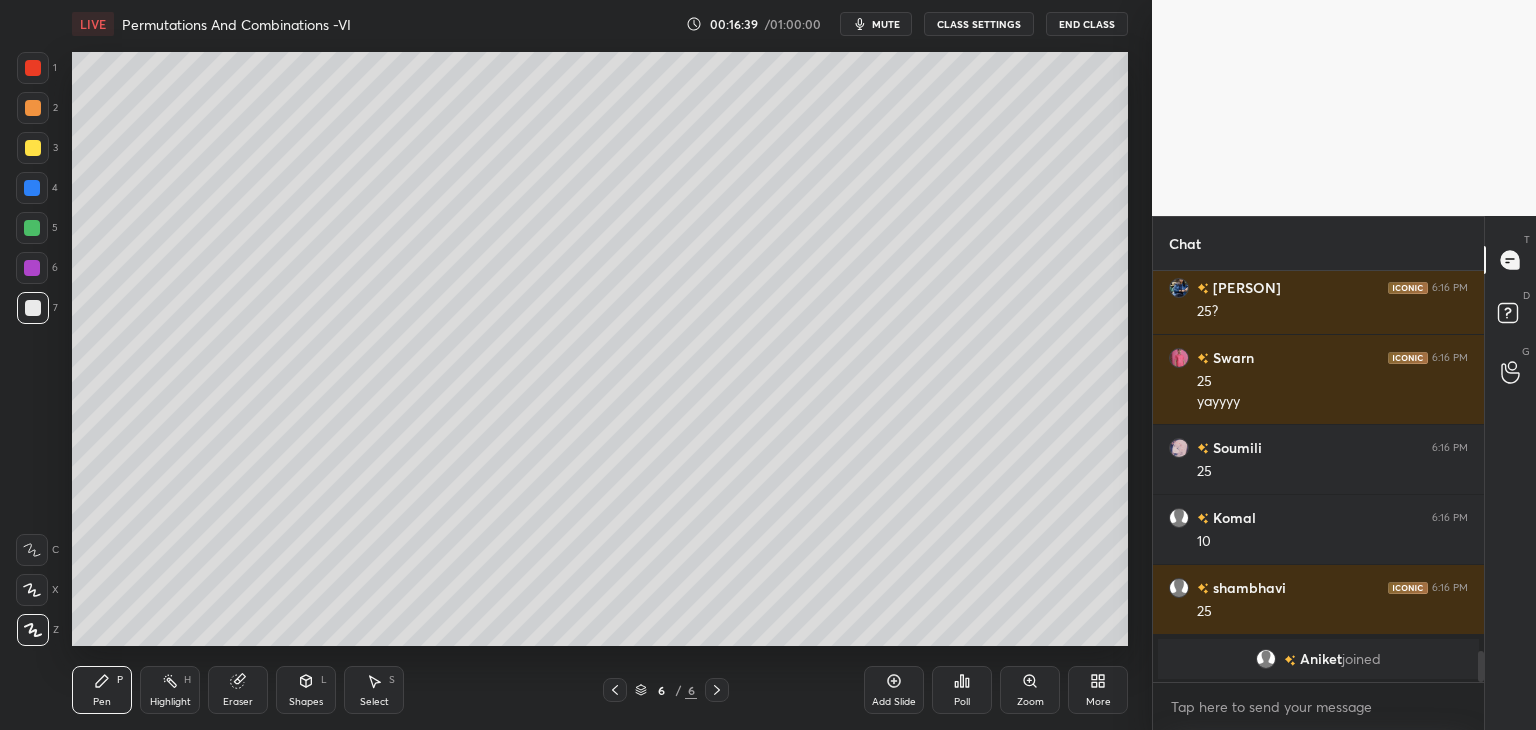 click on "Shapes" at bounding box center [306, 702] 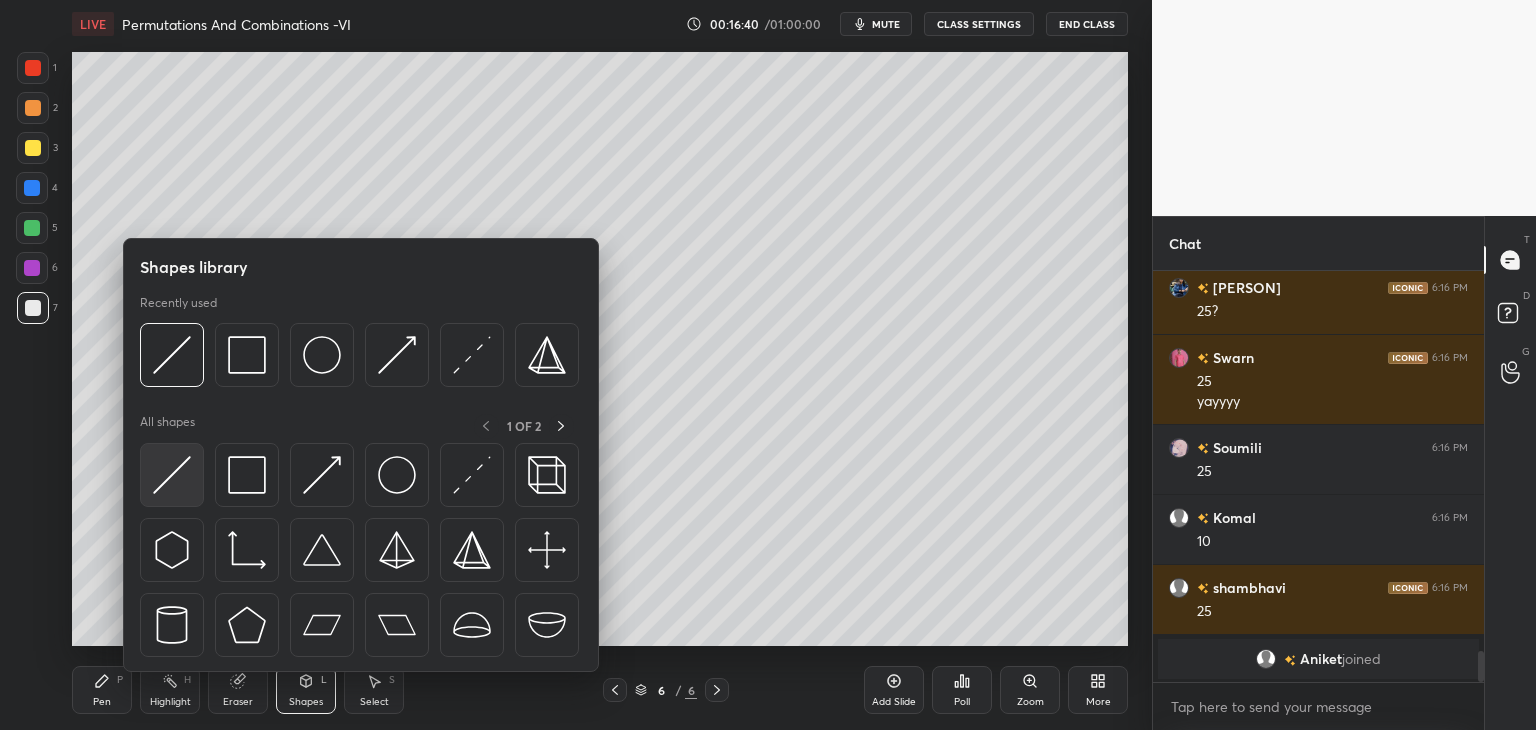 click at bounding box center [172, 475] 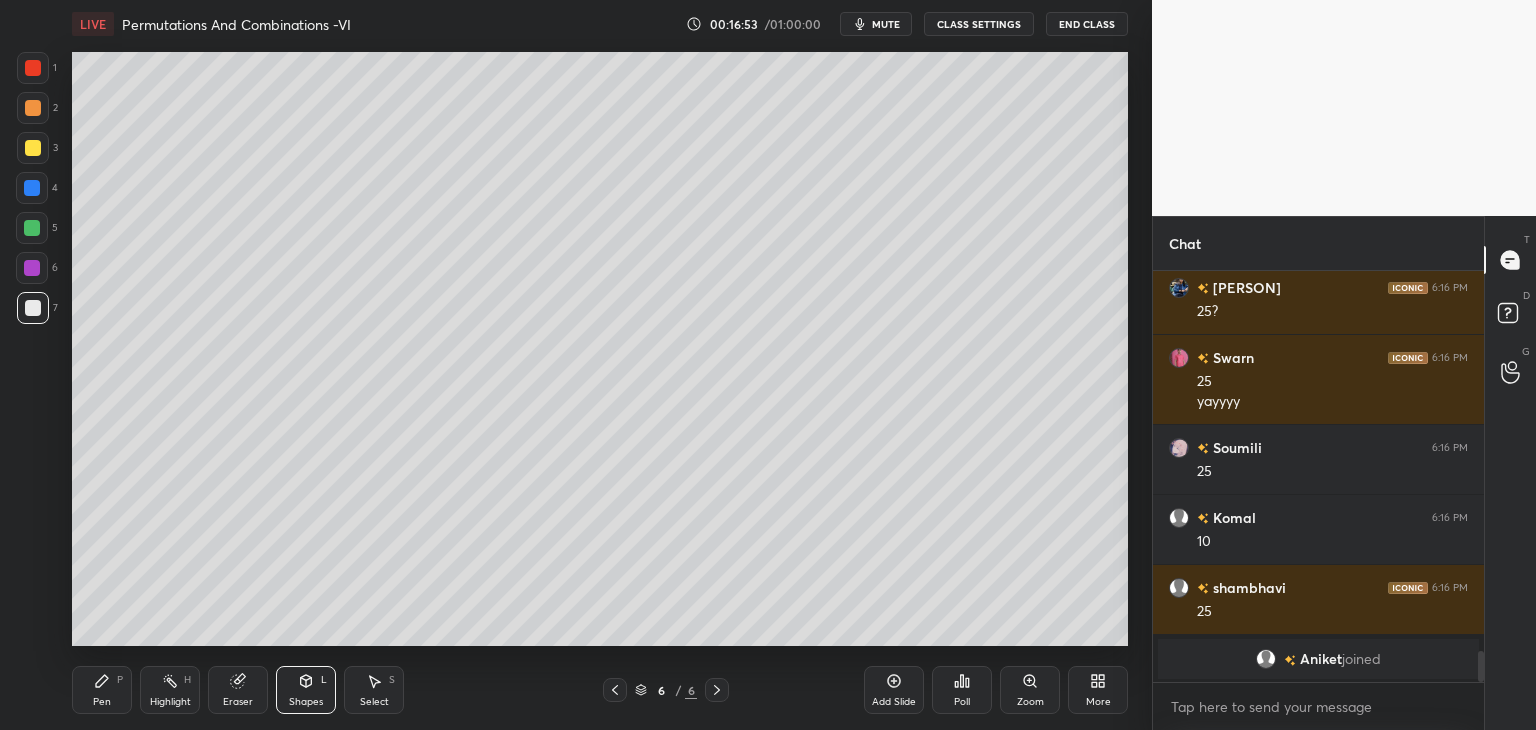 scroll, scrollTop: 5000, scrollLeft: 0, axis: vertical 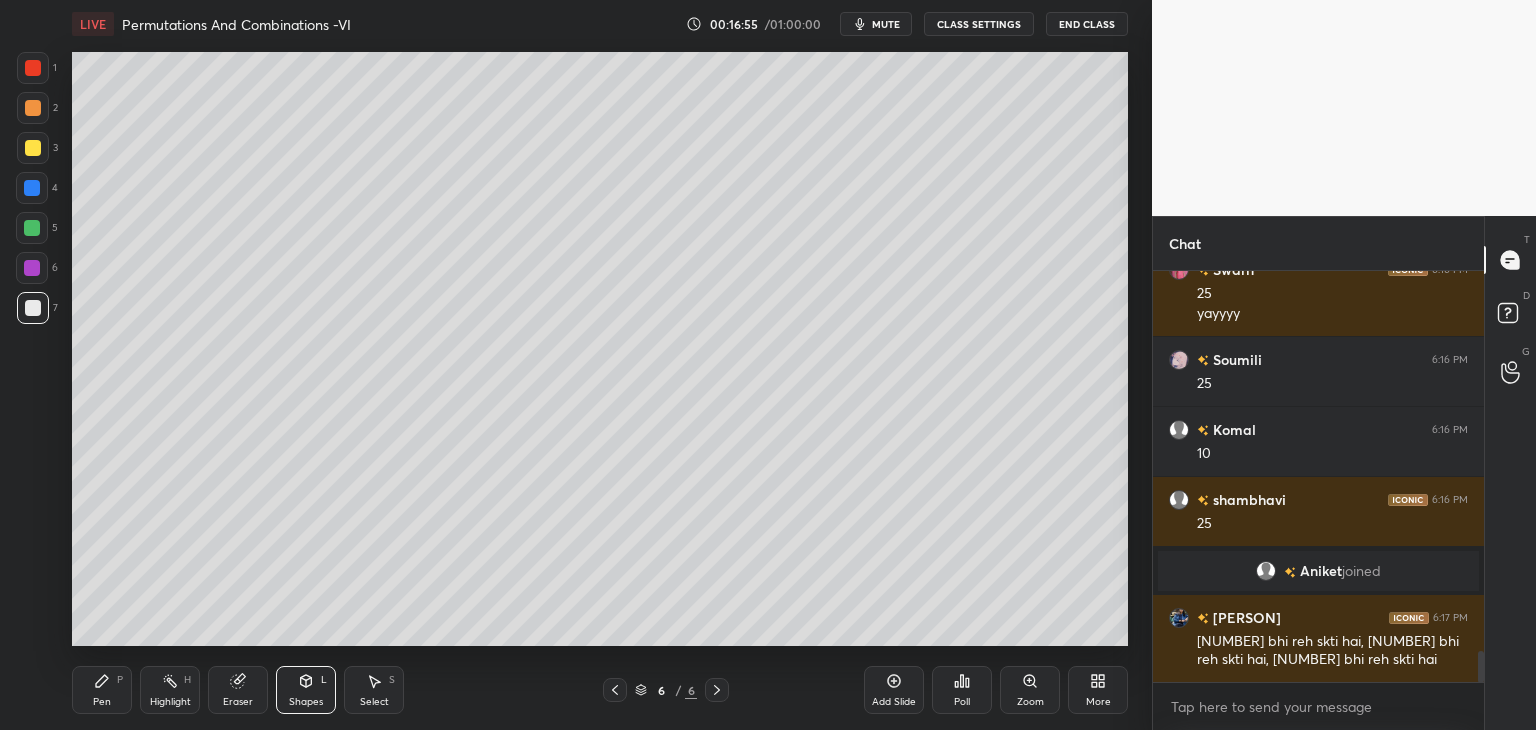 click on "Pen P" at bounding box center (102, 690) 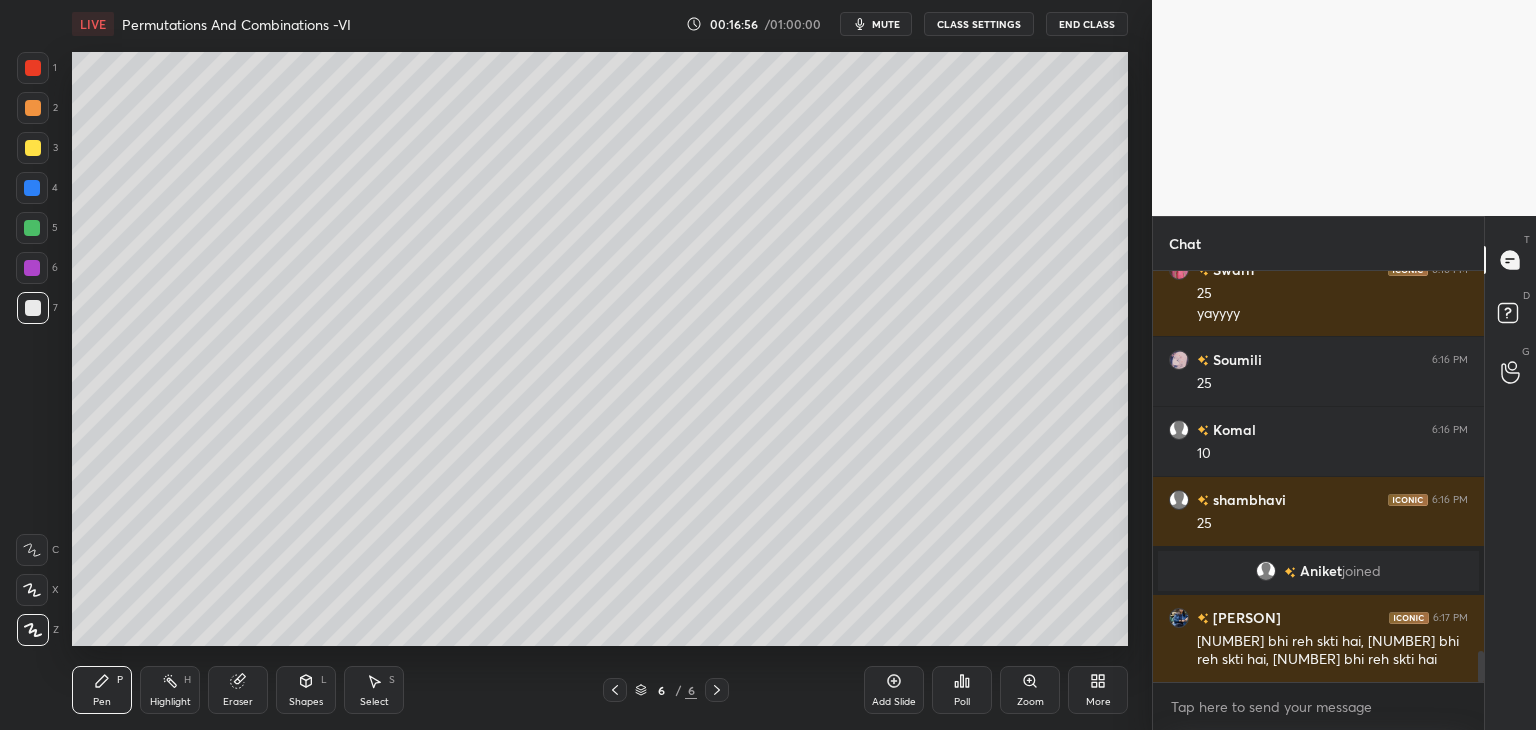 drag, startPoint x: 37, startPoint y: 229, endPoint x: 57, endPoint y: 249, distance: 28.284271 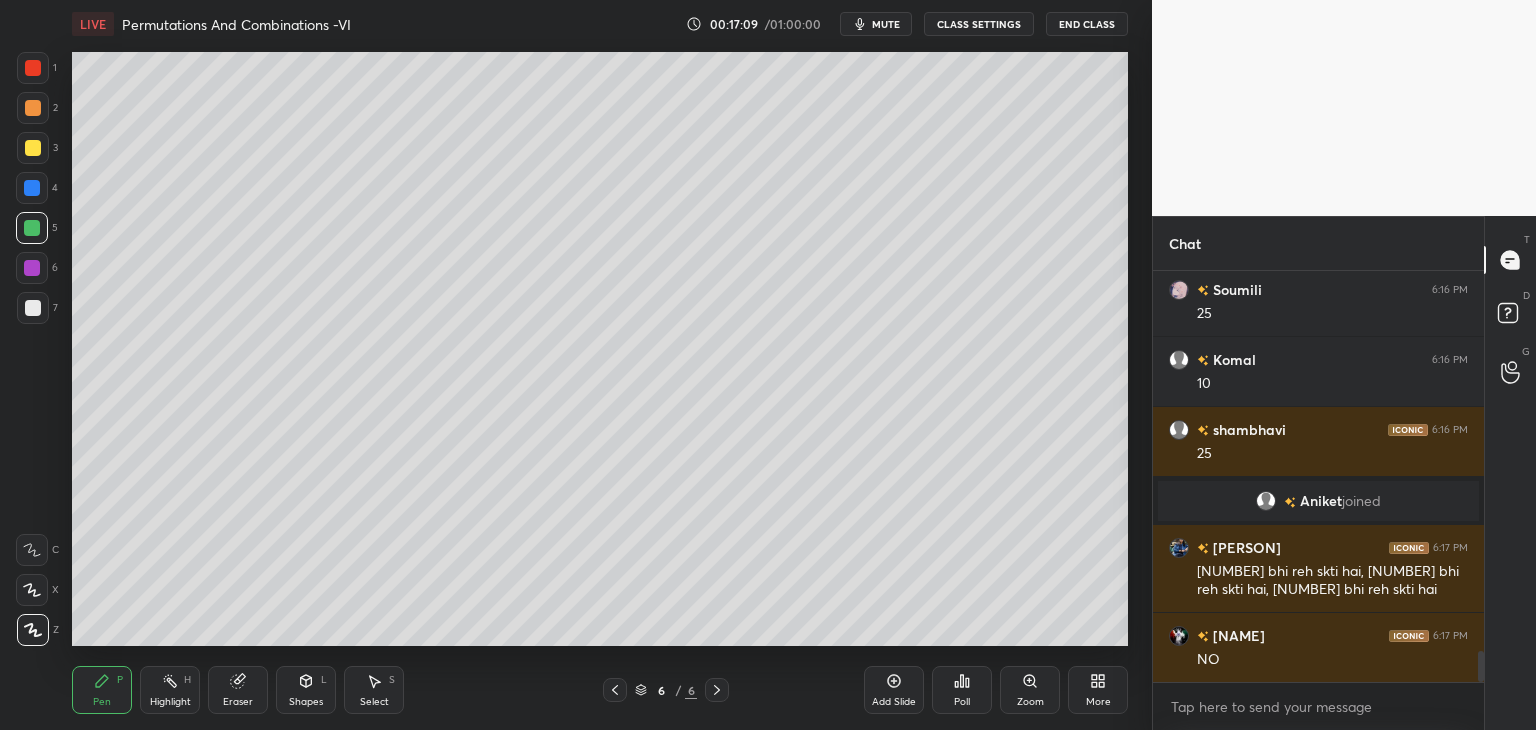 scroll, scrollTop: 5210, scrollLeft: 0, axis: vertical 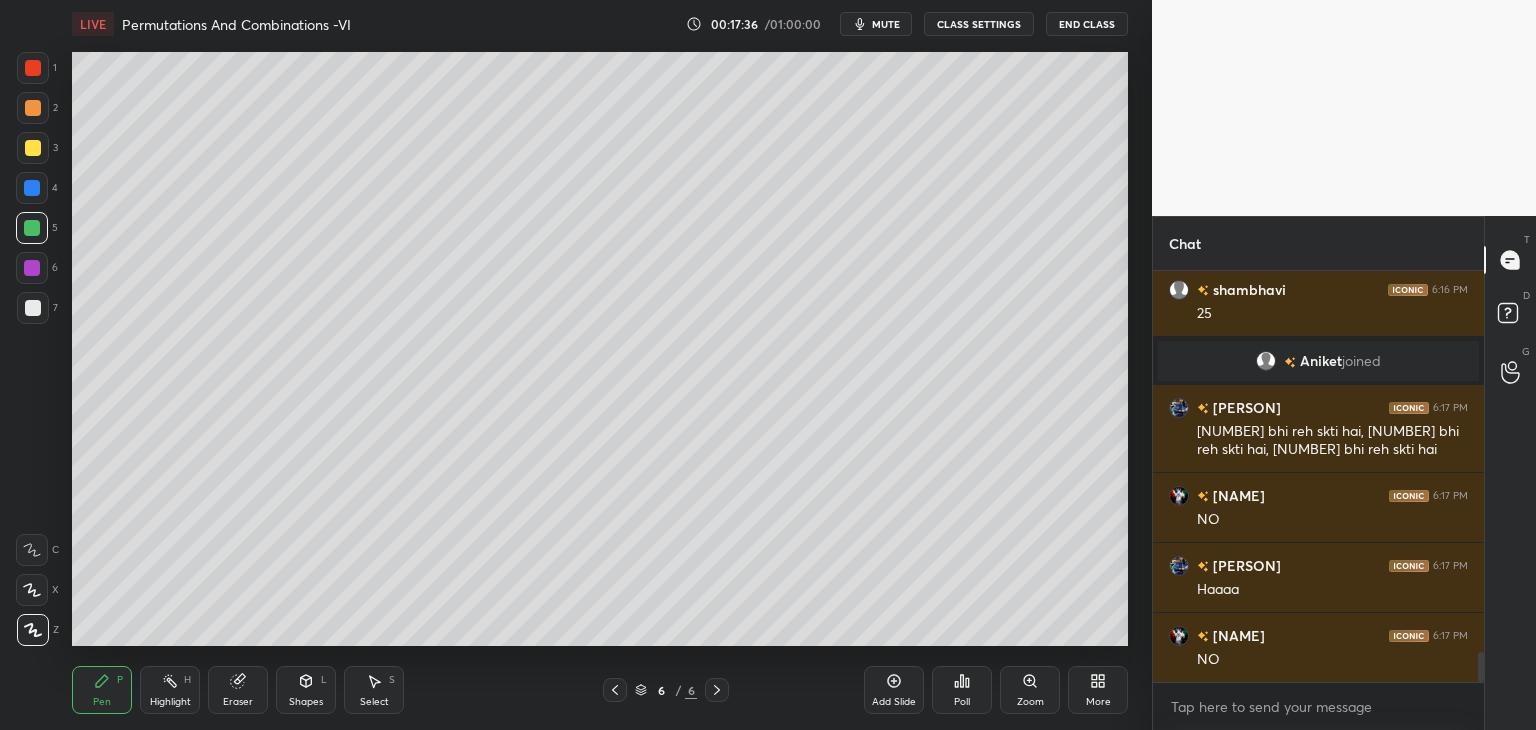 click on "Eraser" at bounding box center [238, 702] 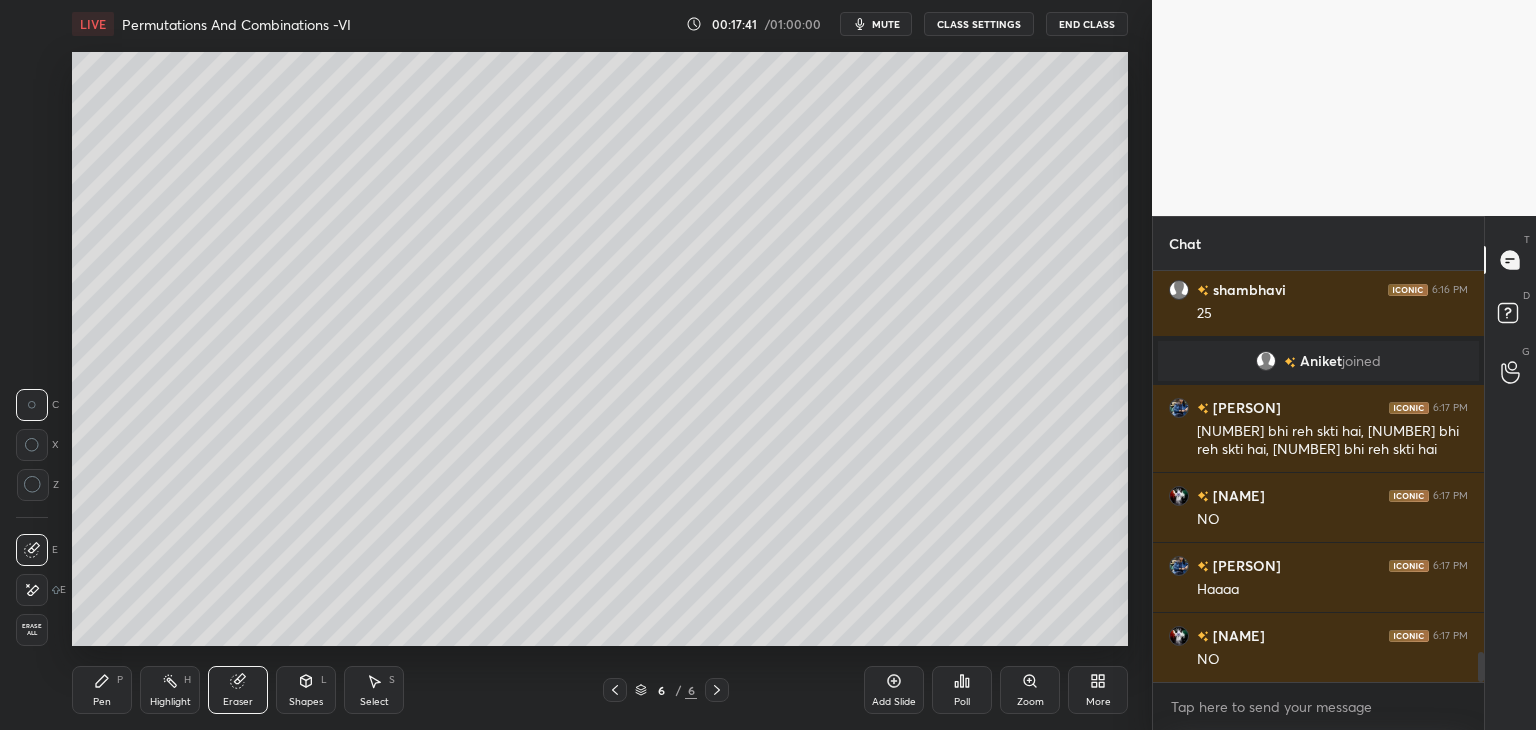 drag, startPoint x: 96, startPoint y: 688, endPoint x: 148, endPoint y: 651, distance: 63.82006 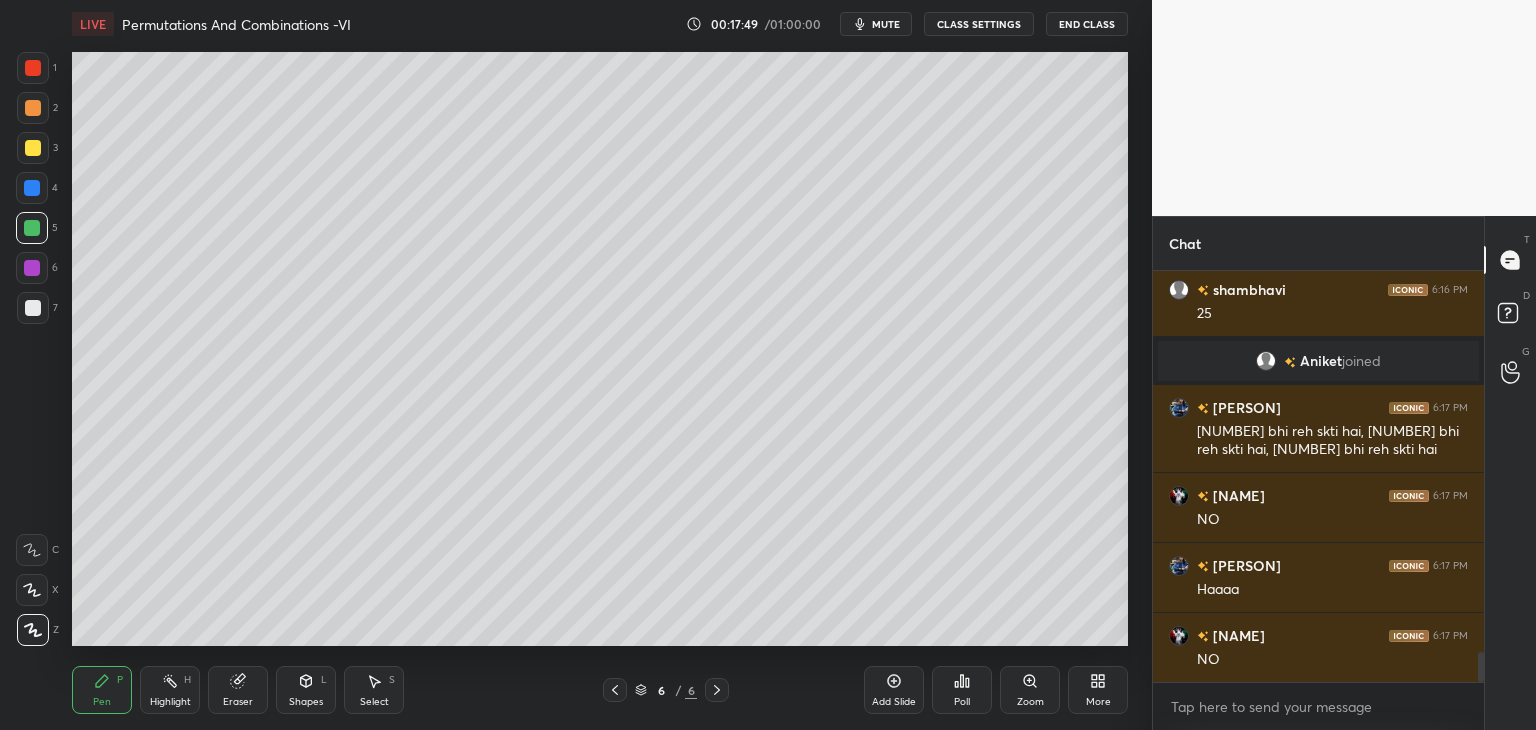 drag, startPoint x: 220, startPoint y: 695, endPoint x: 251, endPoint y: 649, distance: 55.470715 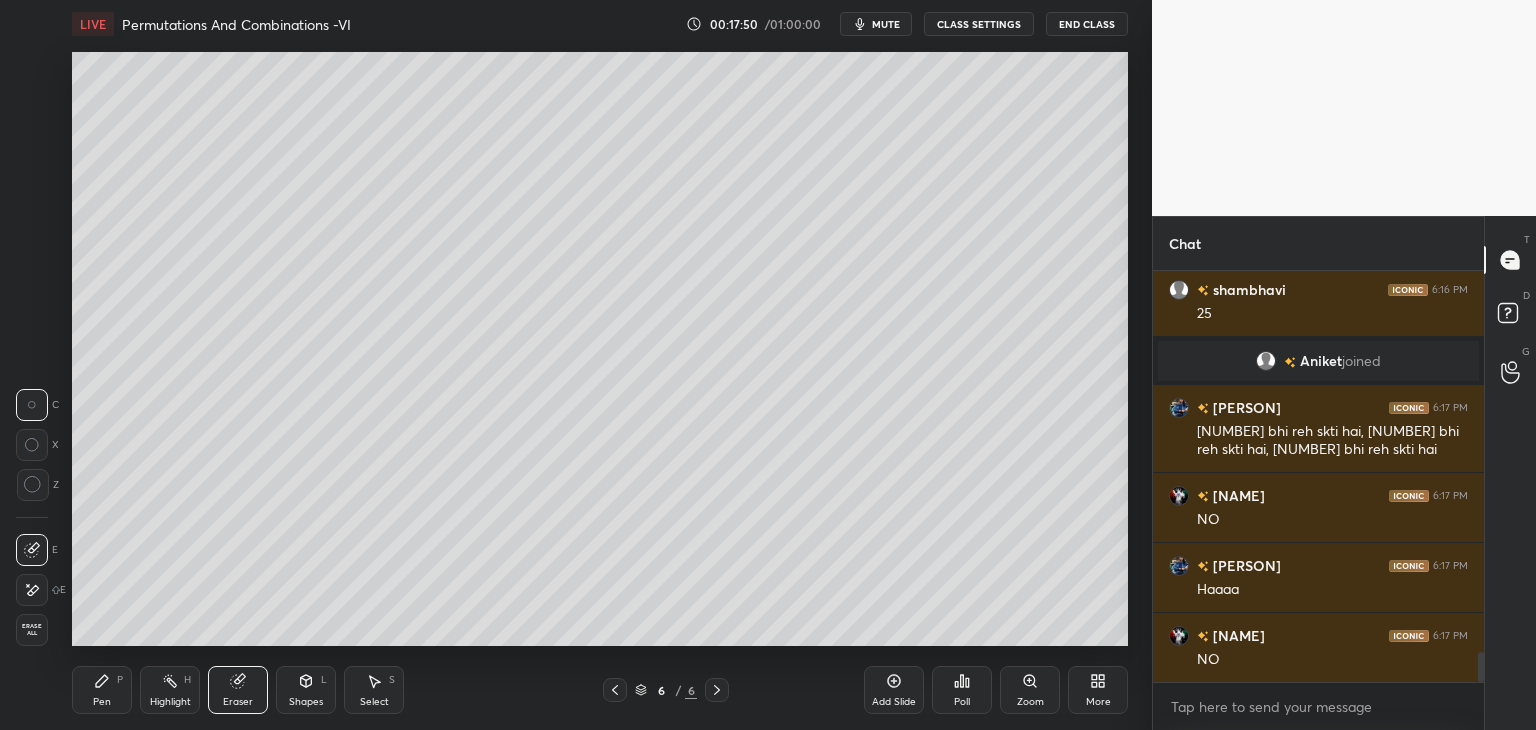 click on "Pen P" at bounding box center [102, 690] 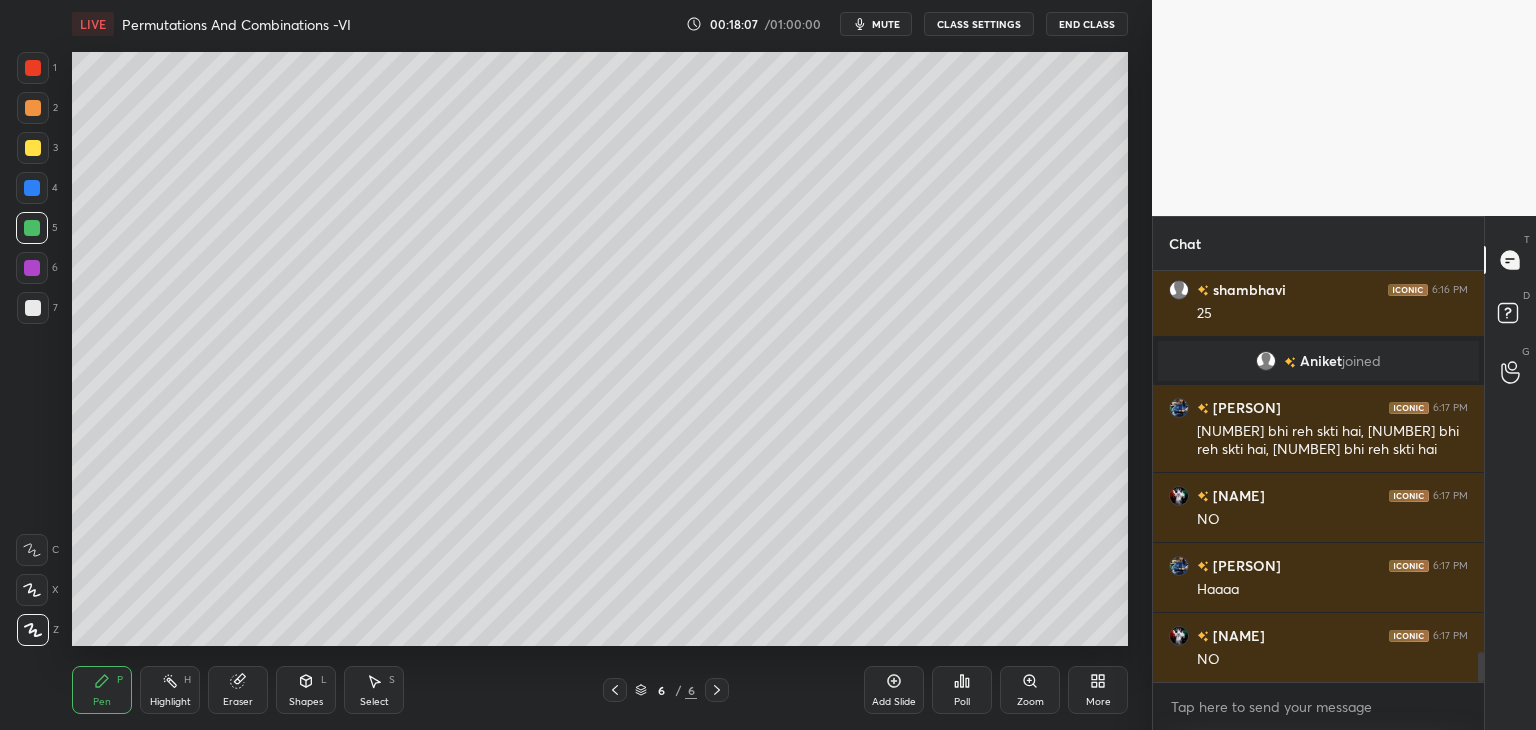 click at bounding box center (33, 148) 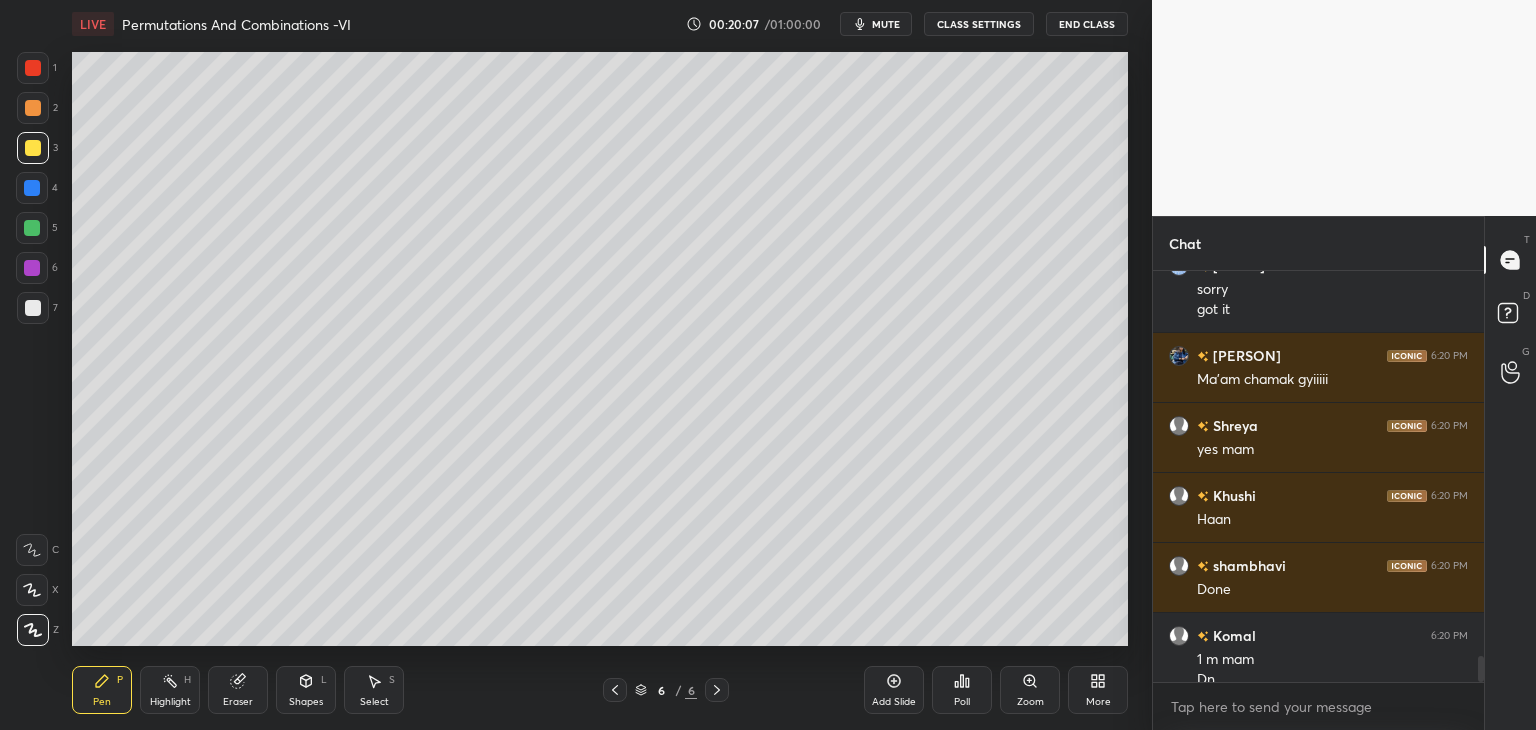 scroll, scrollTop: 6108, scrollLeft: 0, axis: vertical 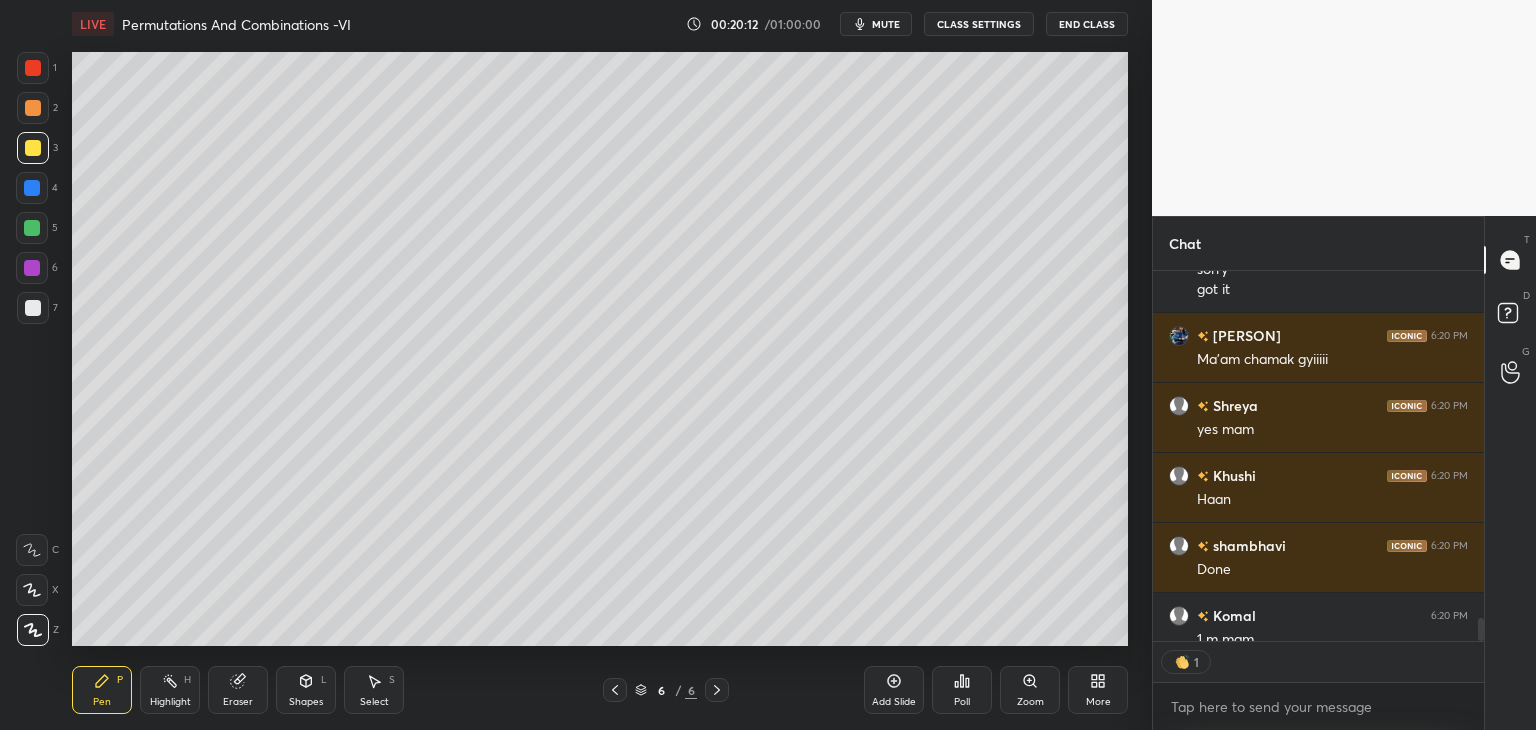click on "Add Slide" at bounding box center [894, 702] 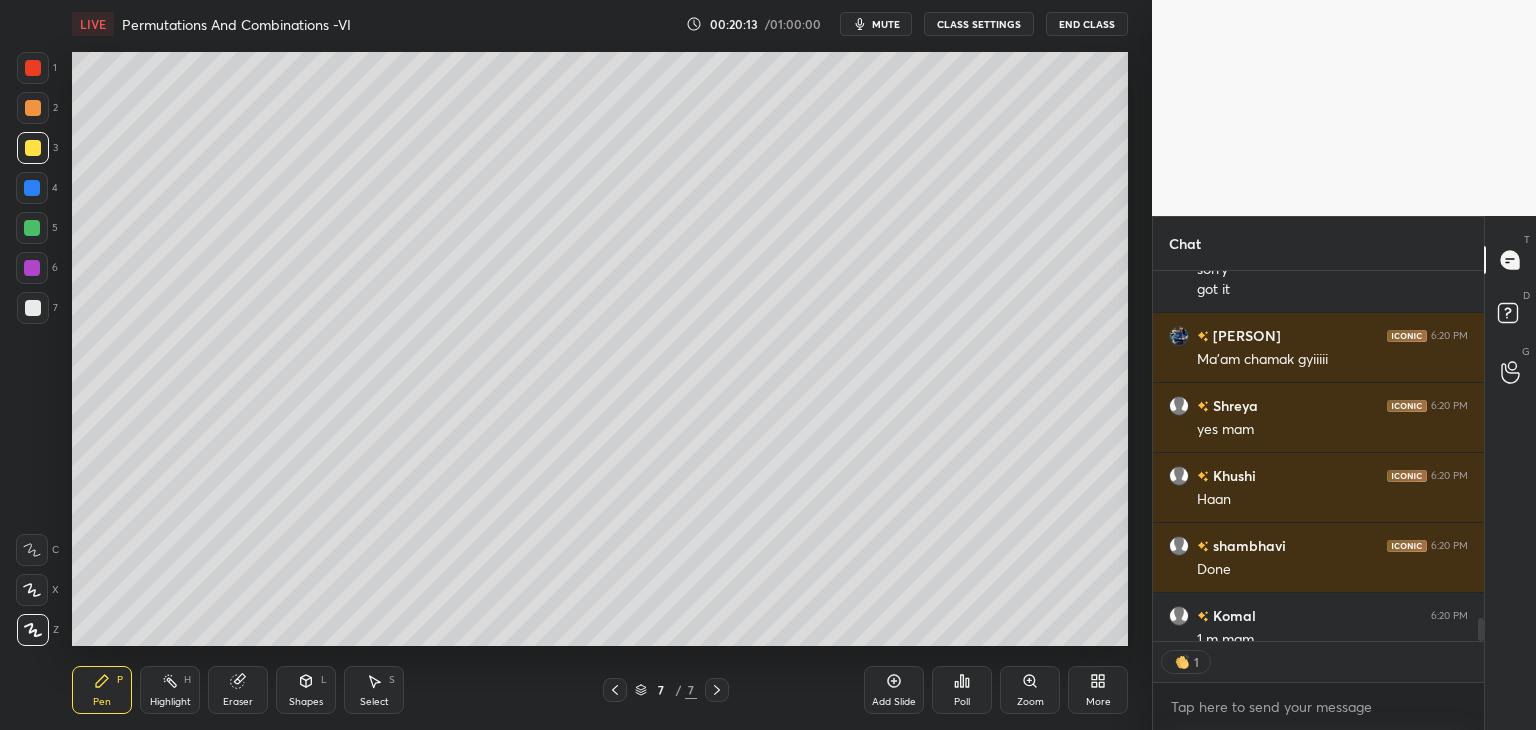 click at bounding box center (33, 308) 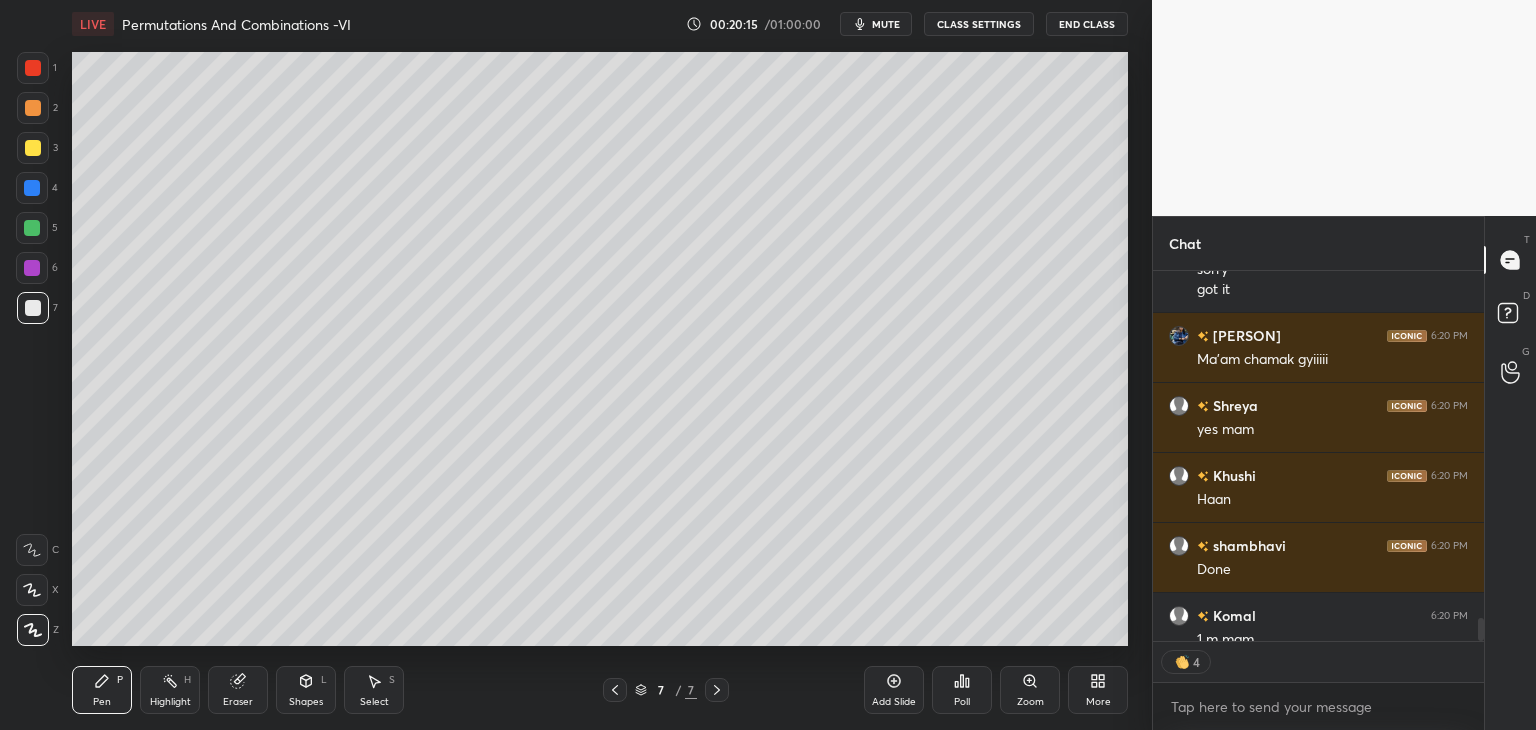 click at bounding box center [33, 148] 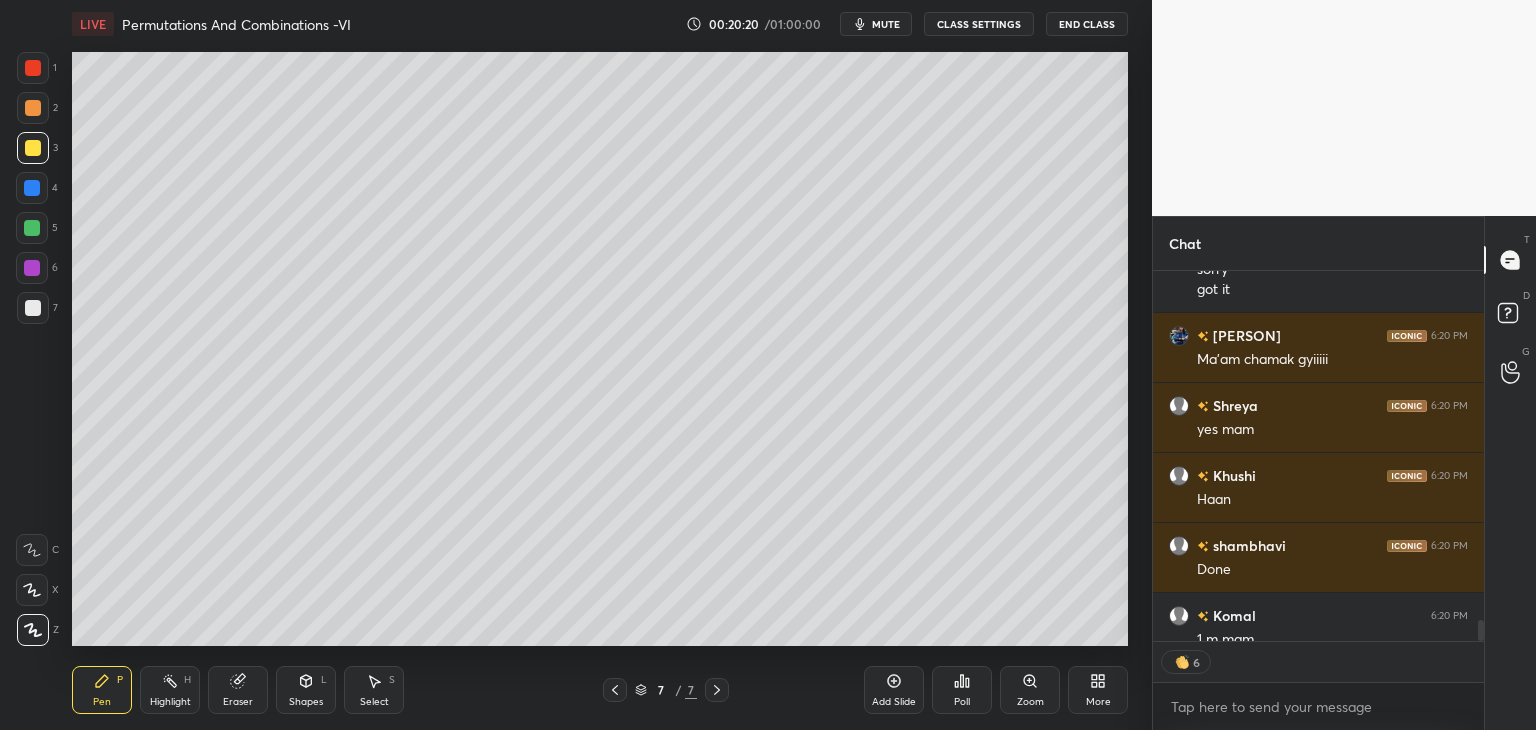 scroll, scrollTop: 6219, scrollLeft: 0, axis: vertical 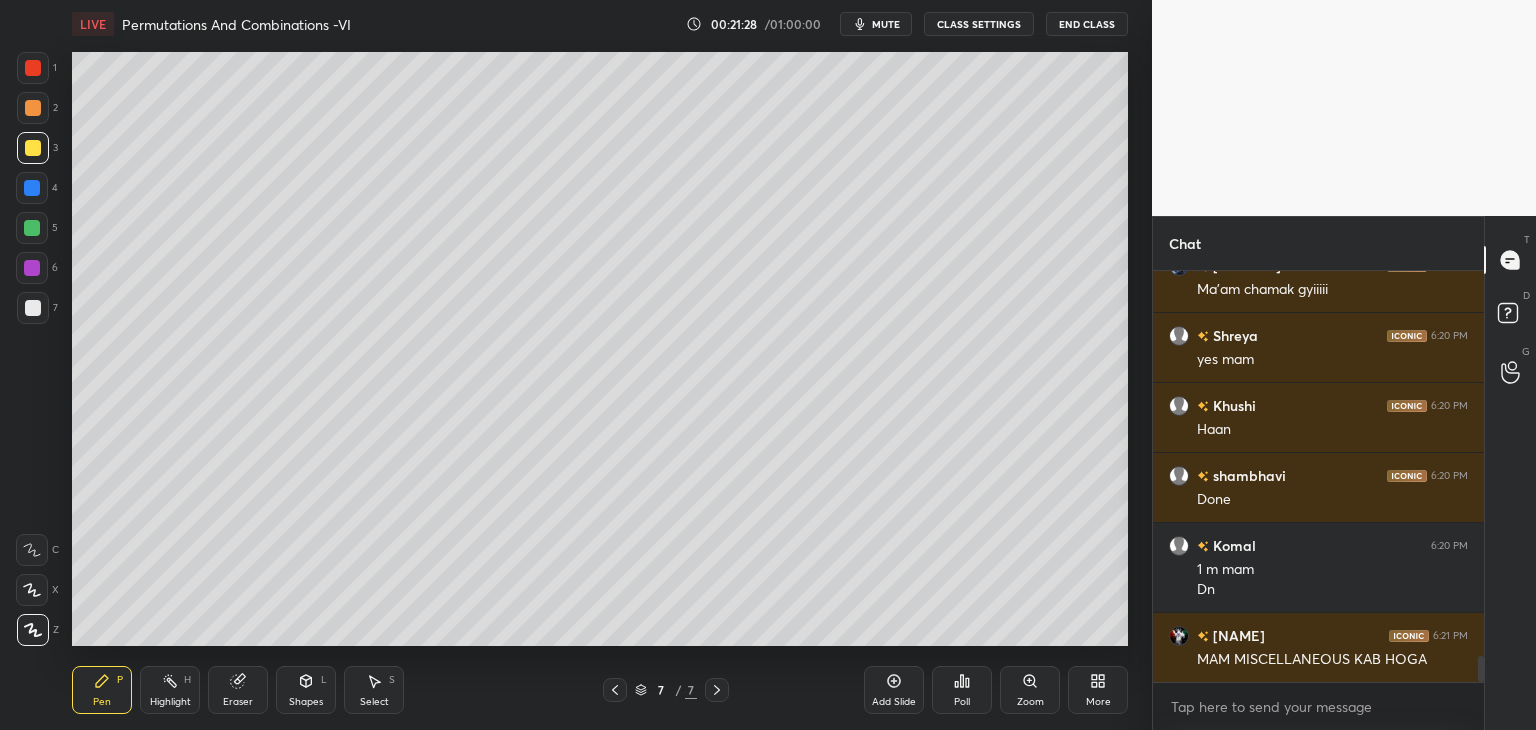 click on "Poll" at bounding box center [962, 702] 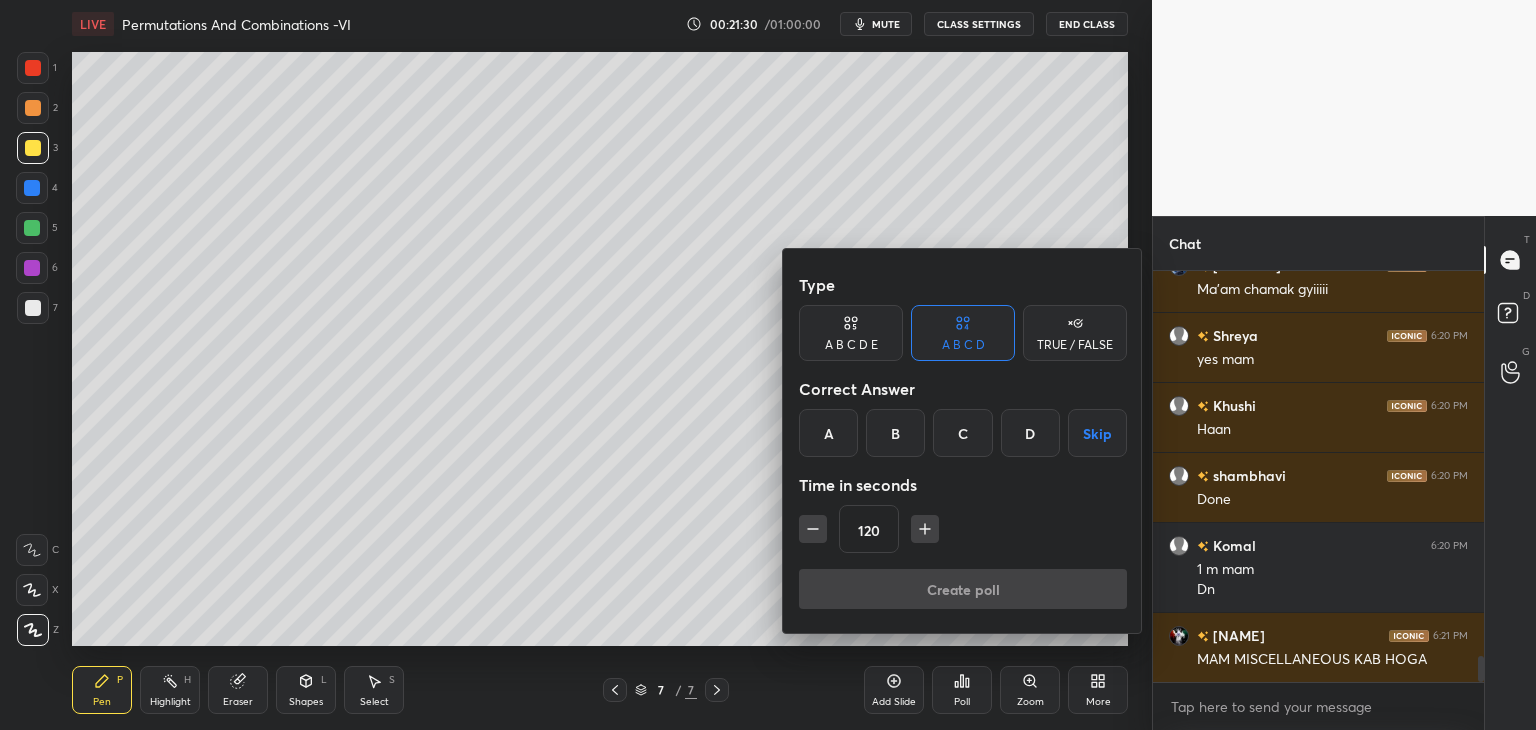 click on "D" at bounding box center (1030, 433) 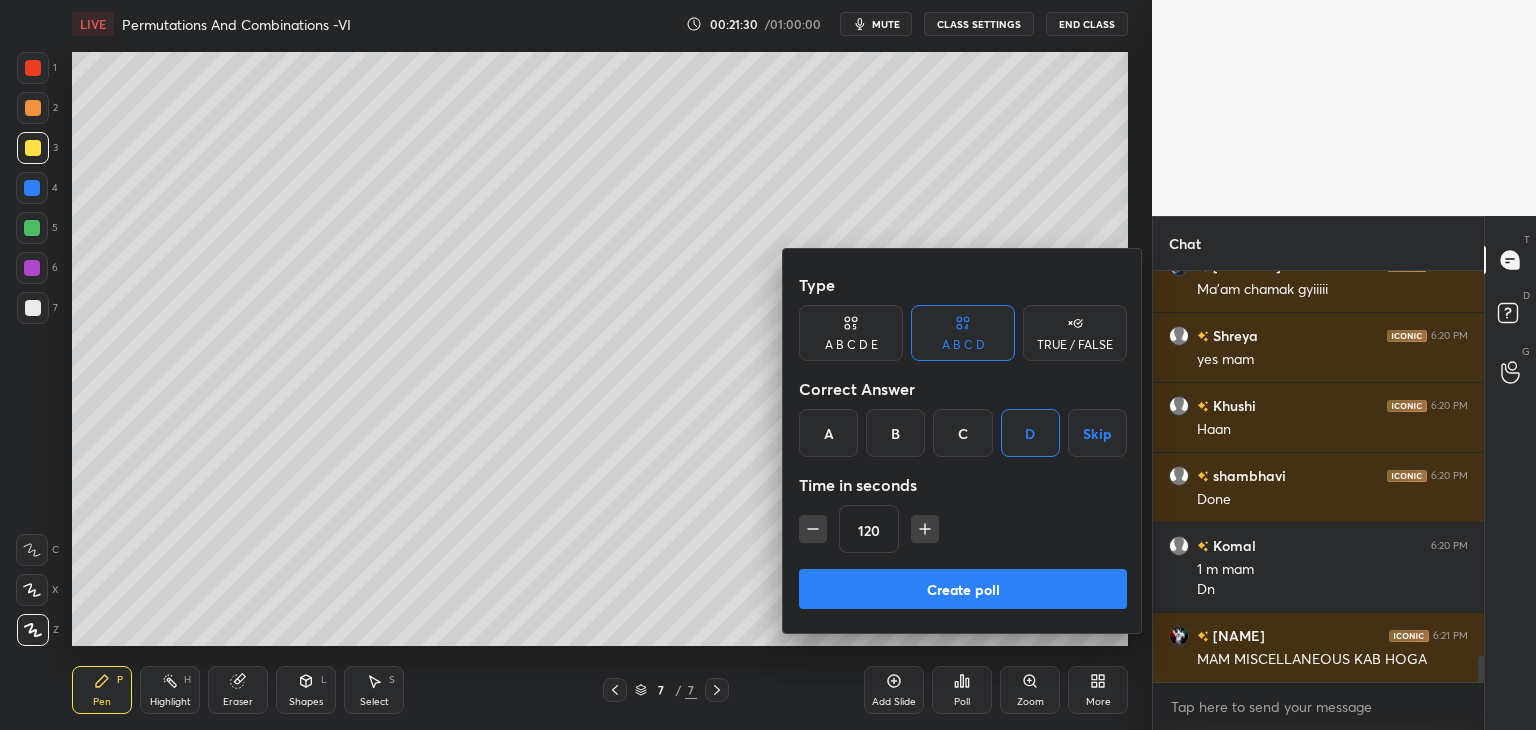drag, startPoint x: 1104, startPoint y: 447, endPoint x: 1097, endPoint y: 461, distance: 15.652476 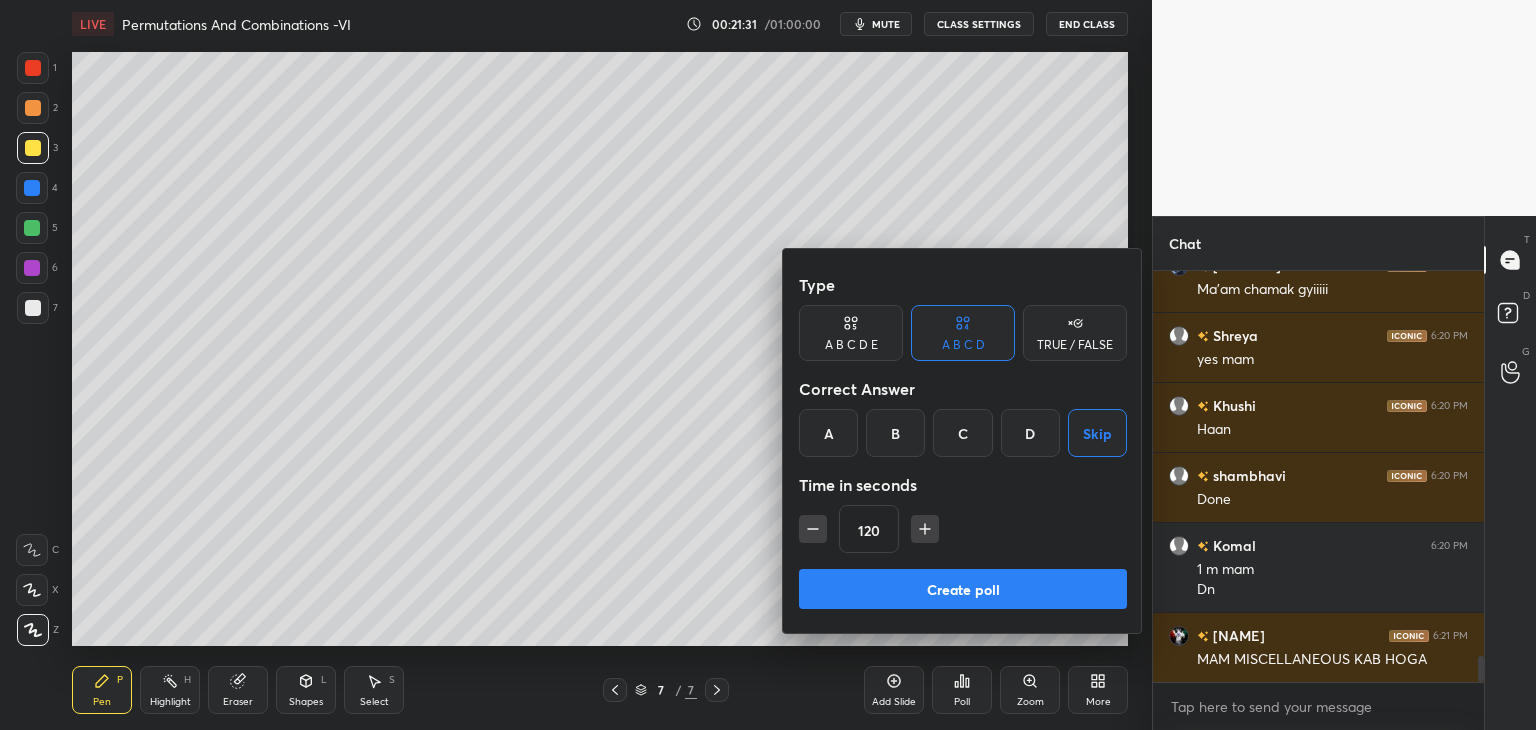click on "Create poll" at bounding box center (963, 589) 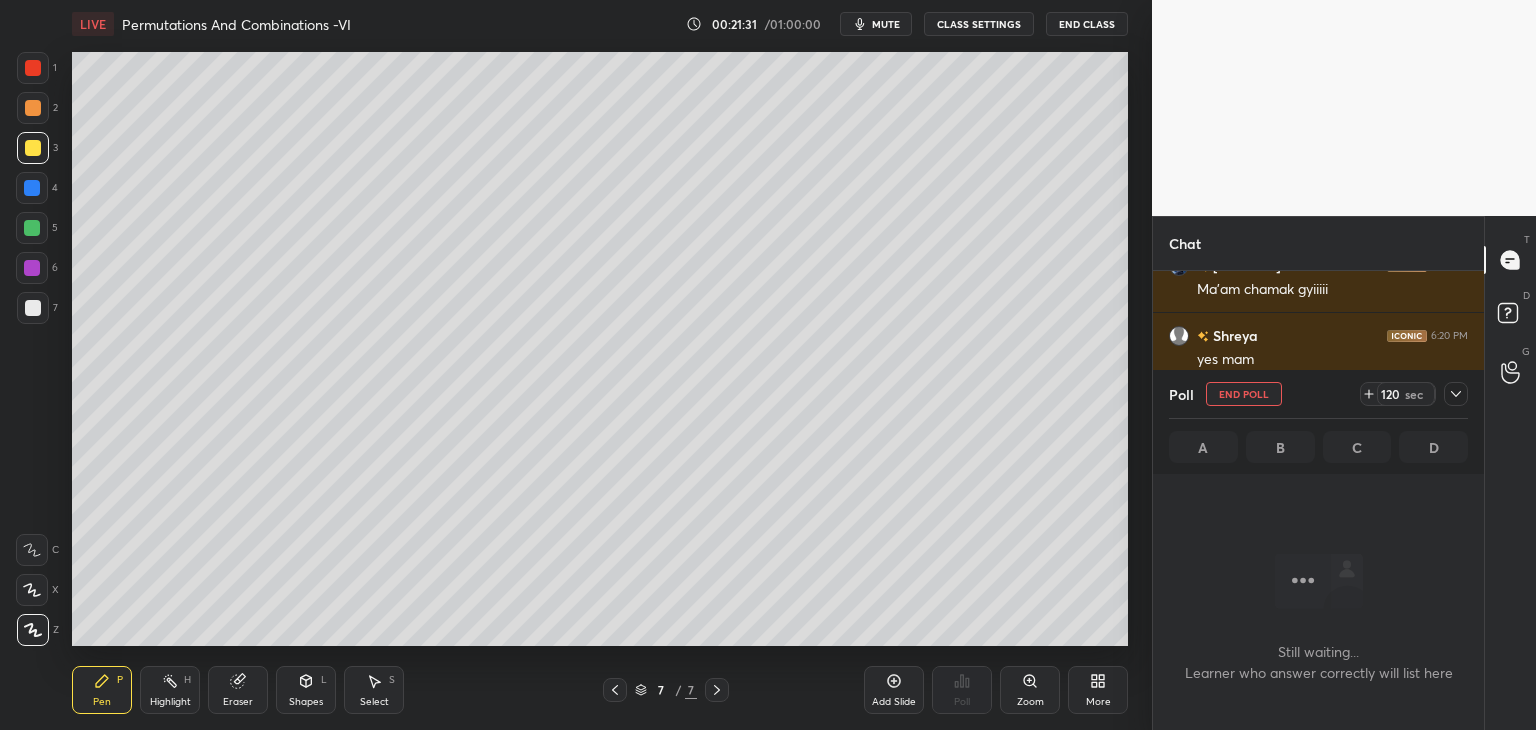 scroll, scrollTop: 364, scrollLeft: 325, axis: both 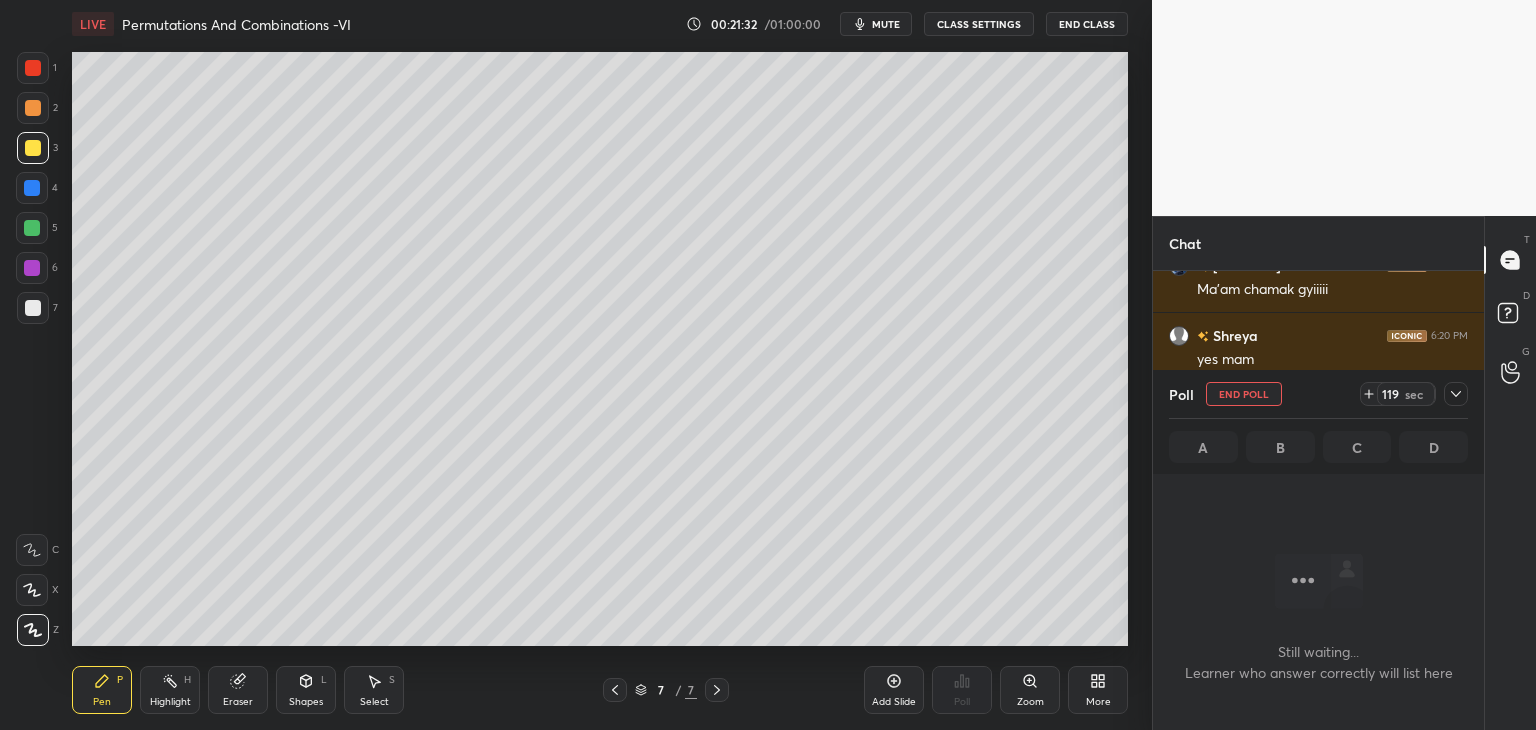drag, startPoint x: 892, startPoint y: 21, endPoint x: 901, endPoint y: 30, distance: 12.727922 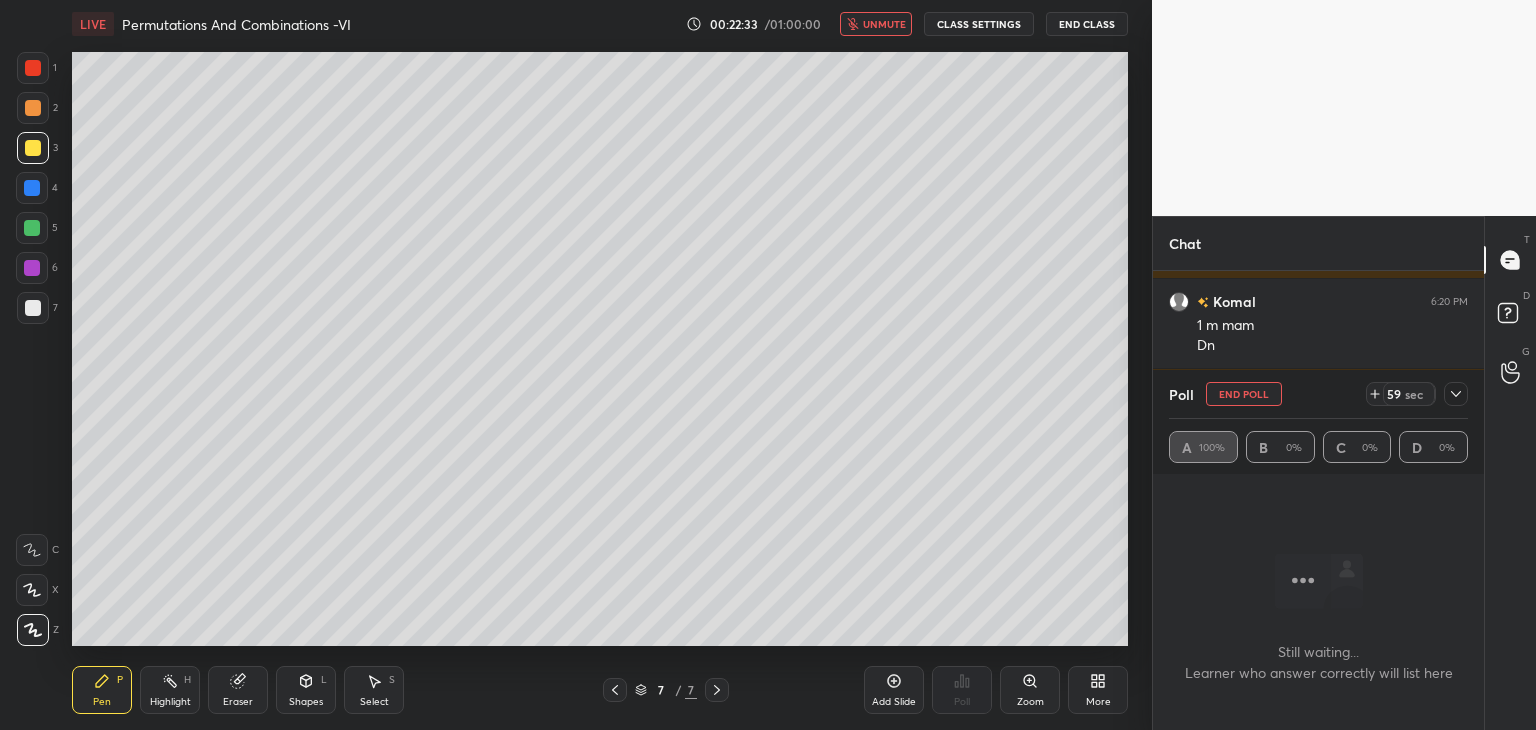 scroll, scrollTop: 6492, scrollLeft: 0, axis: vertical 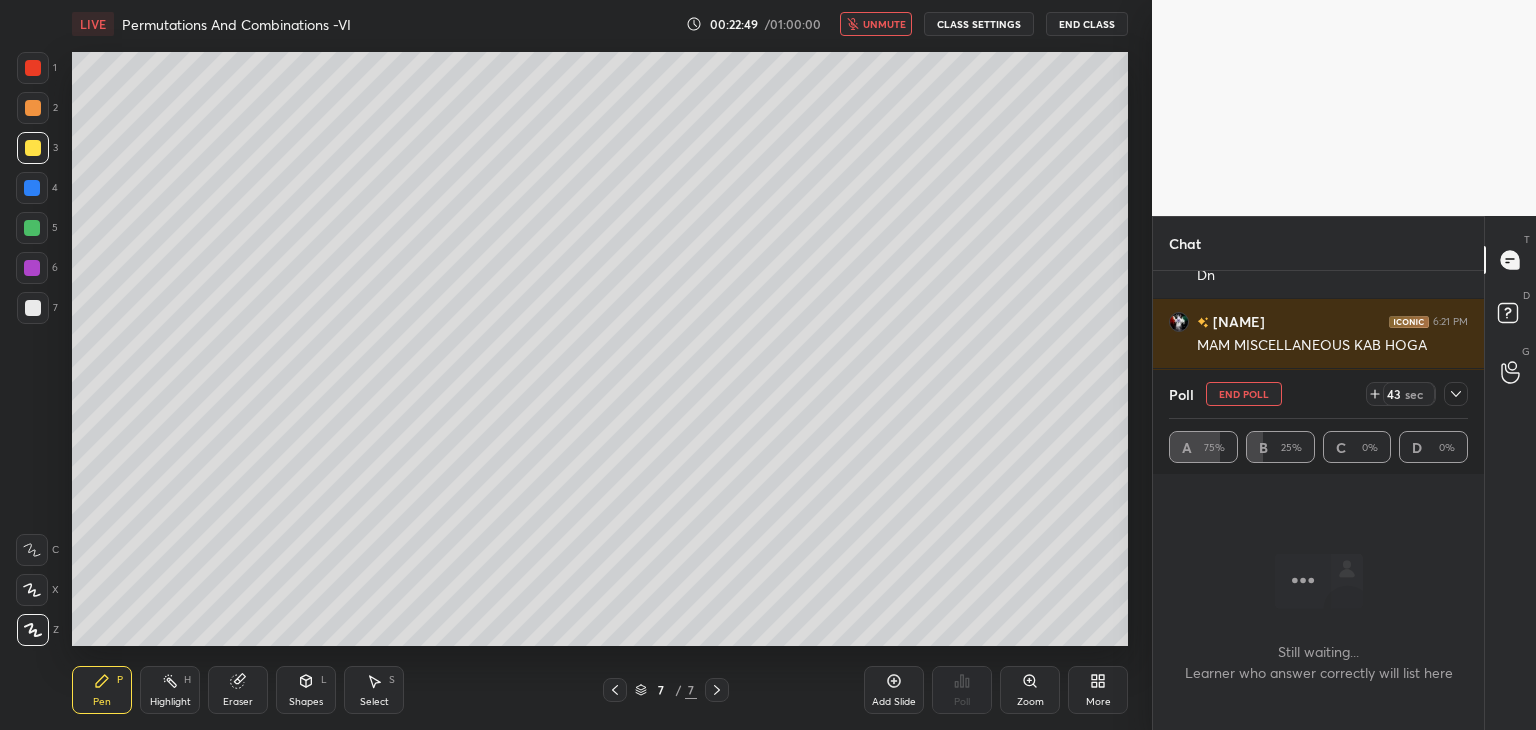 click 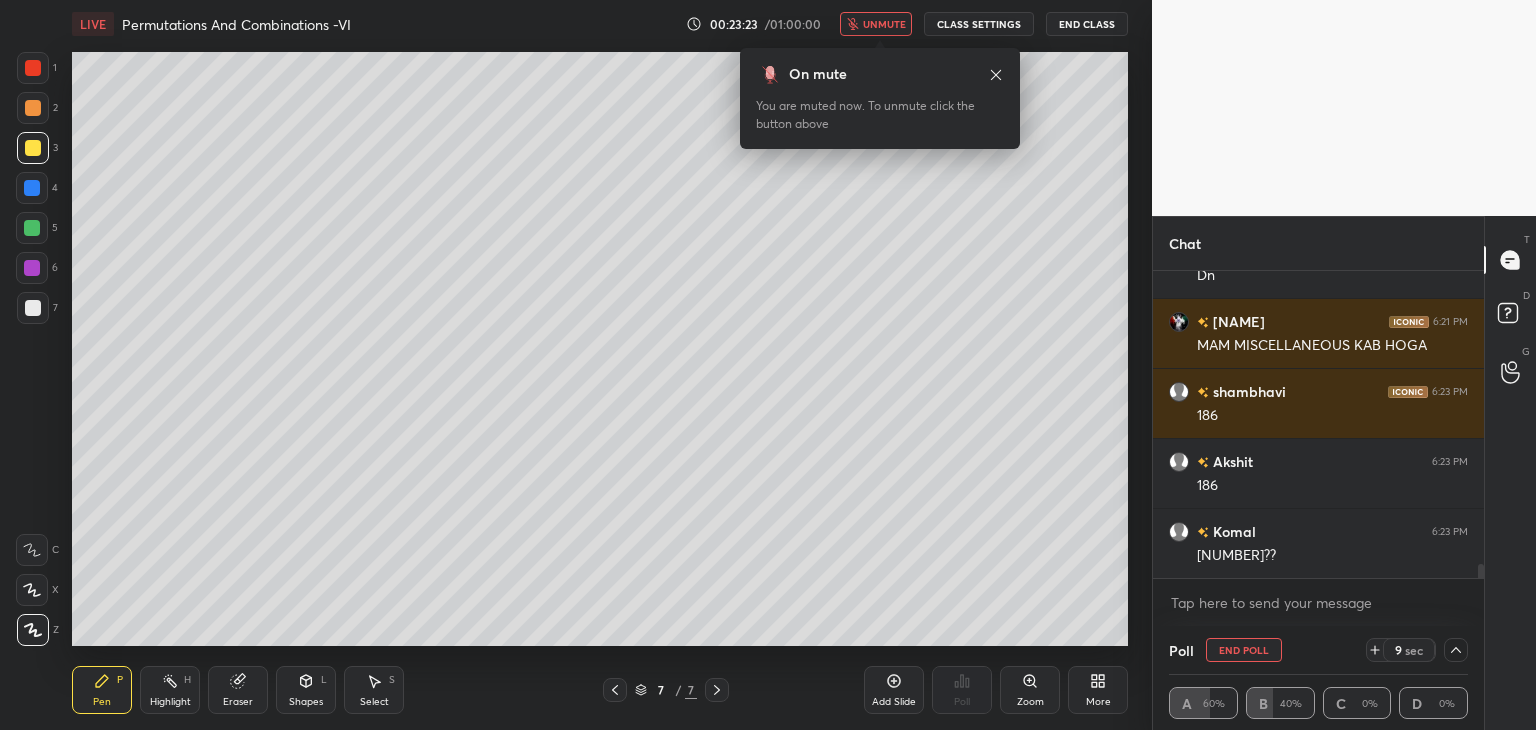click on "unmute" at bounding box center (884, 24) 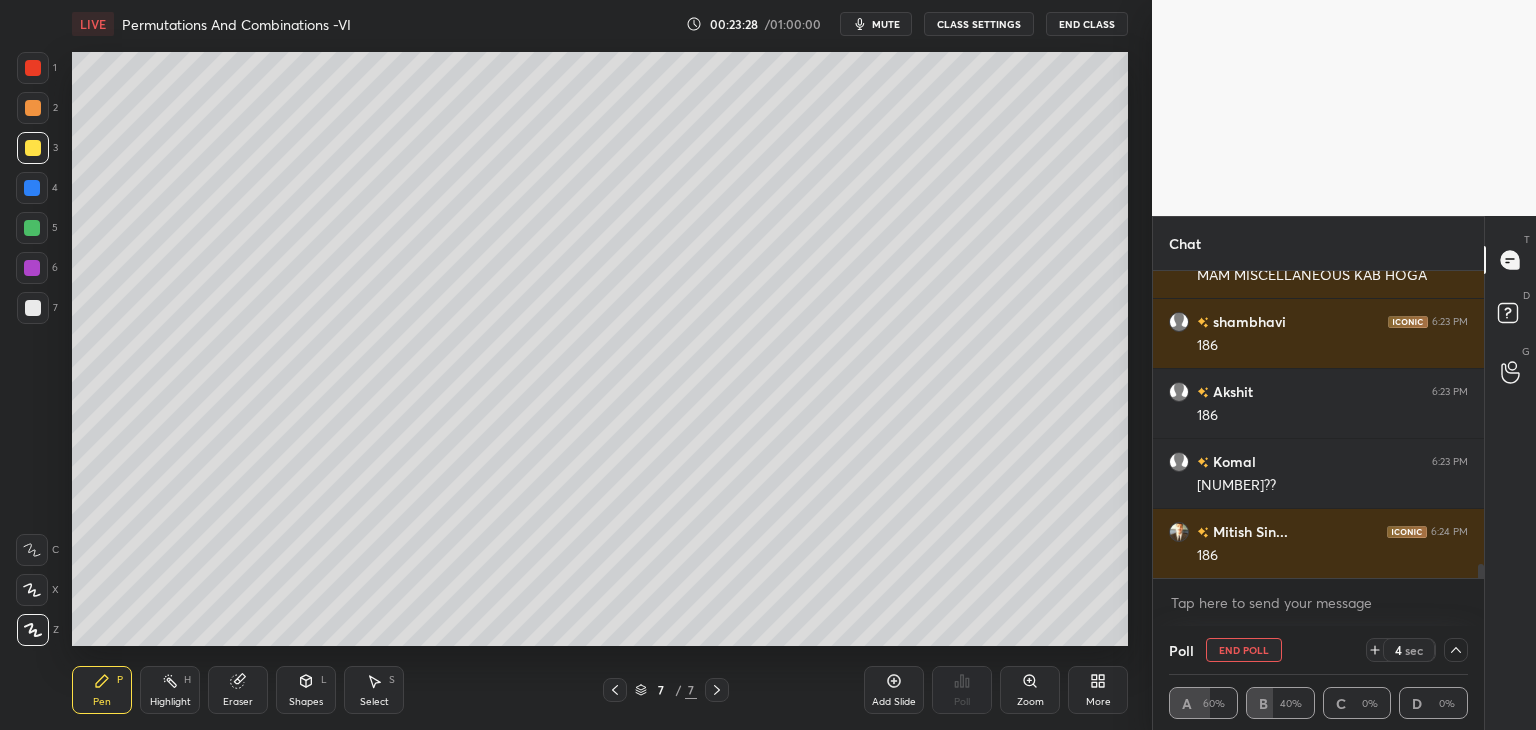 scroll, scrollTop: 6632, scrollLeft: 0, axis: vertical 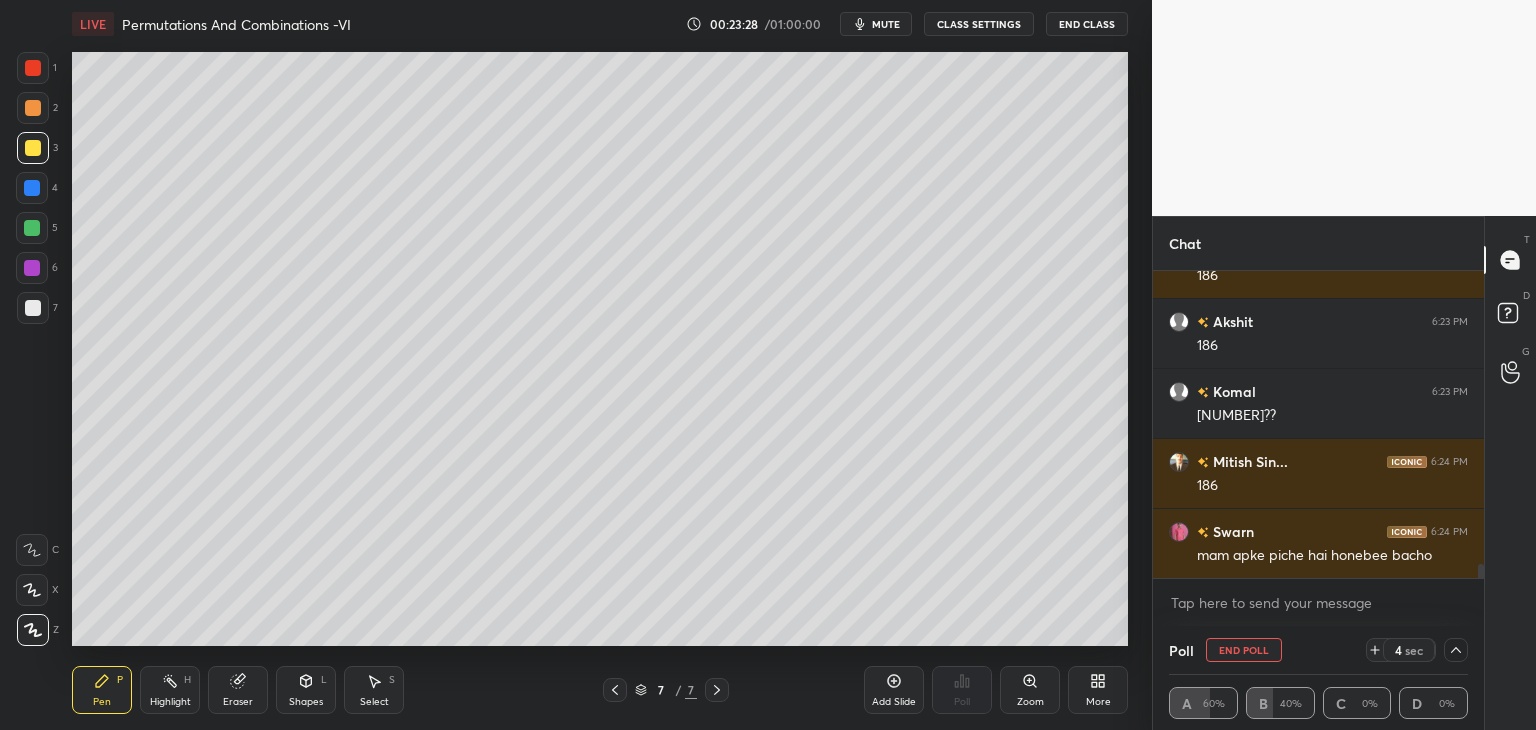click 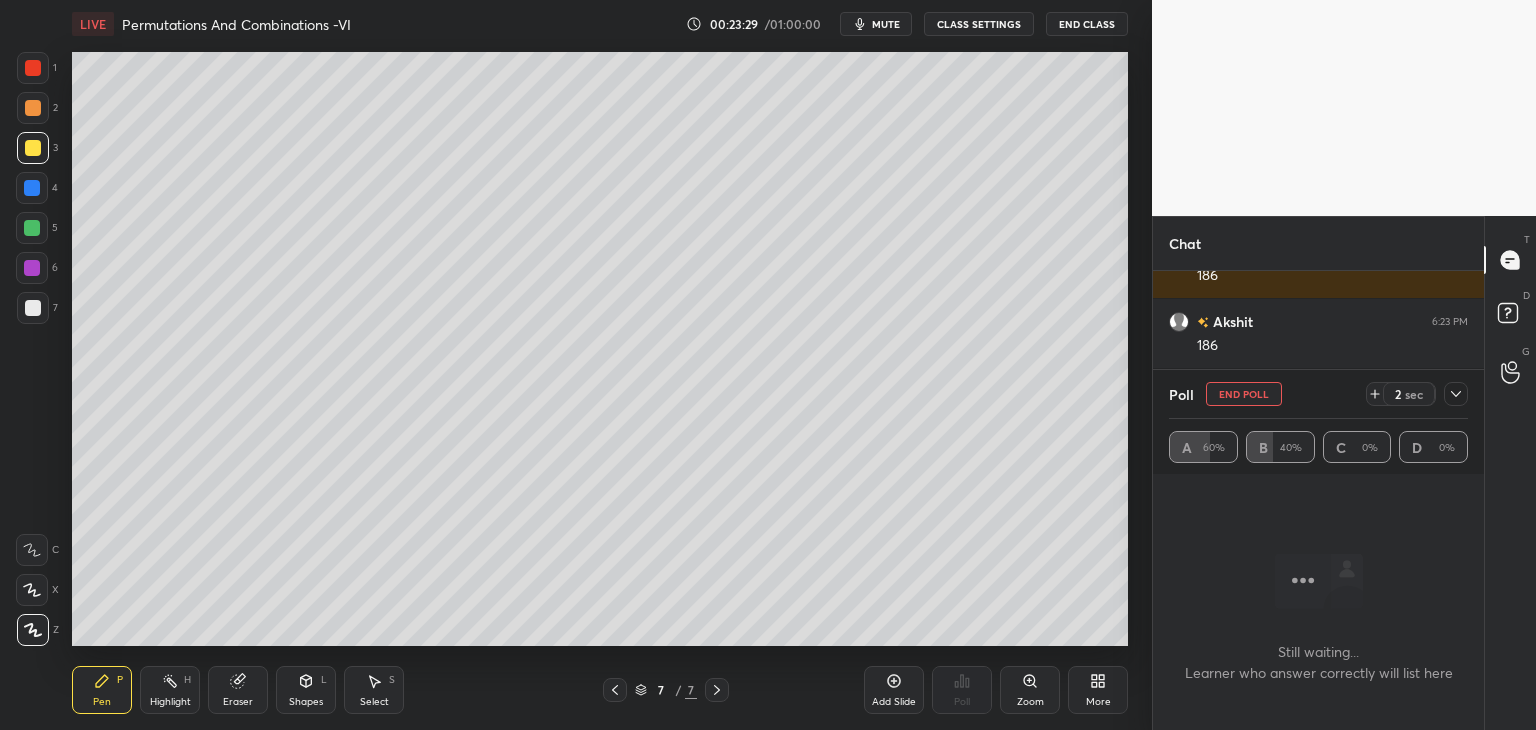 click 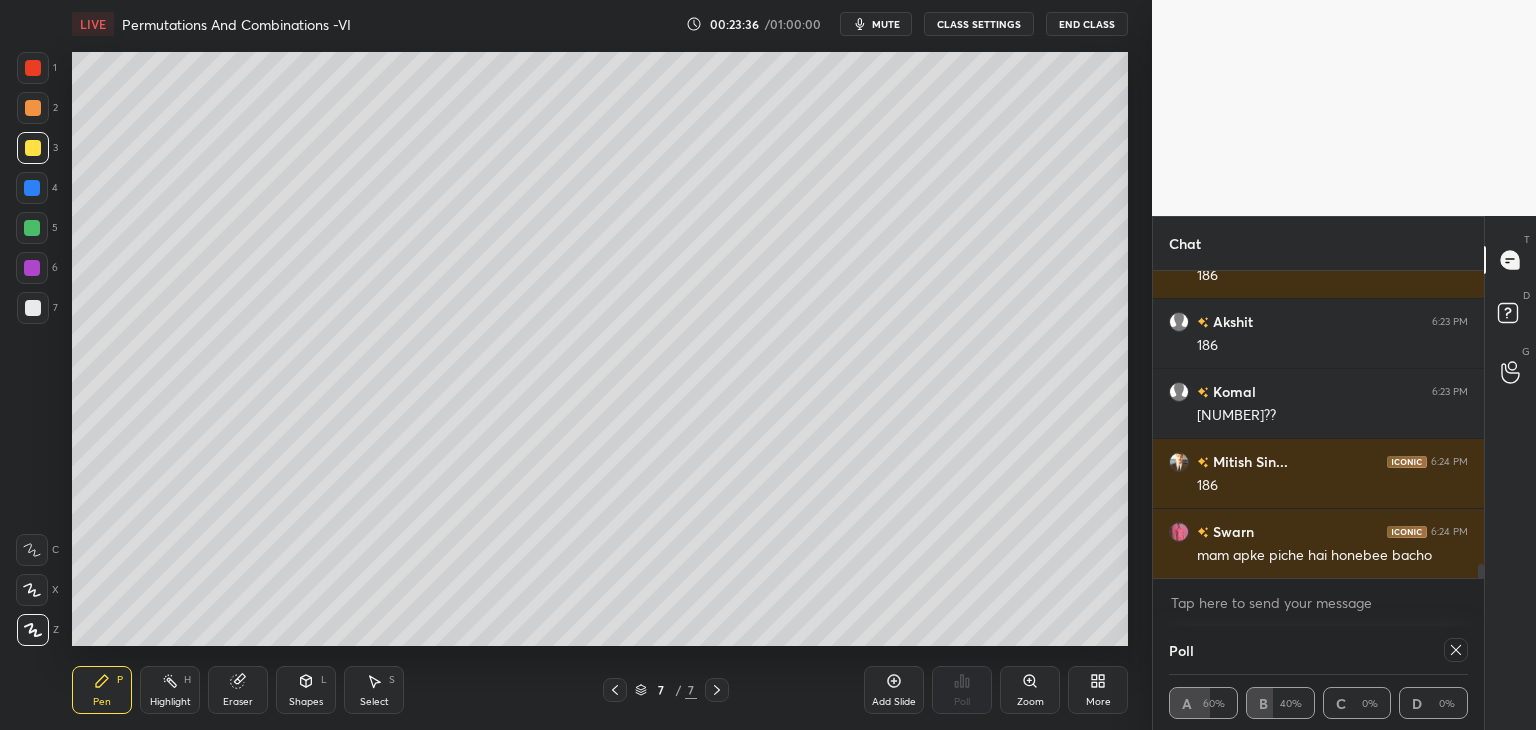 click 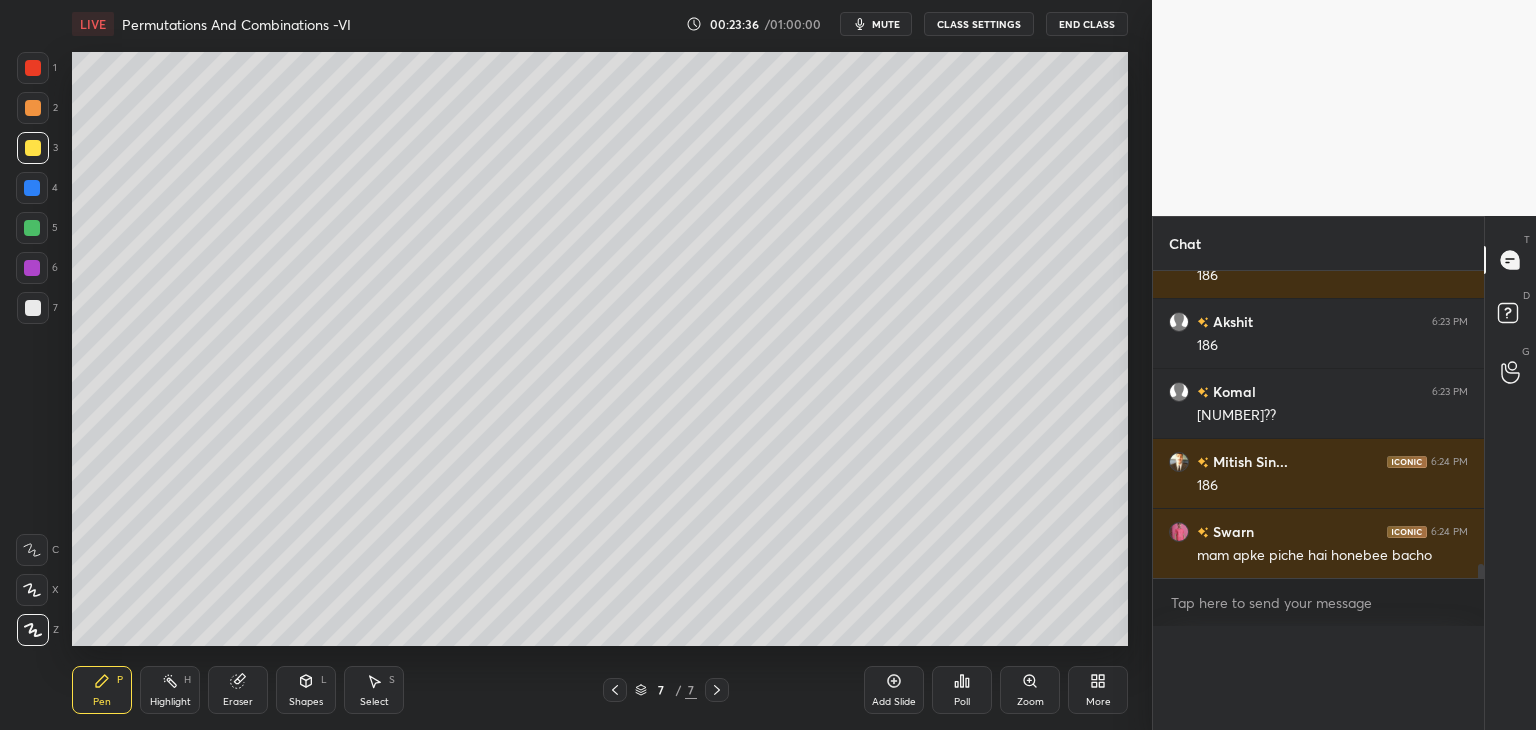 scroll, scrollTop: 6, scrollLeft: 6, axis: both 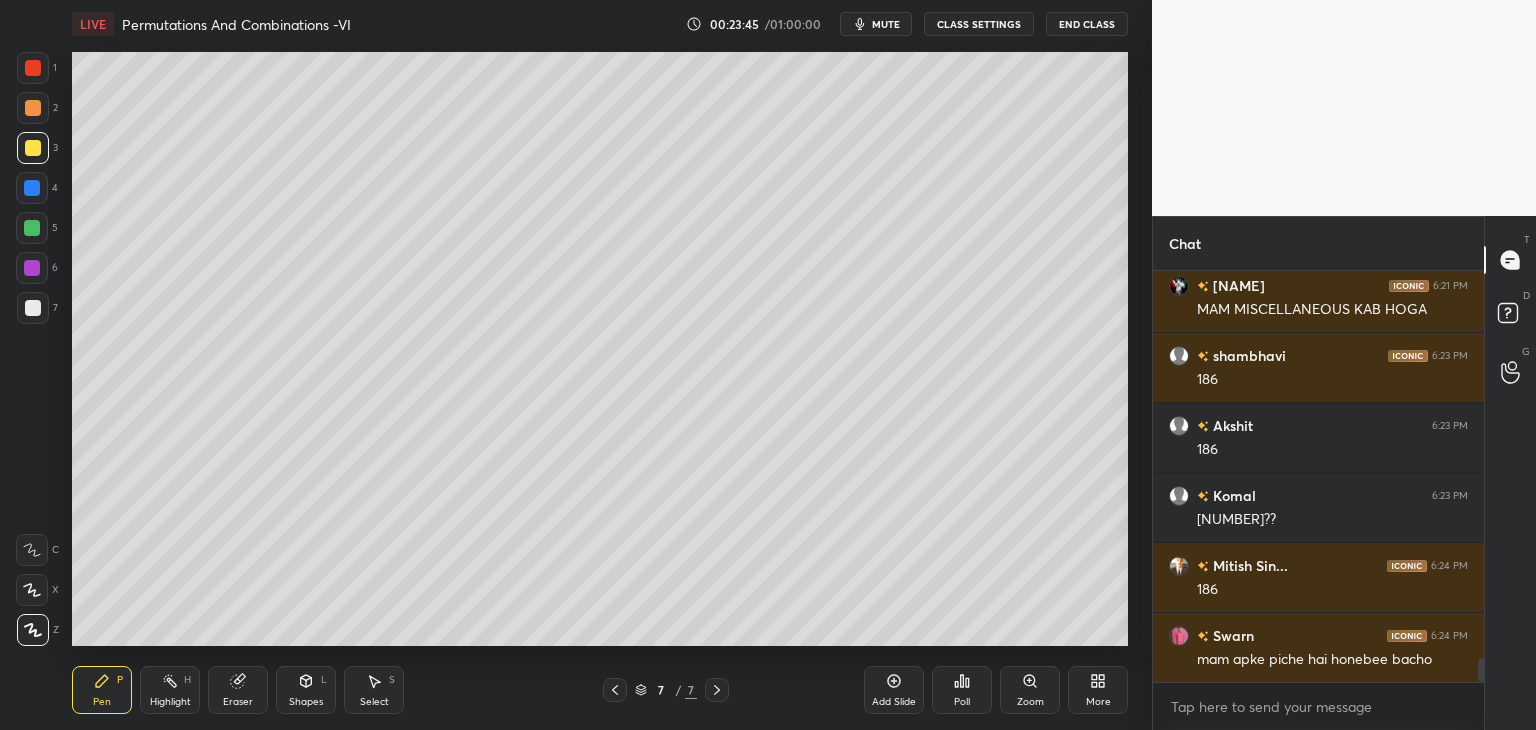 click on "Add Slide" at bounding box center [894, 702] 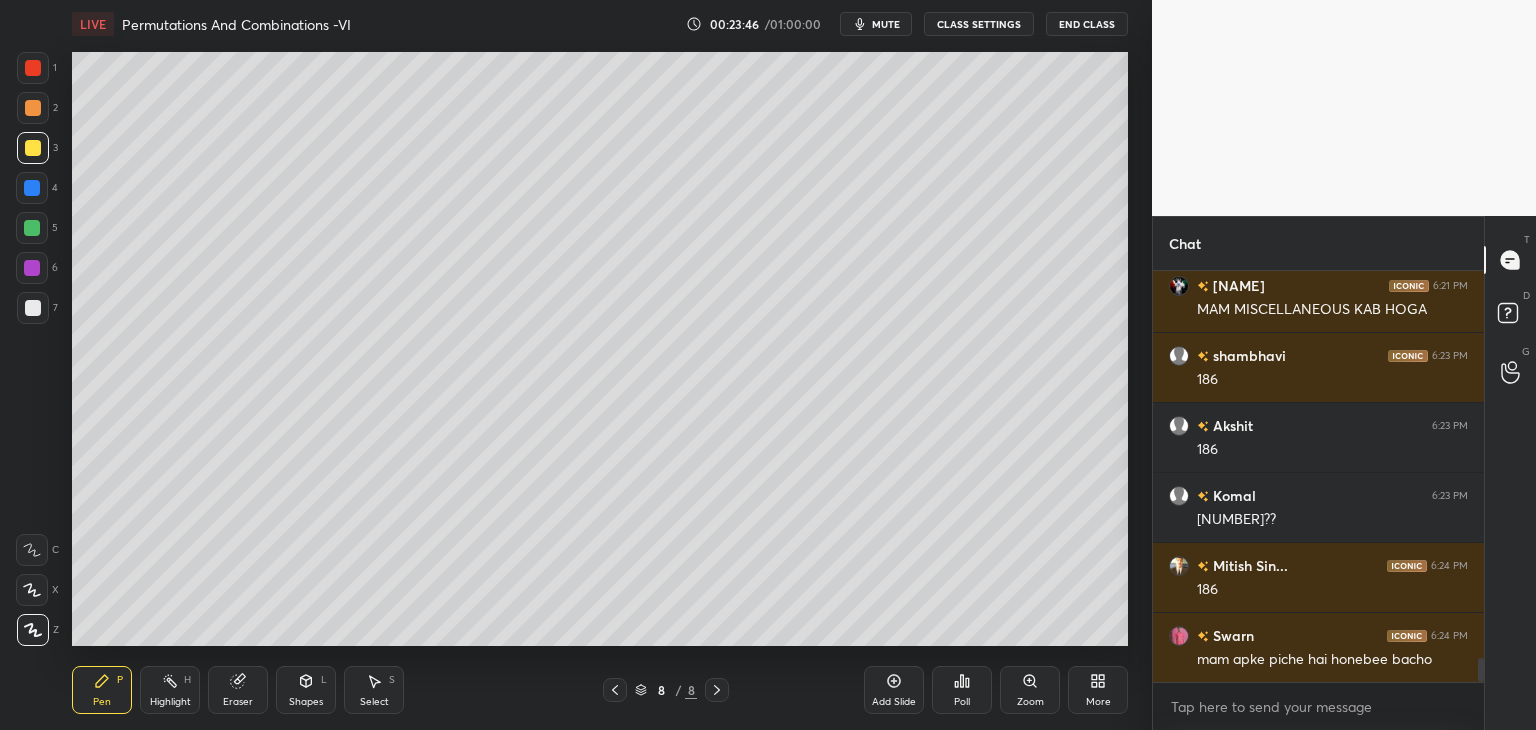 click at bounding box center (33, 308) 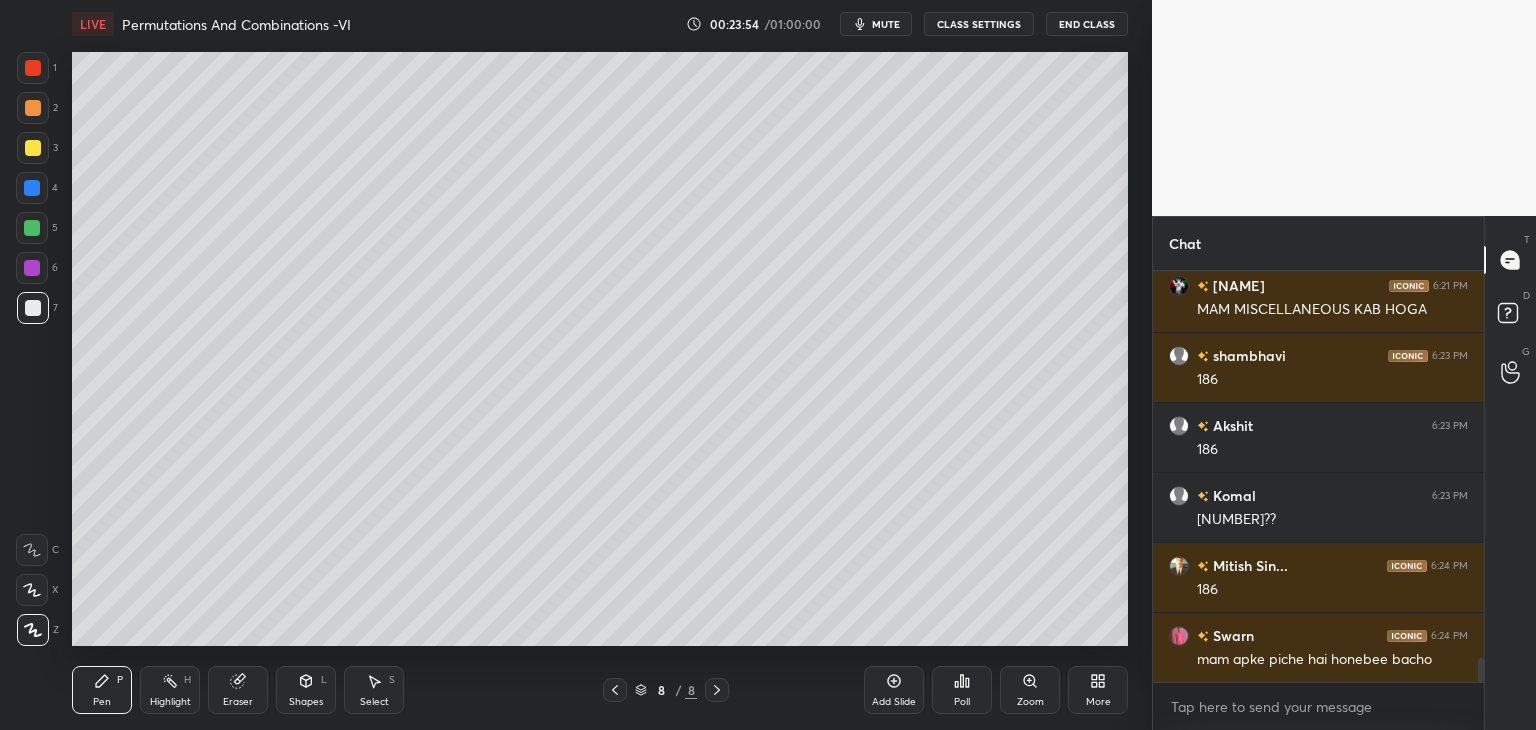 click 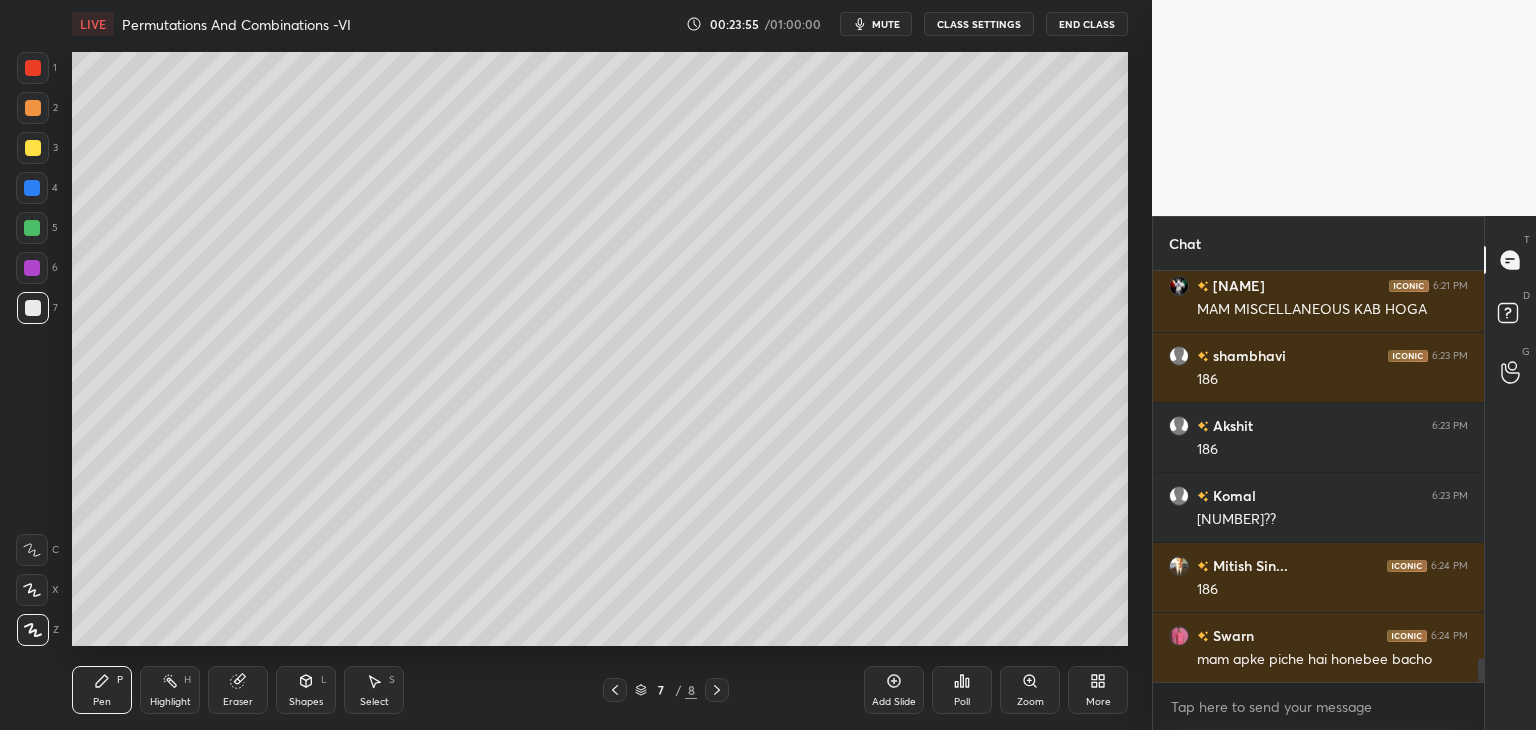 click 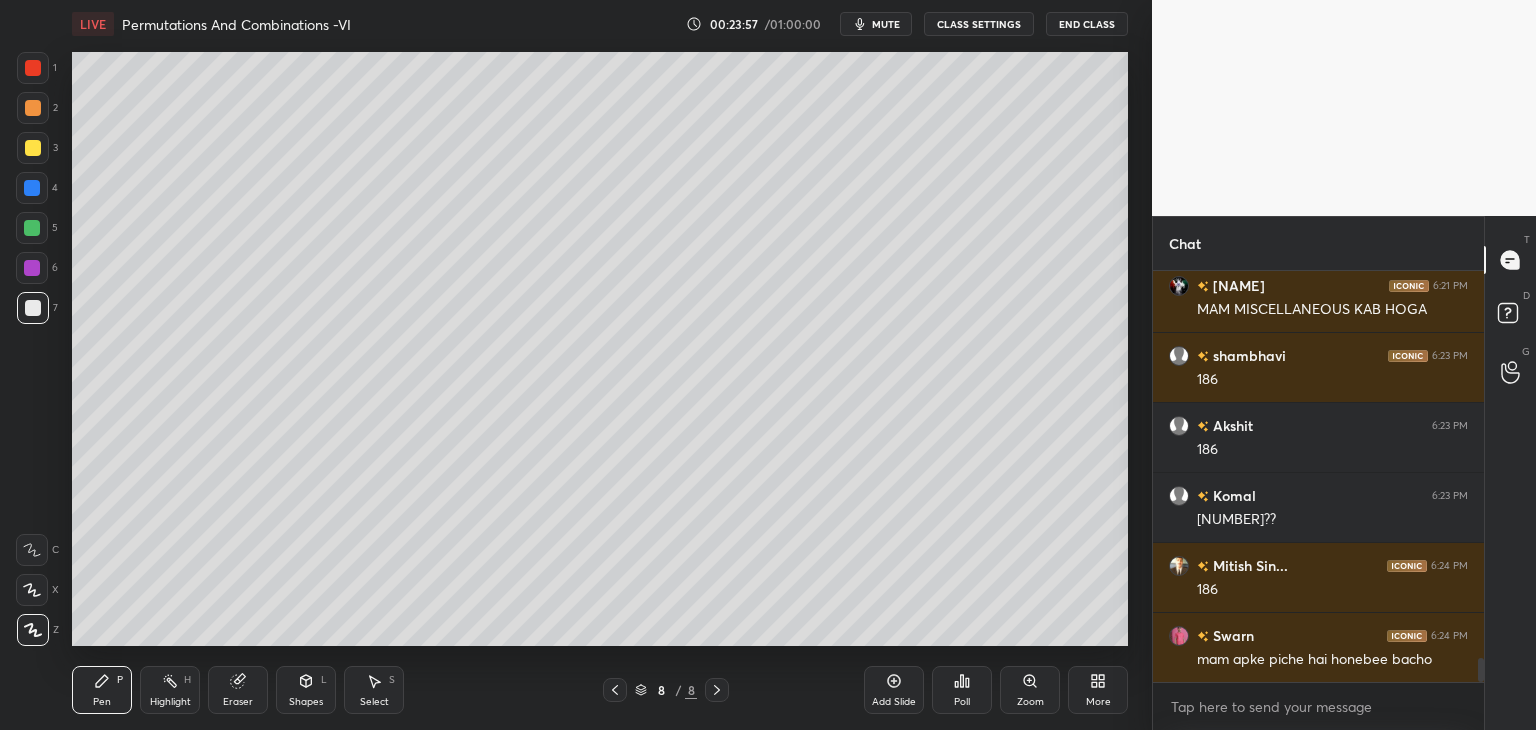 scroll, scrollTop: 6598, scrollLeft: 0, axis: vertical 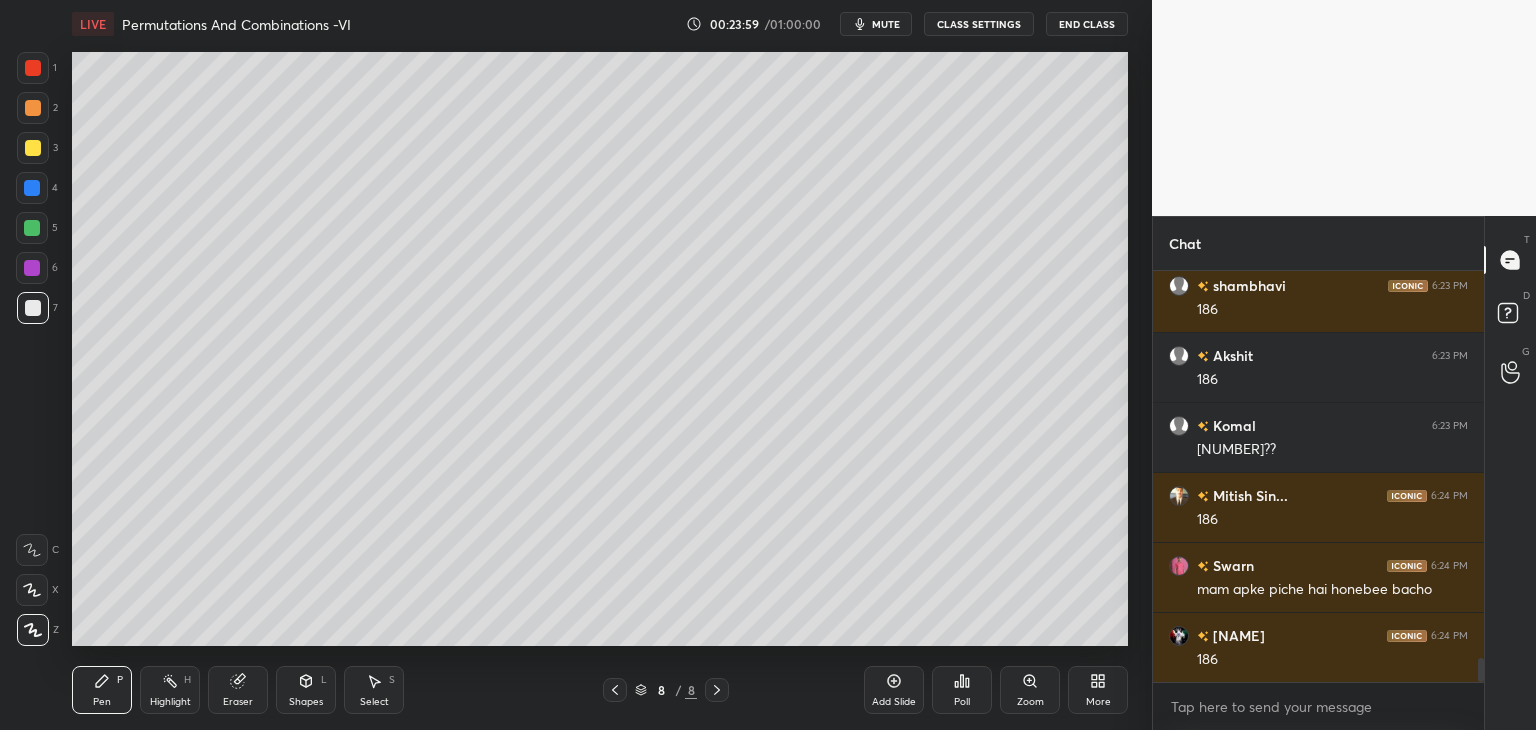 drag, startPoint x: 619, startPoint y: 687, endPoint x: 625, endPoint y: 677, distance: 11.661903 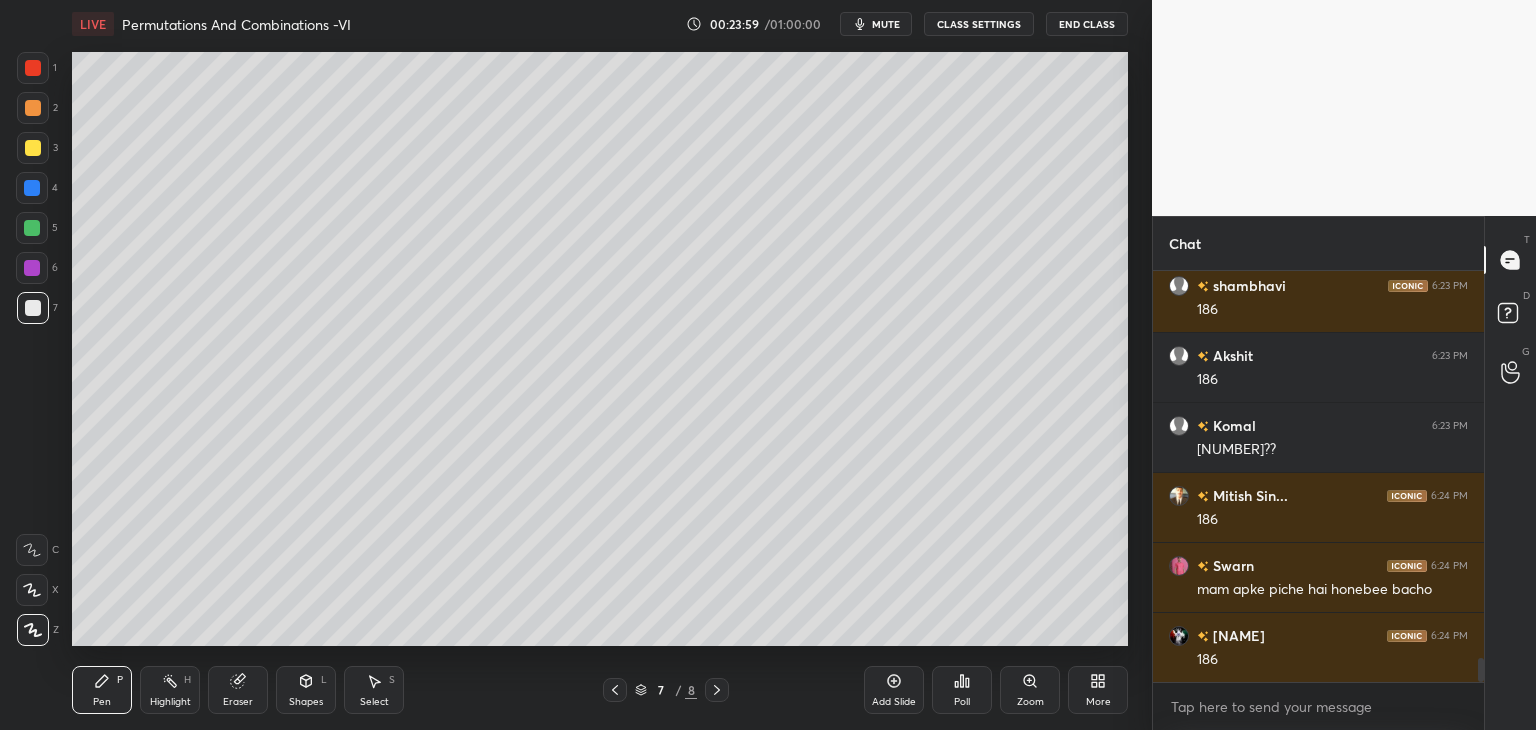 scroll, scrollTop: 6618, scrollLeft: 0, axis: vertical 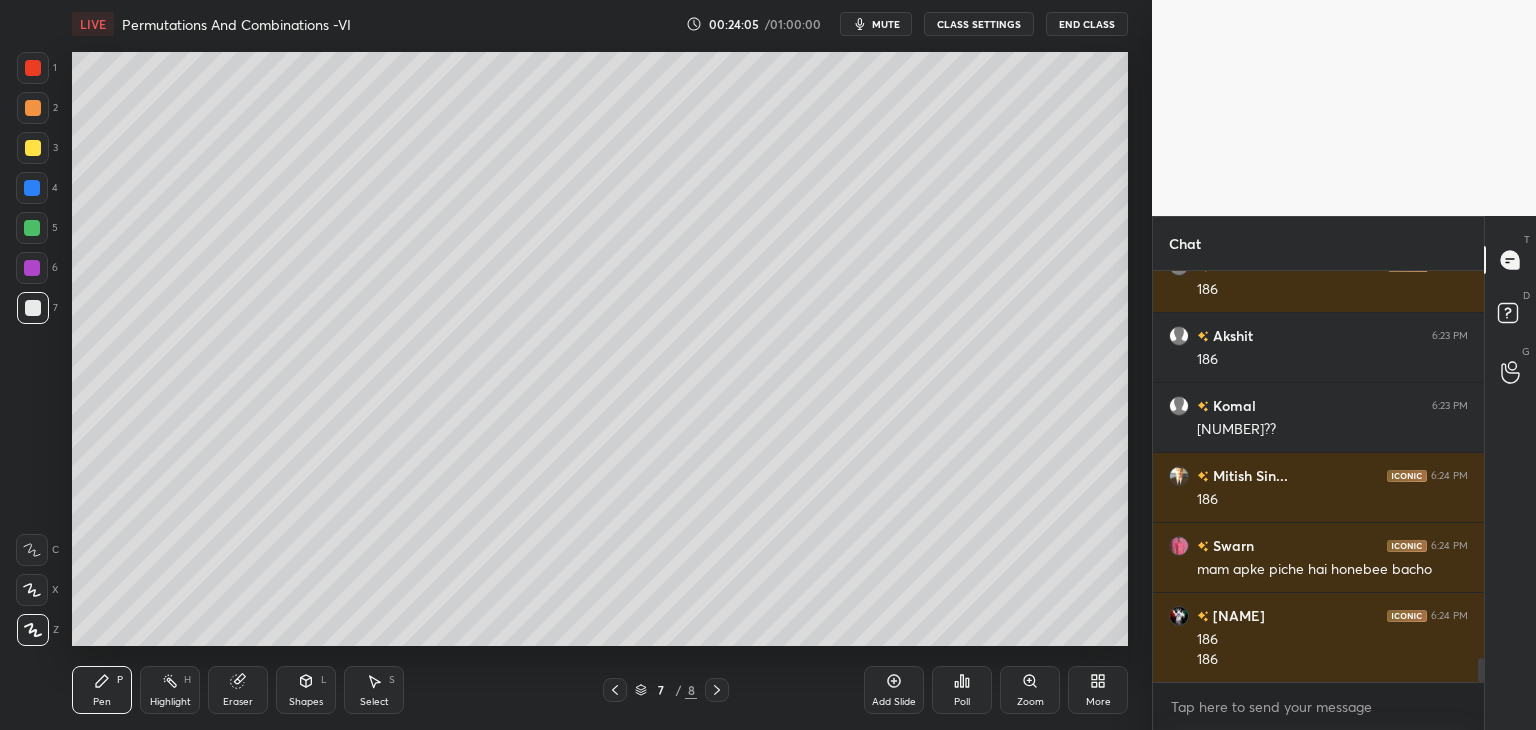 click 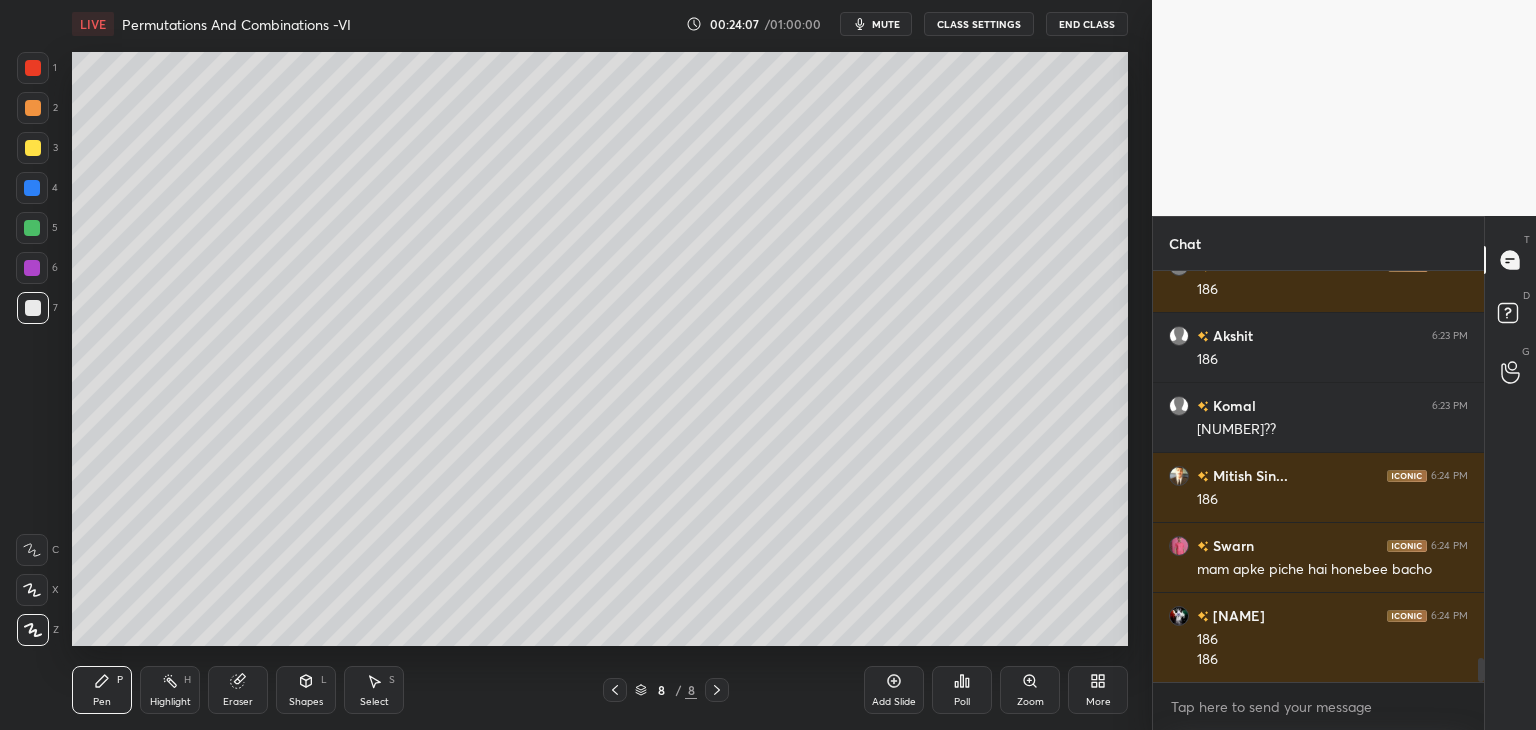 click 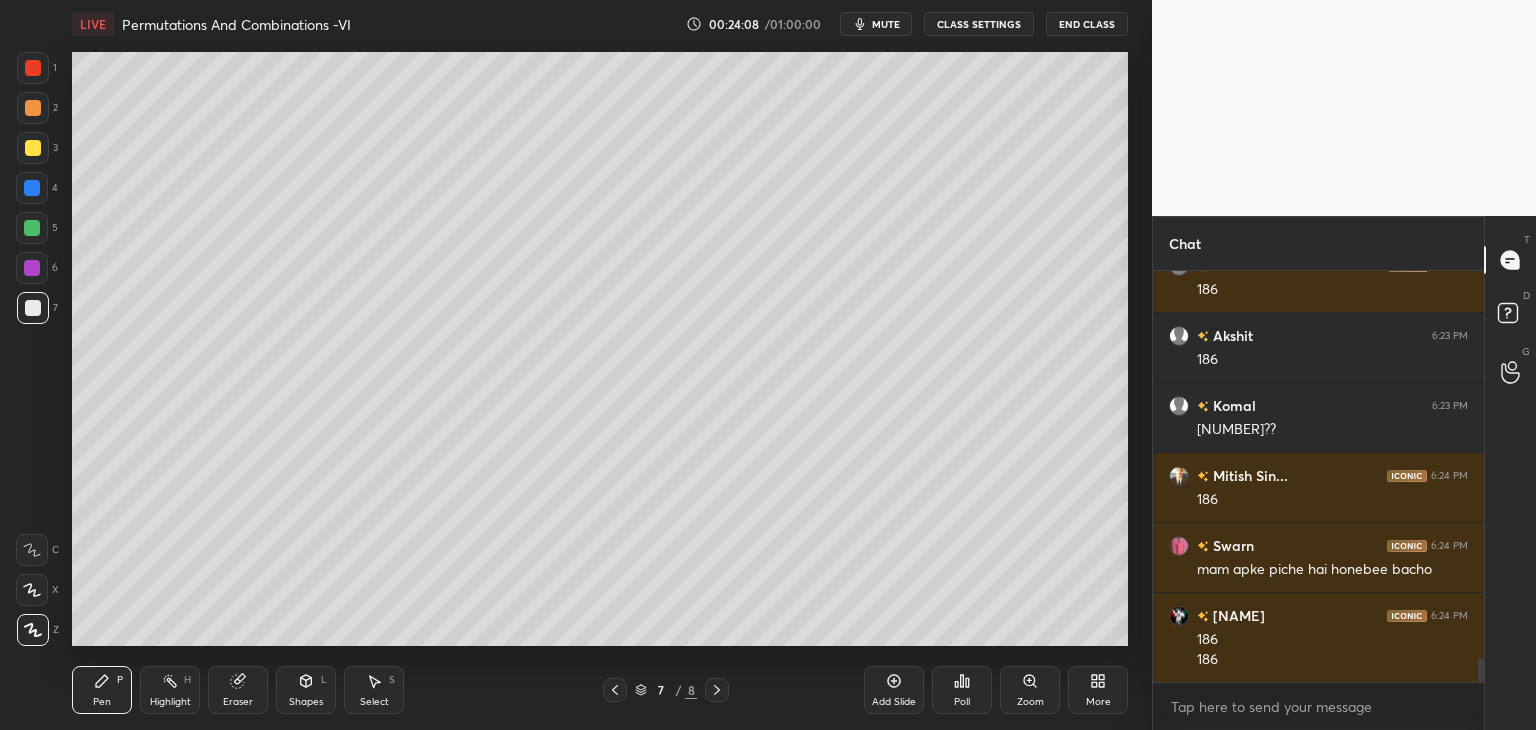 click 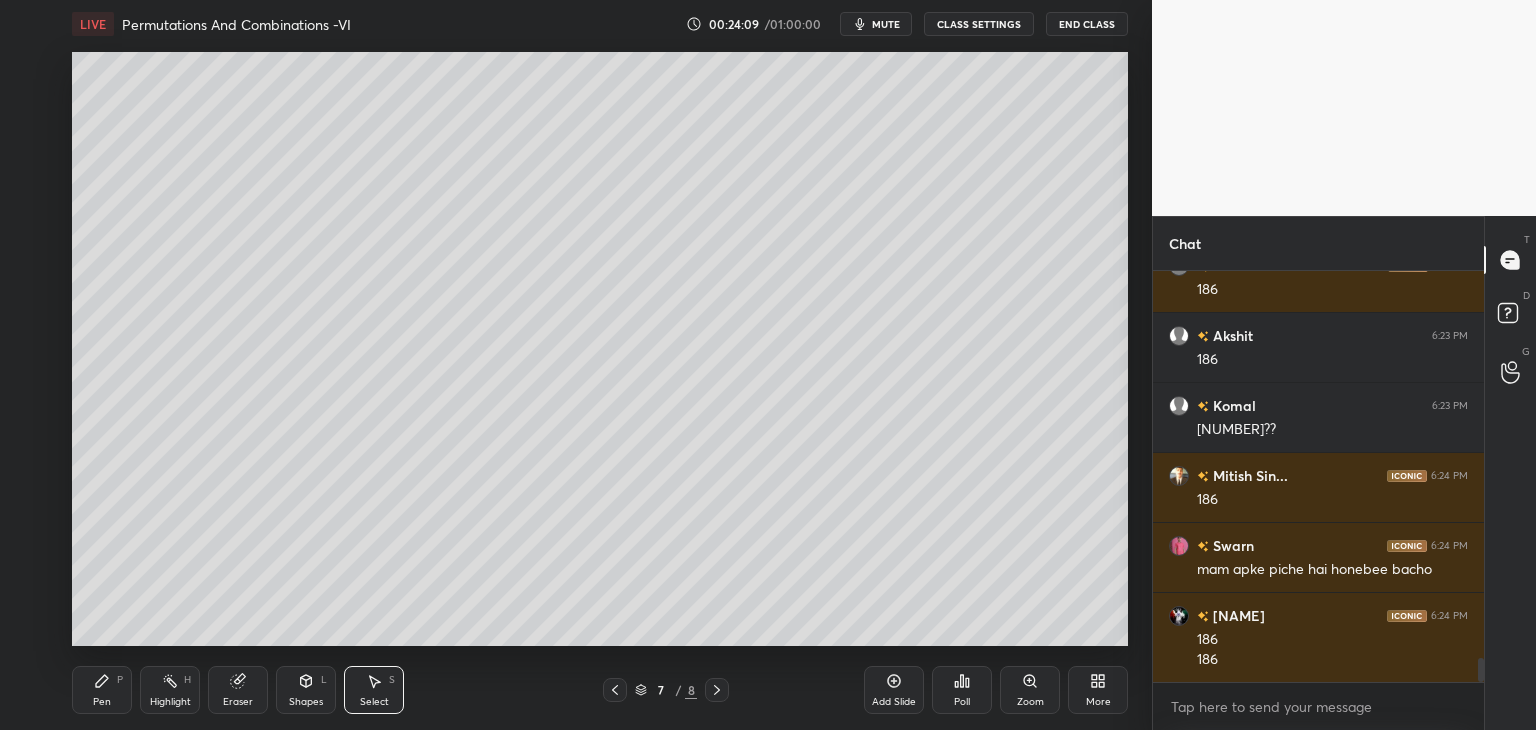 click 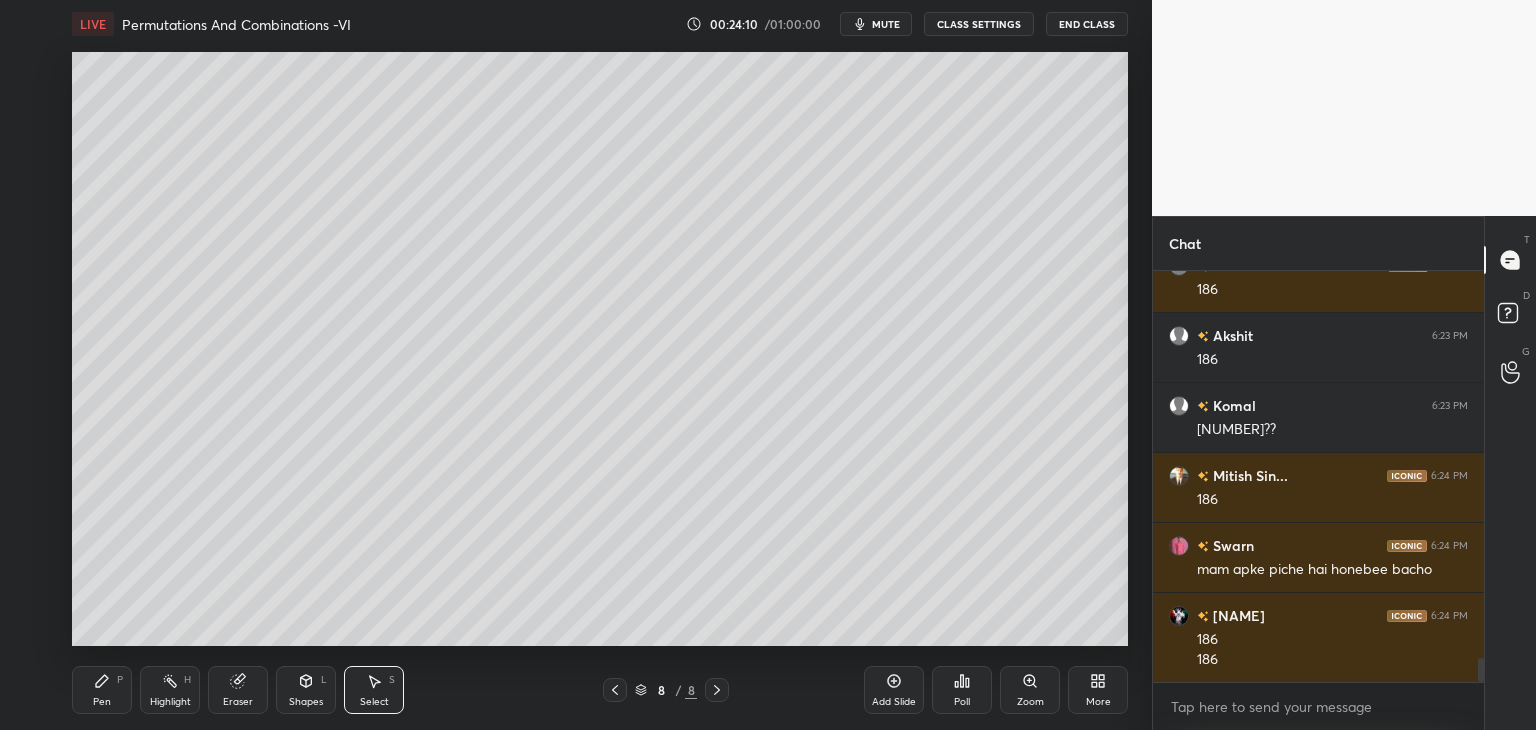 click on "Pen" at bounding box center [102, 702] 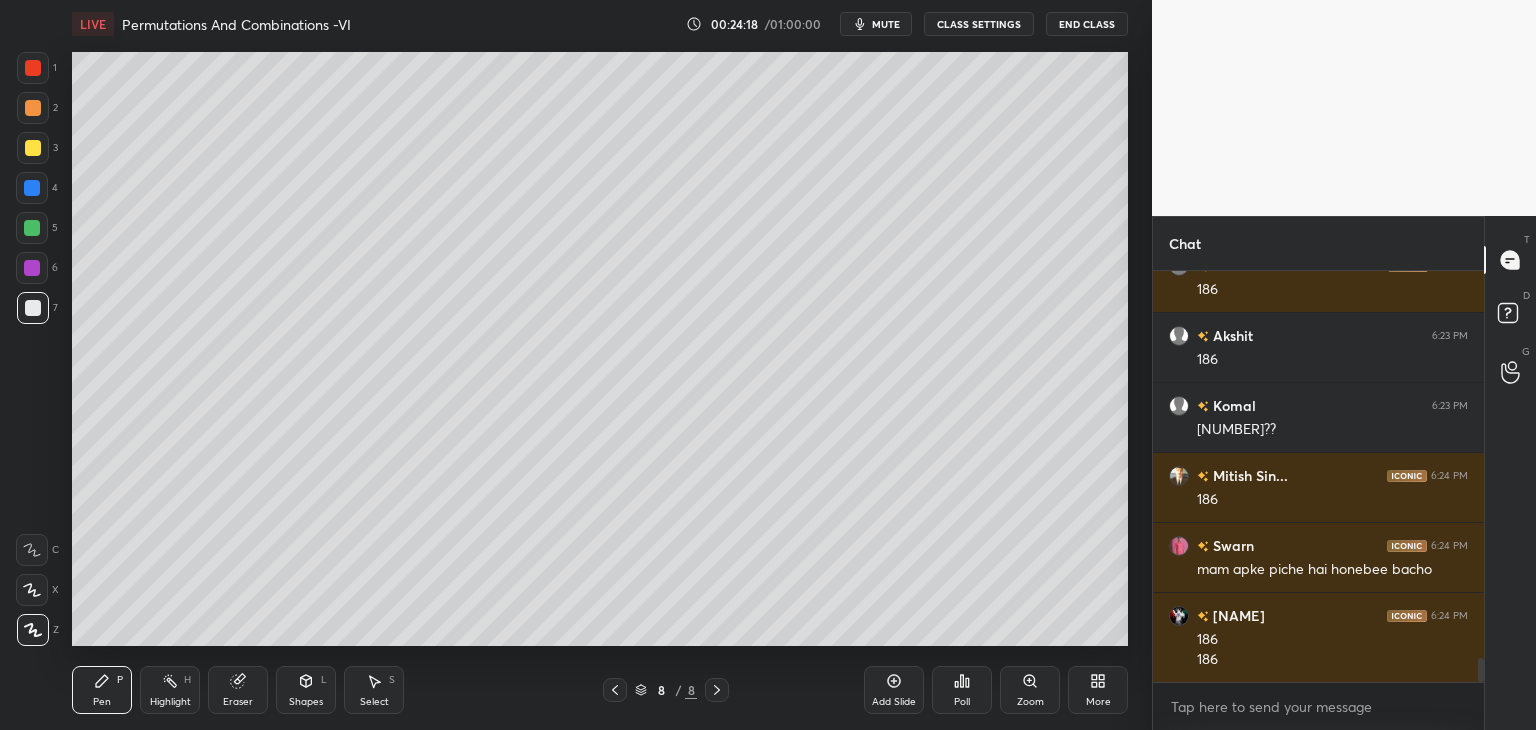 click on "Select S" at bounding box center [374, 690] 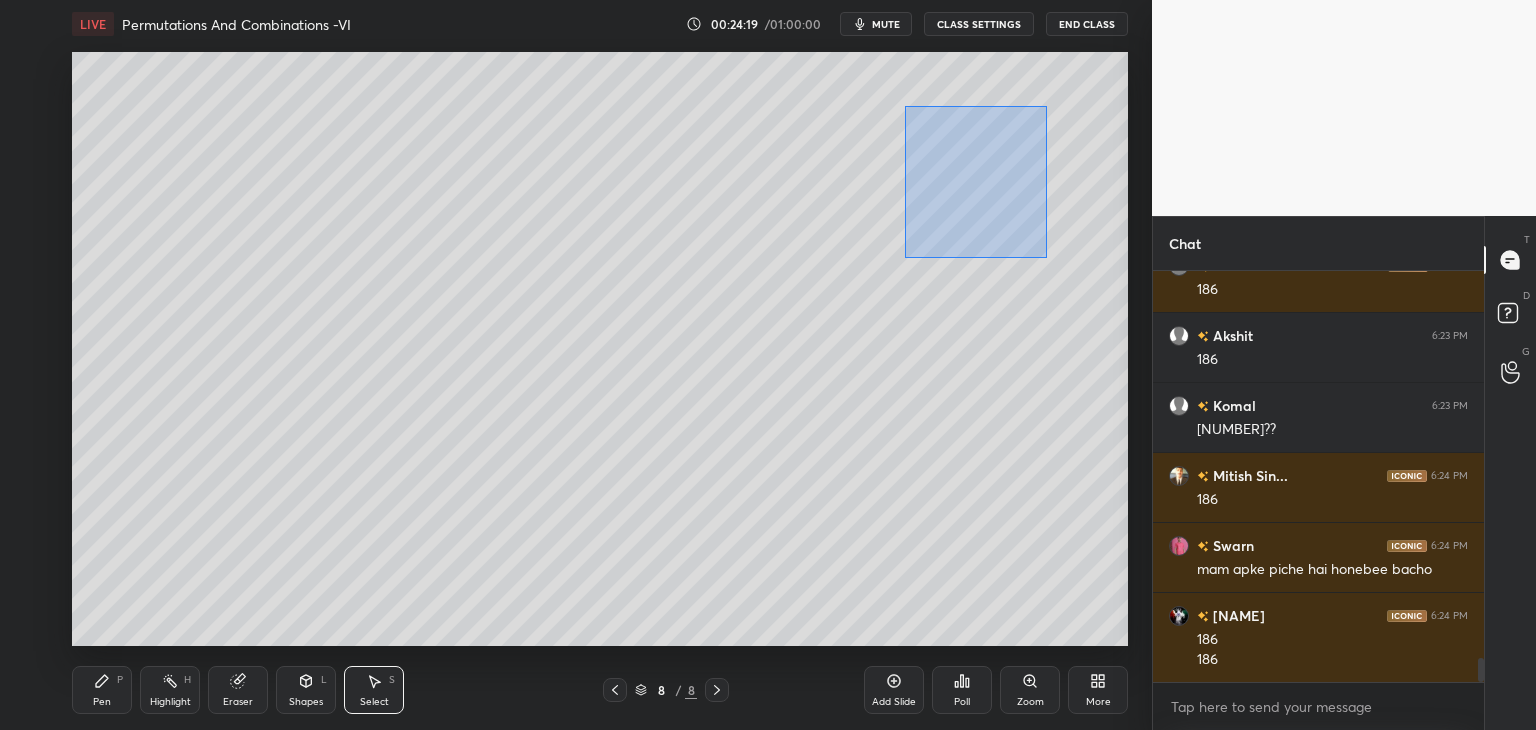 drag, startPoint x: 904, startPoint y: 105, endPoint x: 1051, endPoint y: 259, distance: 212.89668 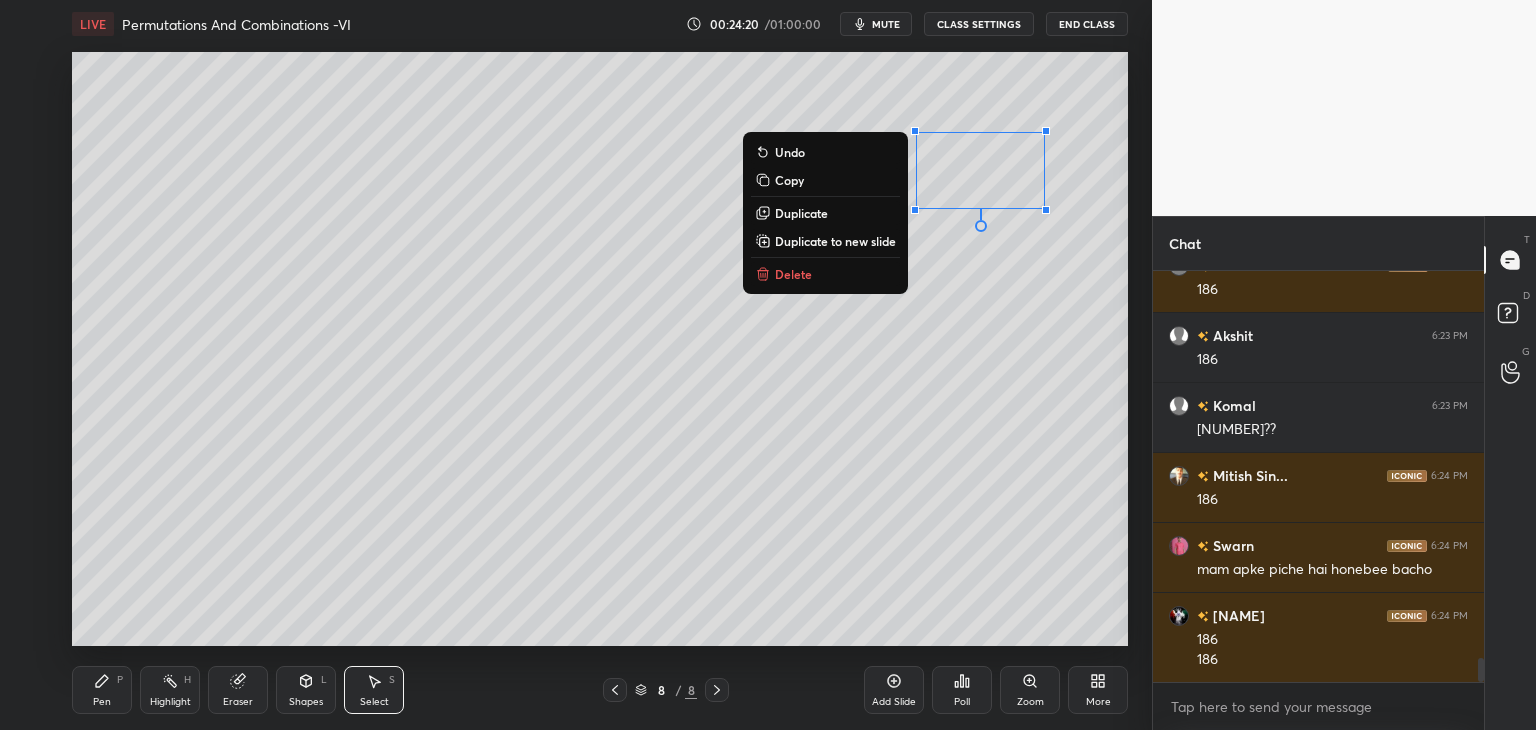 click 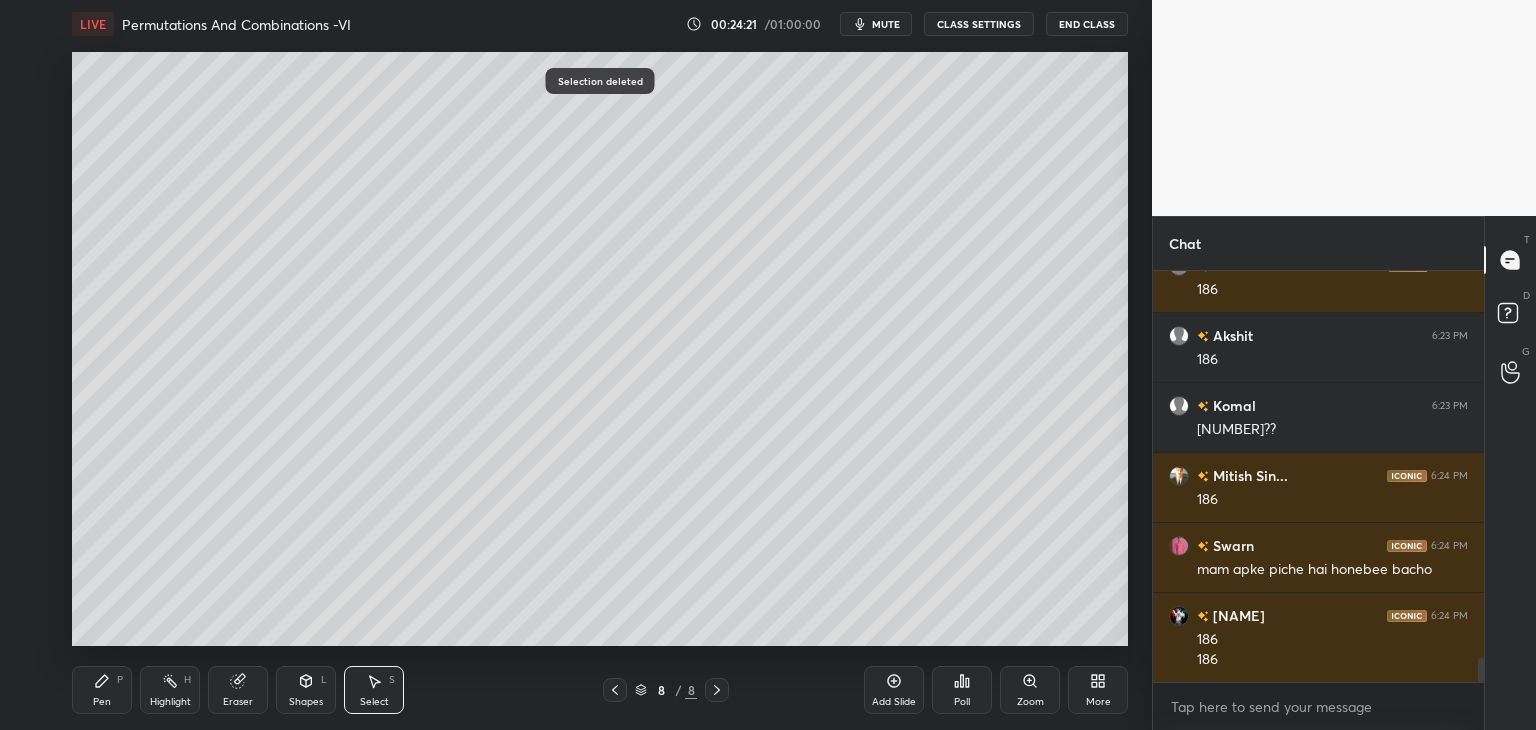 drag, startPoint x: 304, startPoint y: 694, endPoint x: 304, endPoint y: 679, distance: 15 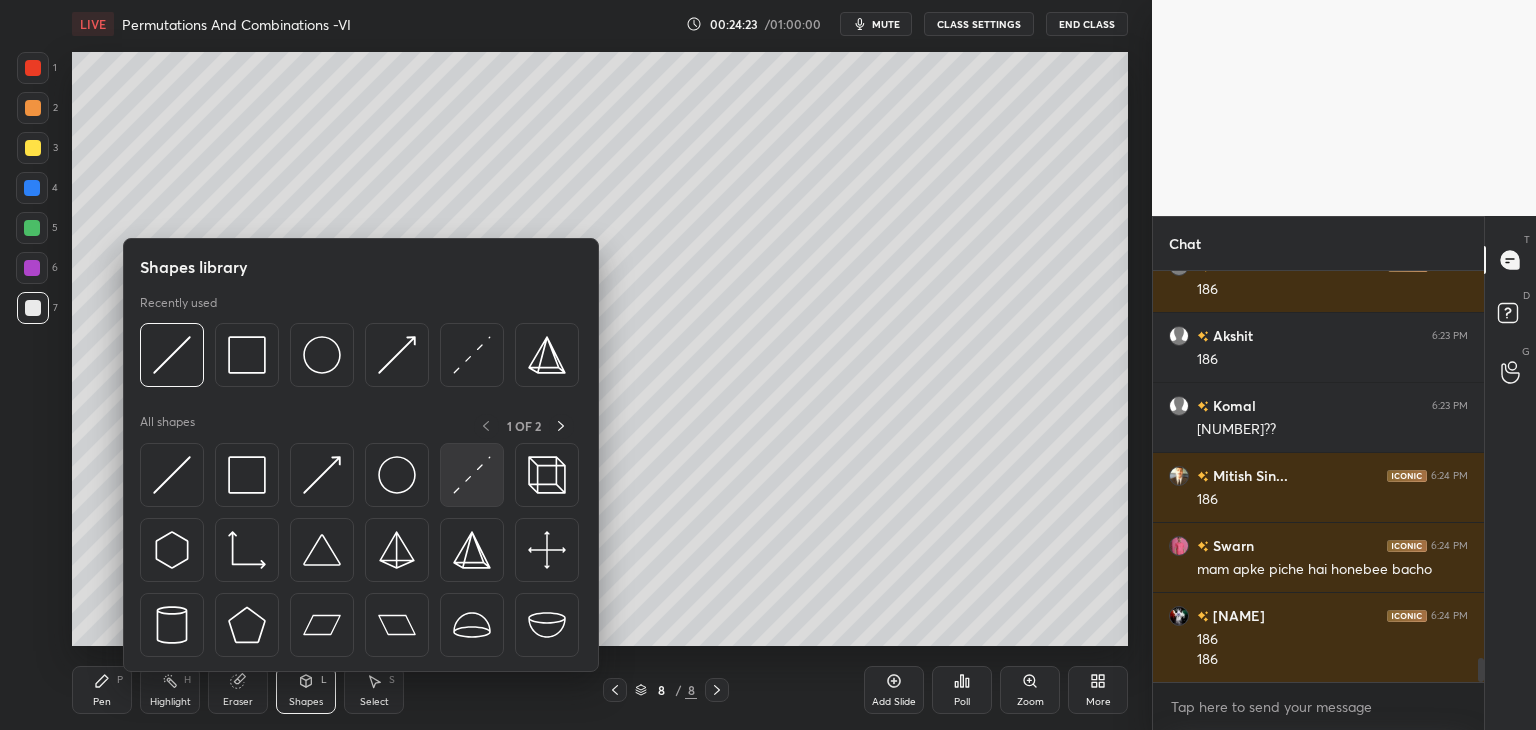 click at bounding box center [472, 475] 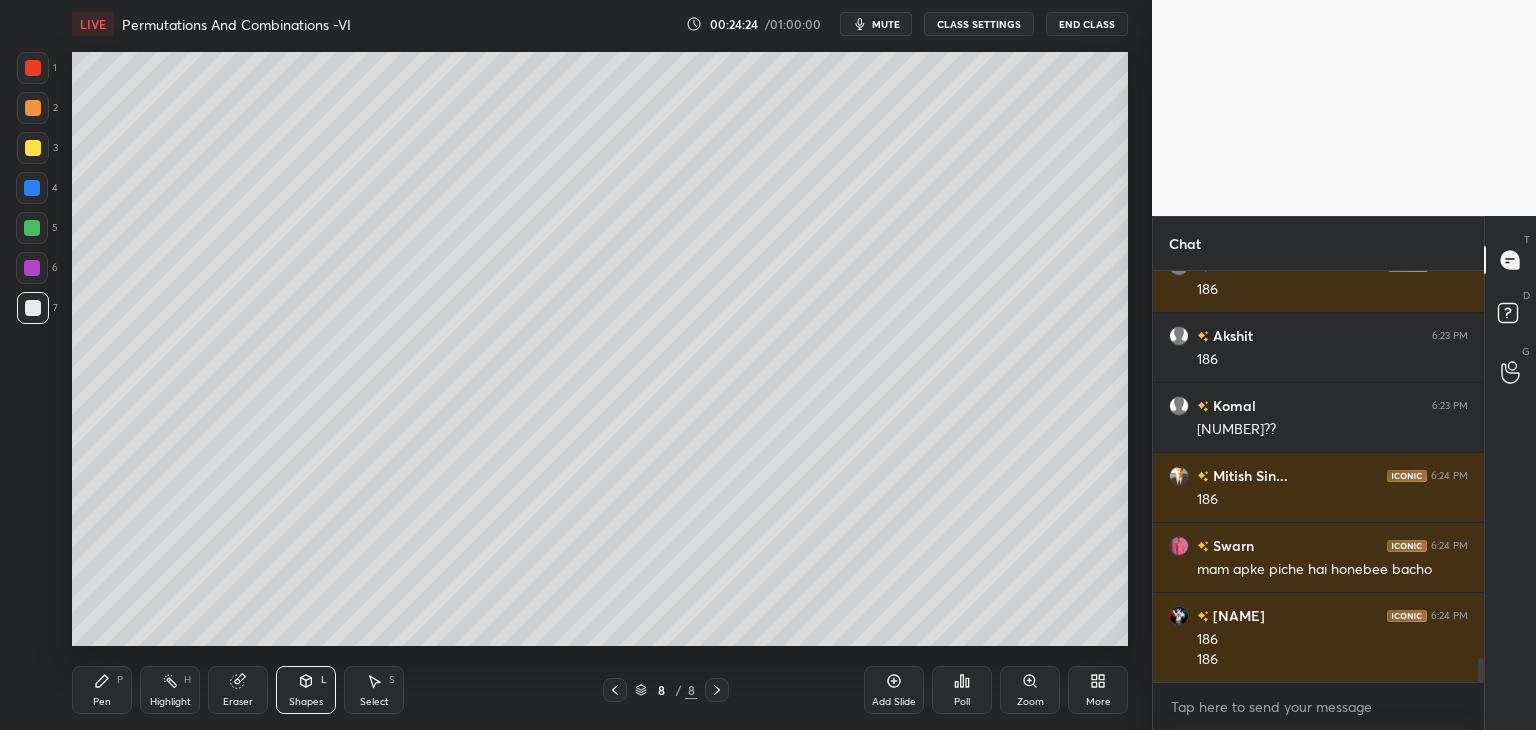 click at bounding box center (32, 228) 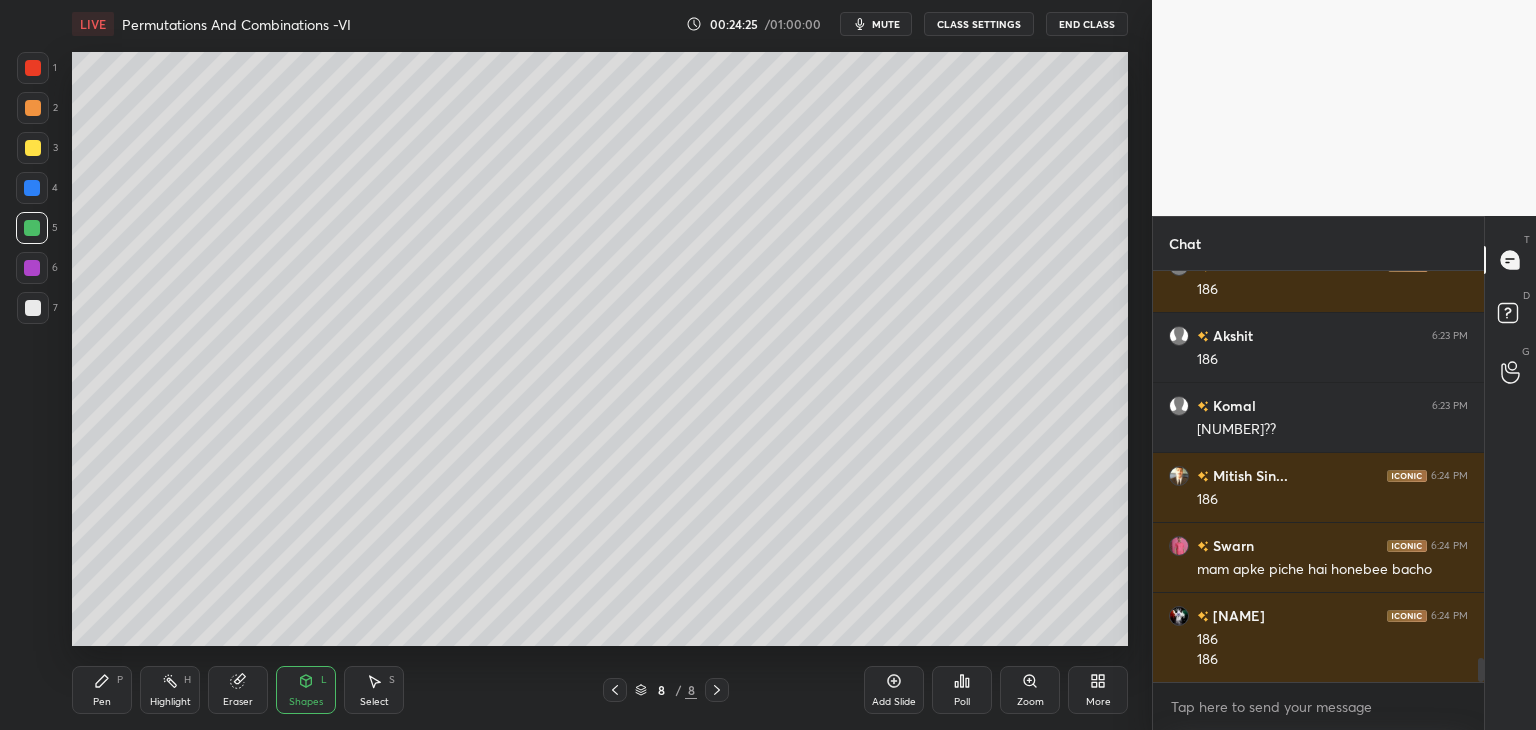 scroll, scrollTop: 6688, scrollLeft: 0, axis: vertical 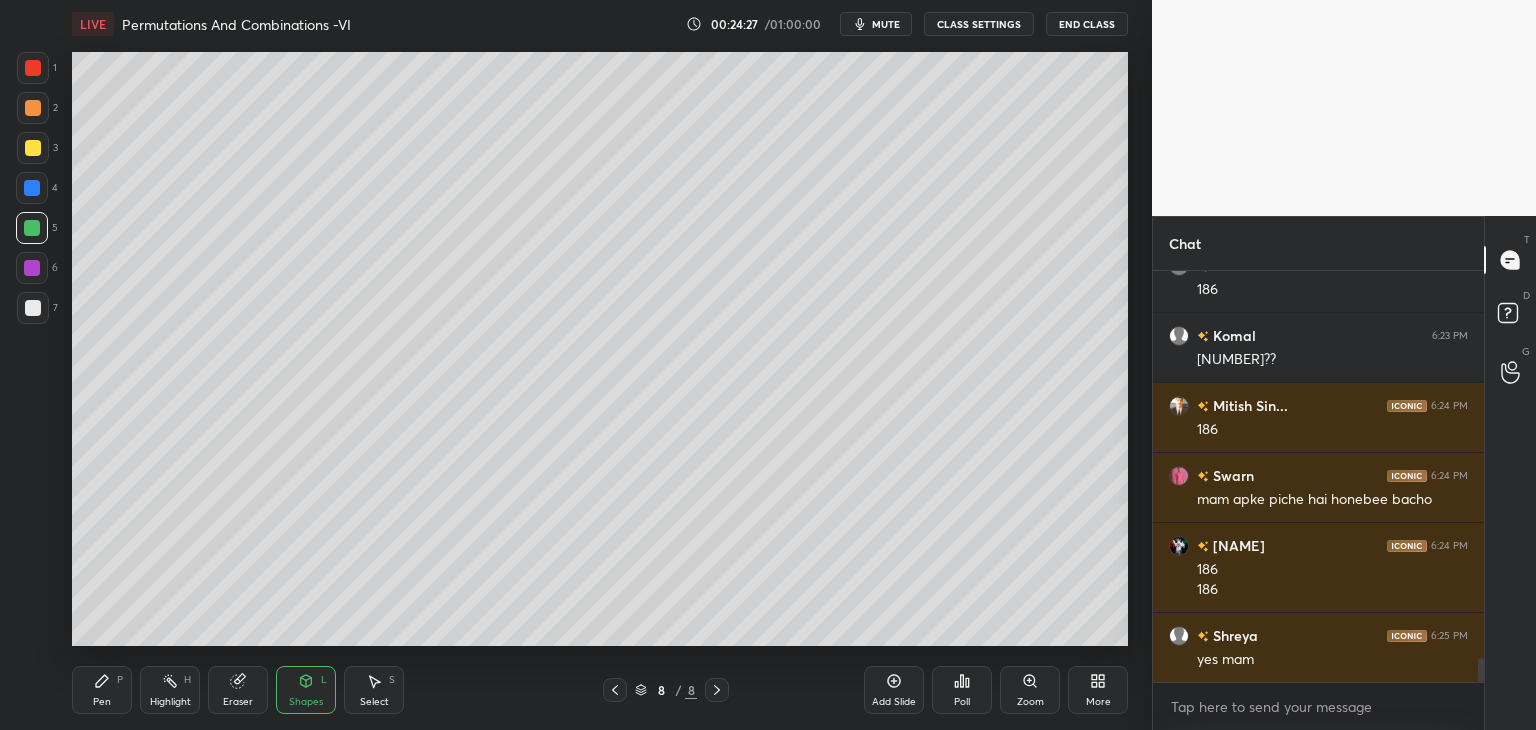 drag, startPoint x: 103, startPoint y: 701, endPoint x: 96, endPoint y: 667, distance: 34.713108 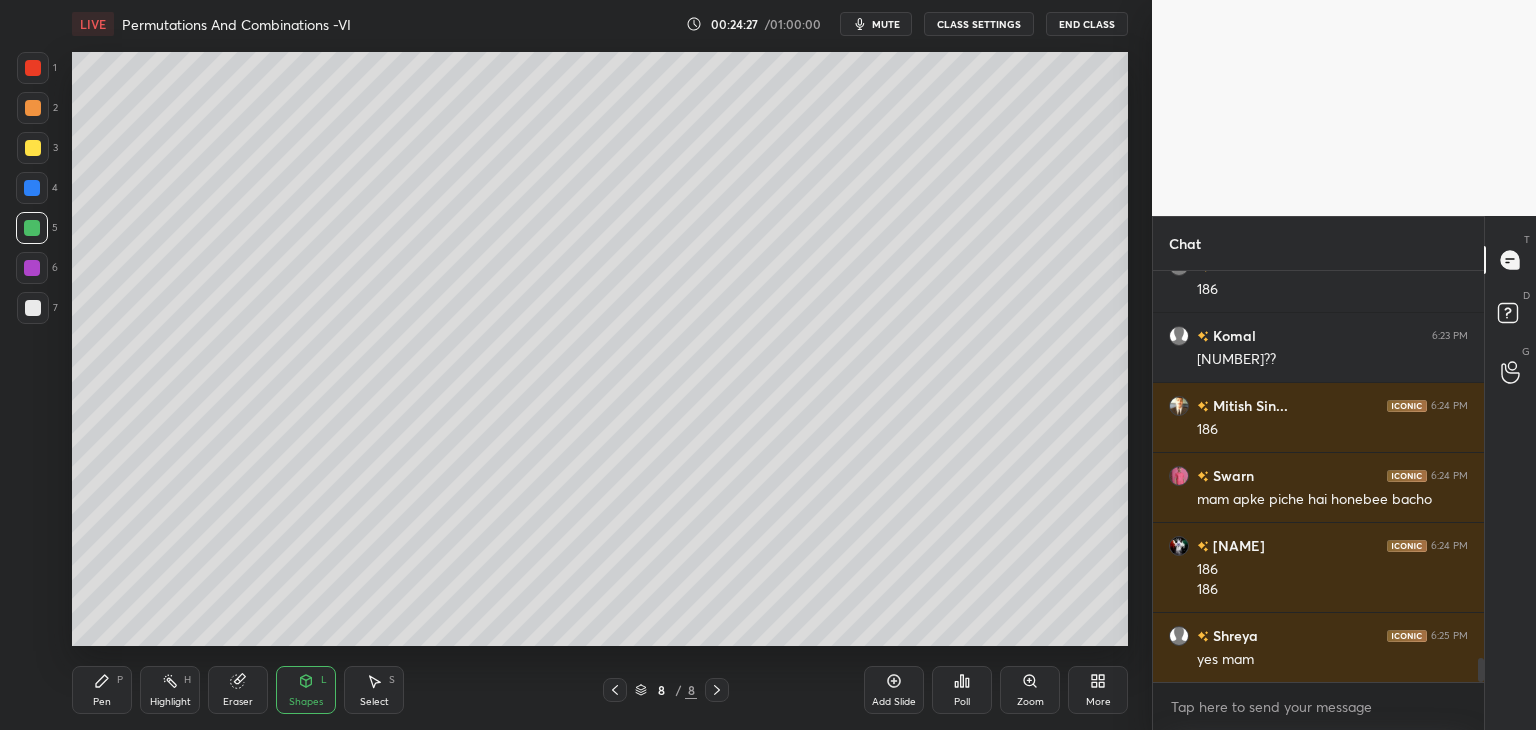 click on "Pen" at bounding box center (102, 702) 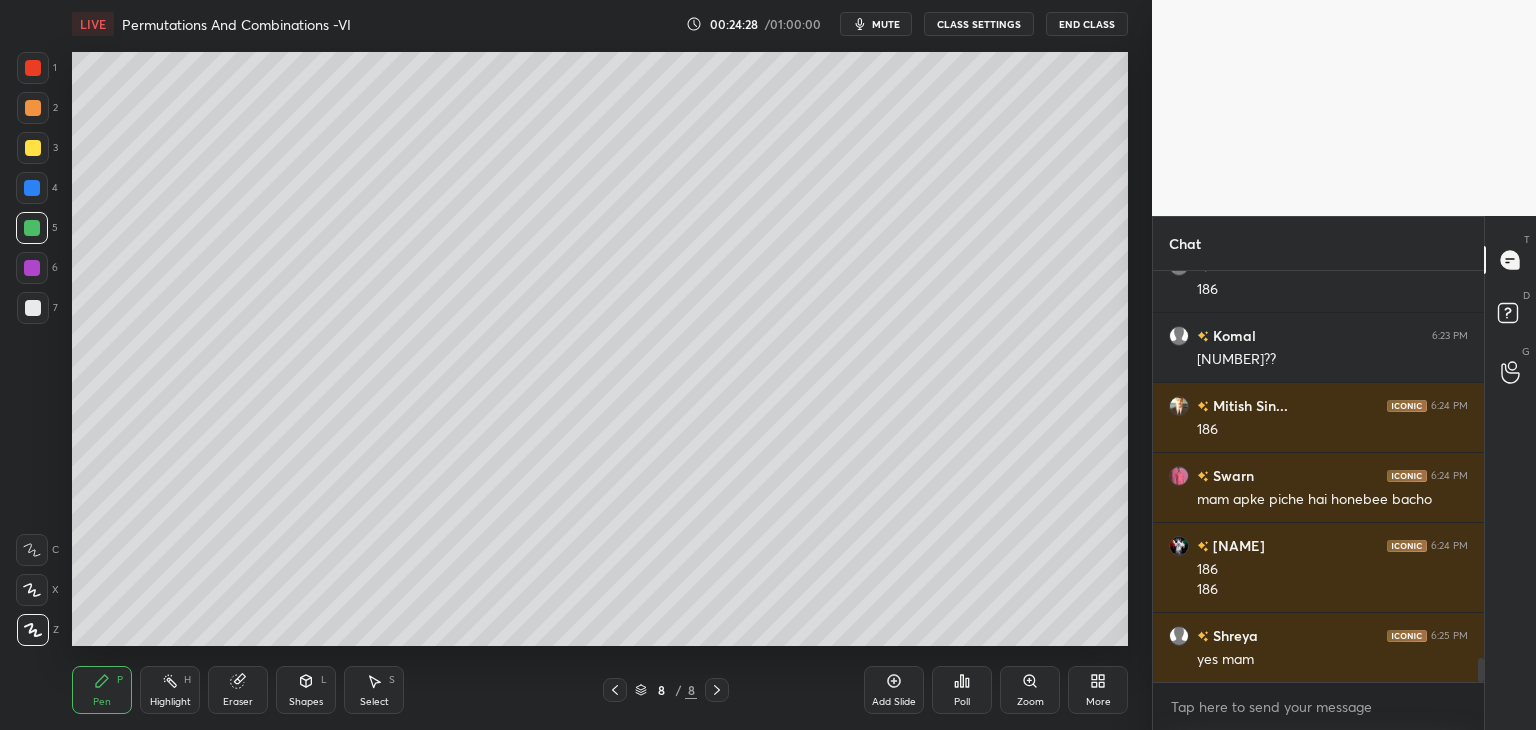 click at bounding box center (33, 148) 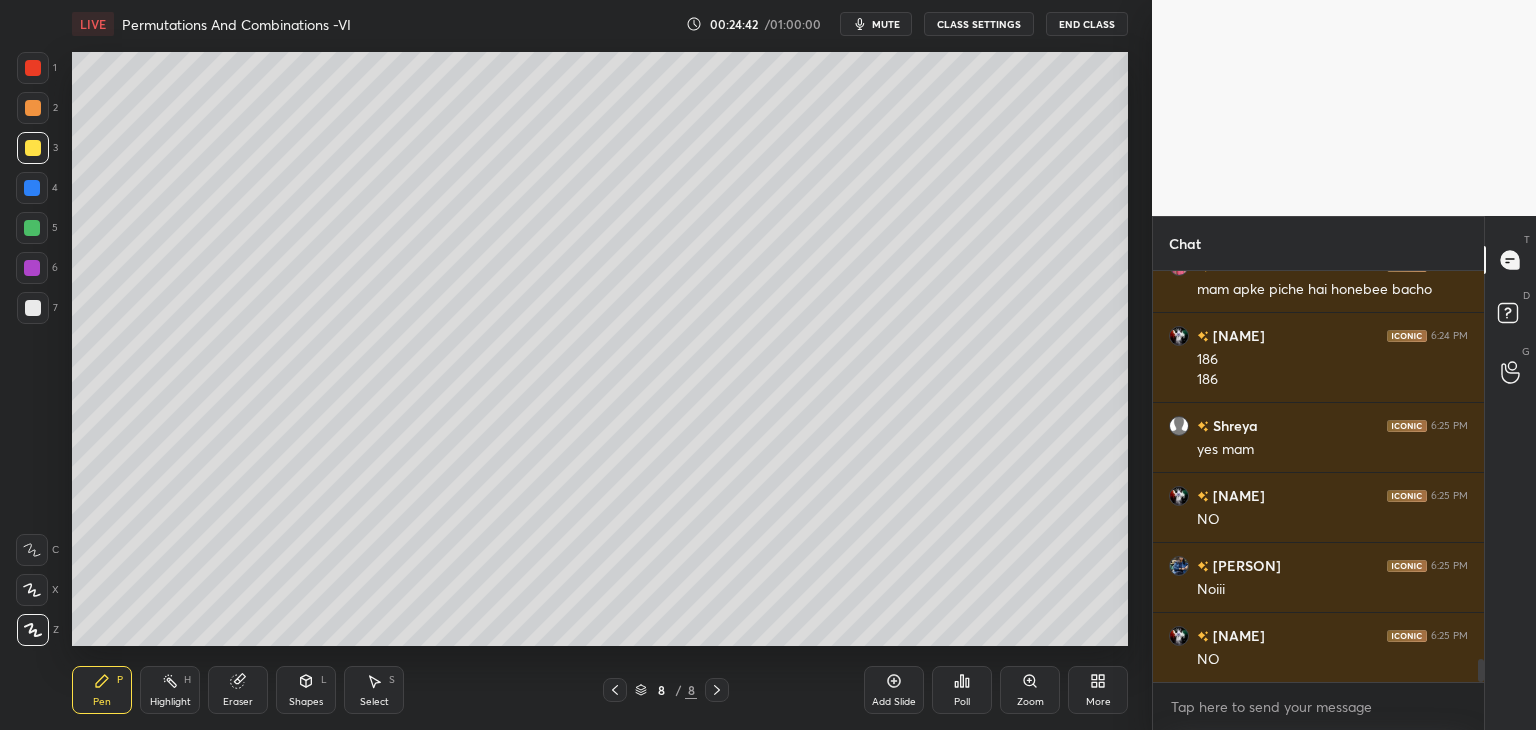scroll, scrollTop: 6968, scrollLeft: 0, axis: vertical 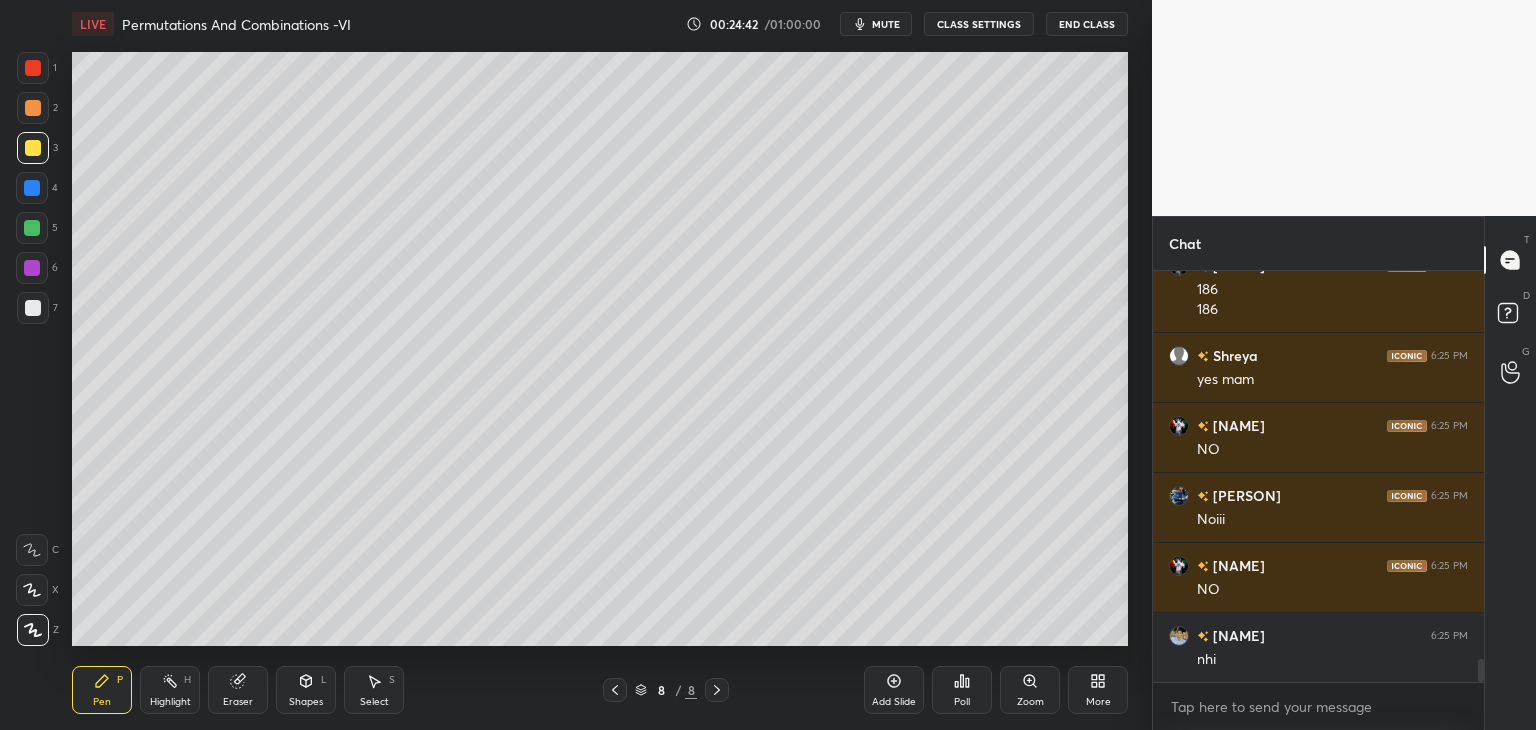 click at bounding box center (32, 228) 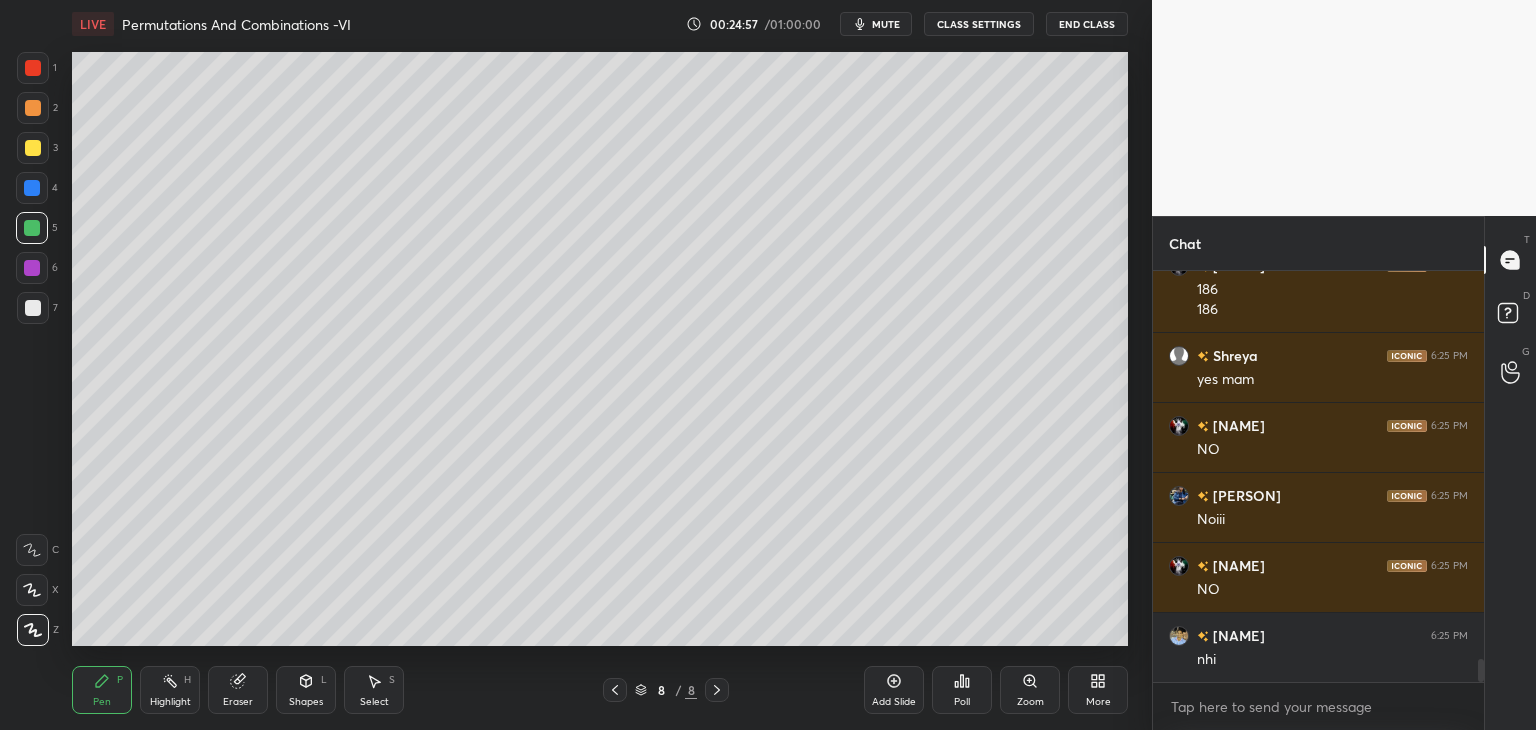 click at bounding box center [33, 148] 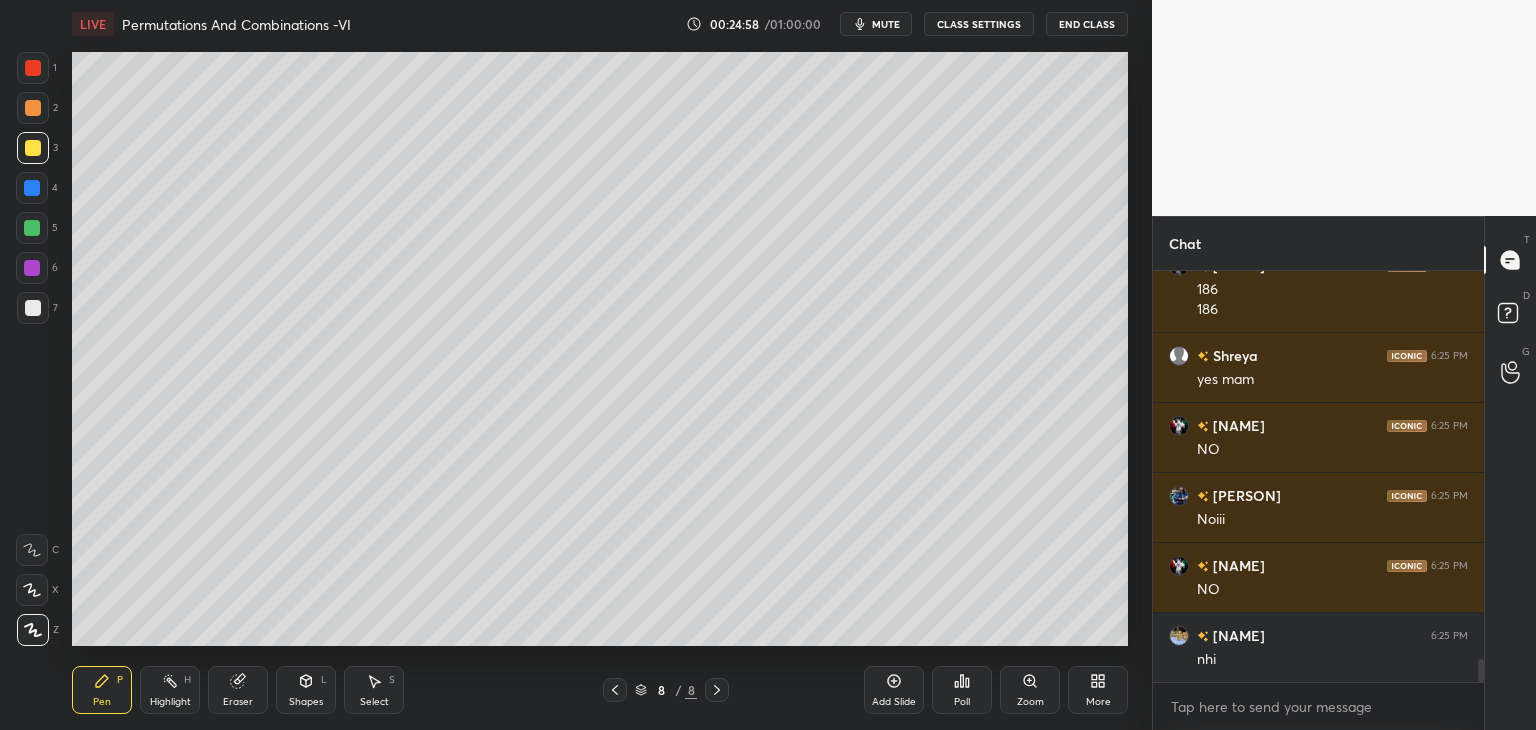 scroll, scrollTop: 6988, scrollLeft: 0, axis: vertical 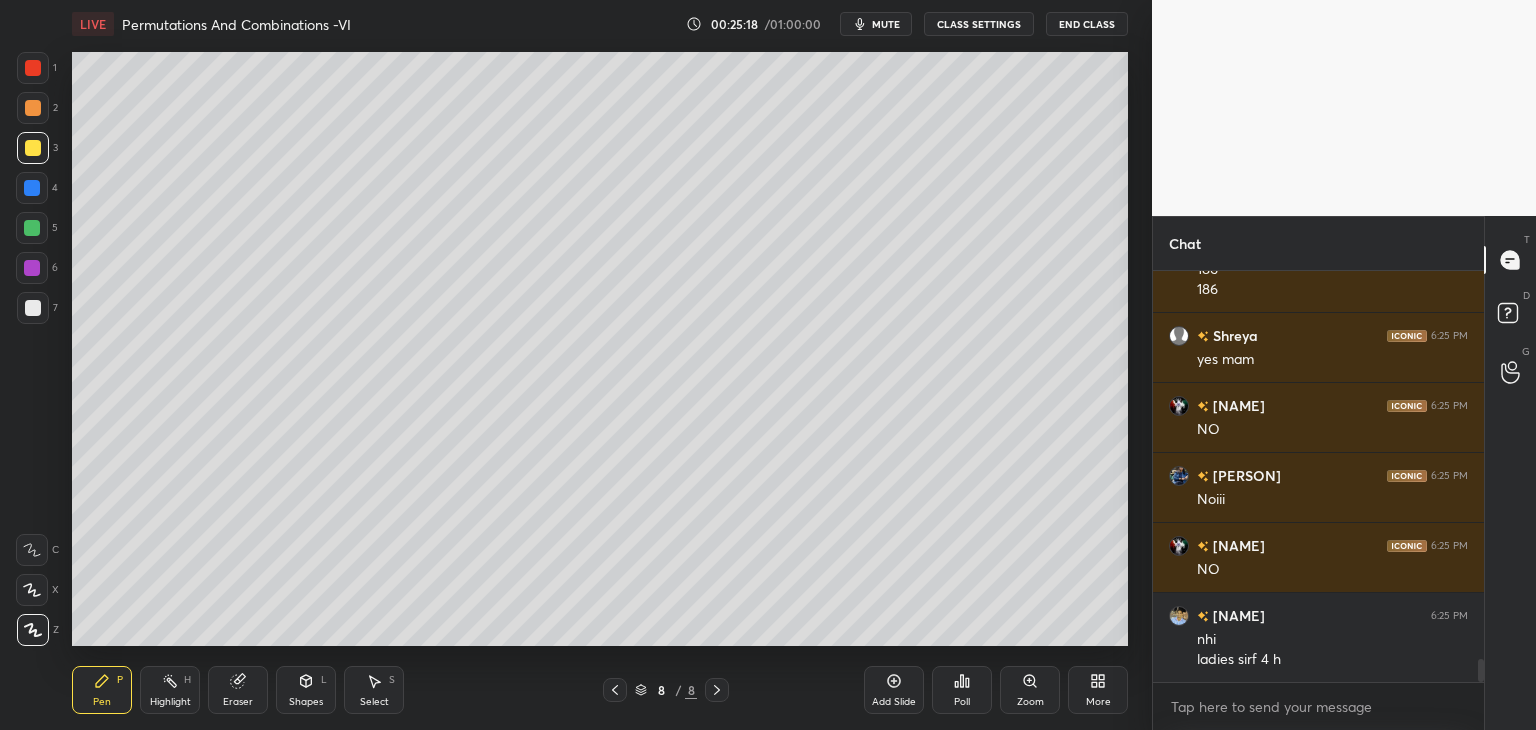 click at bounding box center (32, 228) 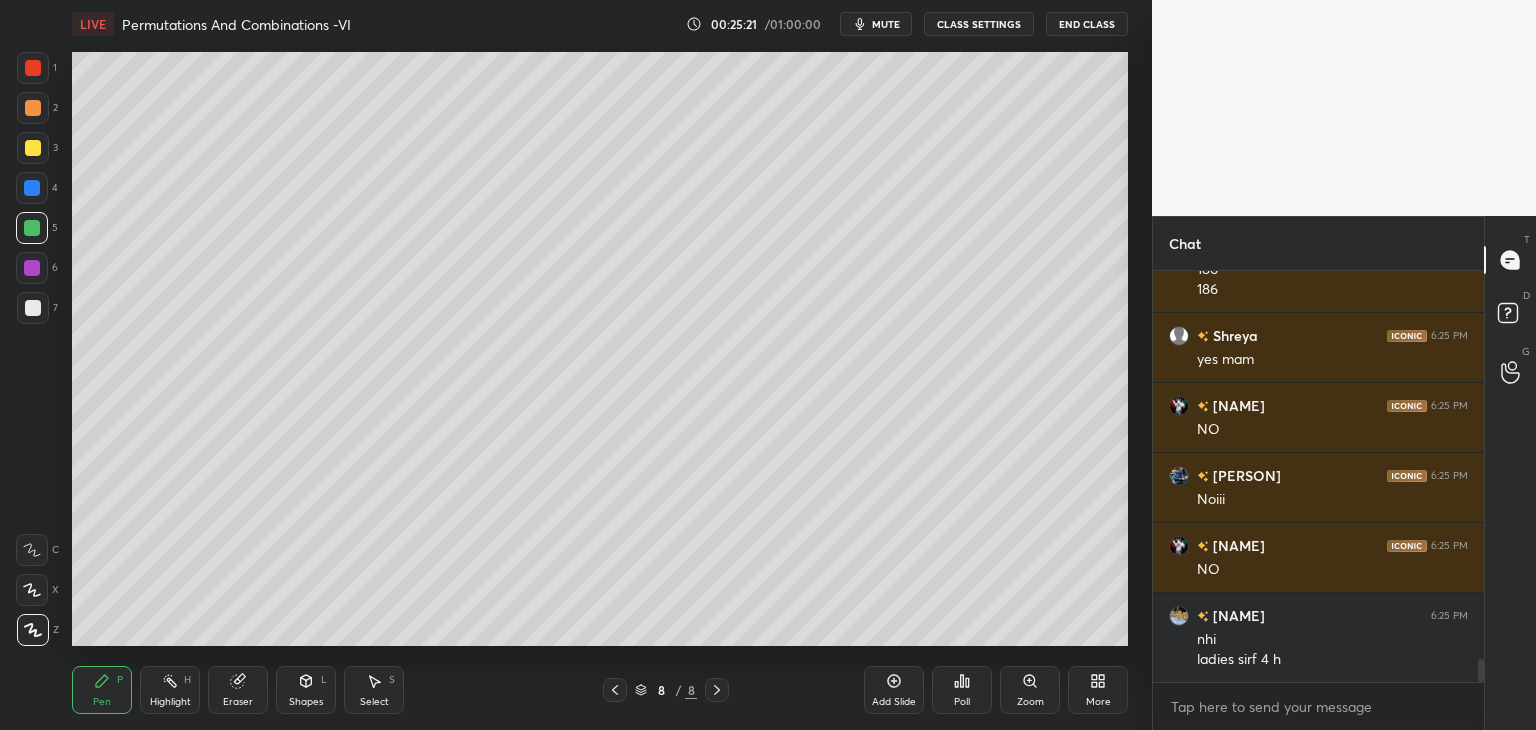 click on "Select" at bounding box center [374, 702] 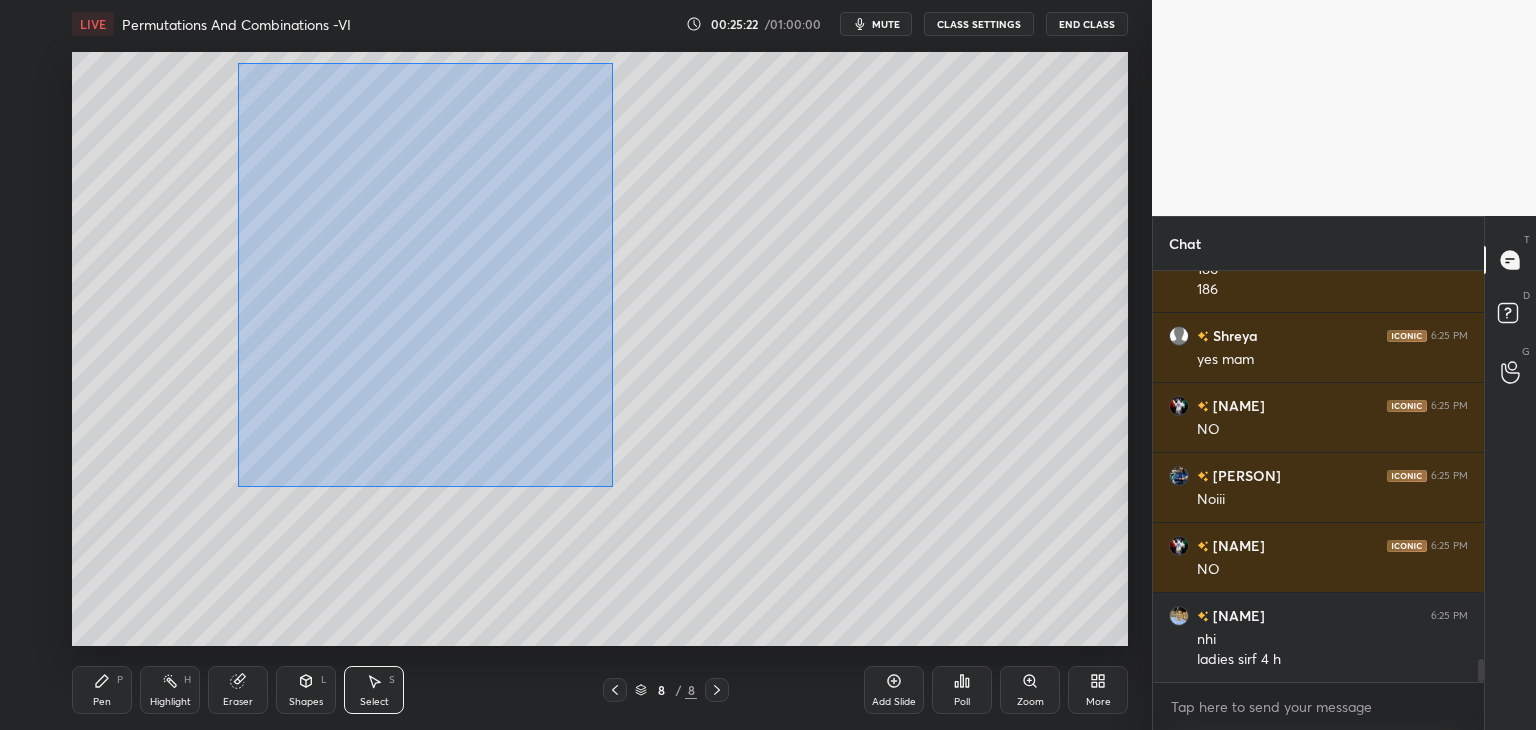 drag, startPoint x: 238, startPoint y: 68, endPoint x: 574, endPoint y: 441, distance: 502.0209 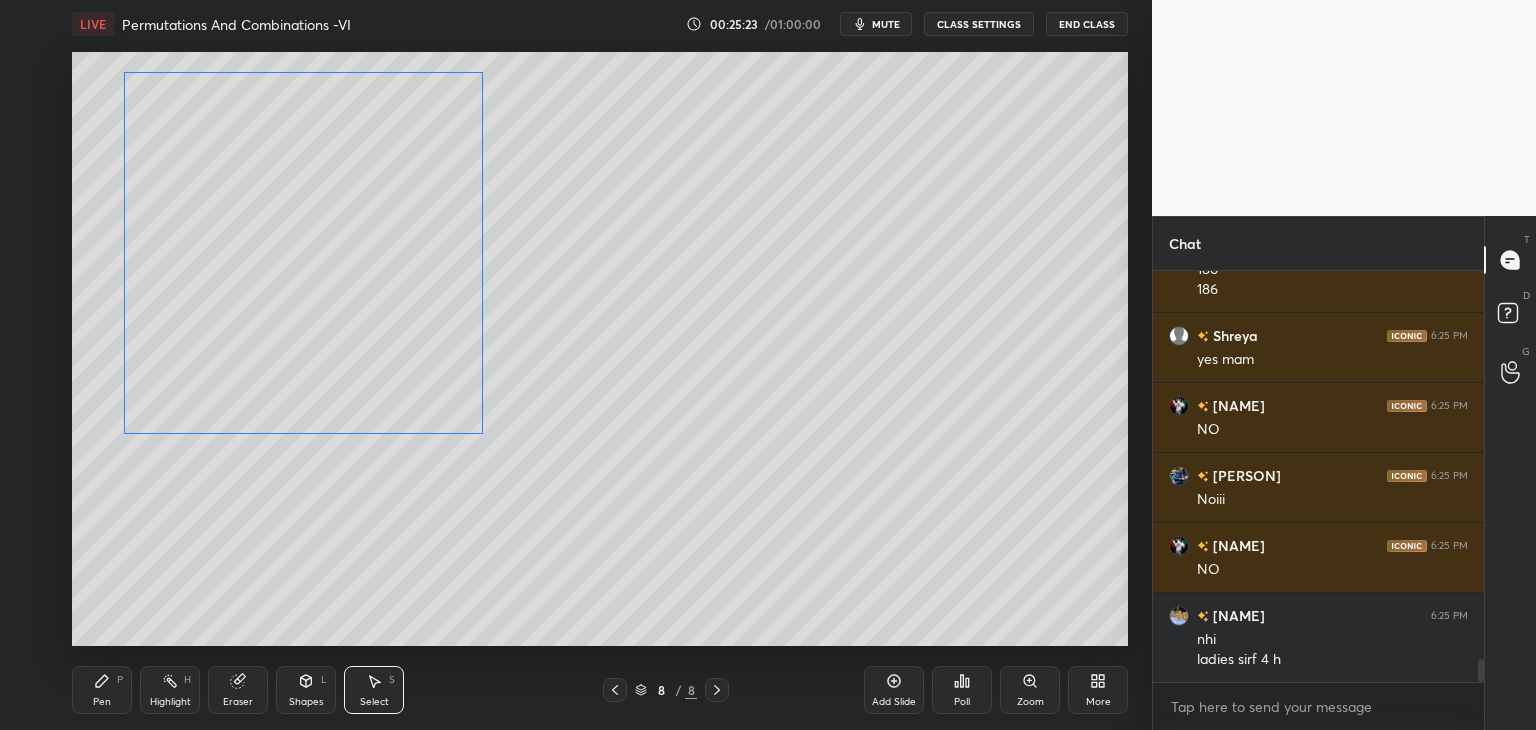 drag, startPoint x: 491, startPoint y: 369, endPoint x: 372, endPoint y: 381, distance: 119.60351 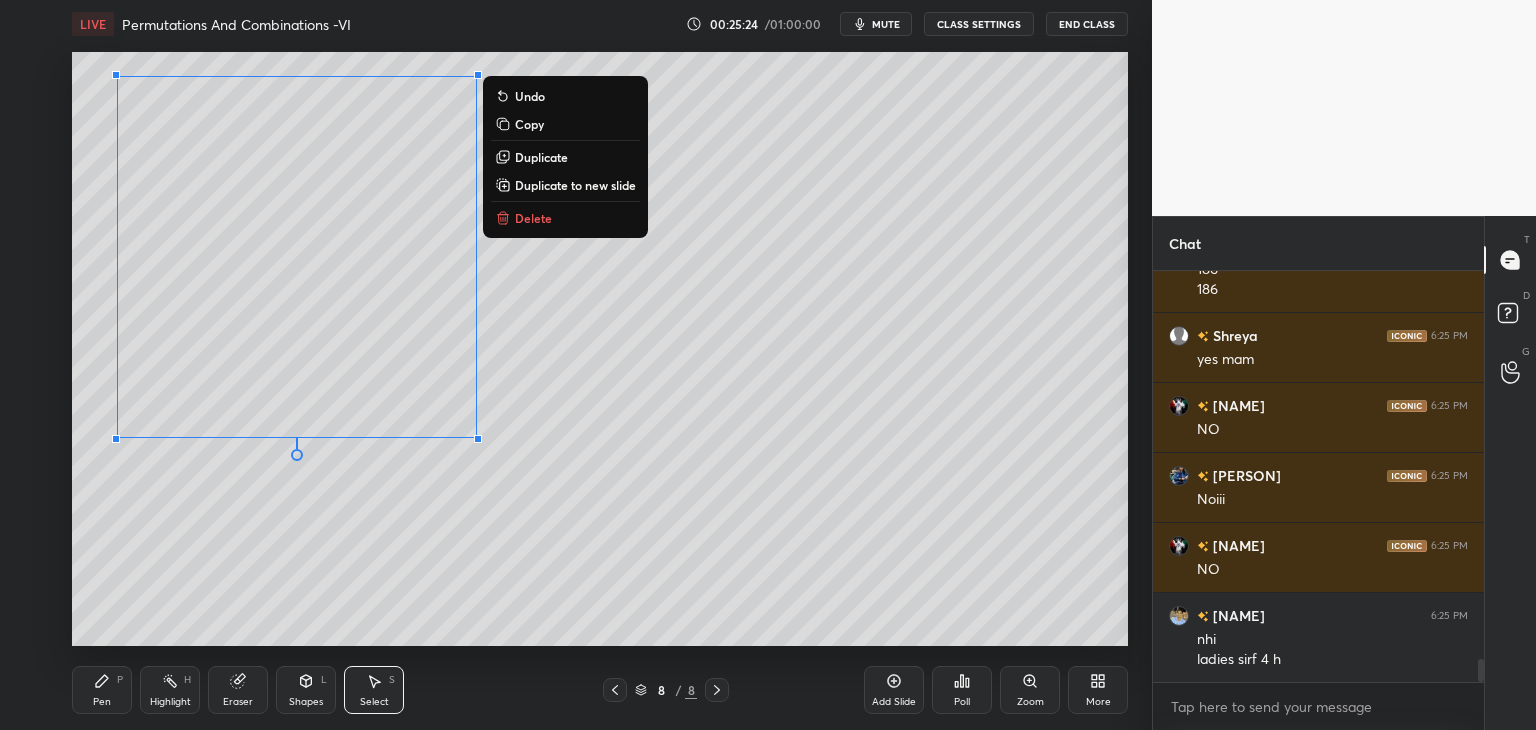 drag, startPoint x: 386, startPoint y: 695, endPoint x: 496, endPoint y: 544, distance: 186.8181 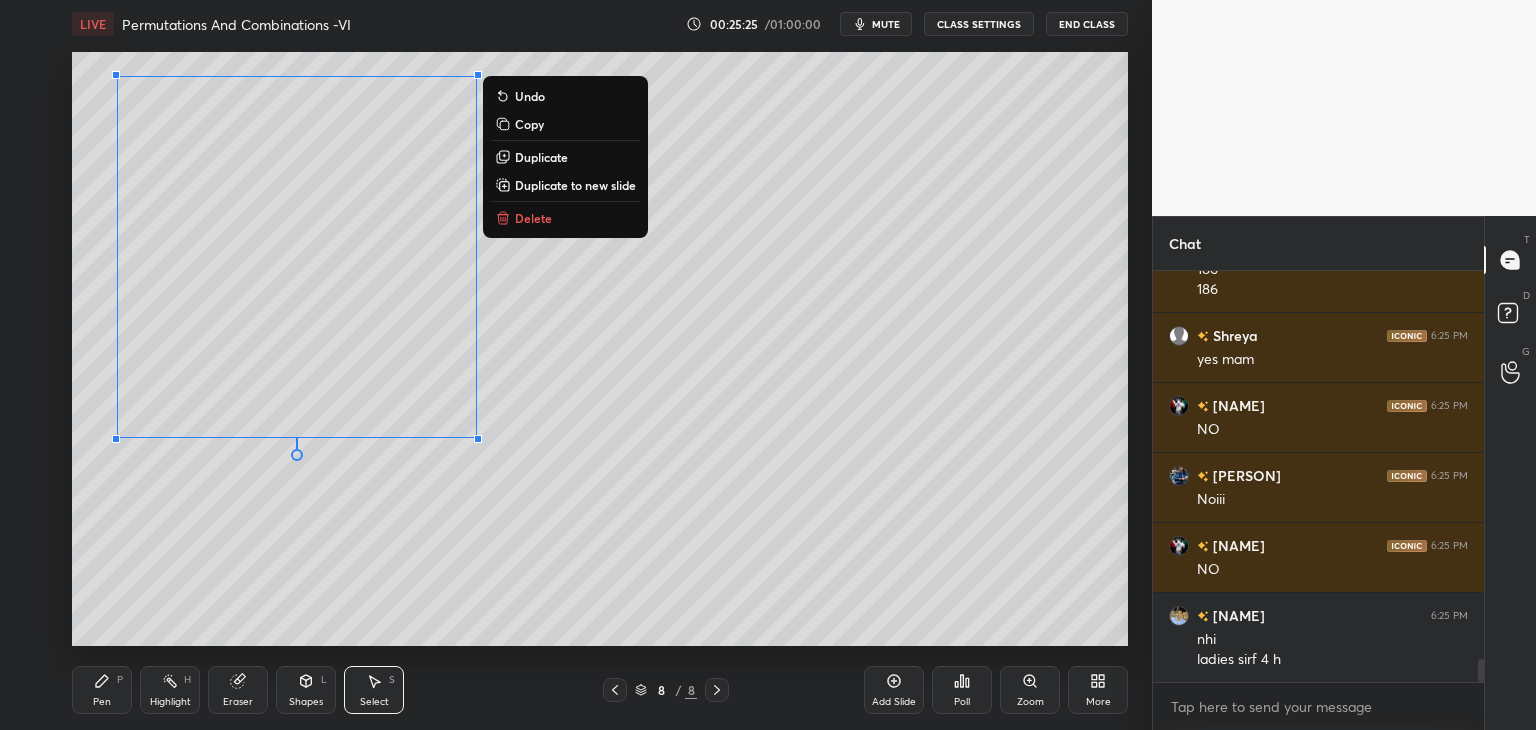 drag, startPoint x: 522, startPoint y: 505, endPoint x: 453, endPoint y: 584, distance: 104.89042 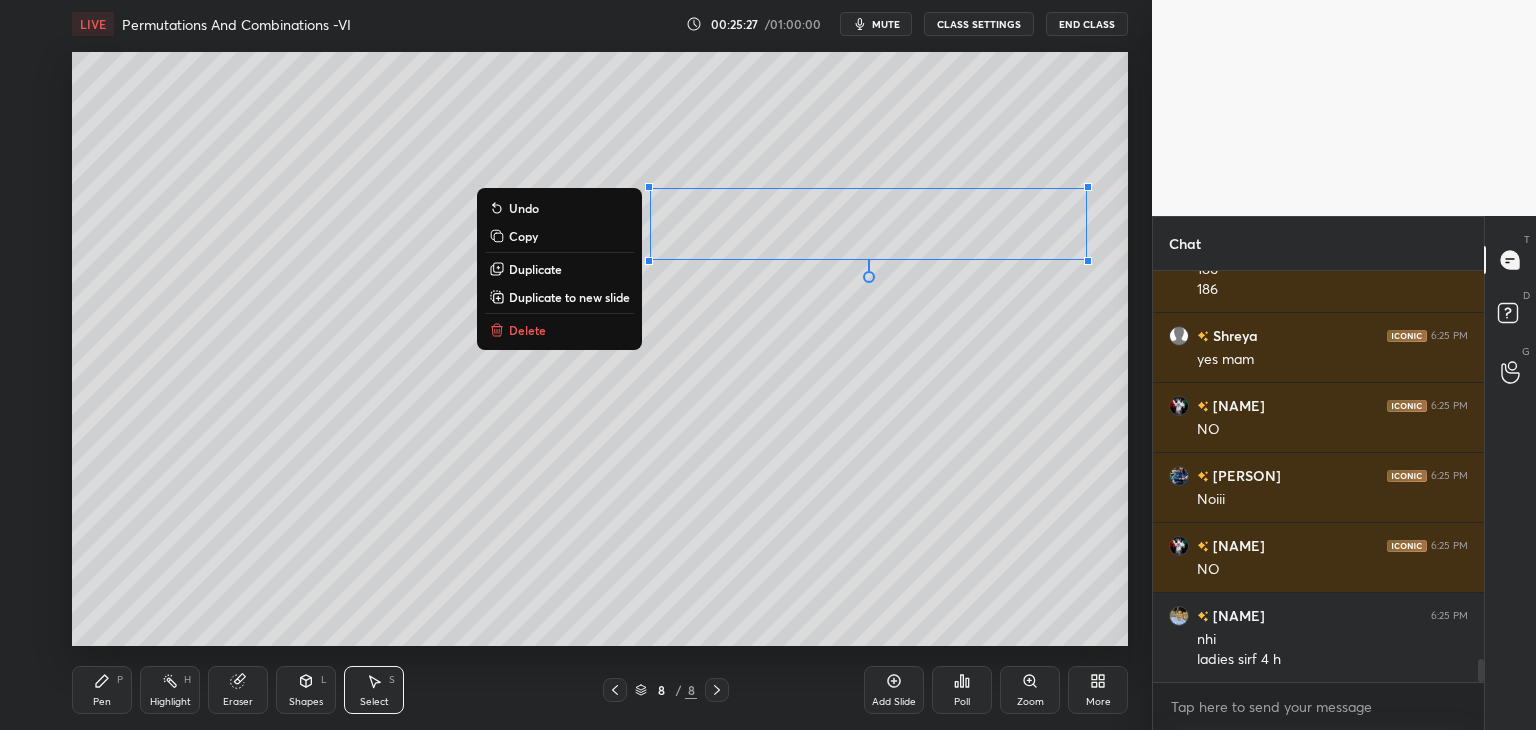drag, startPoint x: 671, startPoint y: 205, endPoint x: 1012, endPoint y: 319, distance: 359.55112 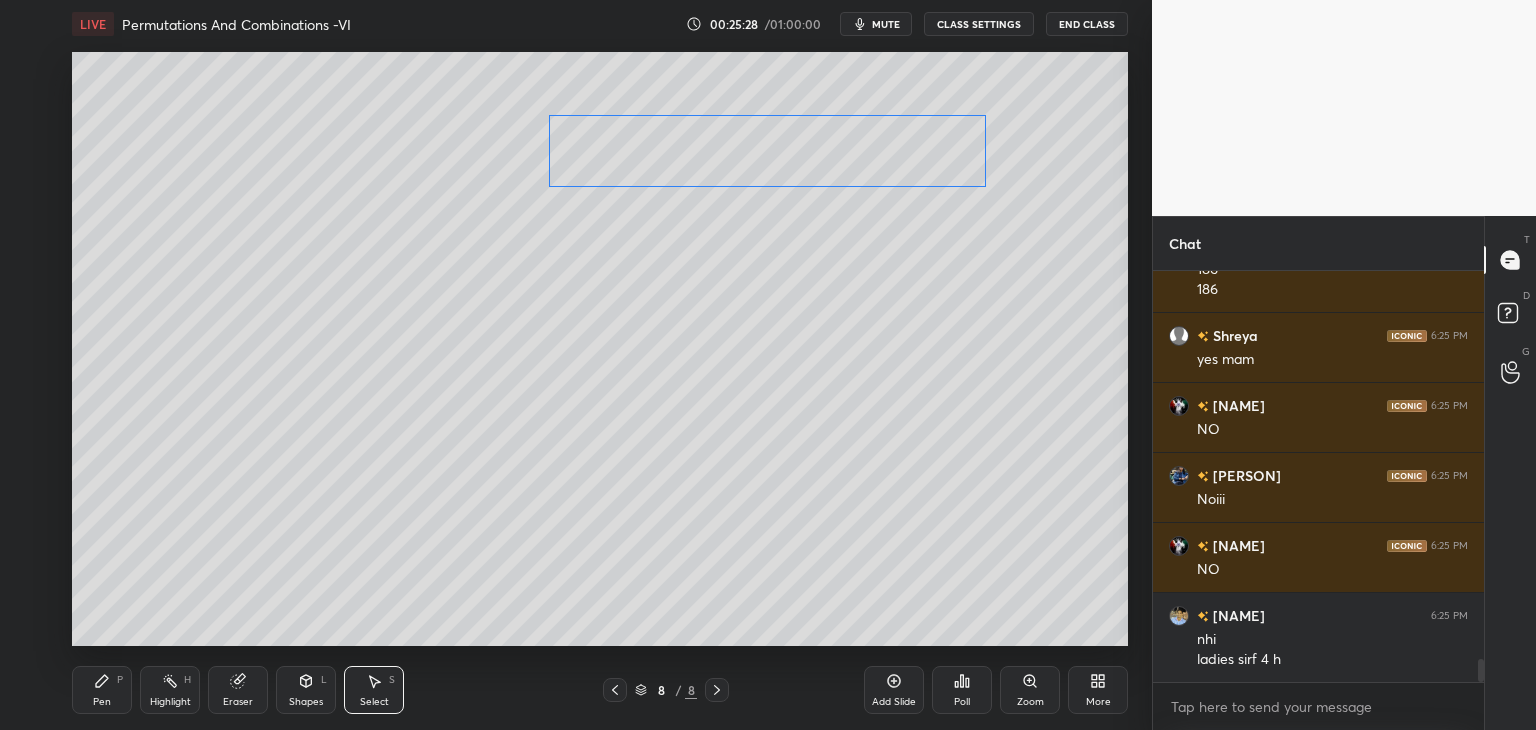 drag, startPoint x: 848, startPoint y: 229, endPoint x: 747, endPoint y: 157, distance: 124.036285 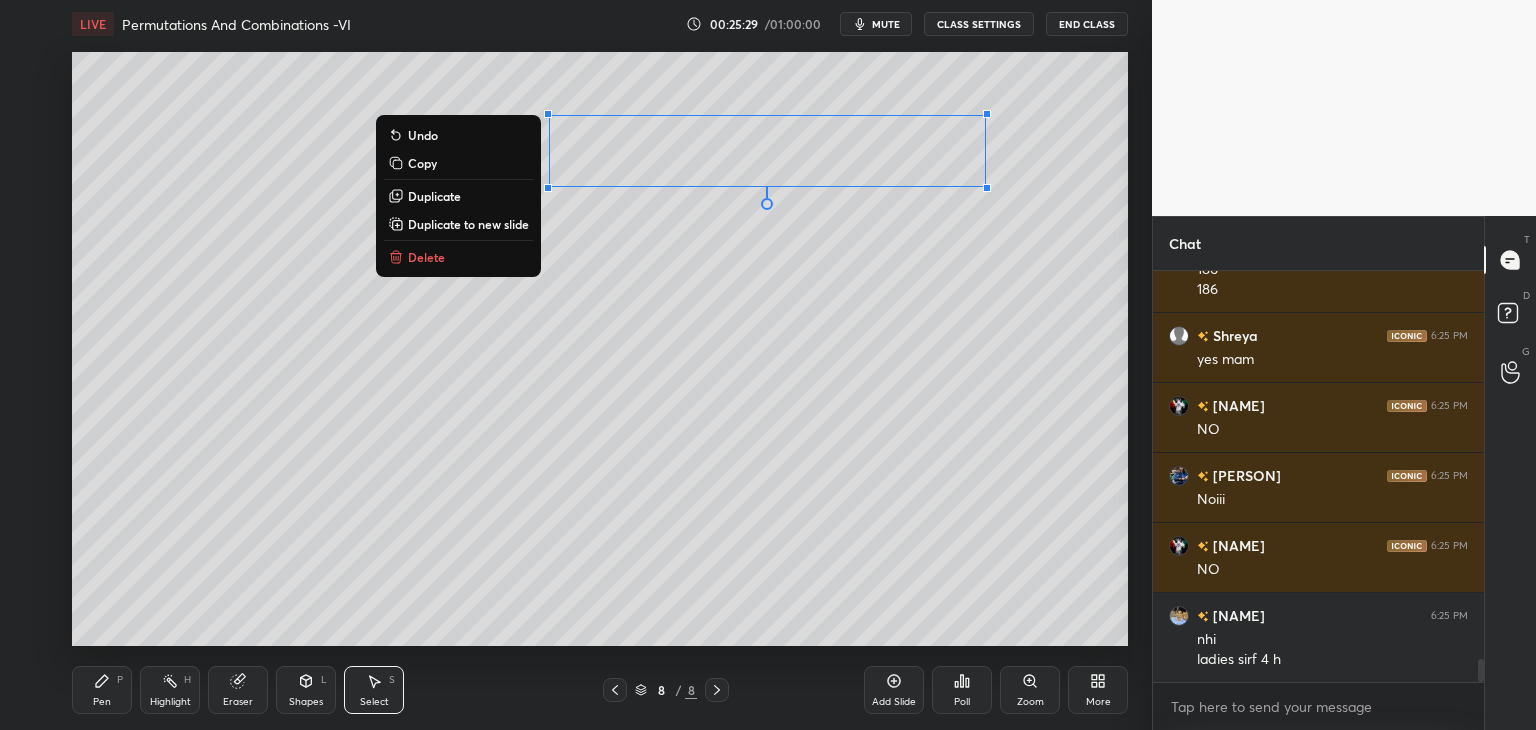 drag, startPoint x: 668, startPoint y: 337, endPoint x: 560, endPoint y: 407, distance: 128.7012 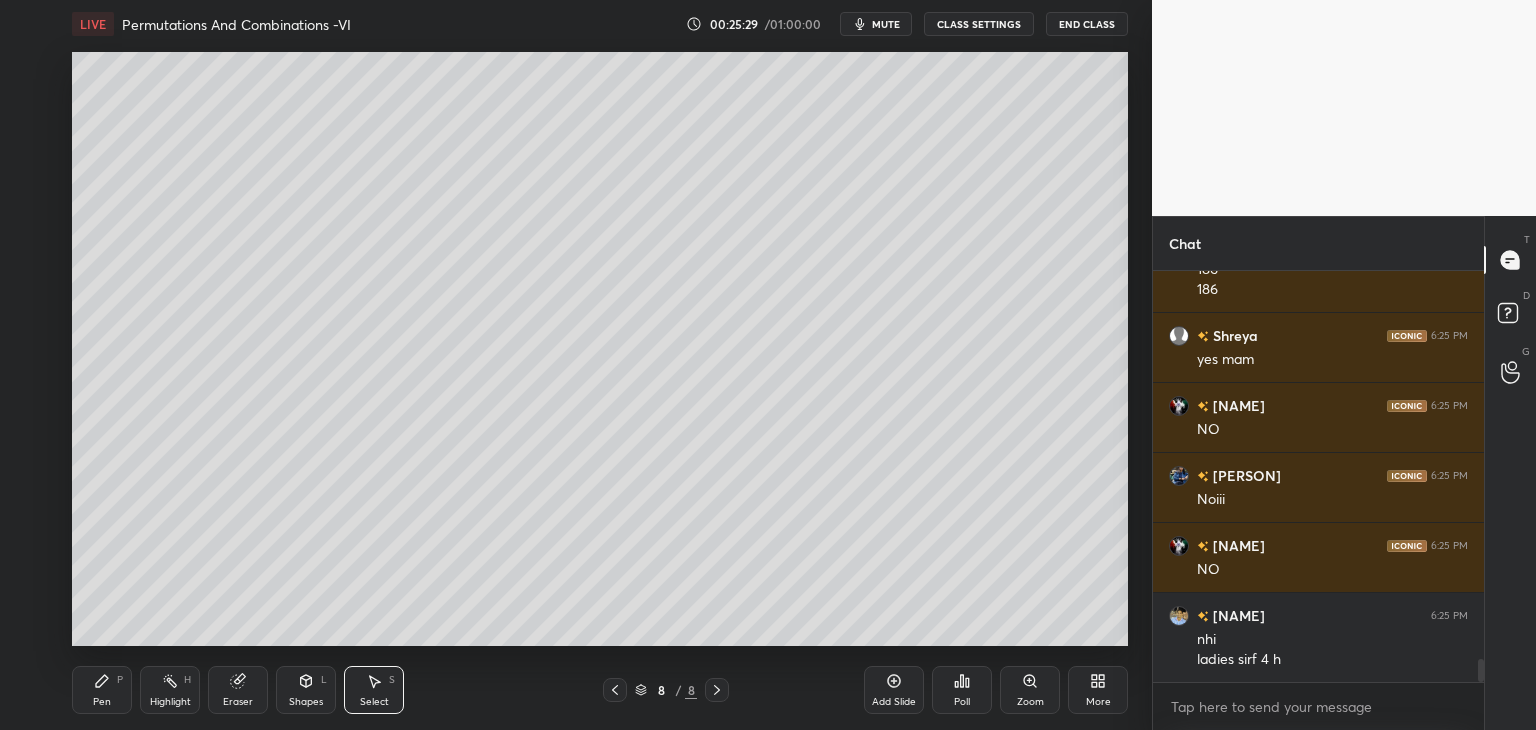 click on "Pen" at bounding box center [102, 702] 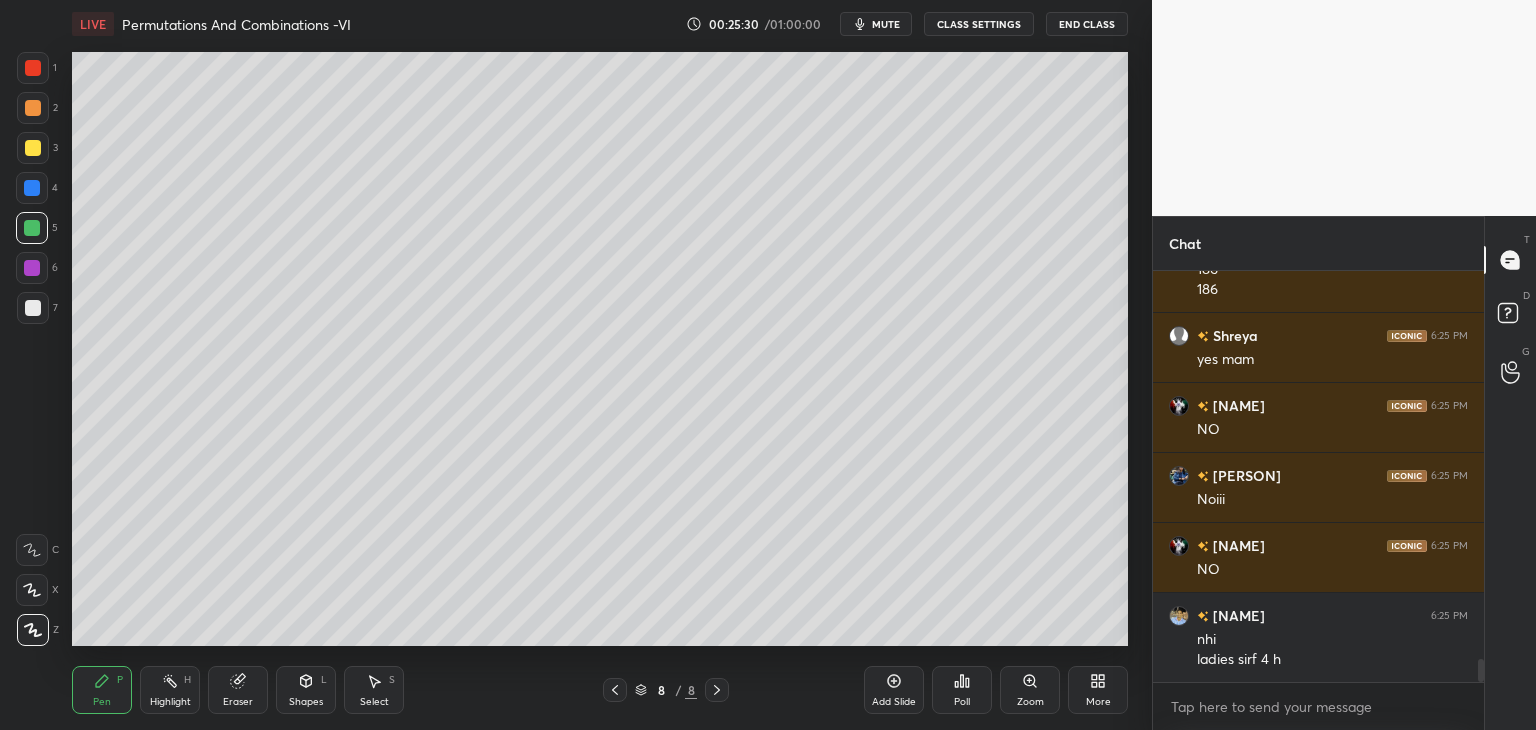 click at bounding box center (33, 308) 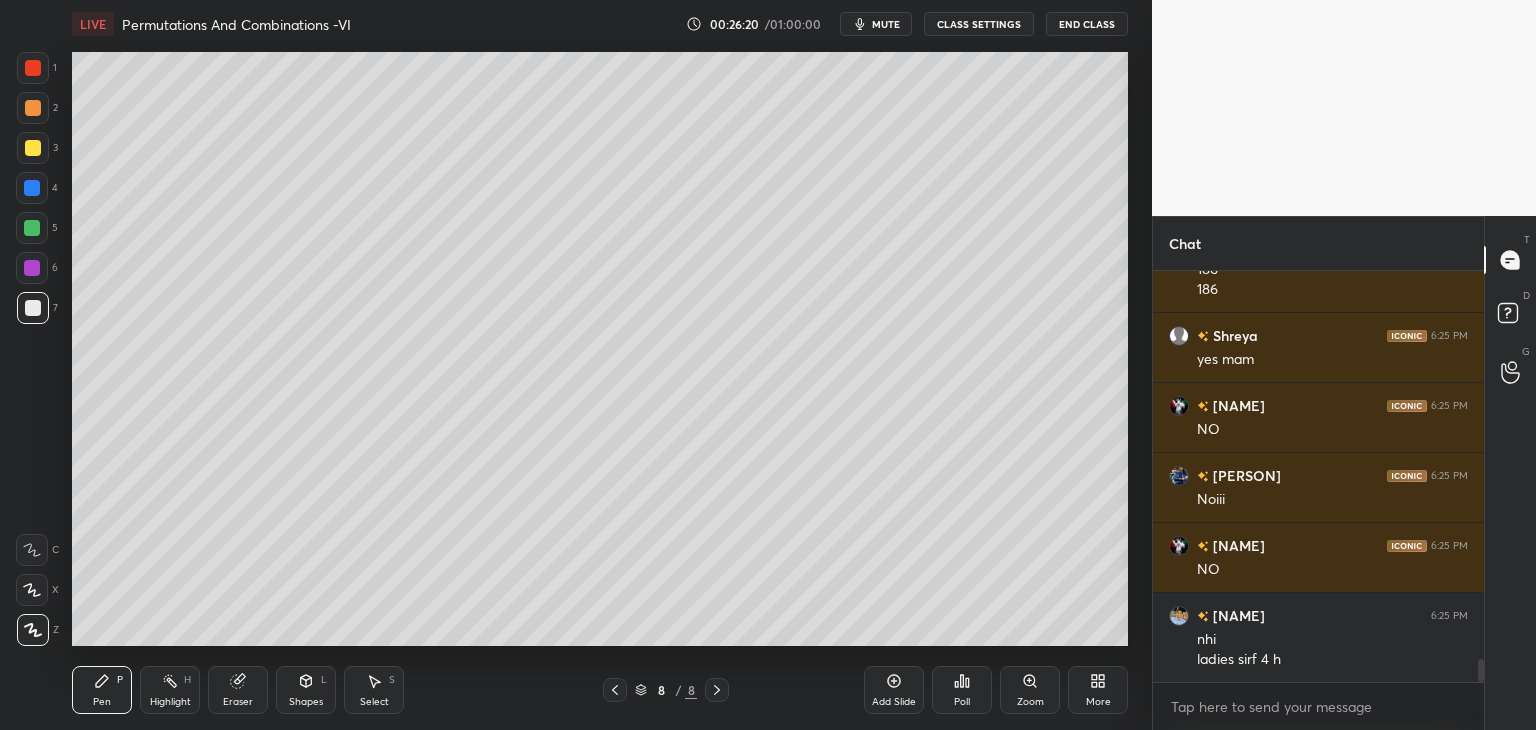 scroll, scrollTop: 7058, scrollLeft: 0, axis: vertical 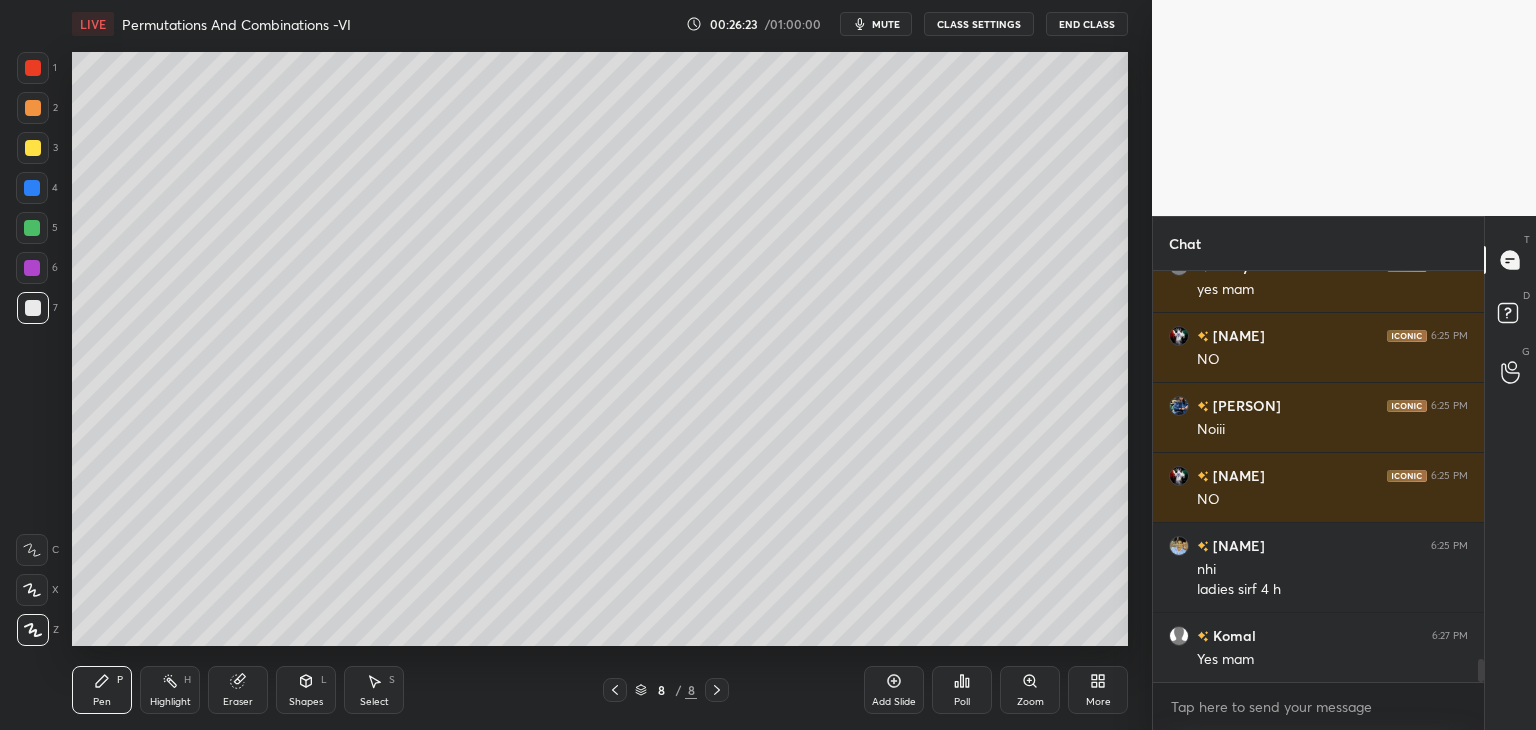 click 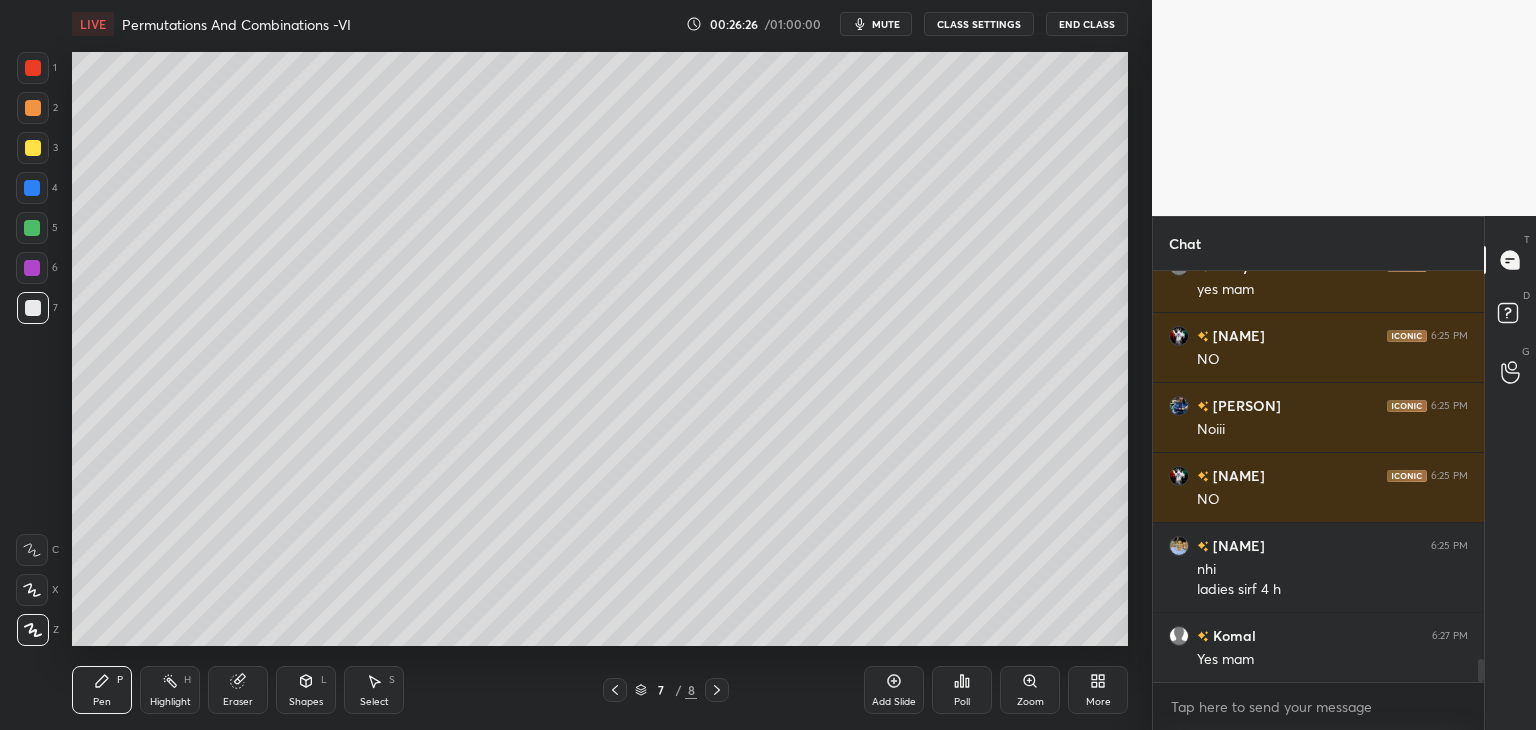 scroll, scrollTop: 7128, scrollLeft: 0, axis: vertical 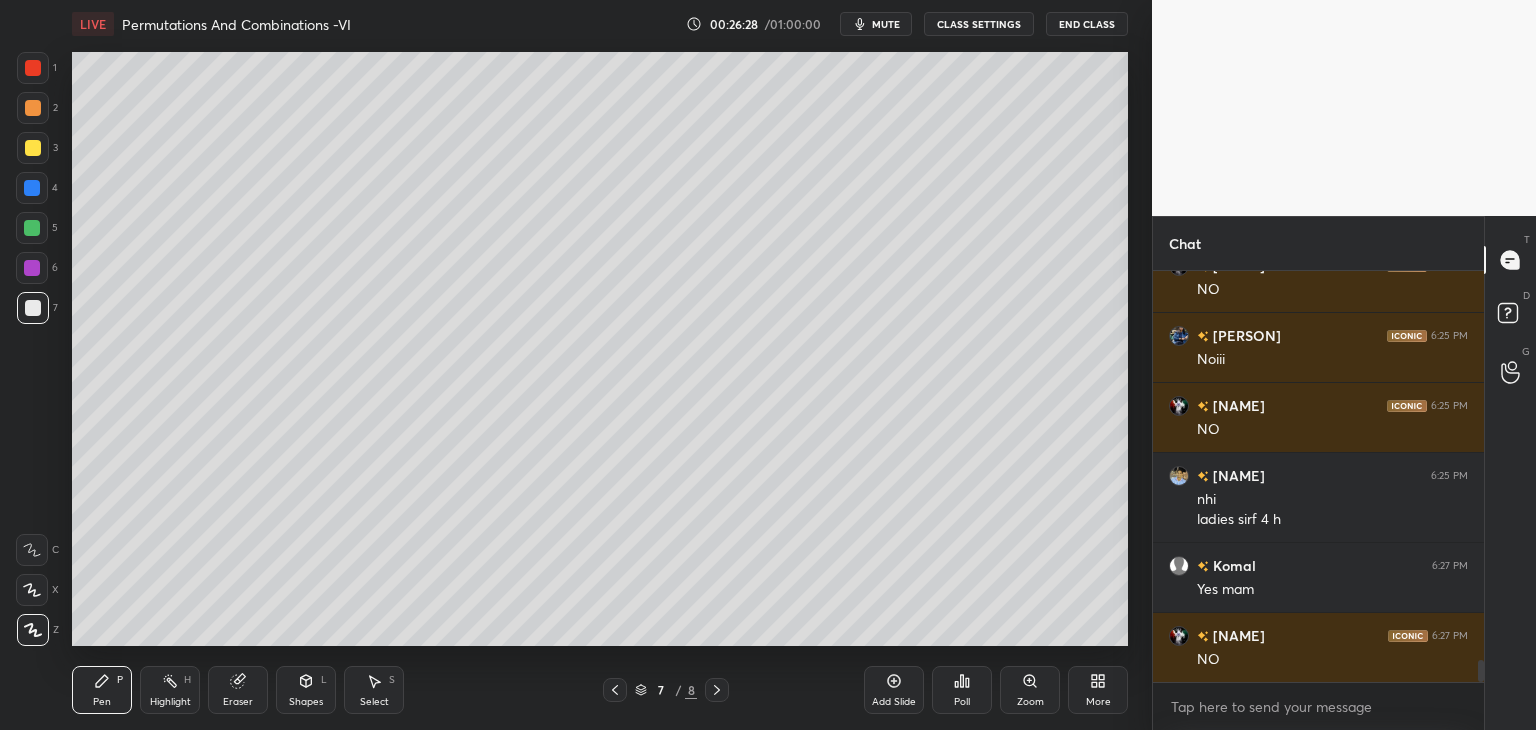 click 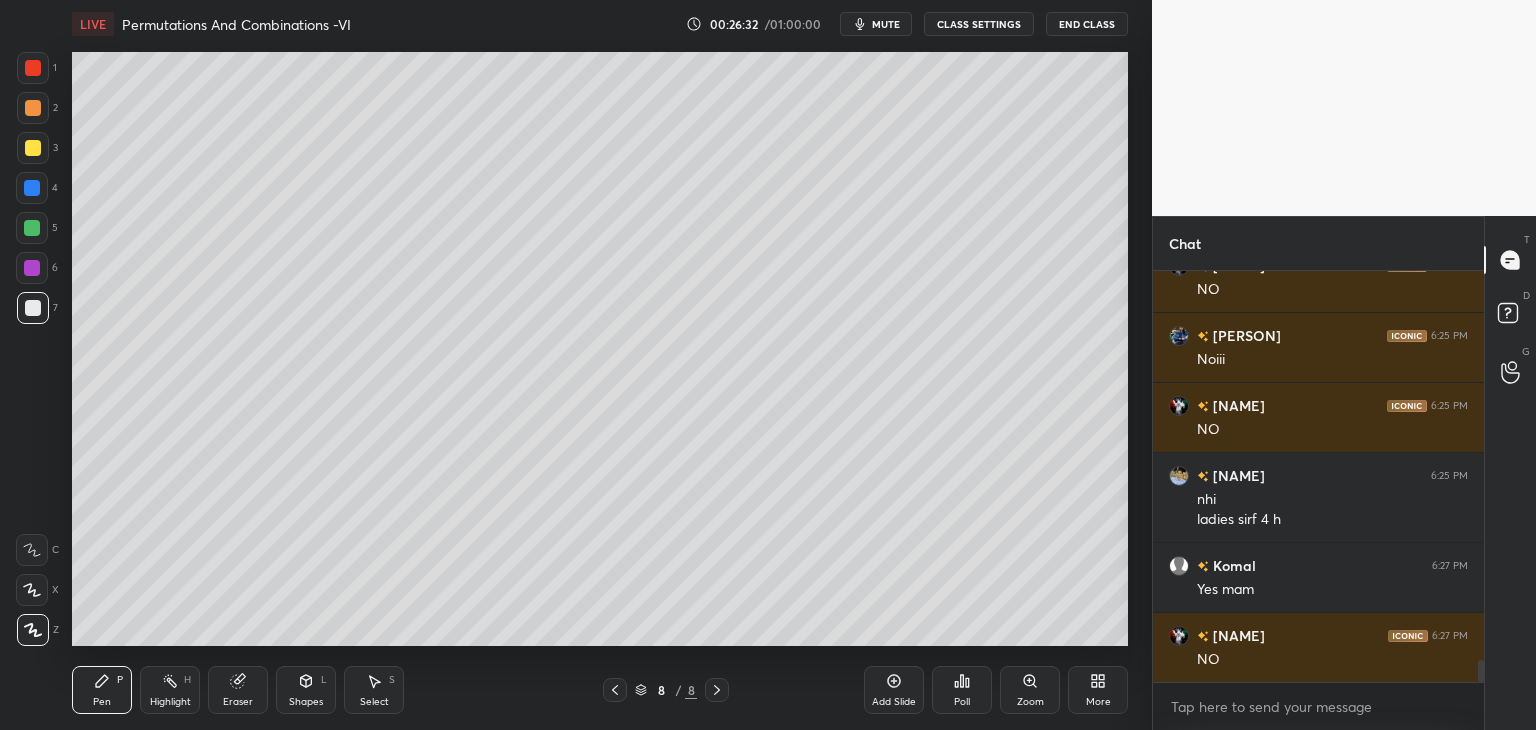 click on "Add Slide" at bounding box center [894, 702] 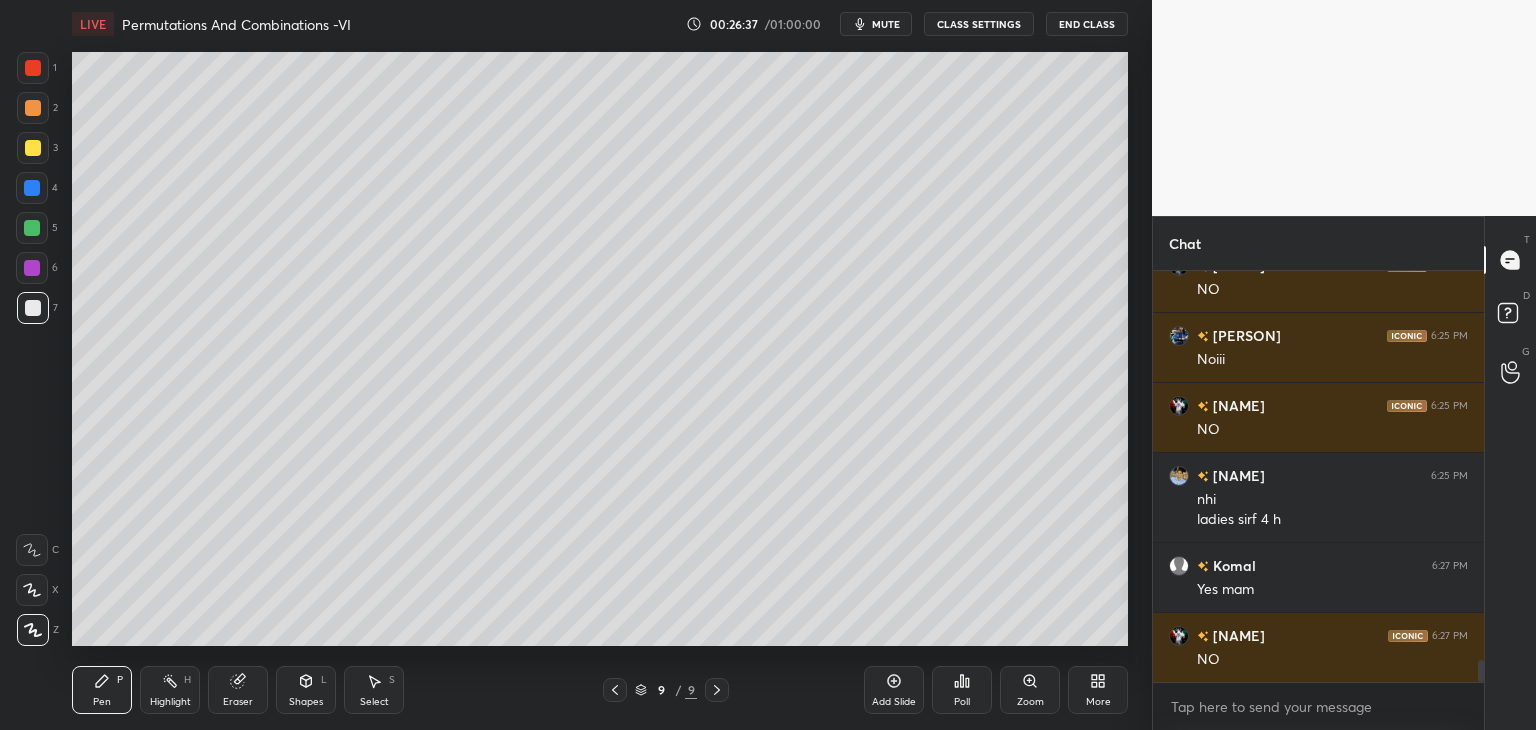 click 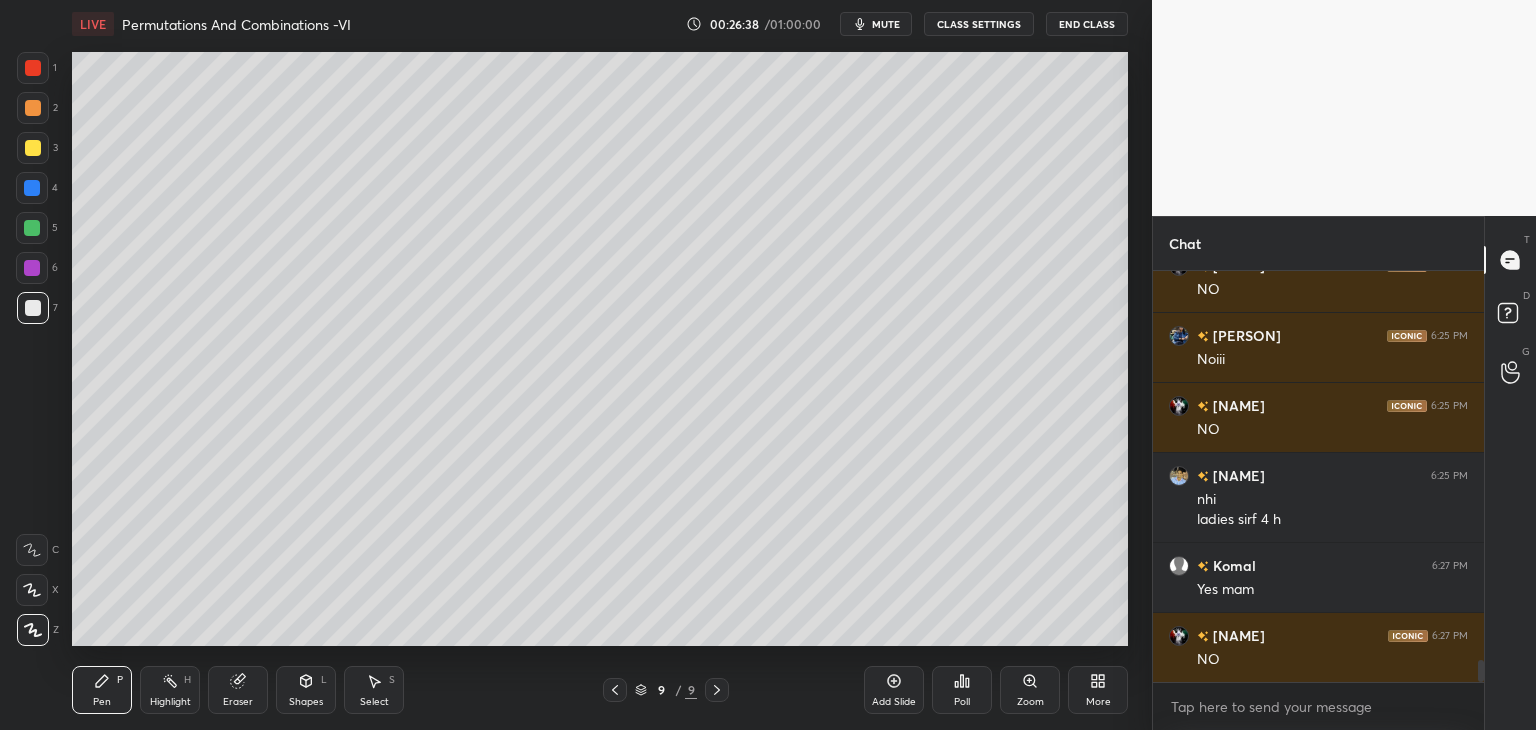 click at bounding box center [33, 308] 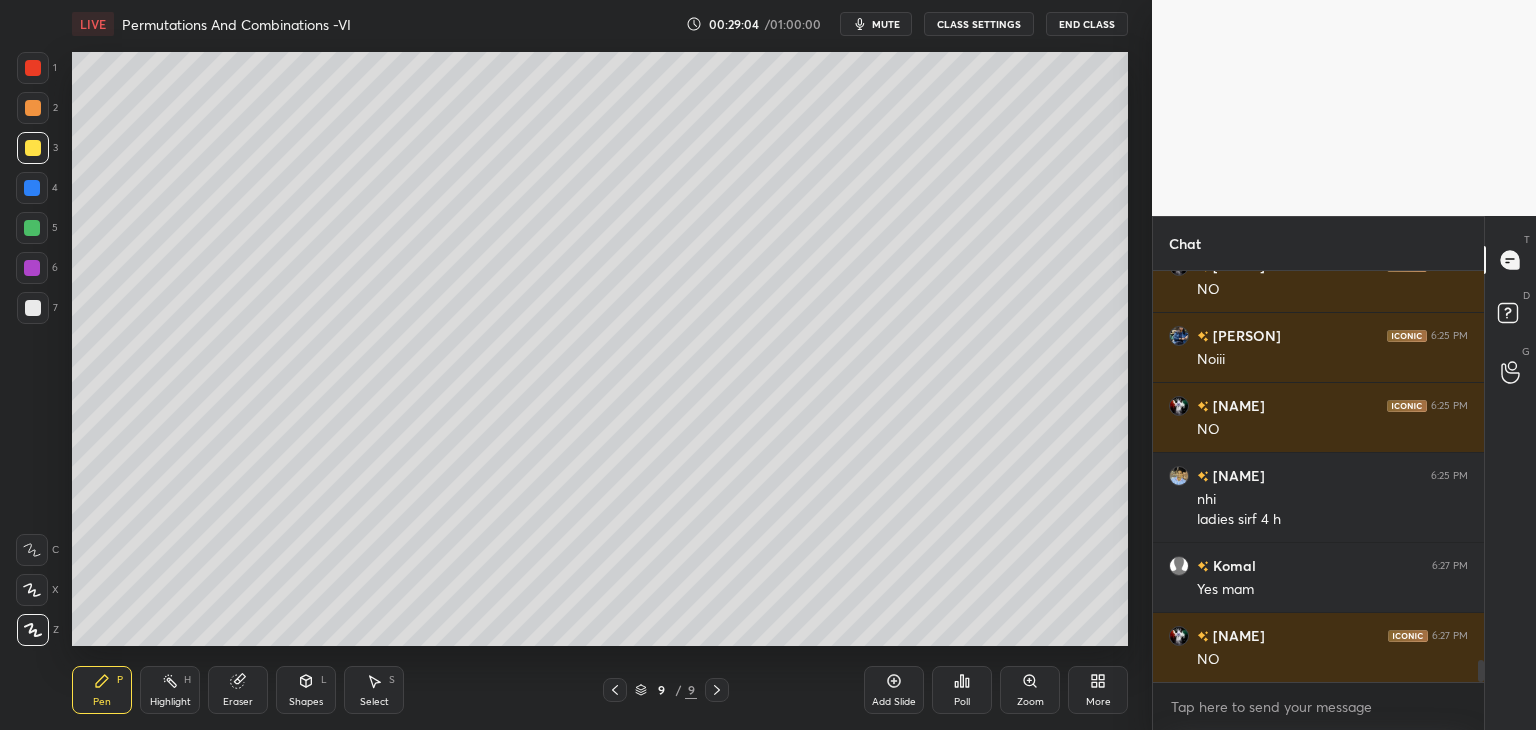 click at bounding box center (33, 308) 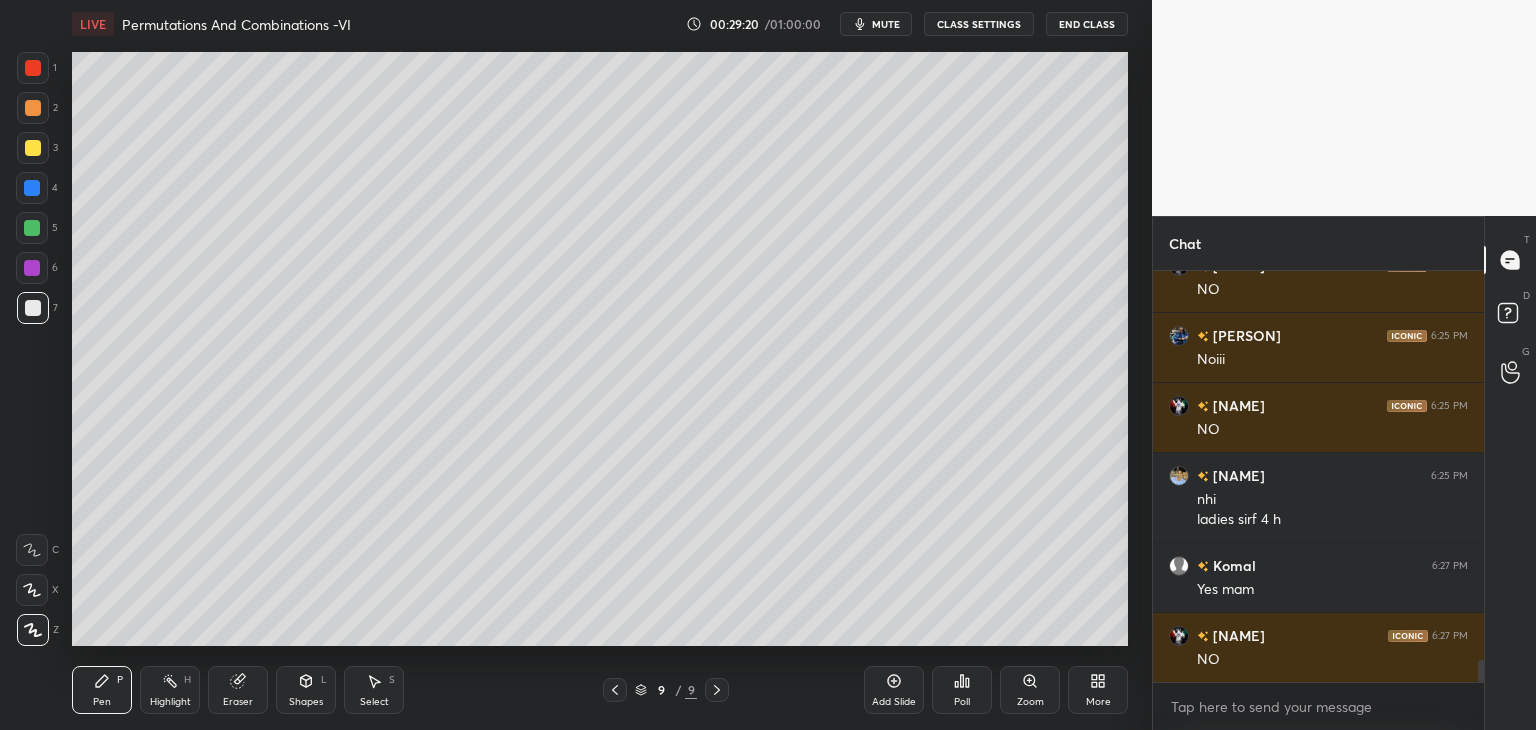 drag, startPoint x: 235, startPoint y: 704, endPoint x: 226, endPoint y: 653, distance: 51.78803 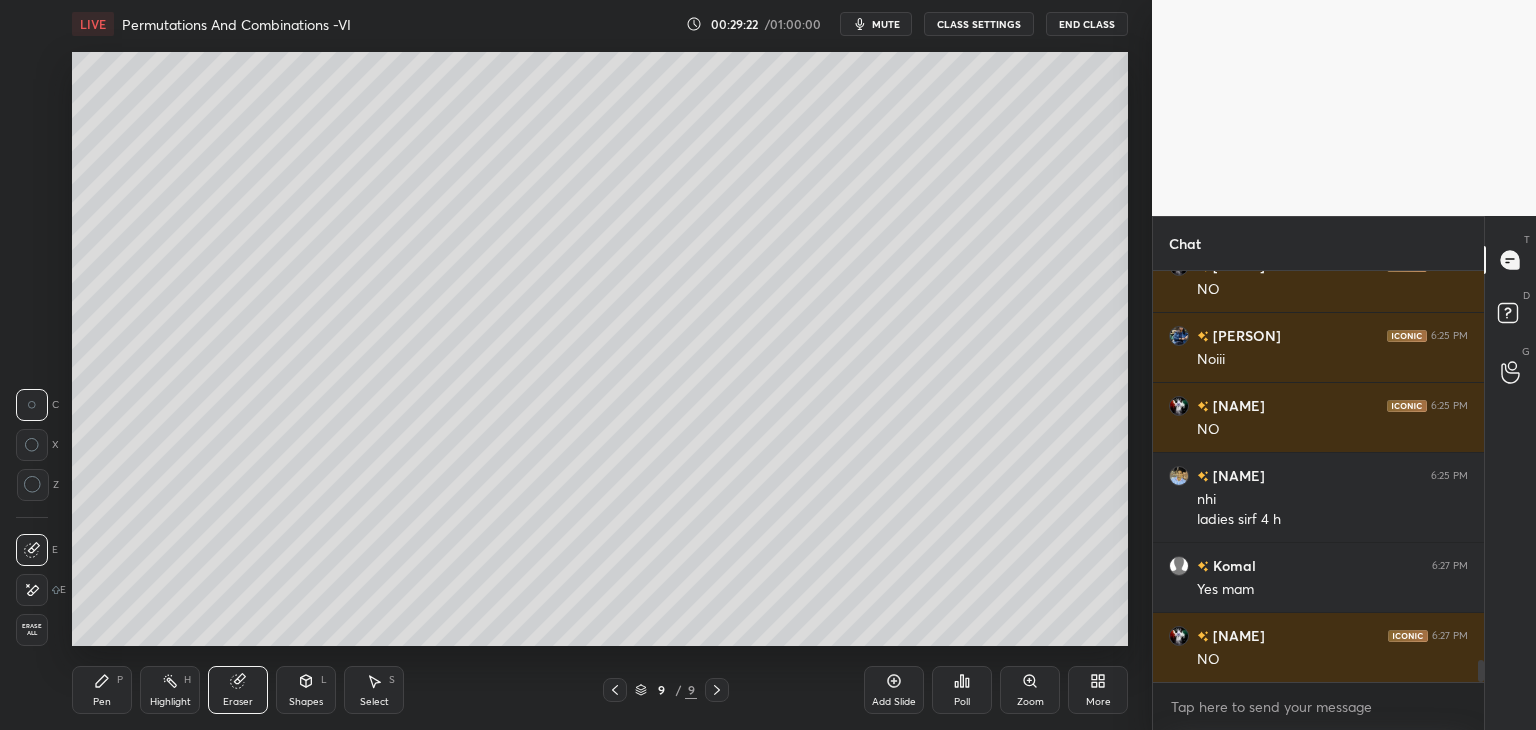 scroll, scrollTop: 7198, scrollLeft: 0, axis: vertical 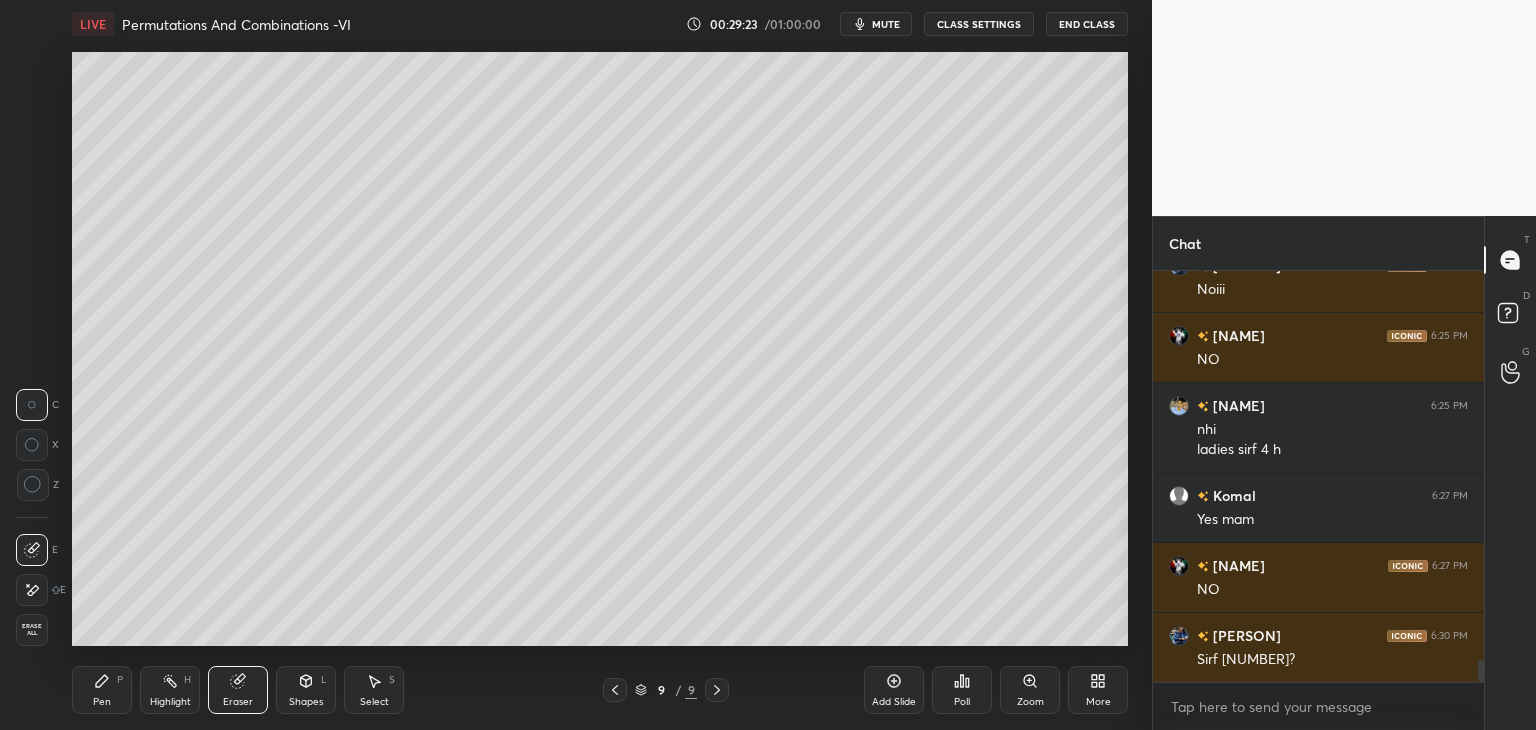 click on "Pen P" at bounding box center [102, 690] 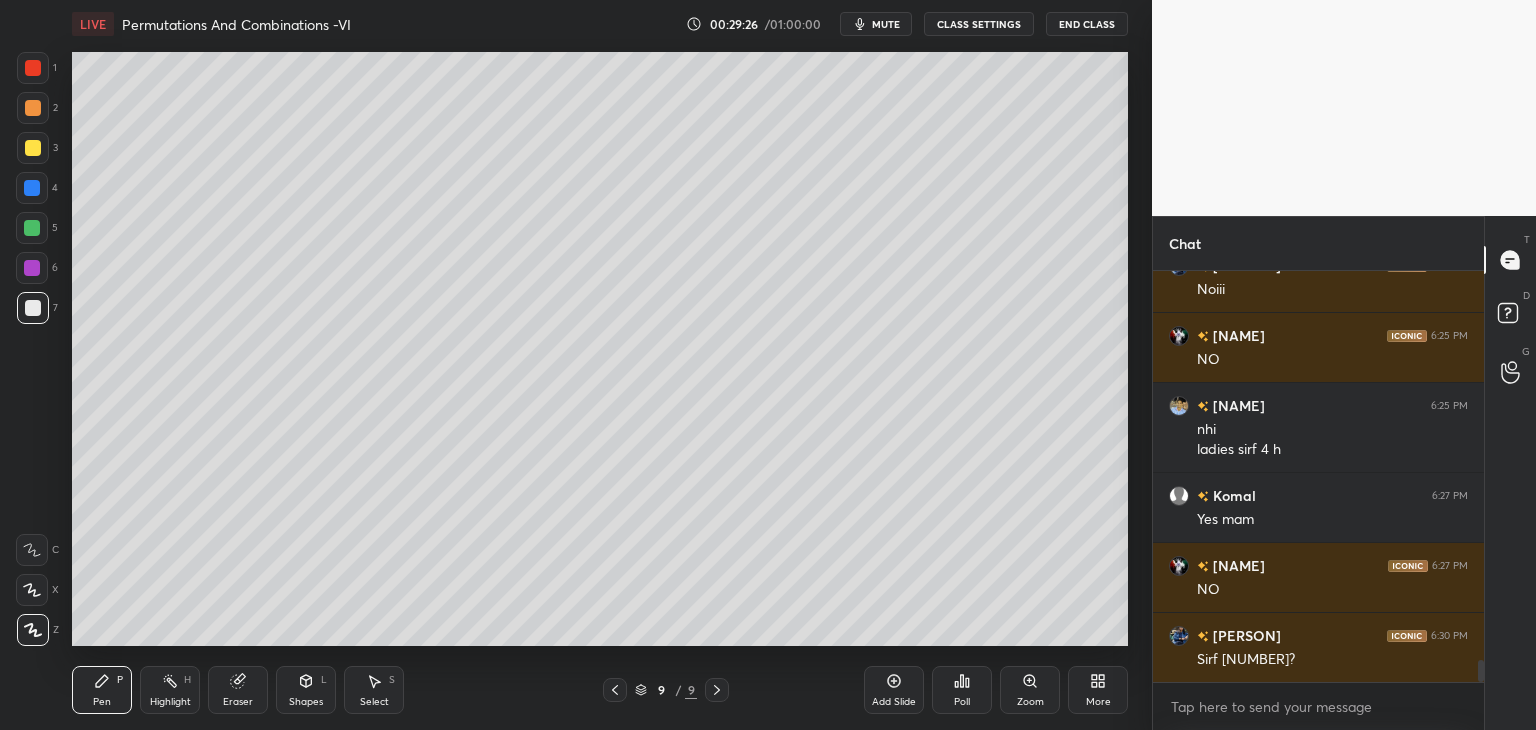 drag, startPoint x: 222, startPoint y: 687, endPoint x: 317, endPoint y: 664, distance: 97.74457 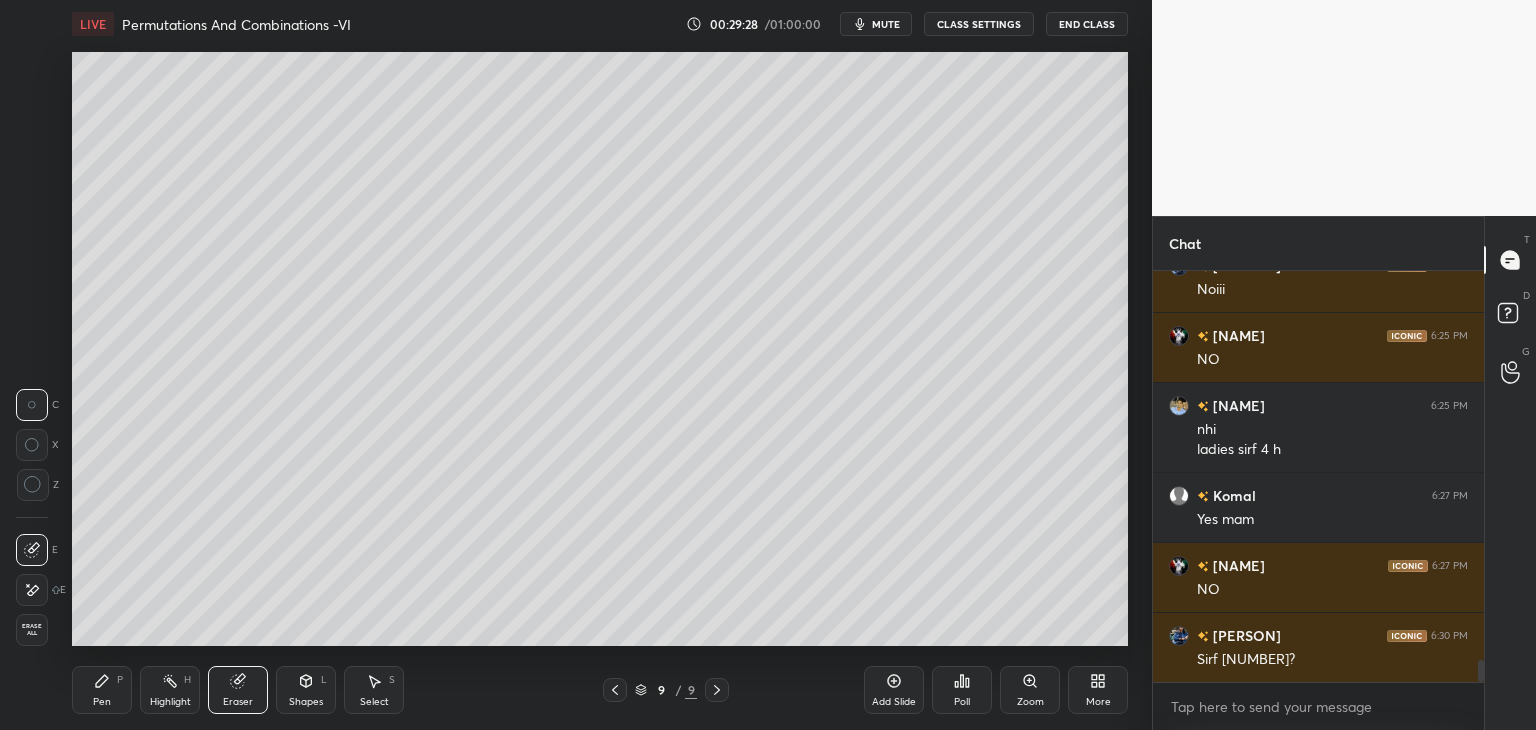 click on "Pen P" at bounding box center (102, 690) 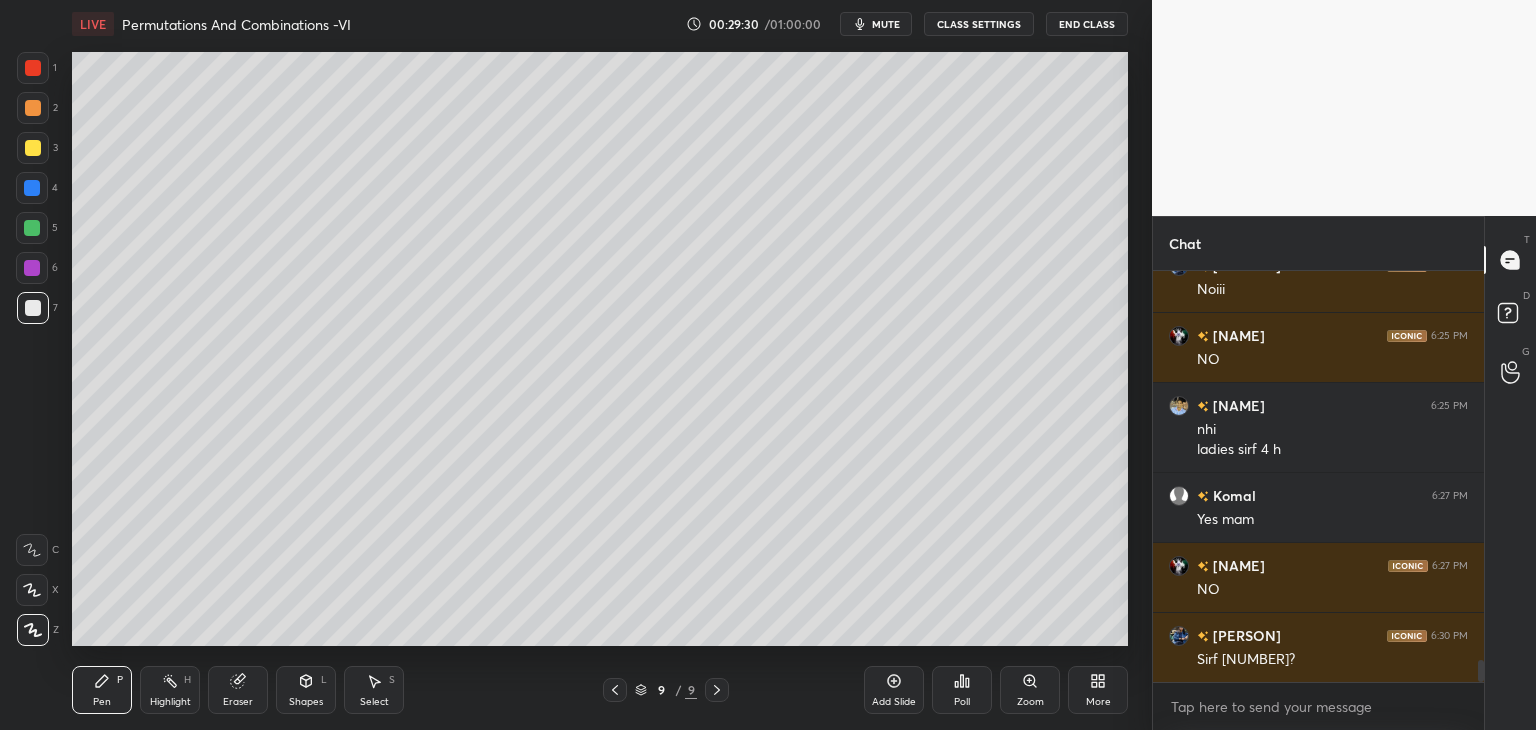 click on "Poll" at bounding box center [962, 690] 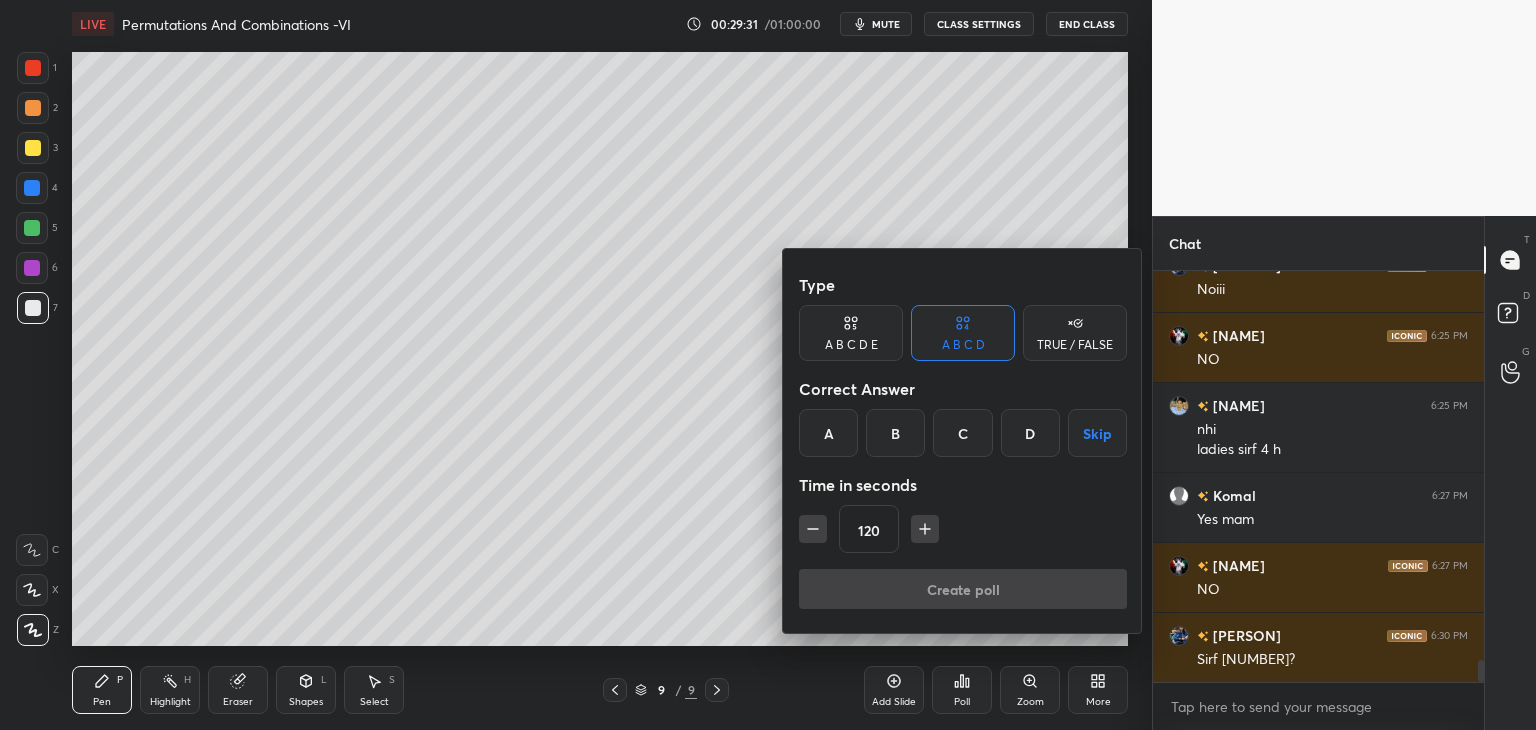 click on "C" at bounding box center (962, 433) 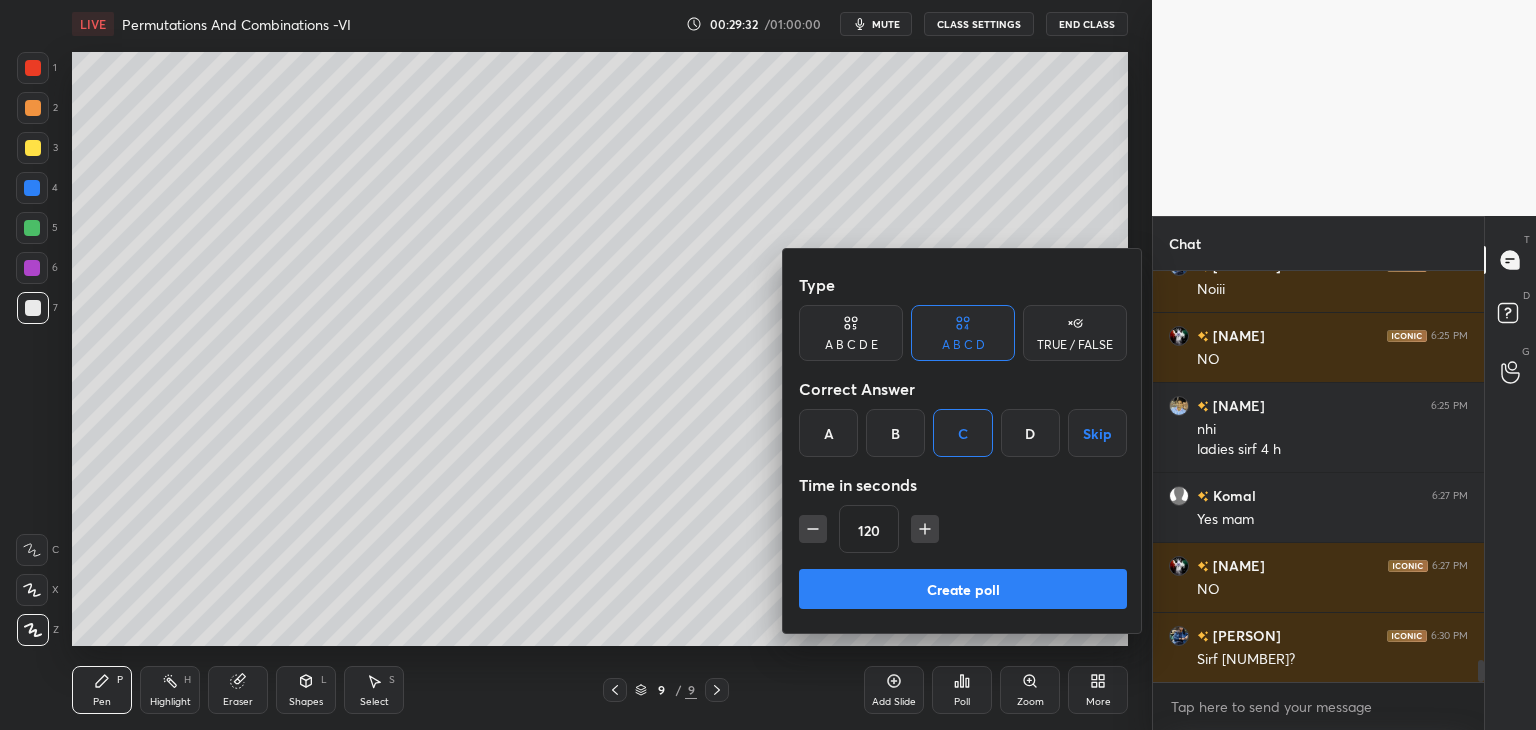 click on "Create poll" at bounding box center (963, 589) 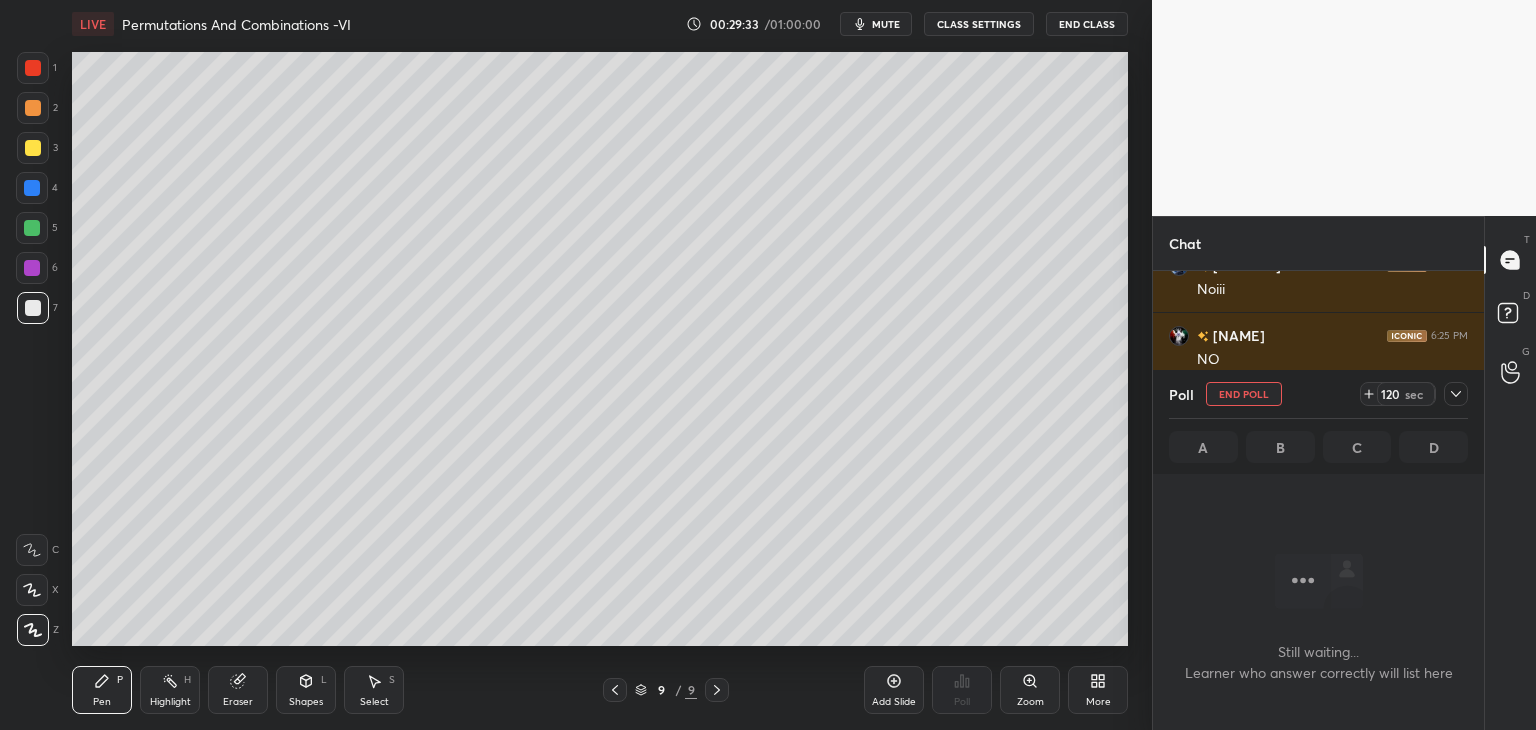 scroll, scrollTop: 372, scrollLeft: 325, axis: both 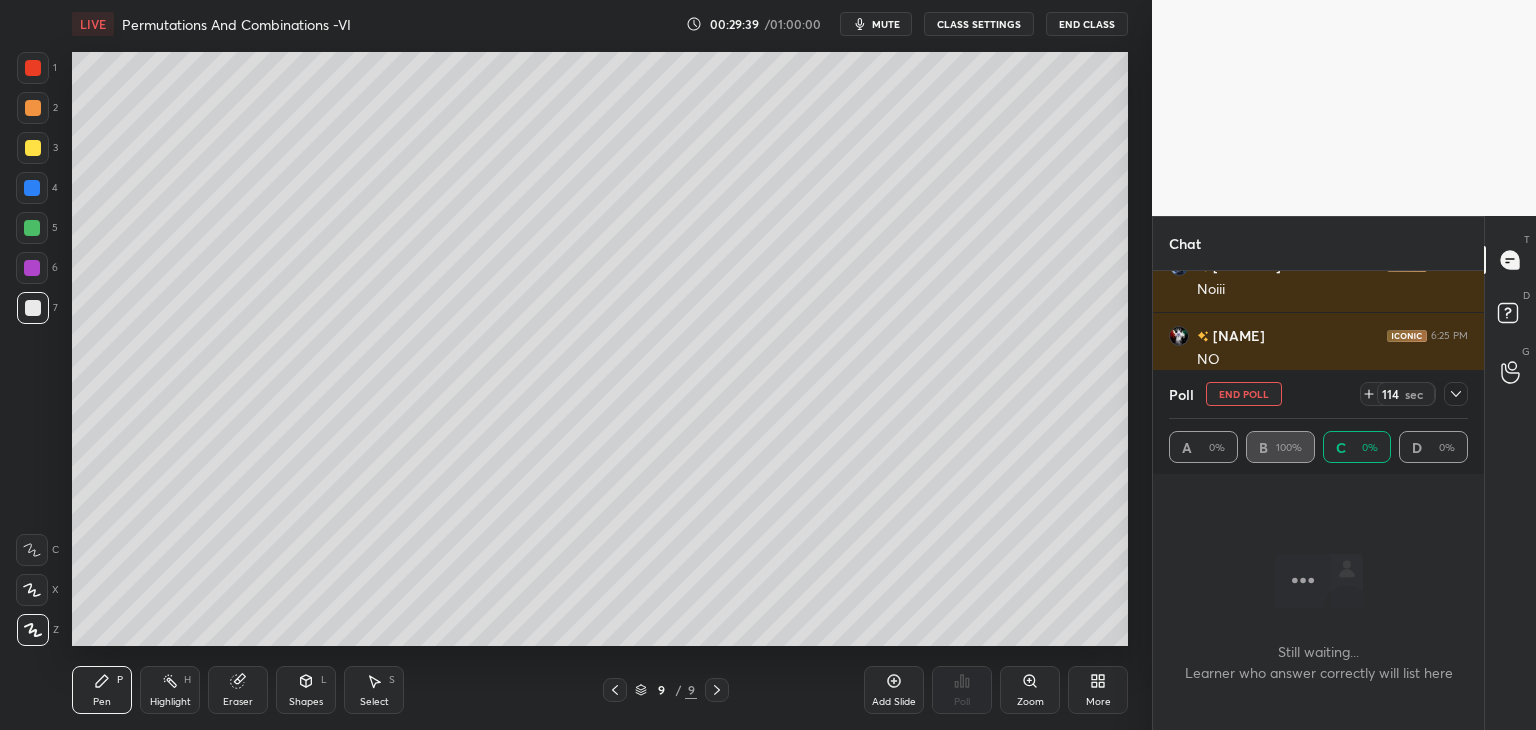 click at bounding box center (1456, 394) 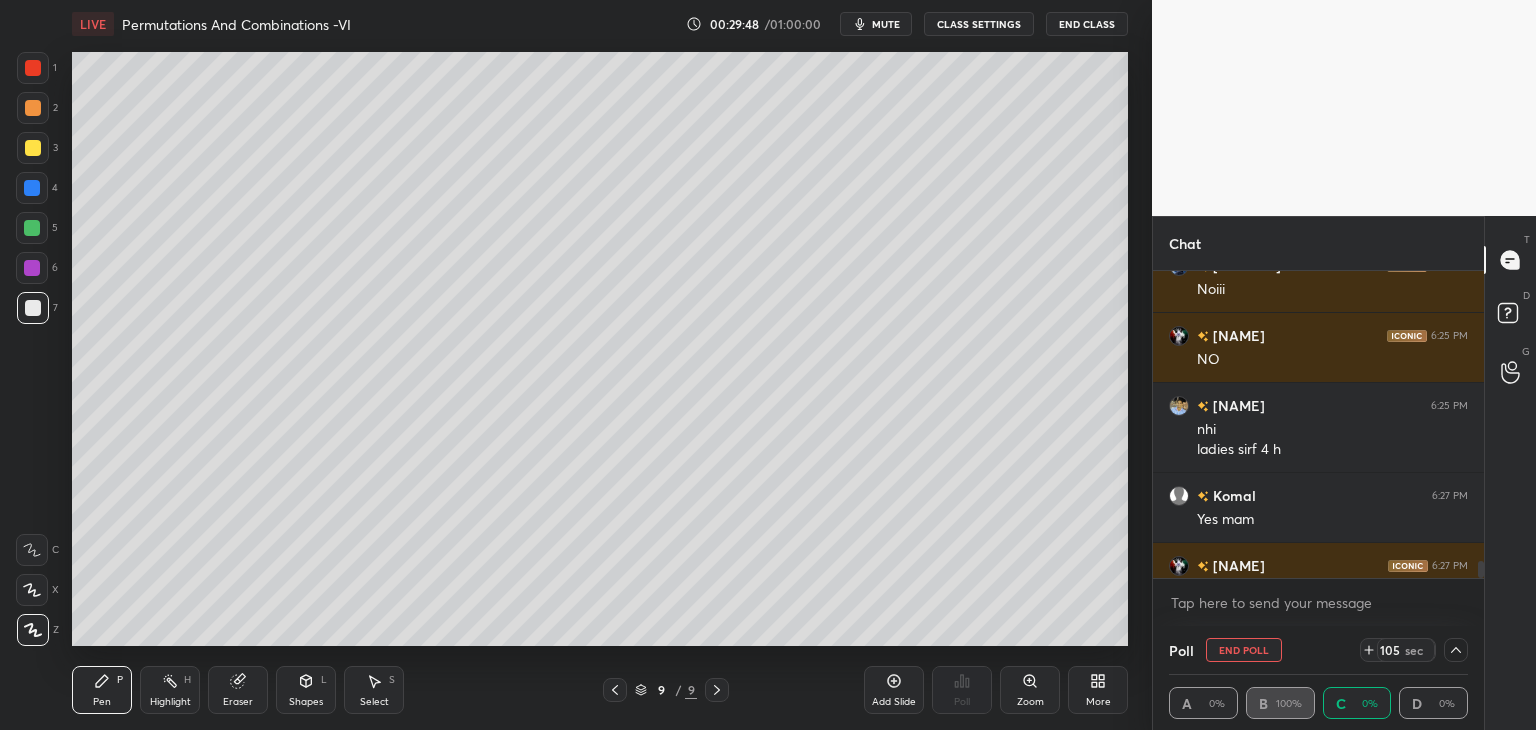 click on "mute" at bounding box center [886, 24] 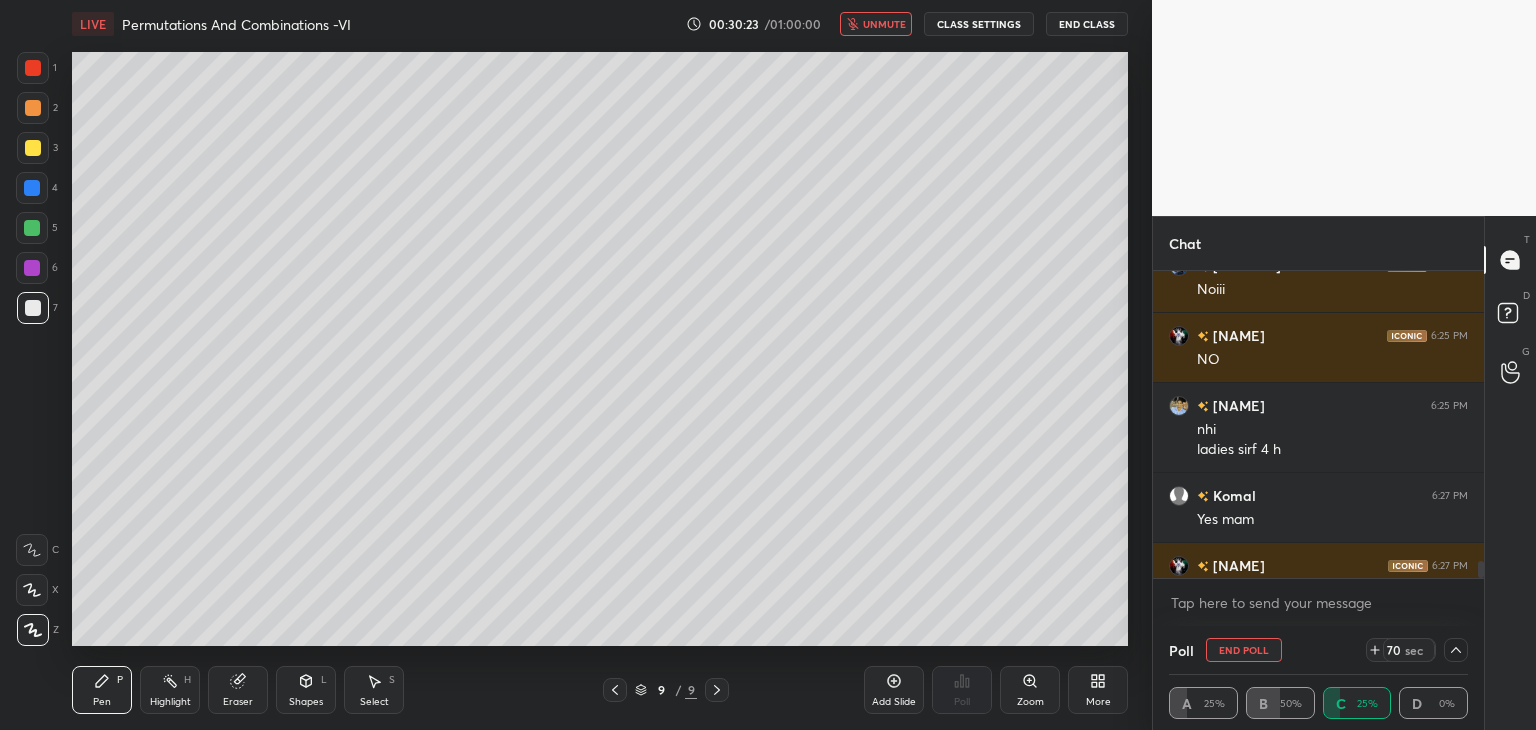 scroll, scrollTop: 0, scrollLeft: 6, axis: horizontal 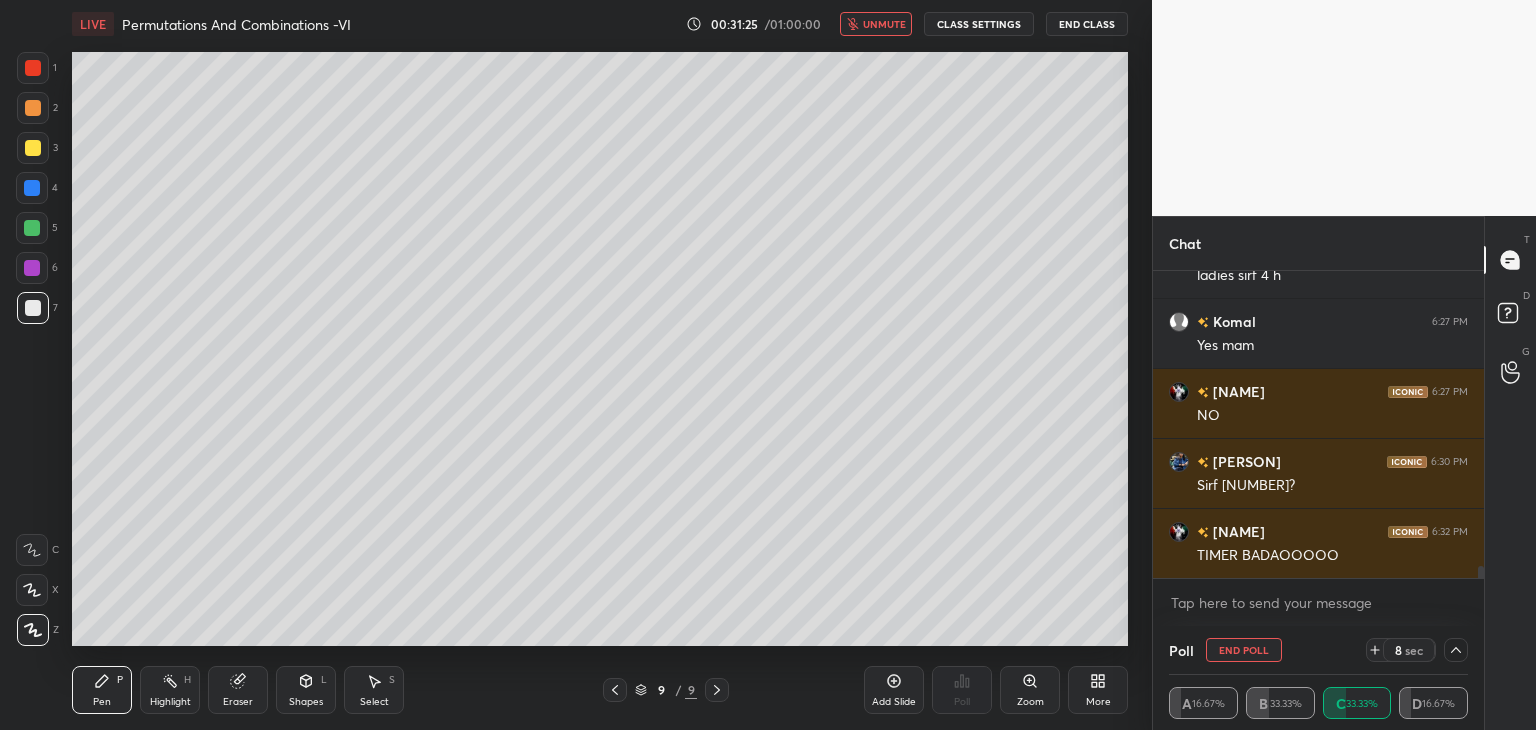 click 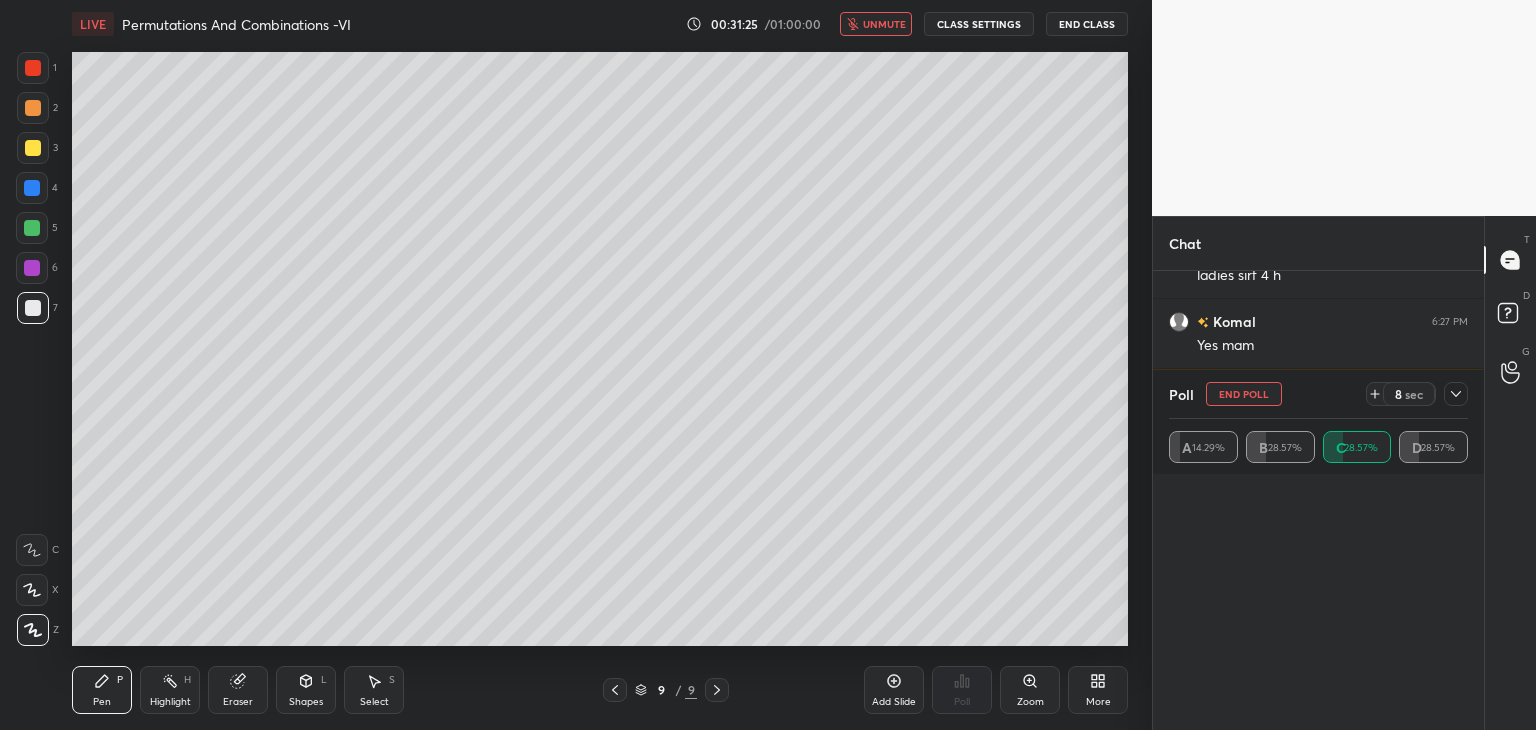 scroll, scrollTop: 6, scrollLeft: 6, axis: both 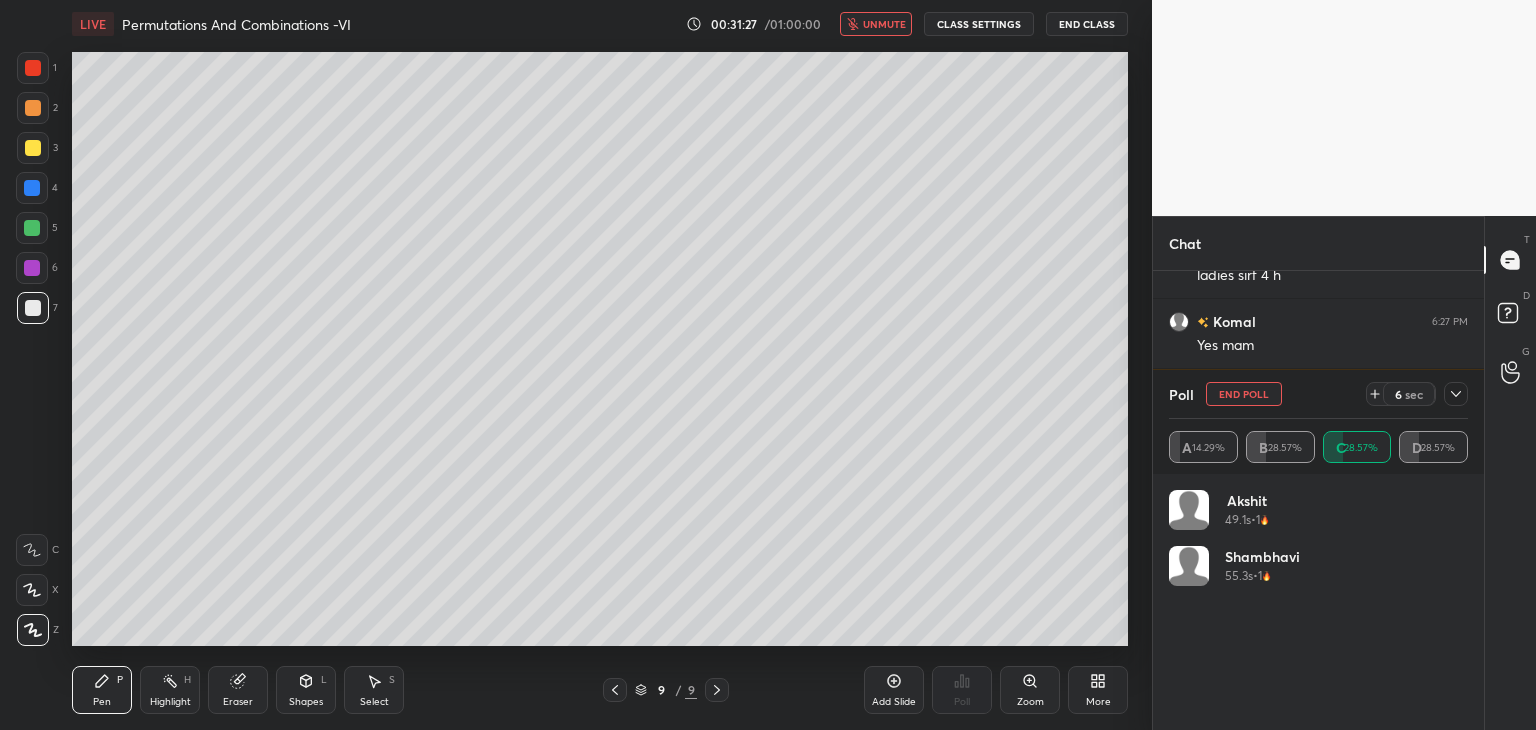 click 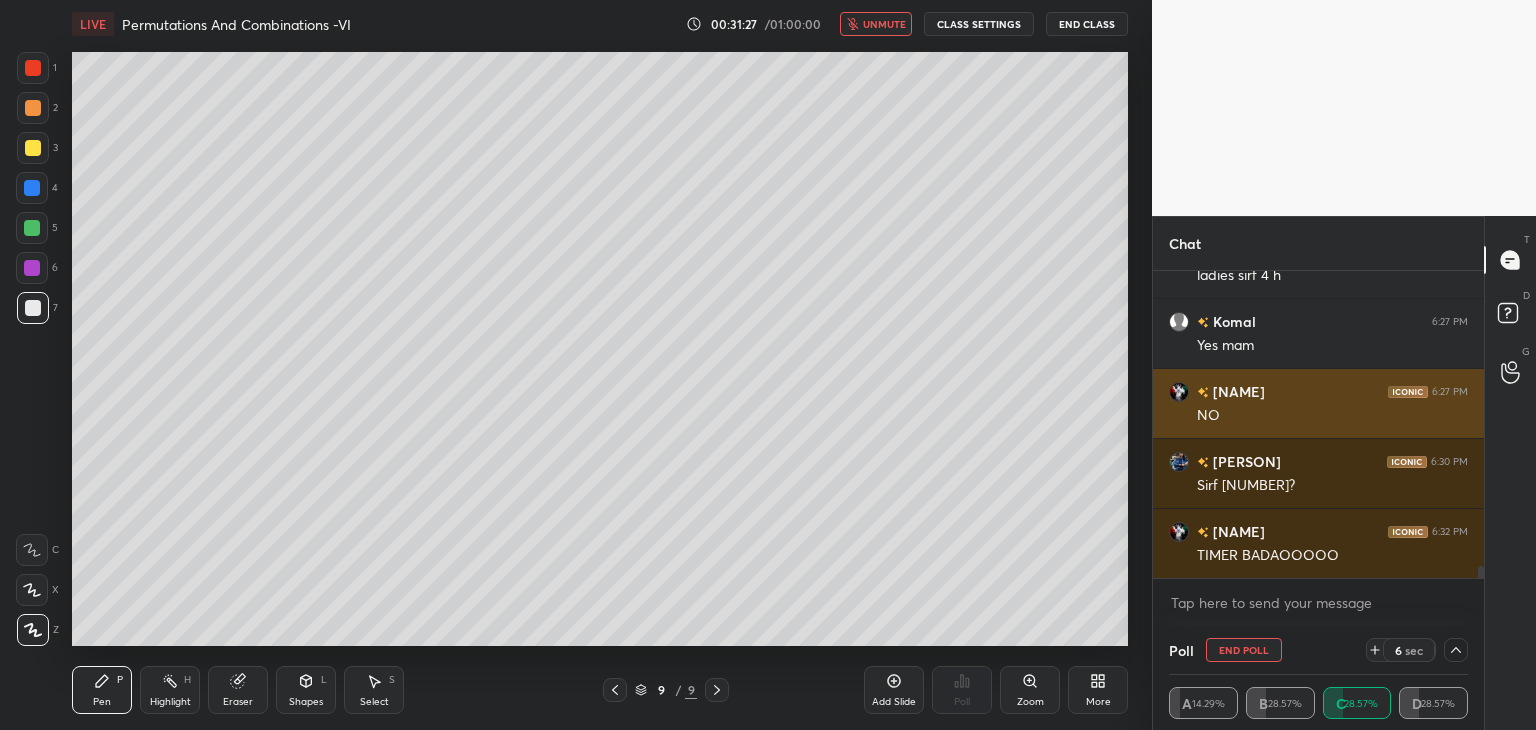 scroll, scrollTop: 131, scrollLeft: 293, axis: both 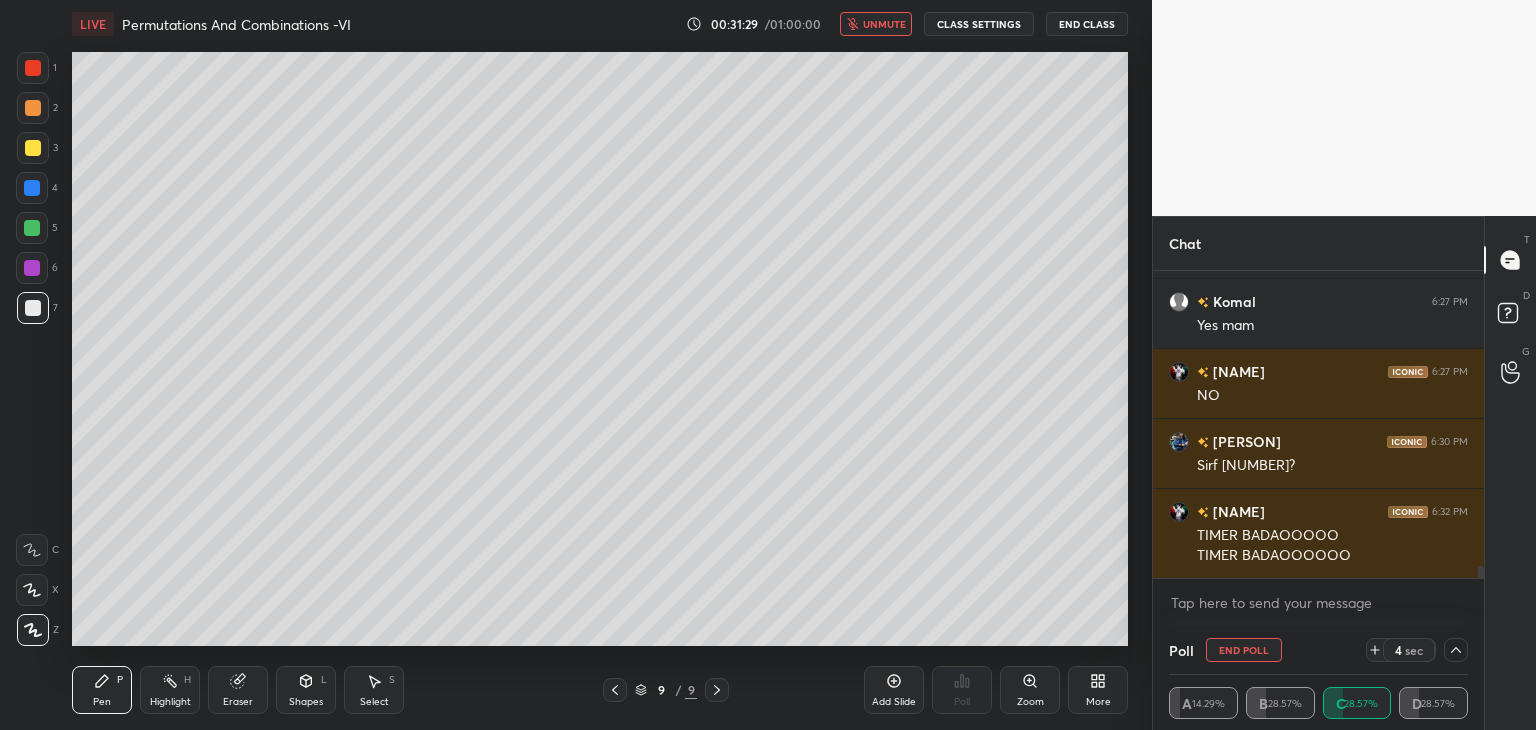 click 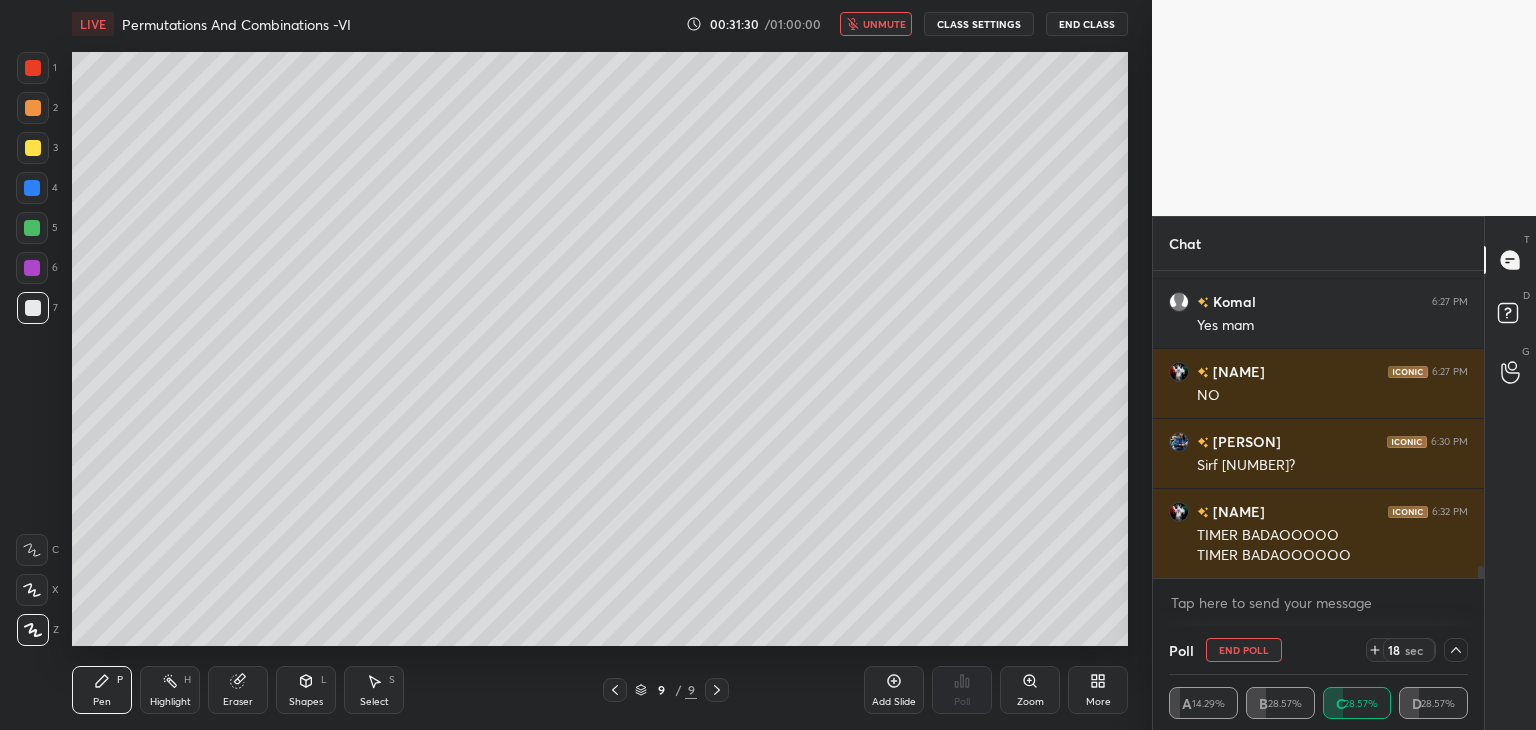 click 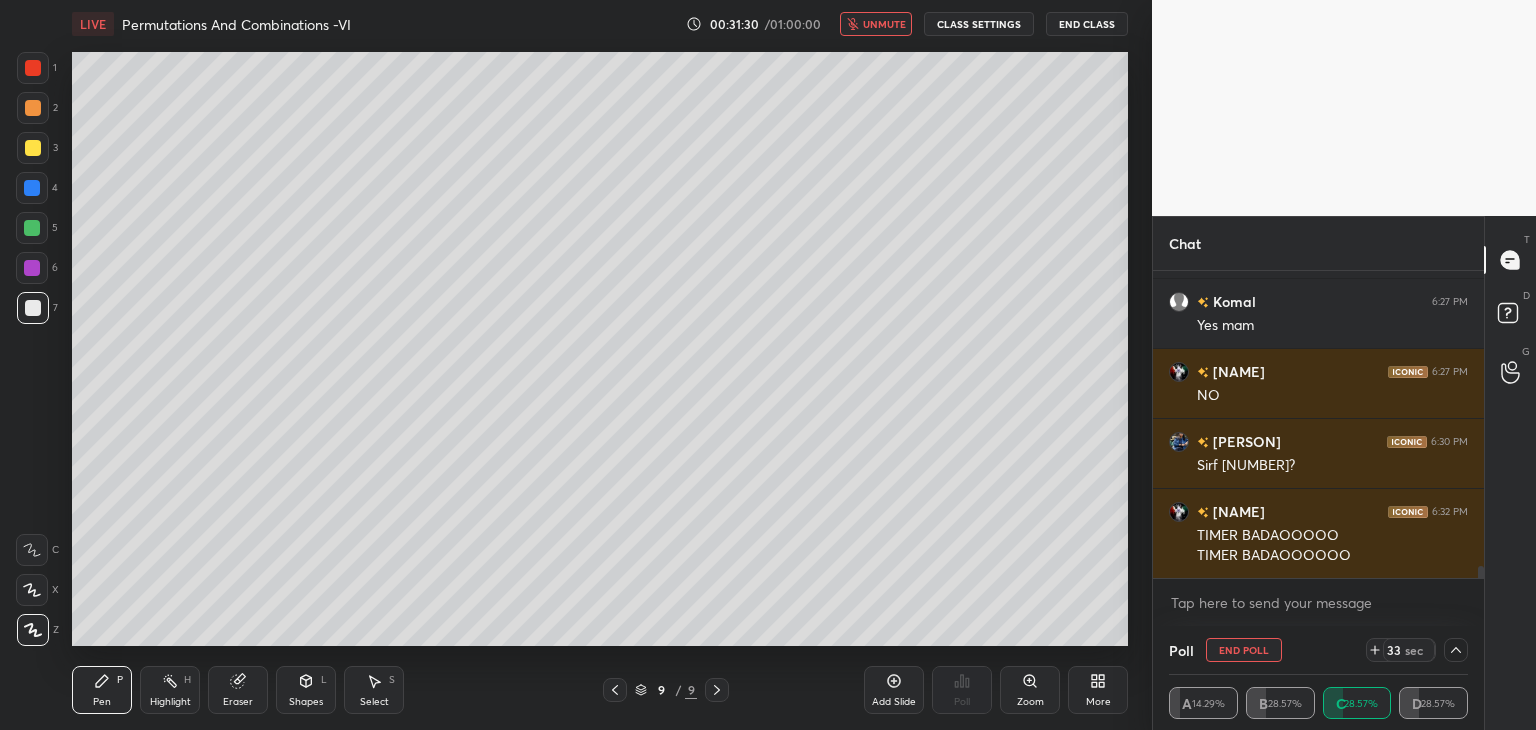 click 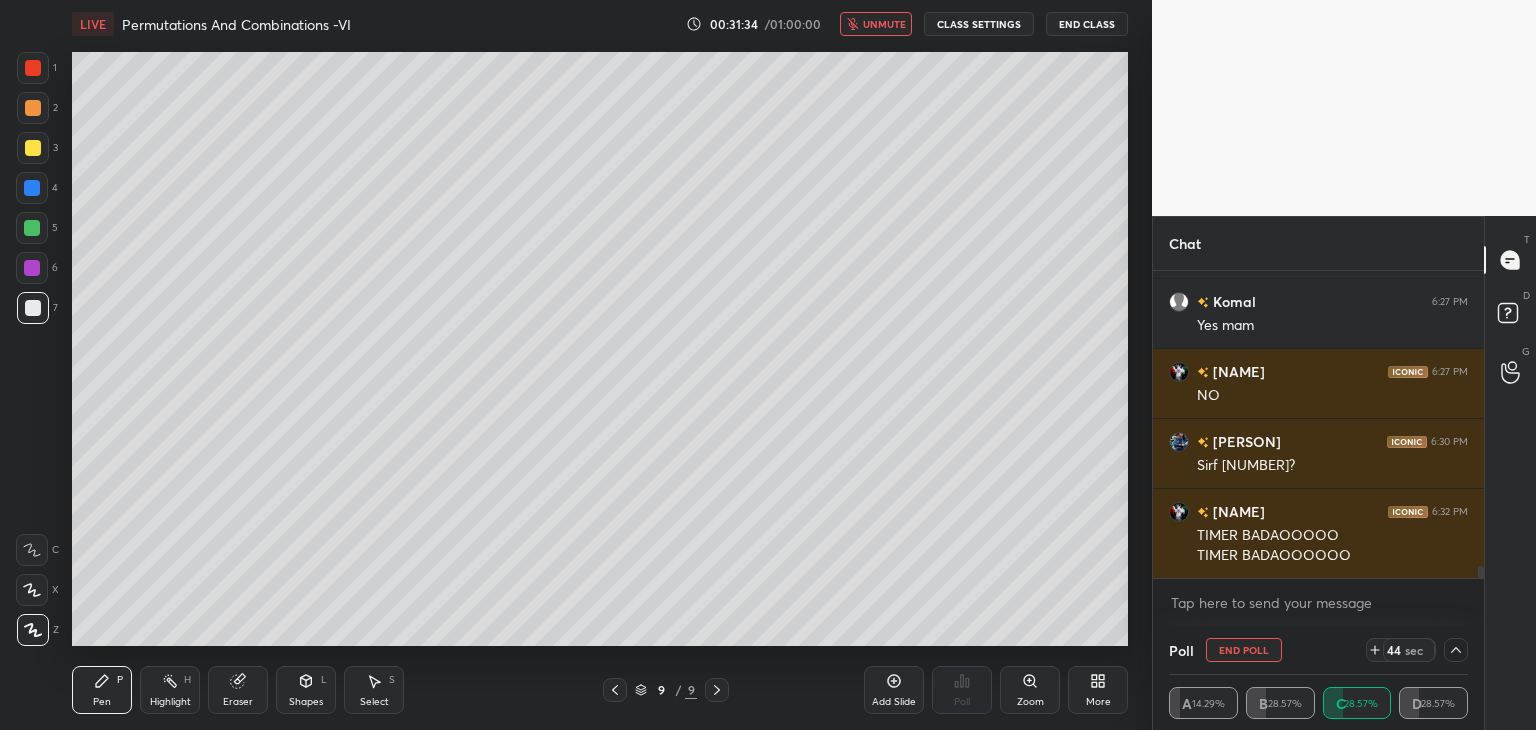 click 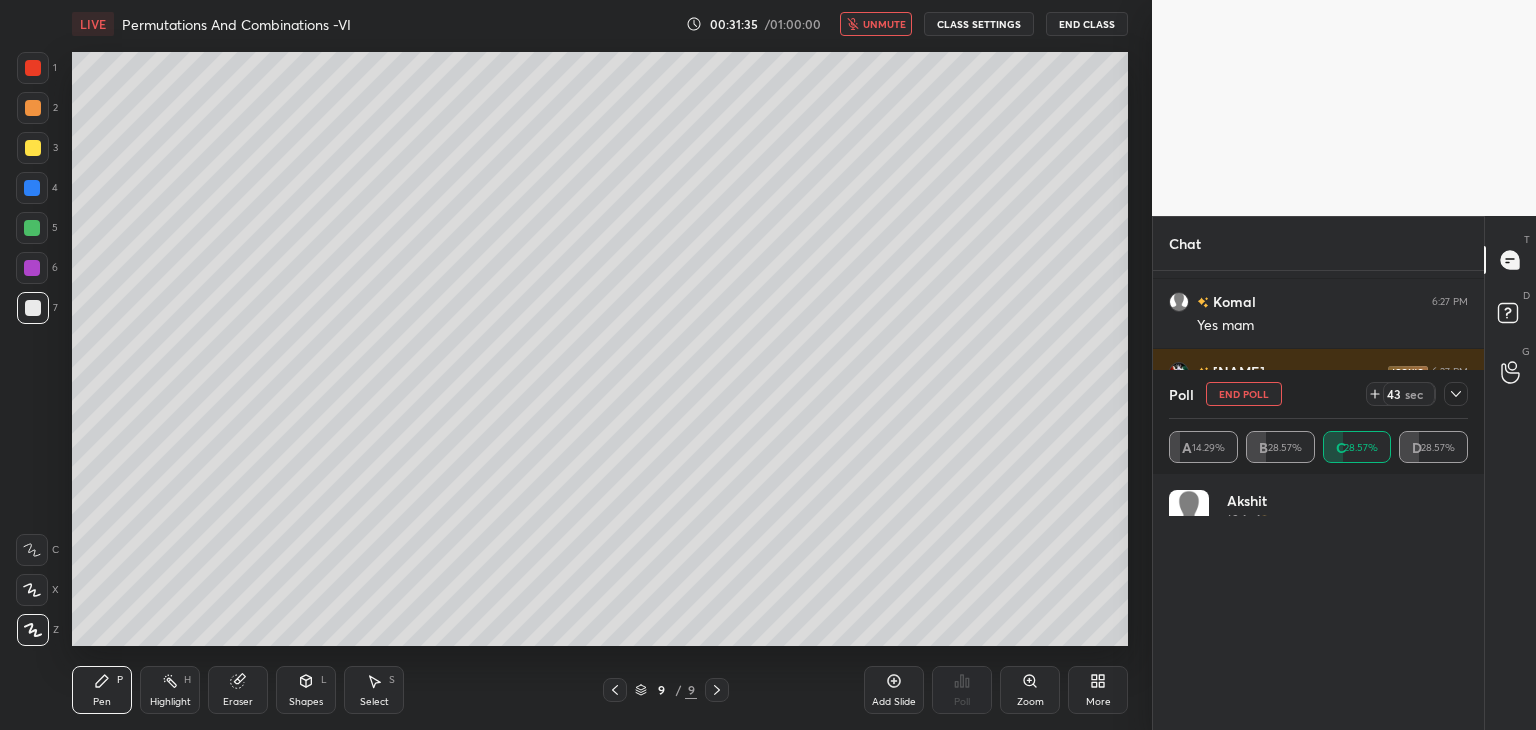 scroll, scrollTop: 7, scrollLeft: 6, axis: both 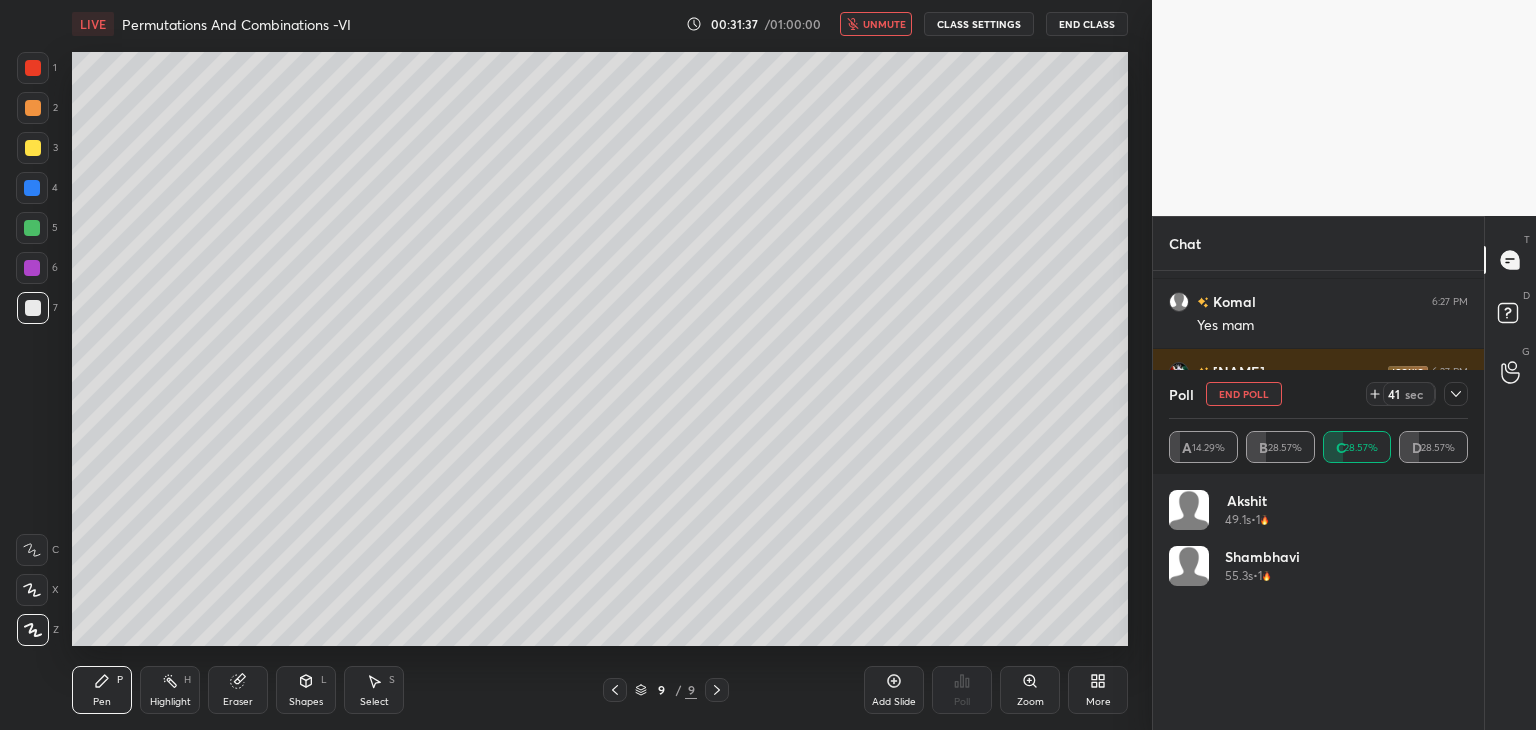 click on "unmute" at bounding box center (876, 24) 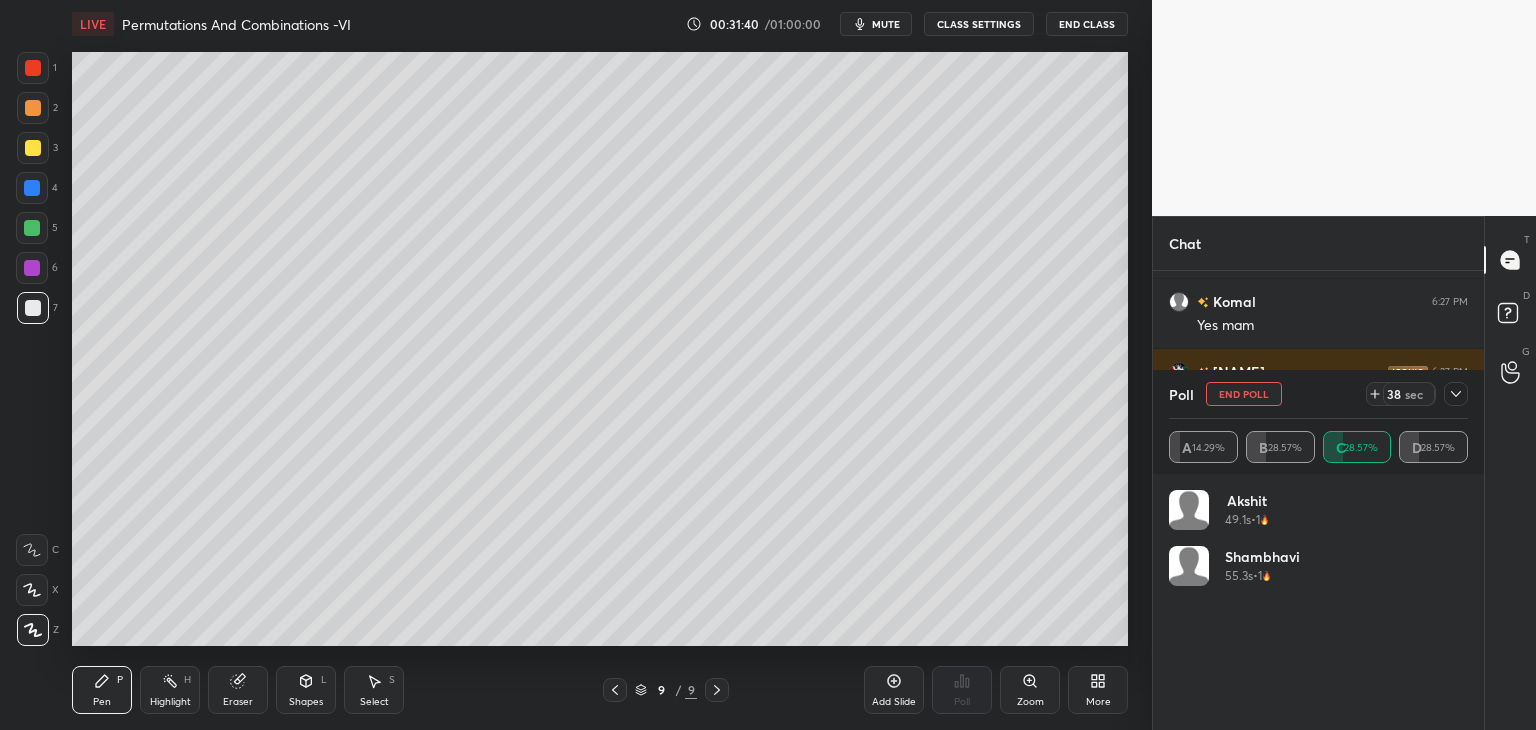 click at bounding box center [1456, 394] 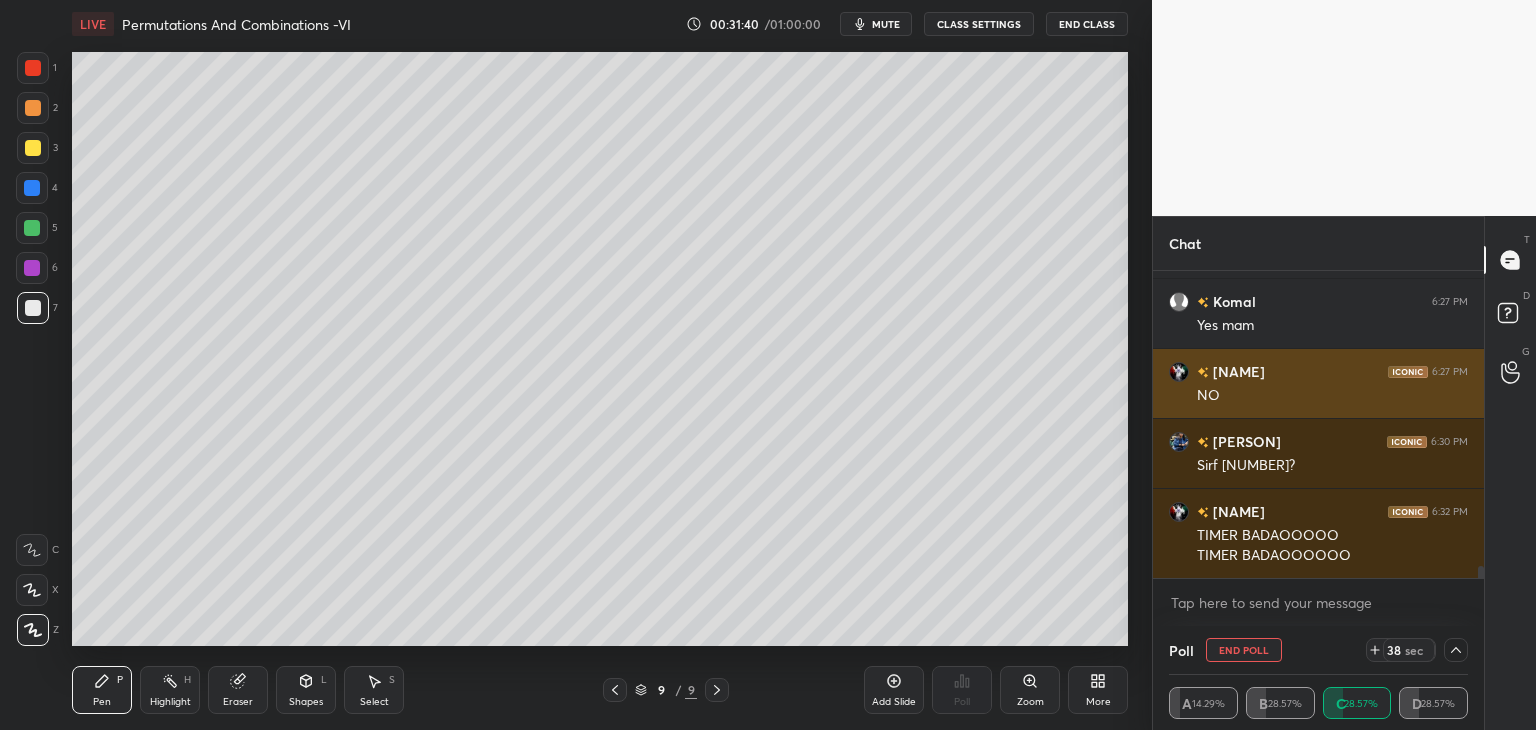 scroll, scrollTop: 153, scrollLeft: 293, axis: both 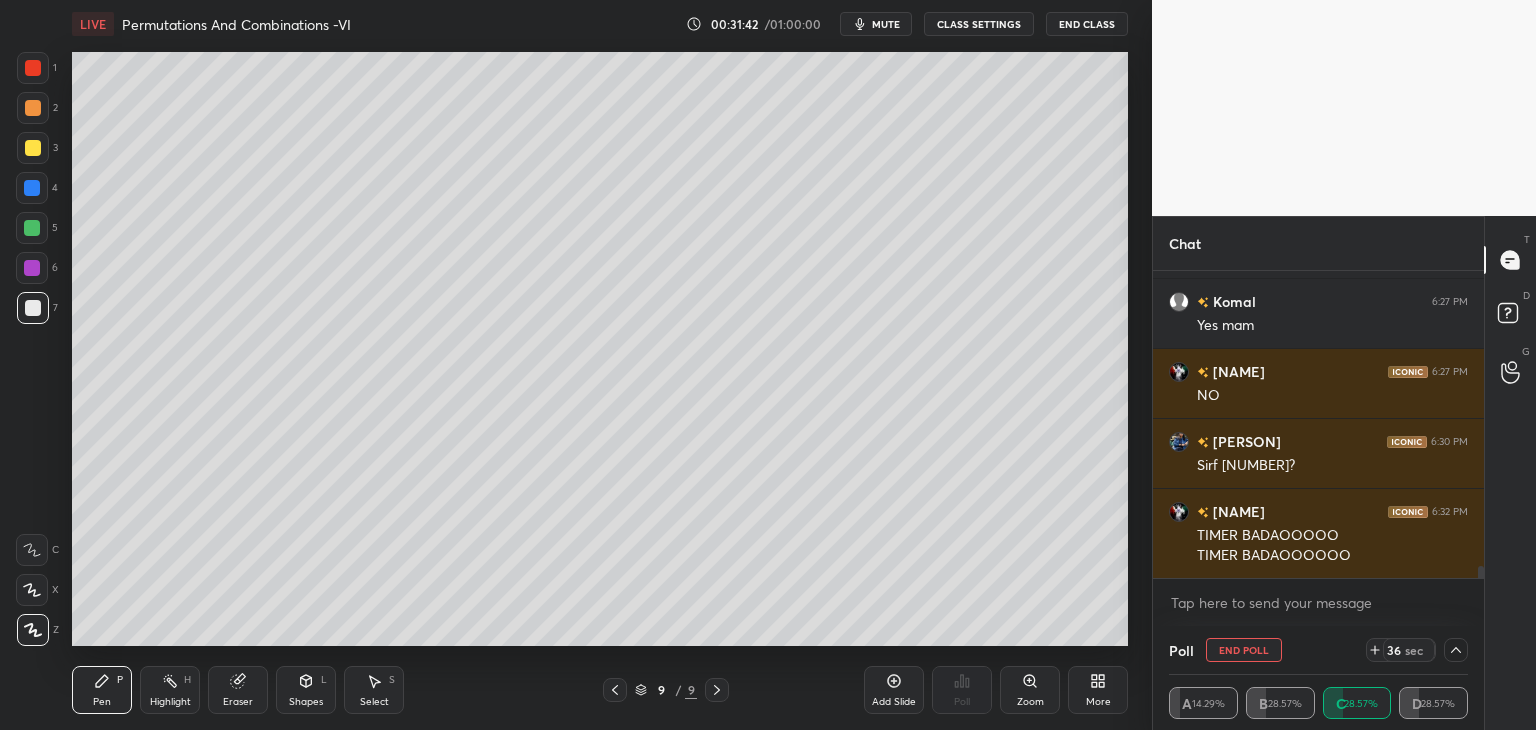 click 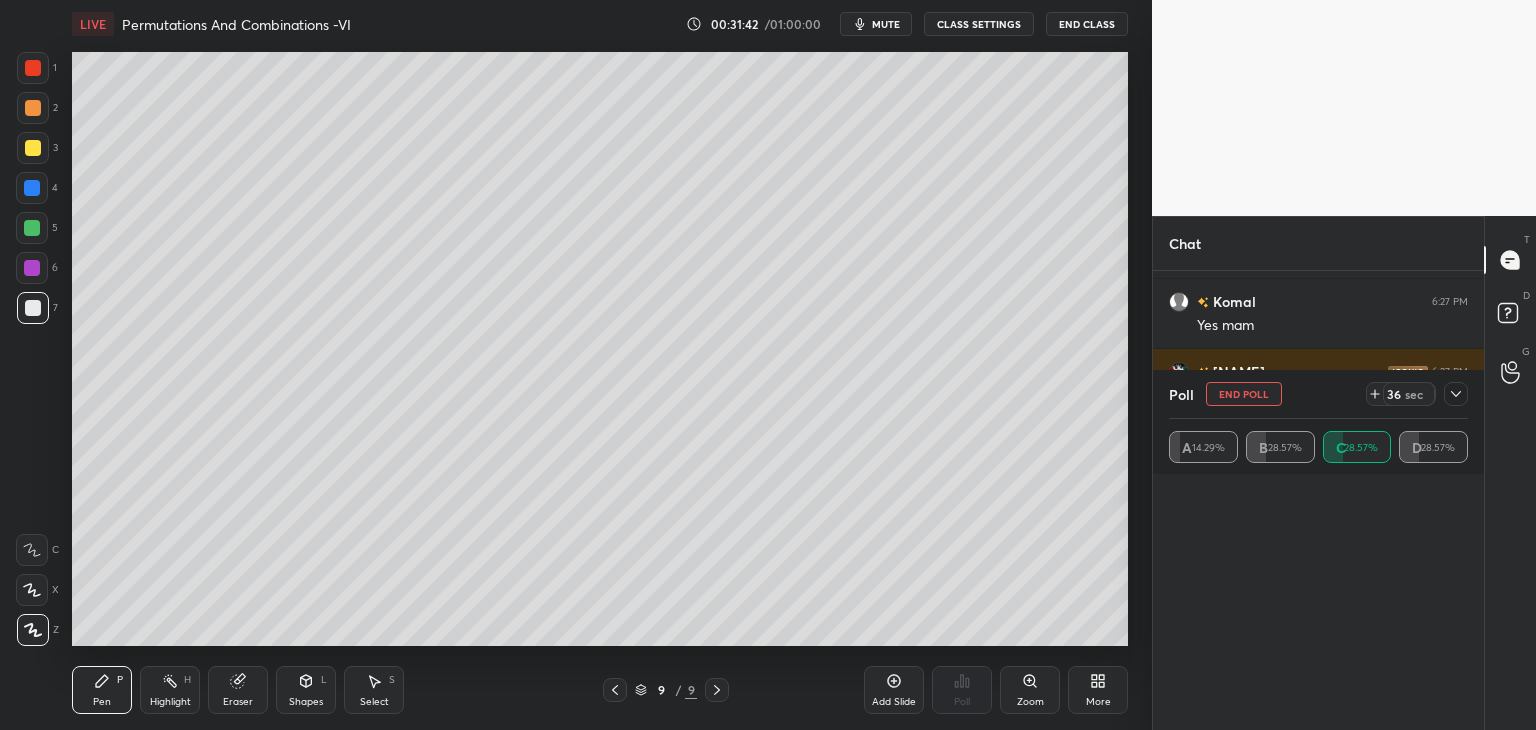scroll, scrollTop: 0, scrollLeft: 0, axis: both 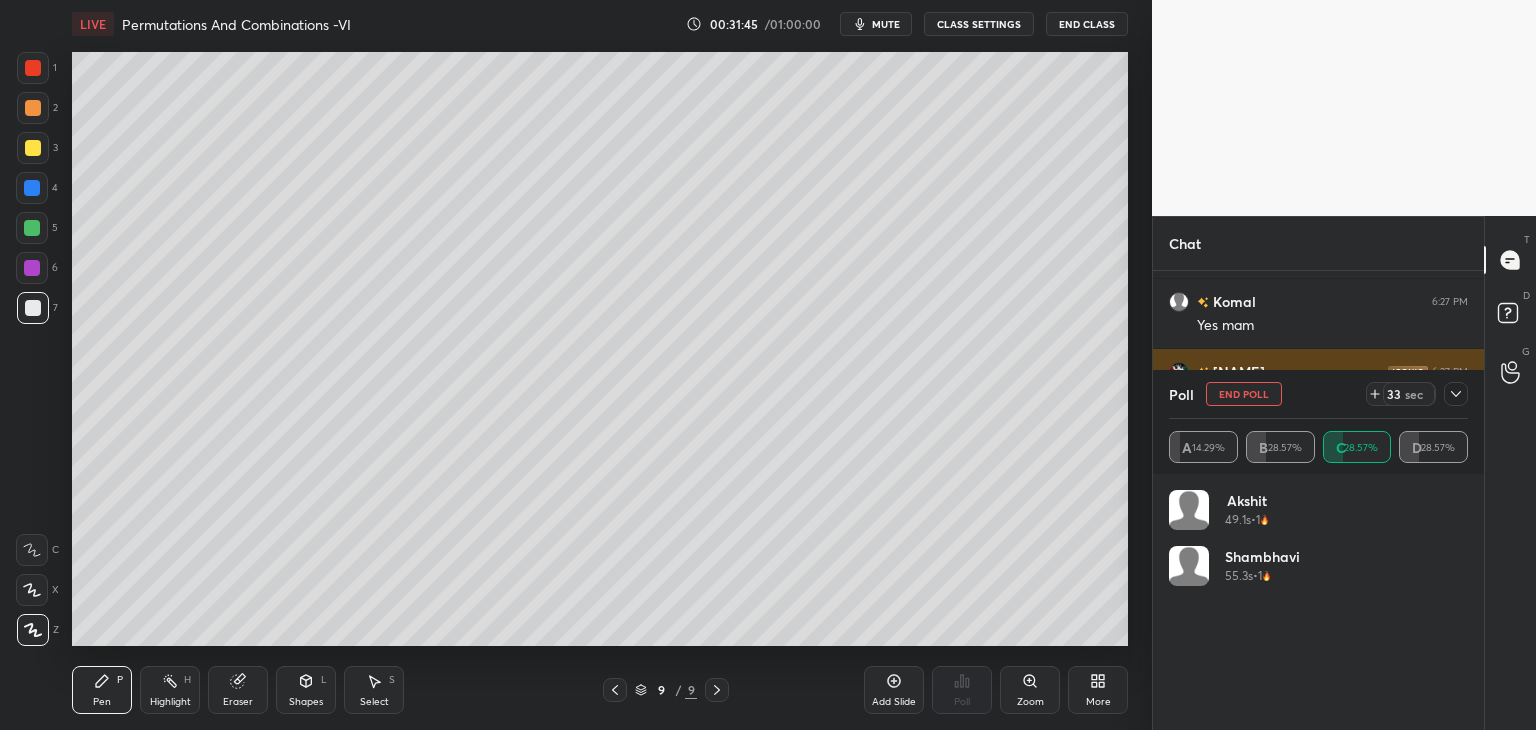drag, startPoint x: 1459, startPoint y: 396, endPoint x: 1460, endPoint y: 412, distance: 16.03122 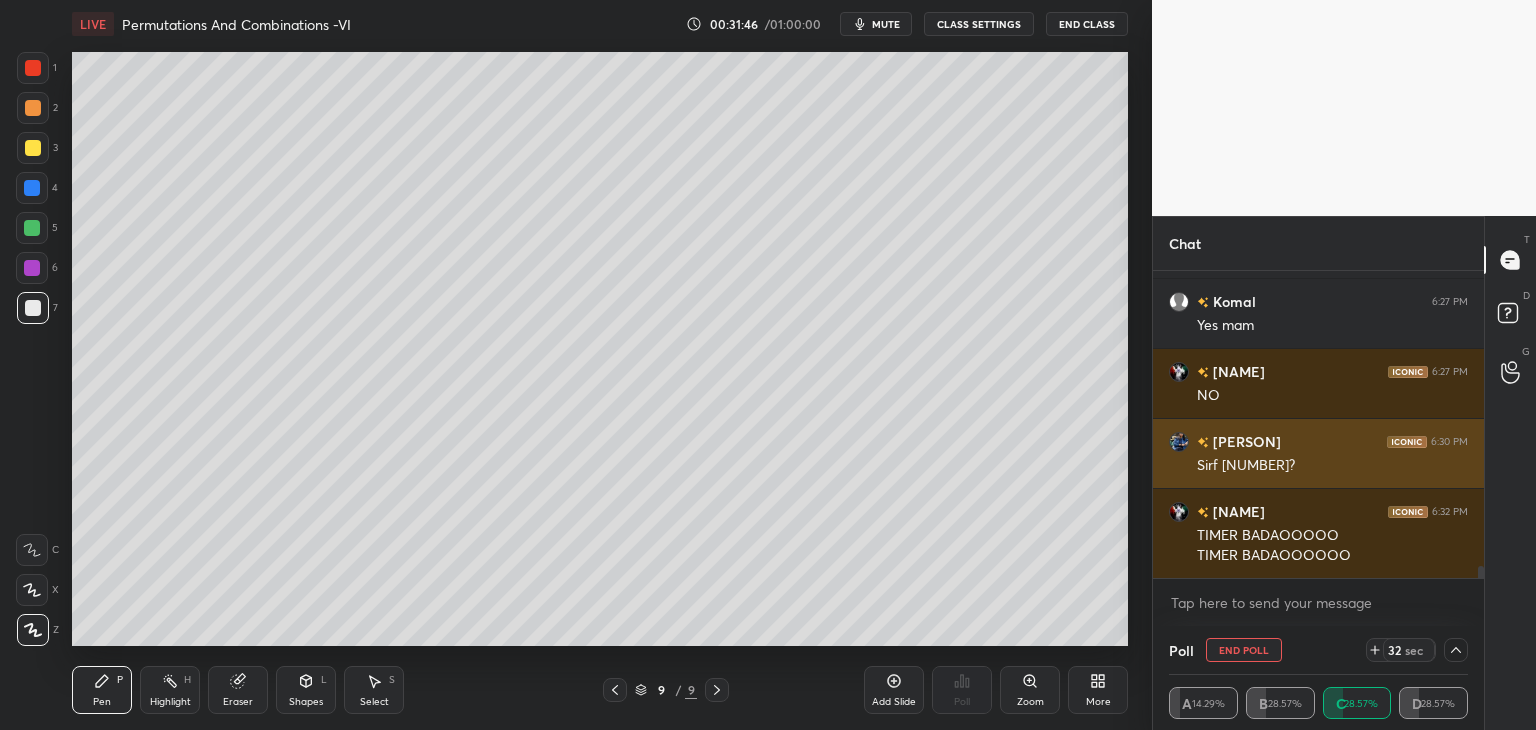 scroll, scrollTop: 7, scrollLeft: 6, axis: both 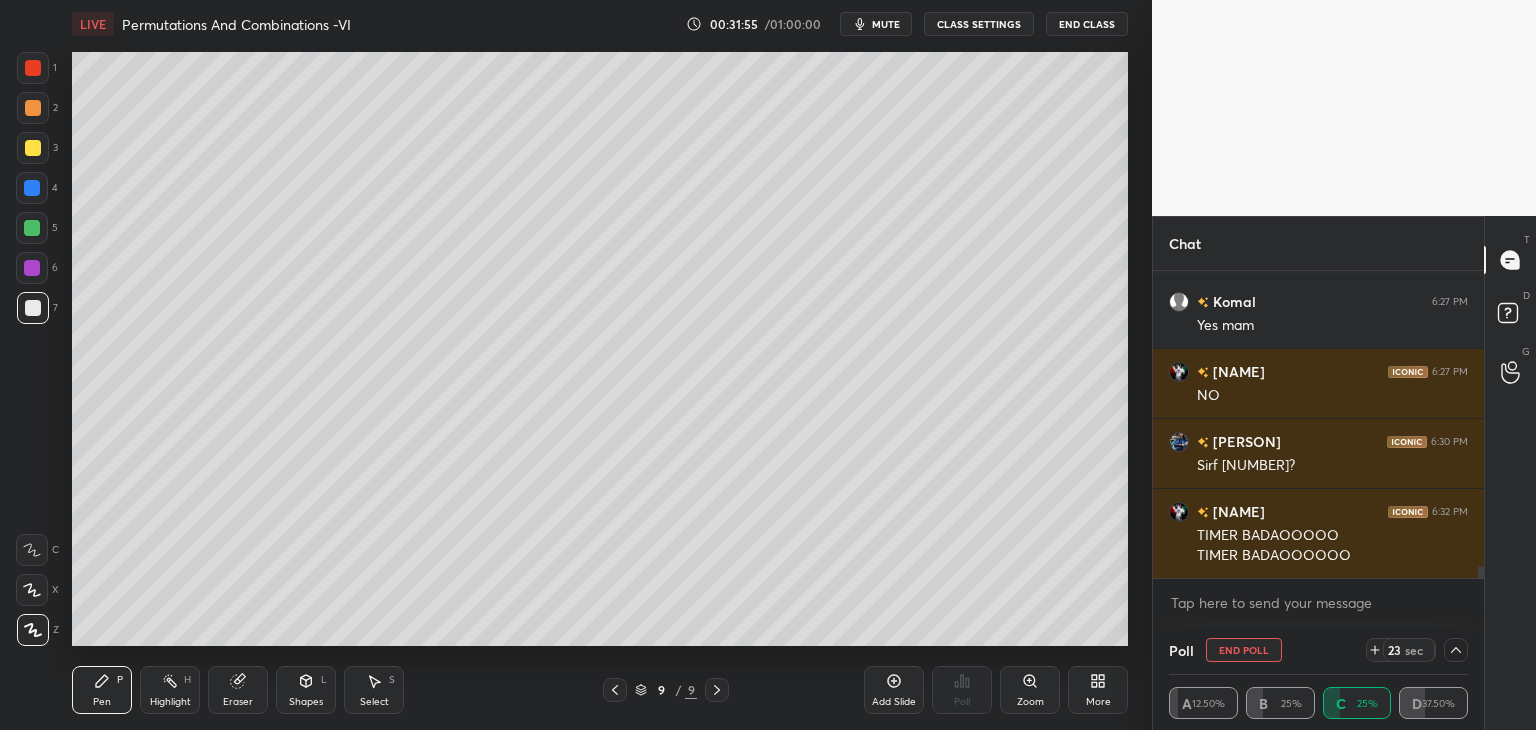 click 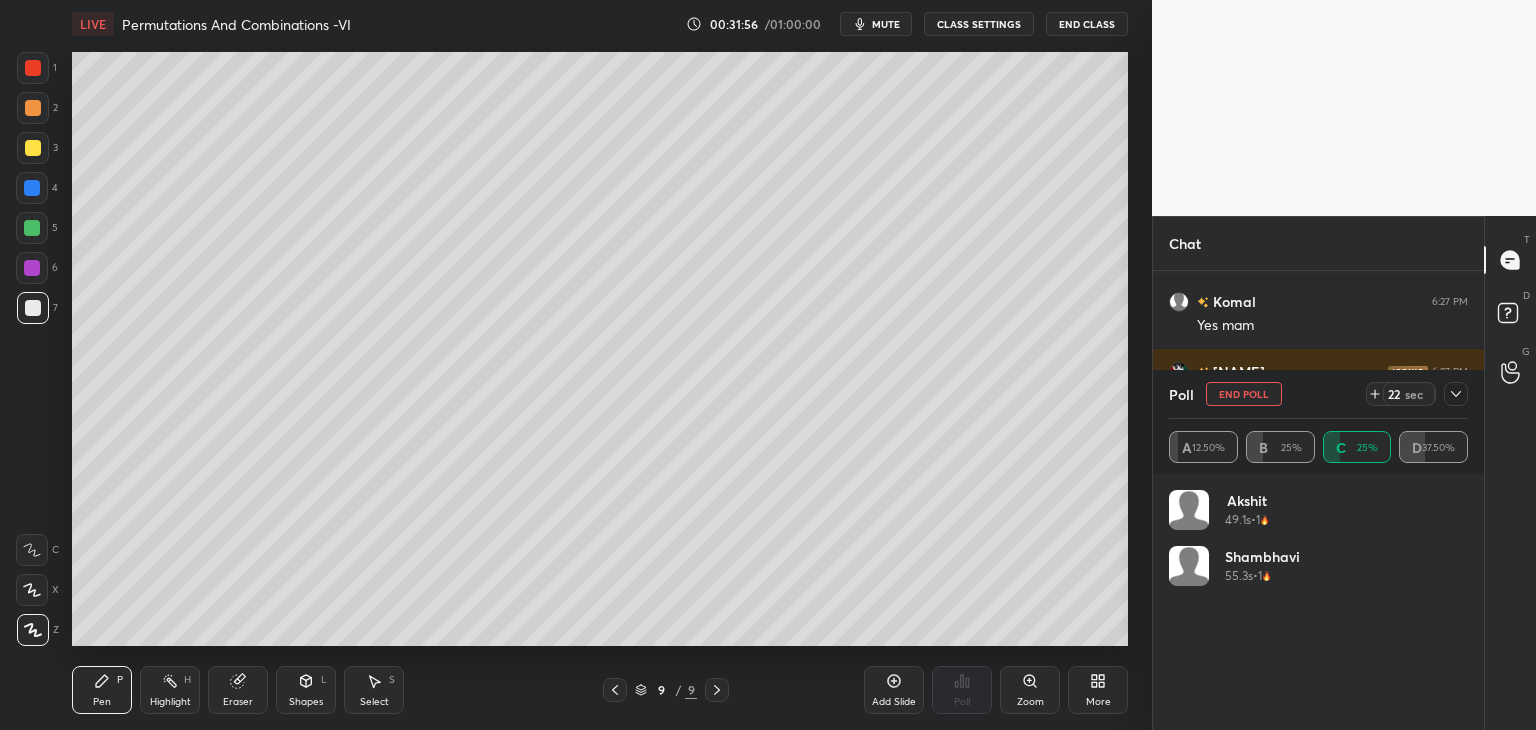 click 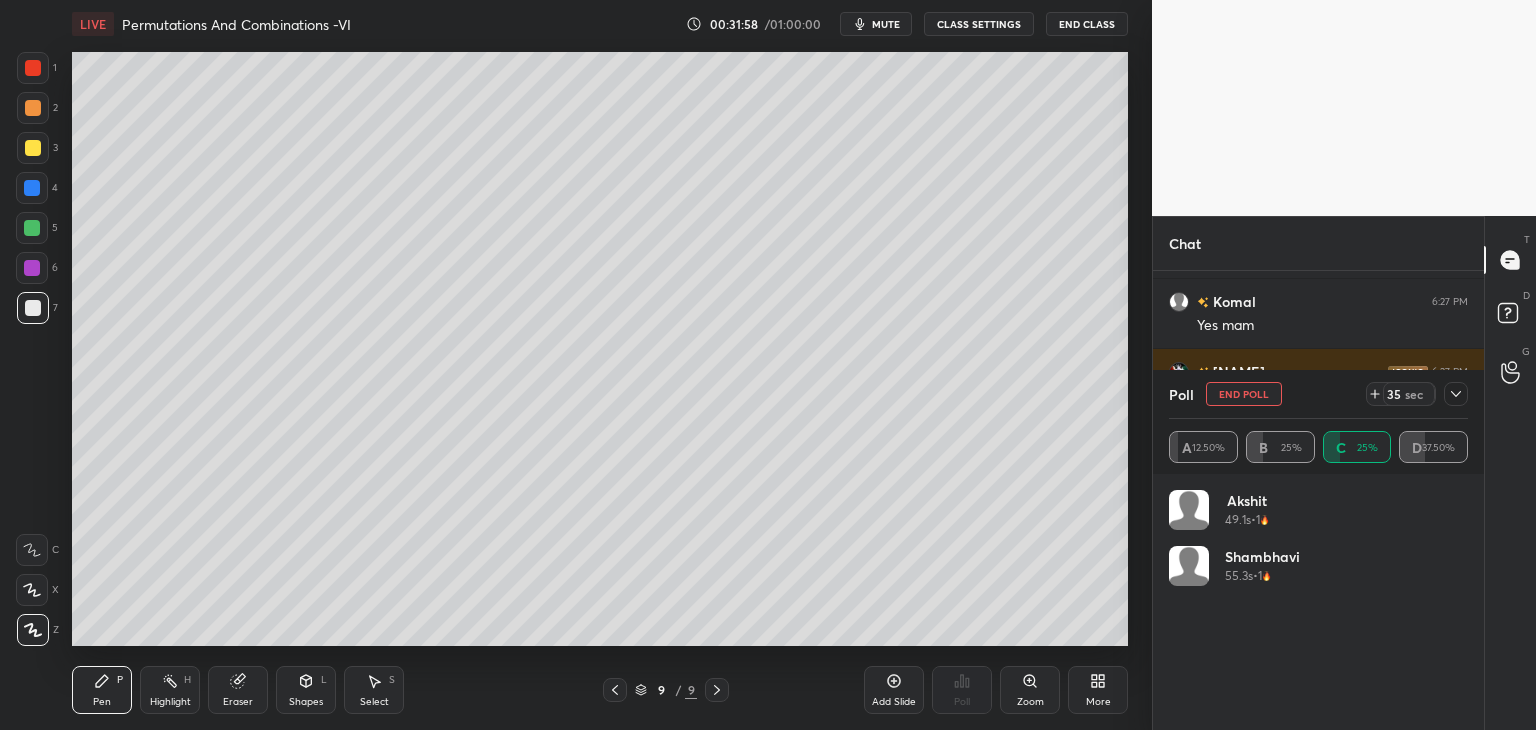 click 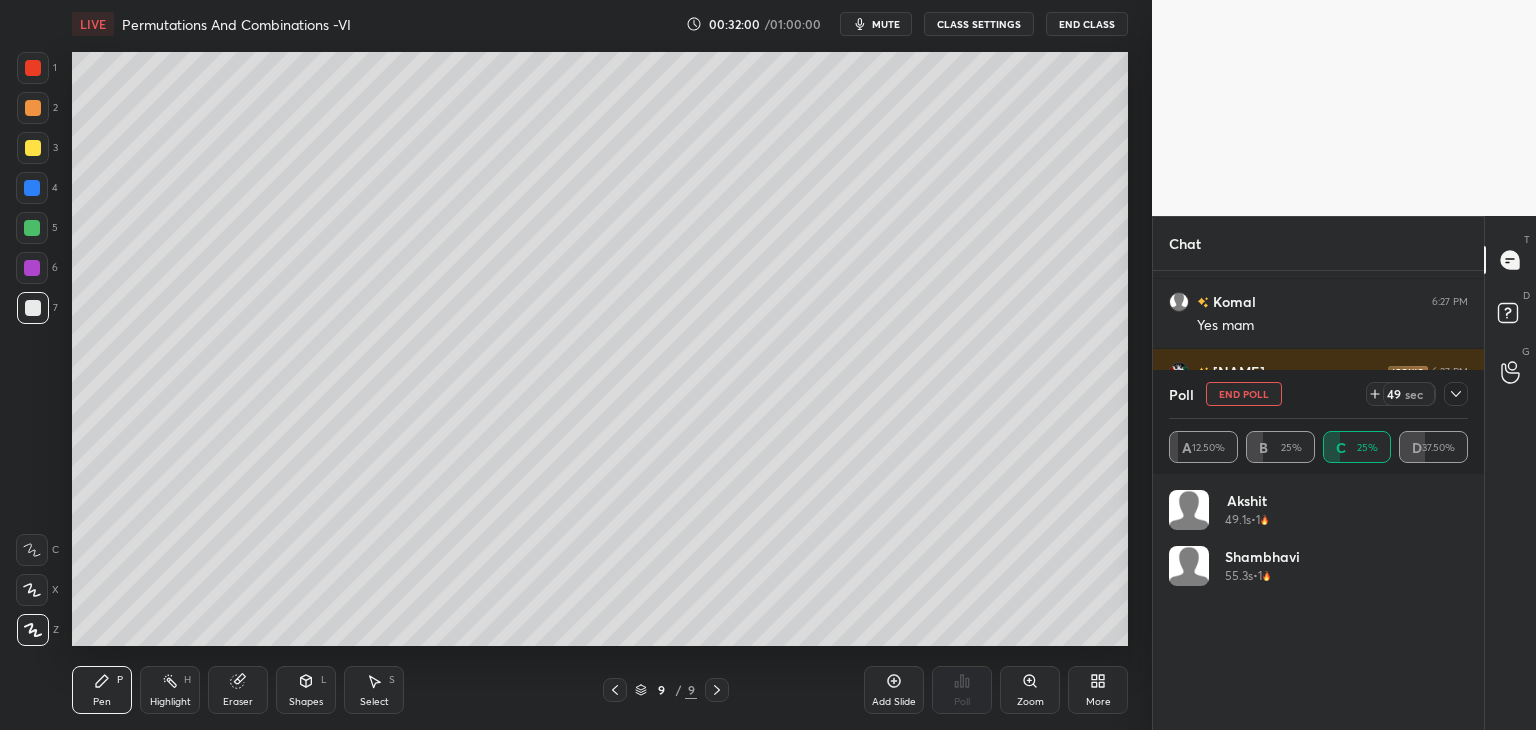 click at bounding box center [1456, 394] 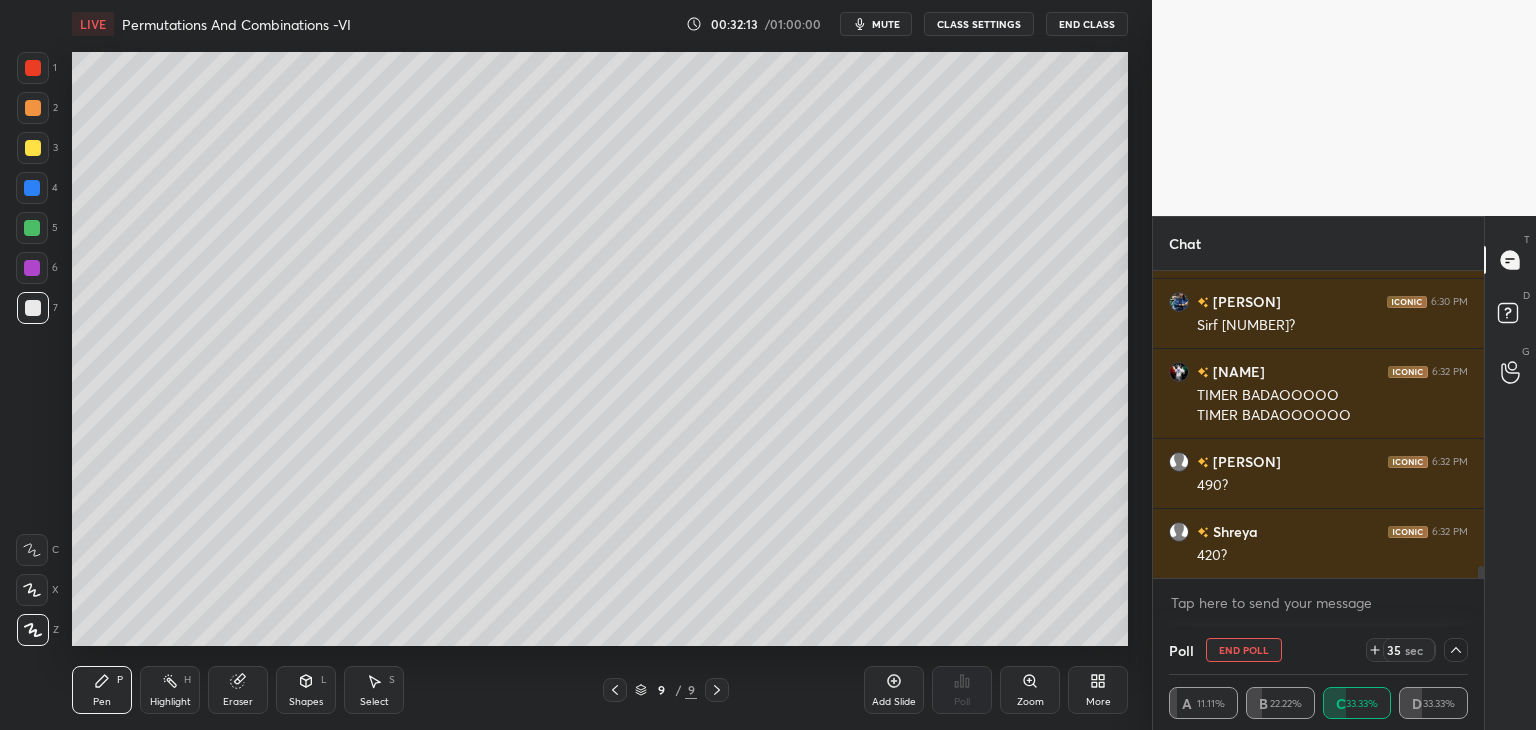 click 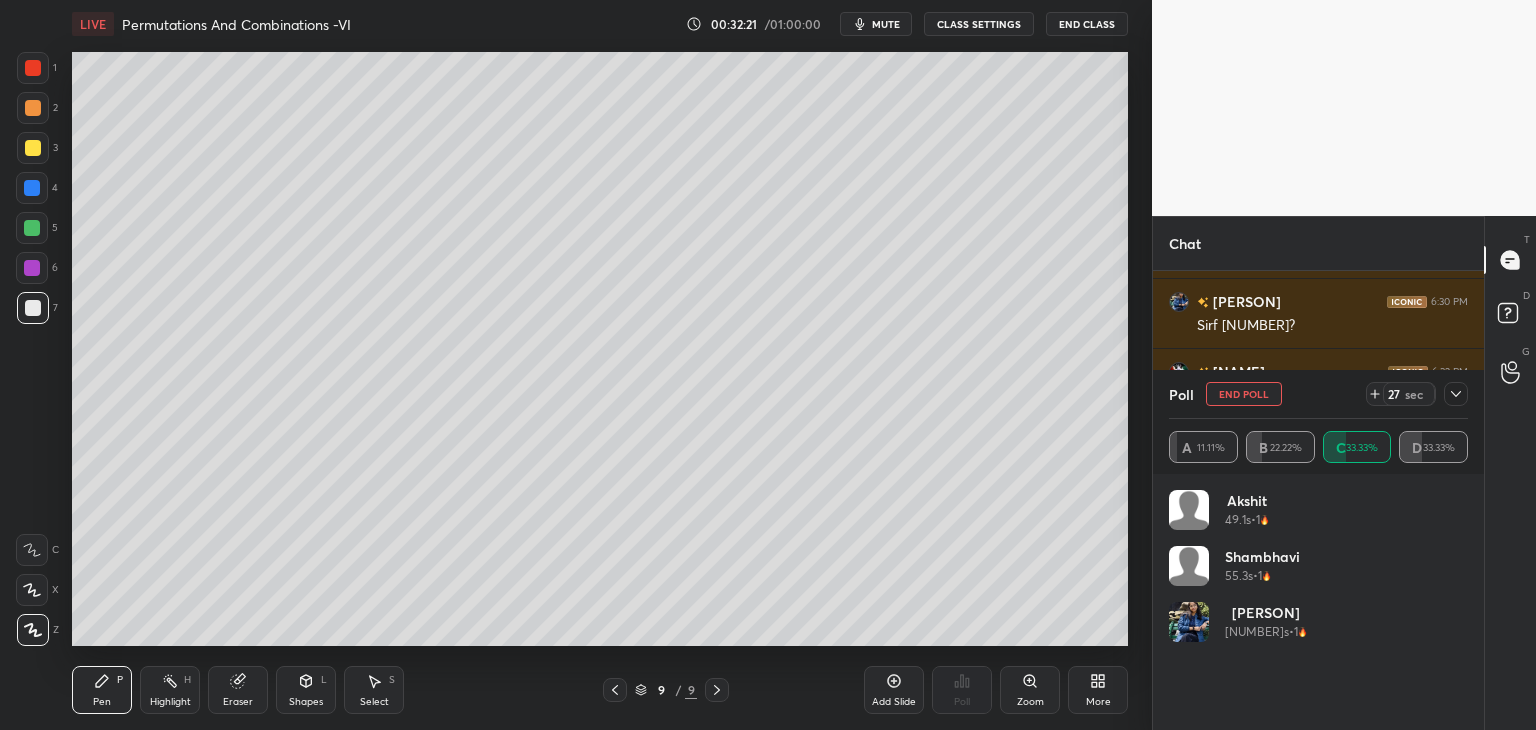 click 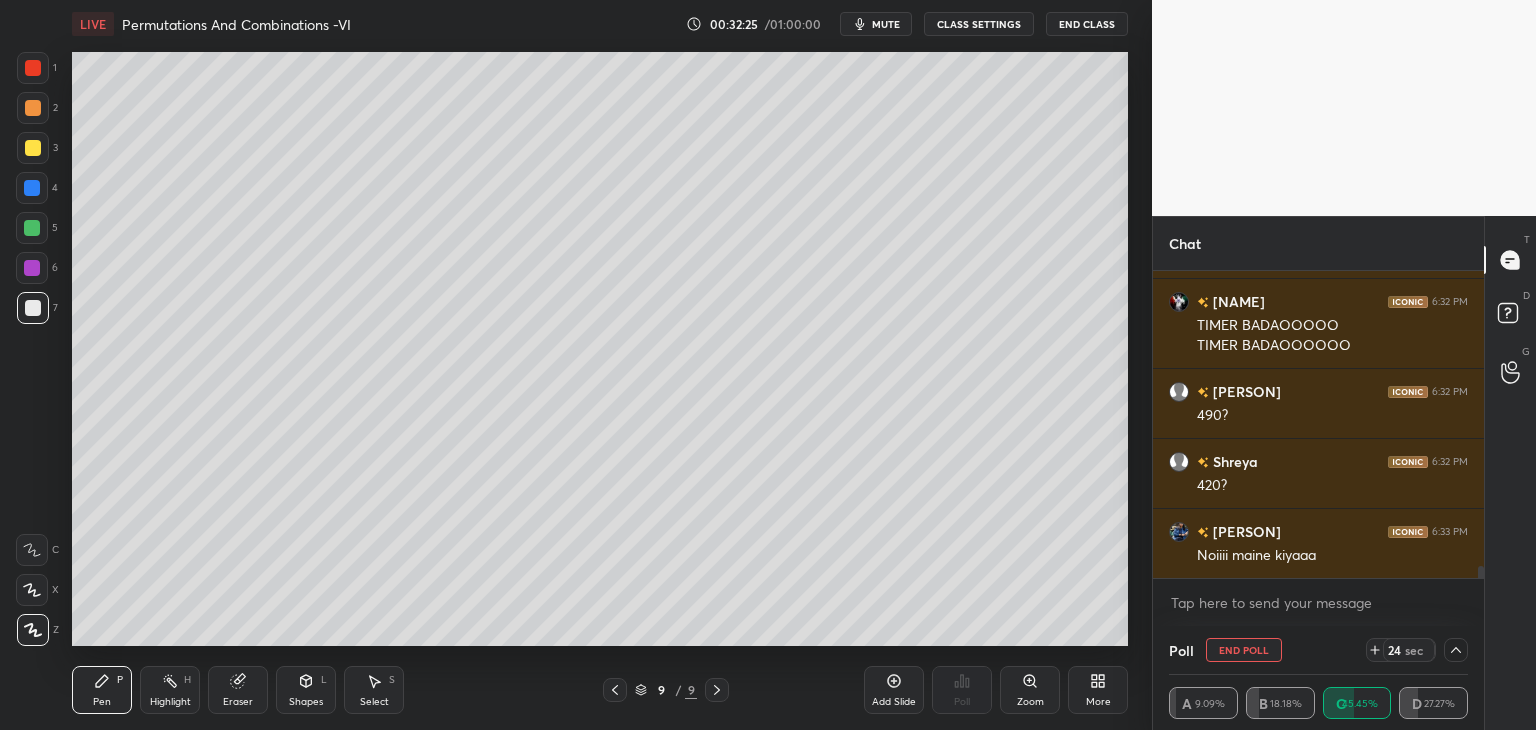 click 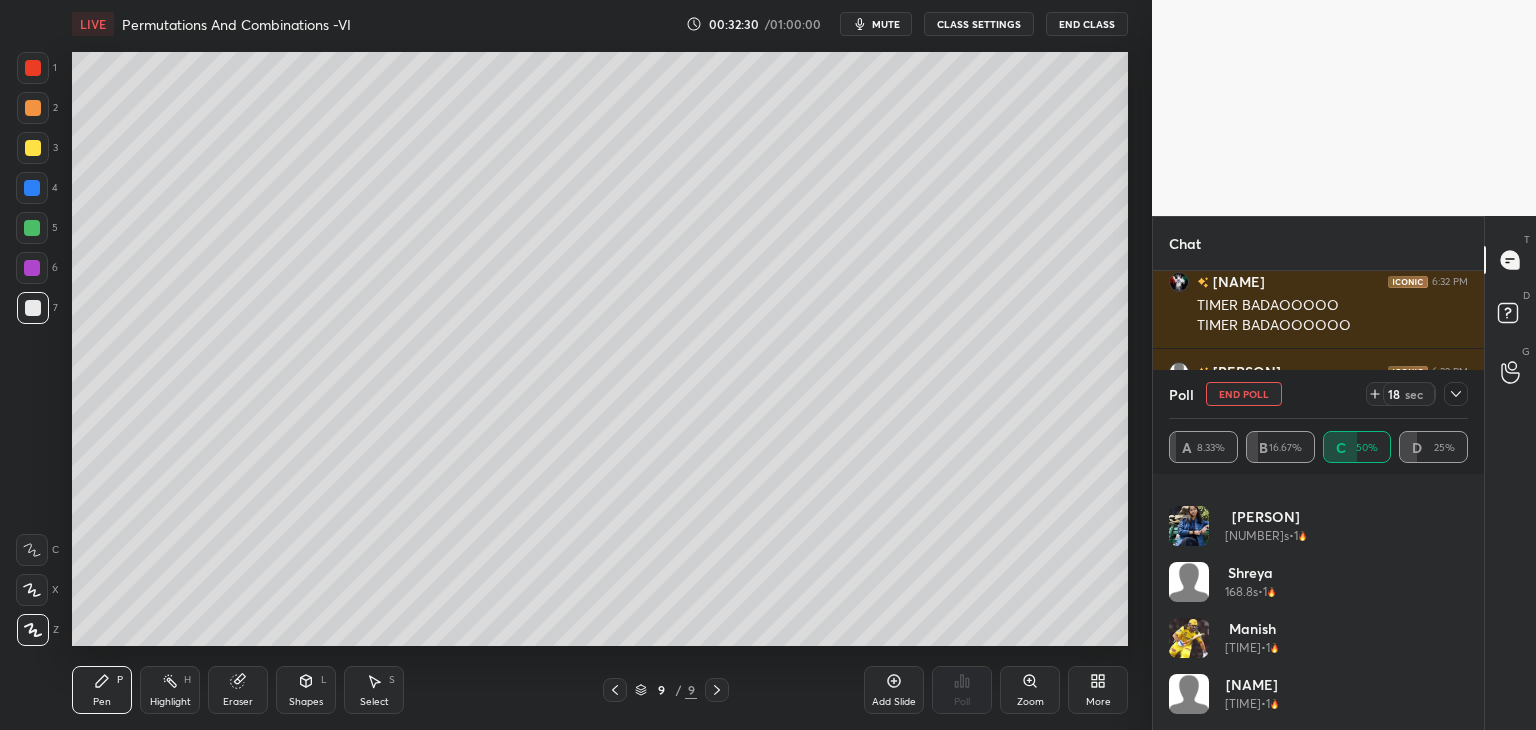 click 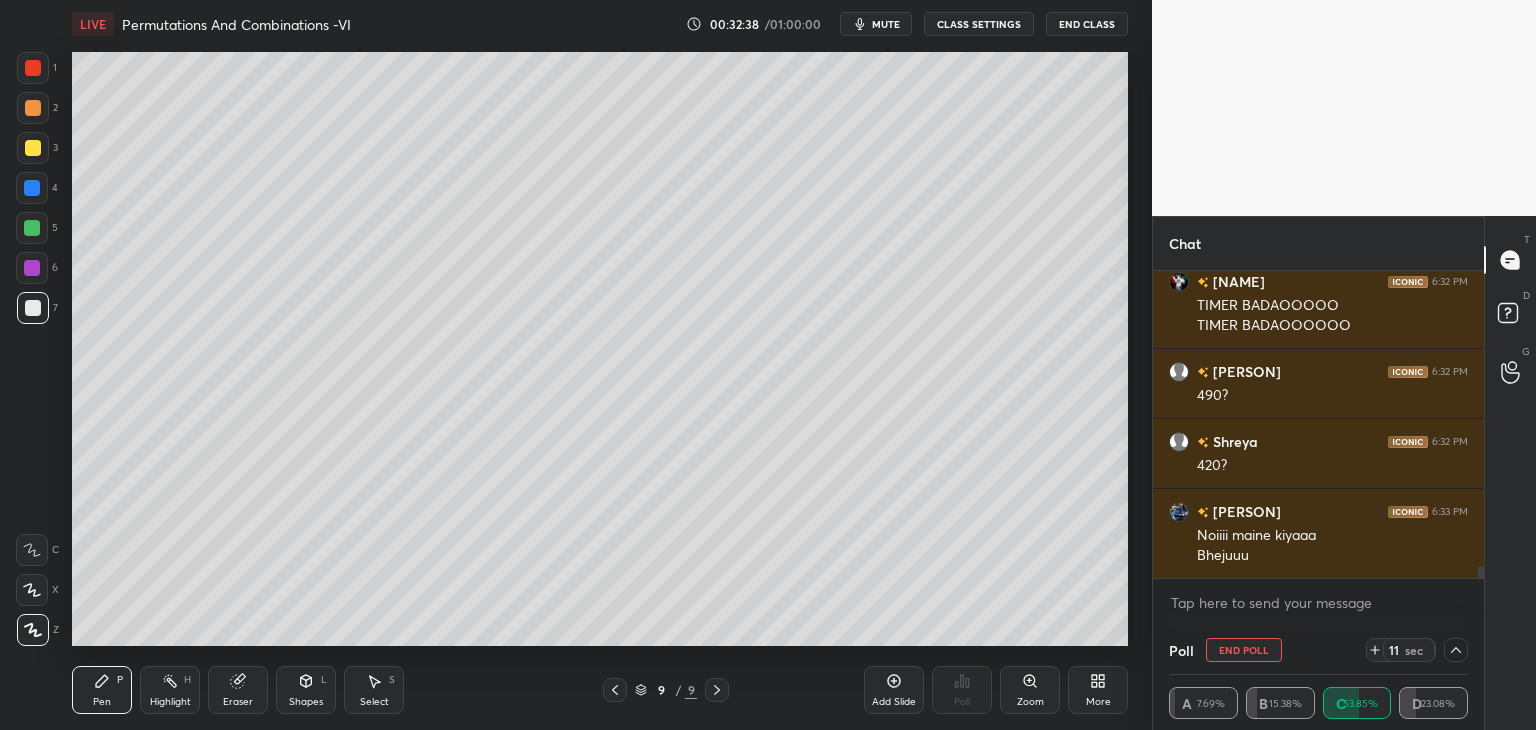 click 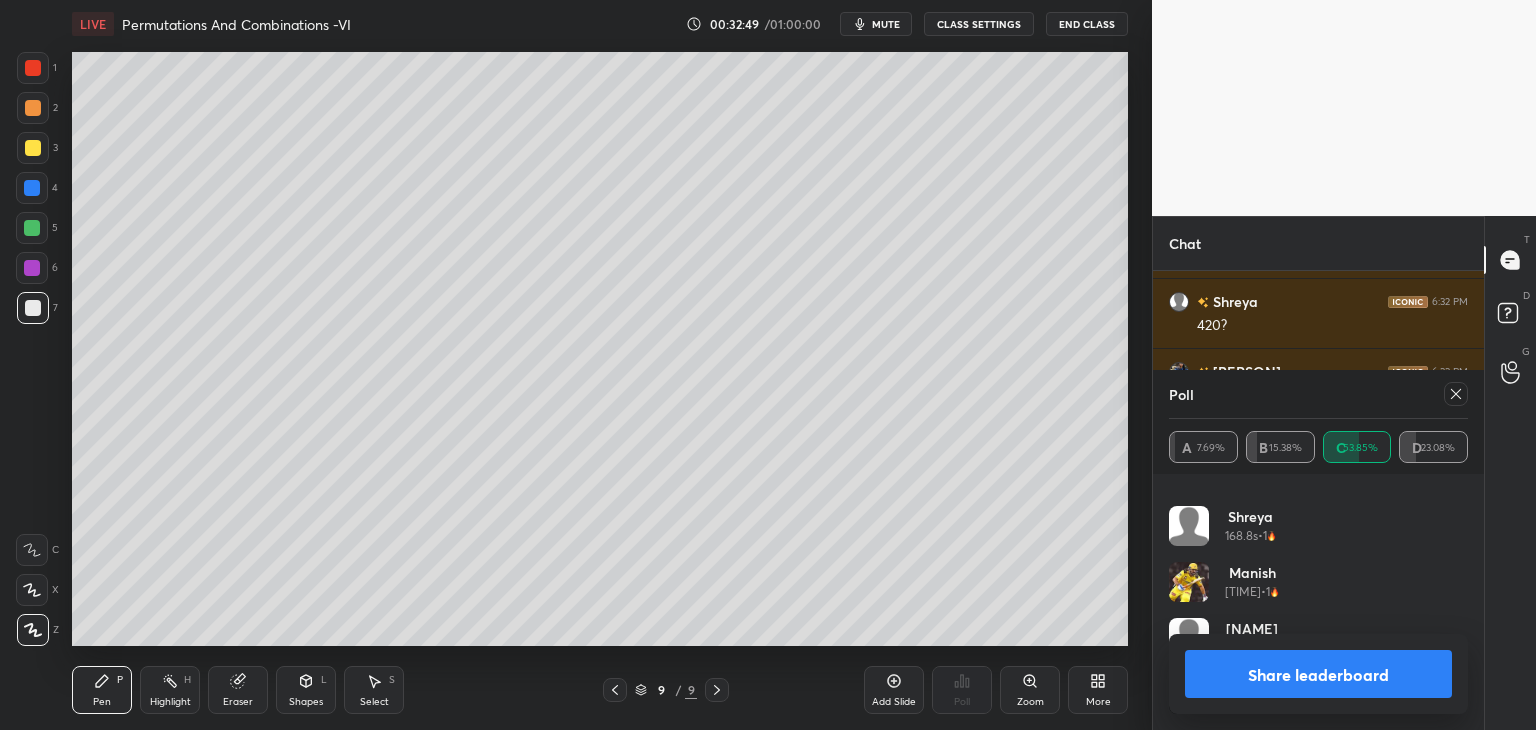 click on "Share leaderboard" at bounding box center [1318, 674] 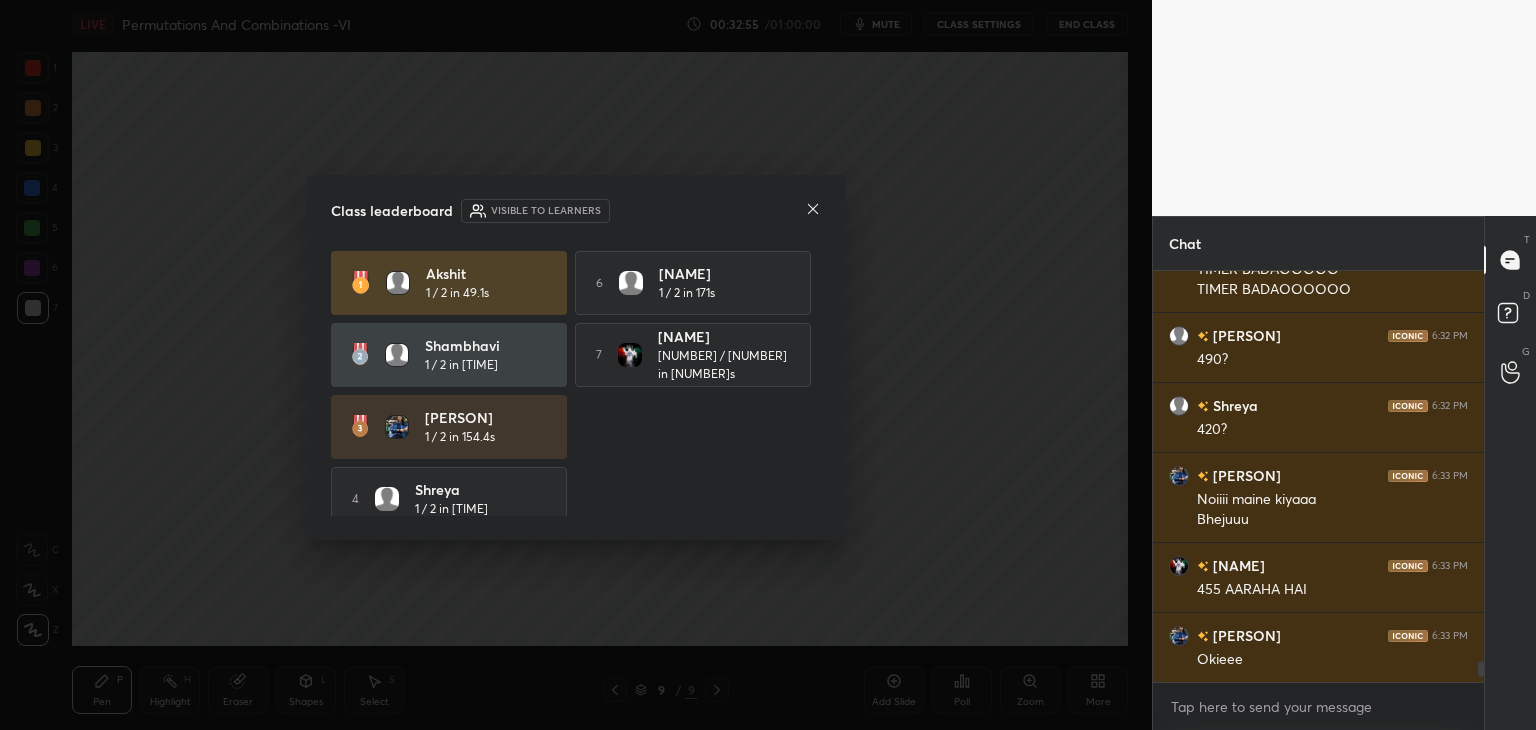 click 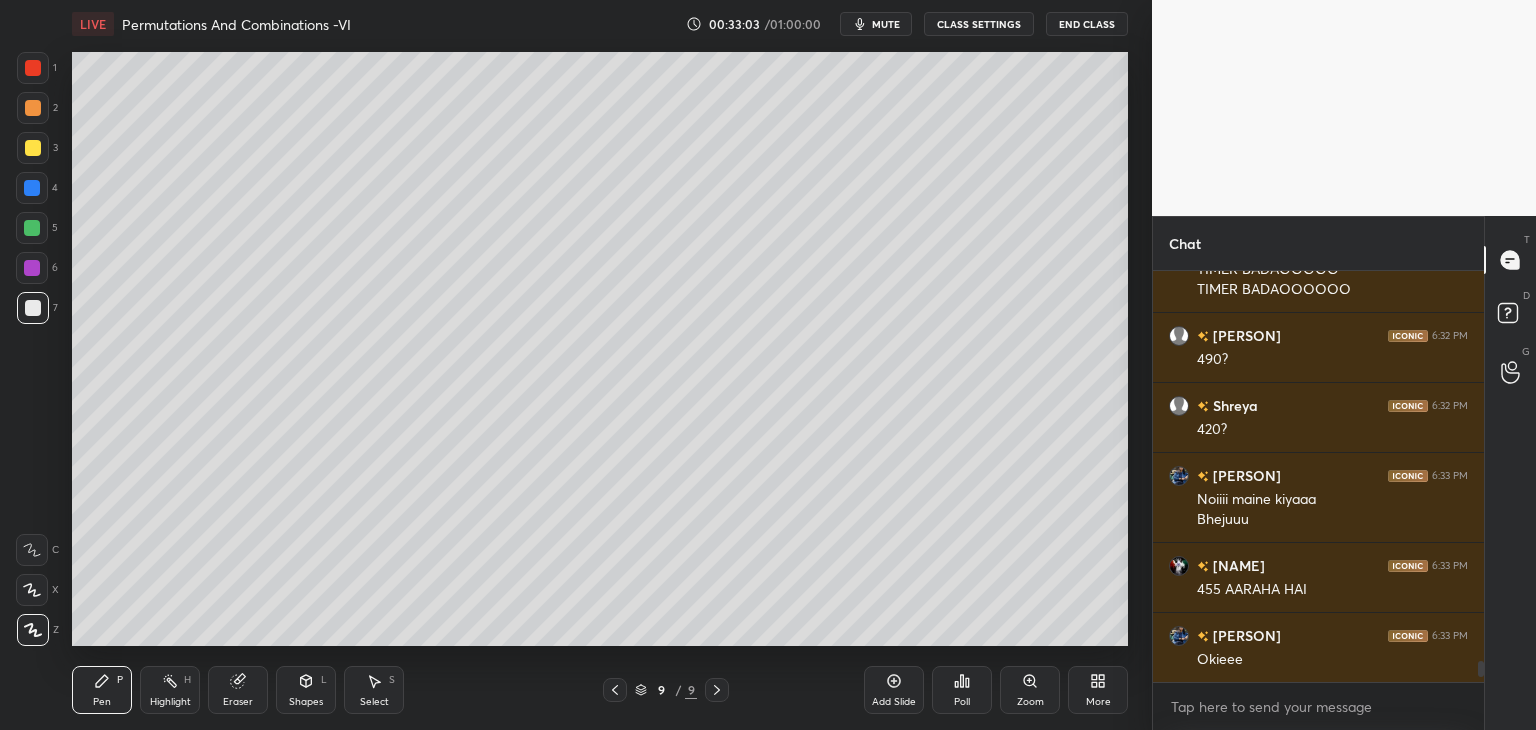 click on "Add Slide" at bounding box center (894, 702) 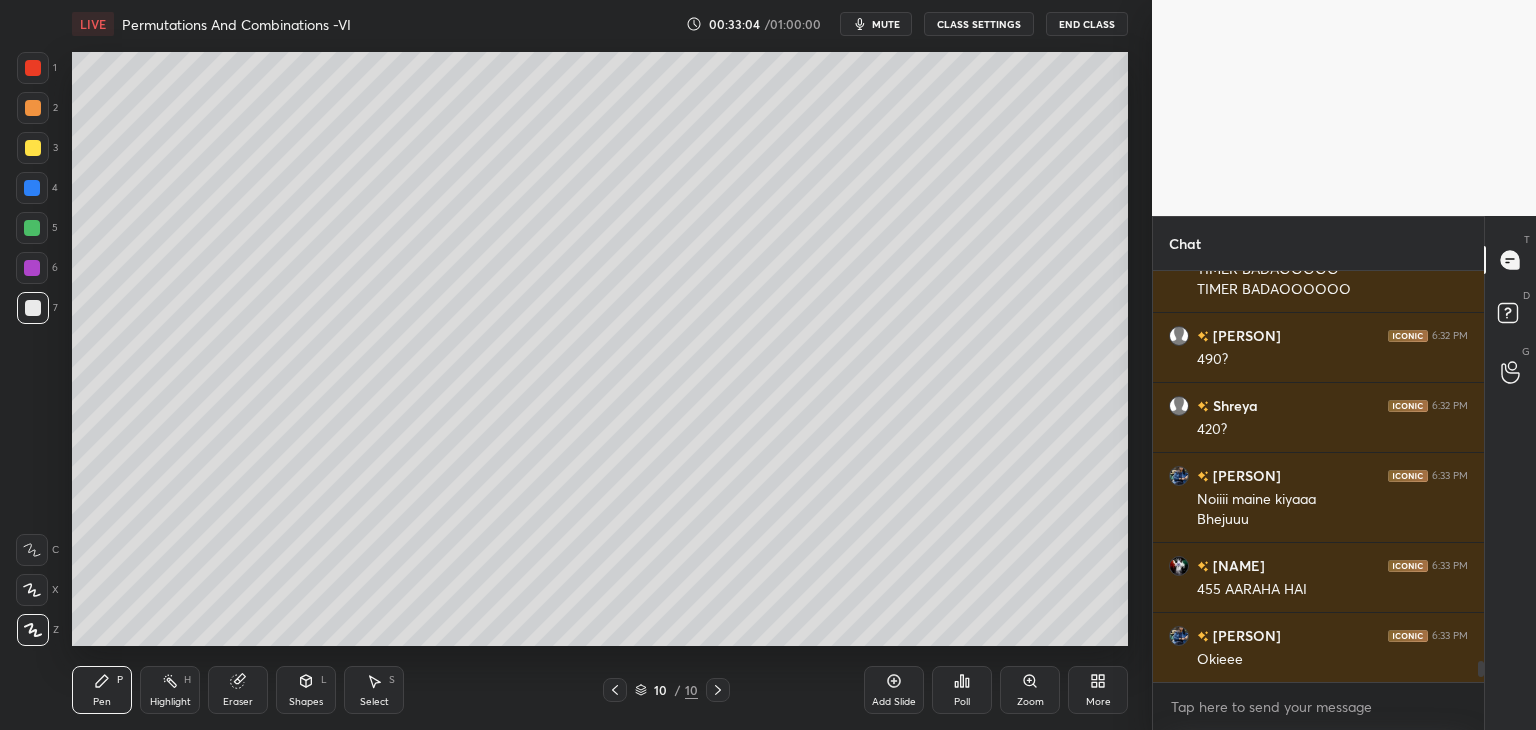 drag, startPoint x: 32, startPoint y: 148, endPoint x: 52, endPoint y: 148, distance: 20 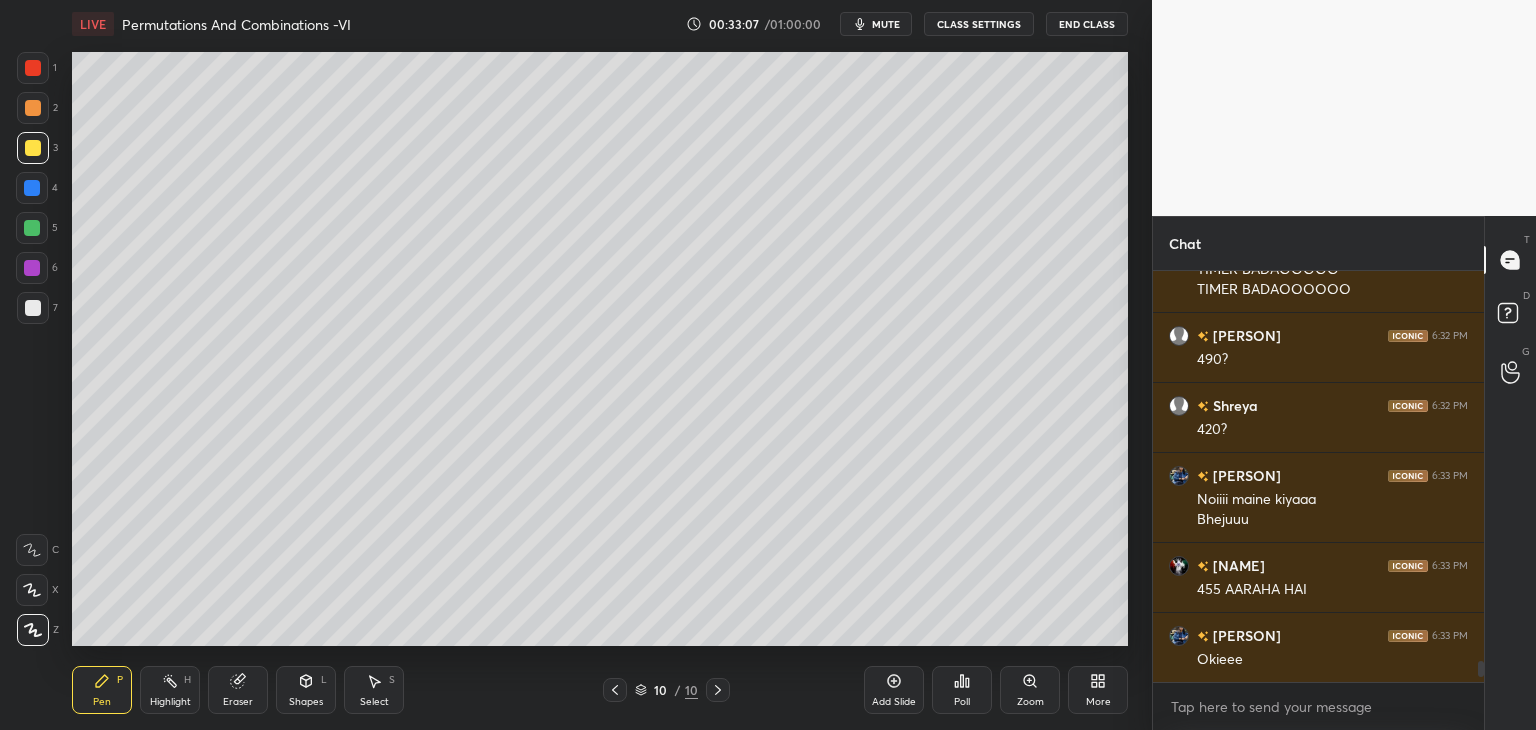 click 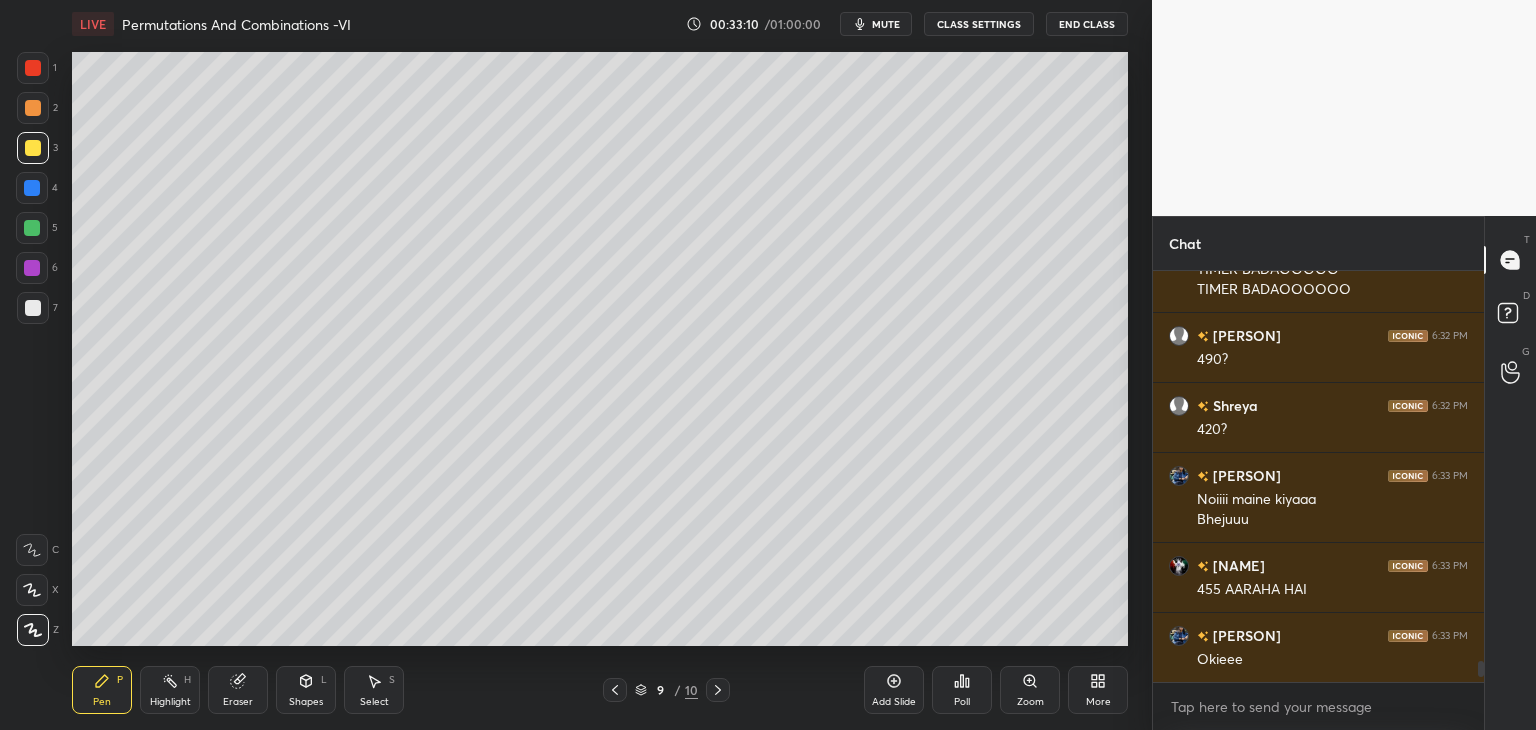 click 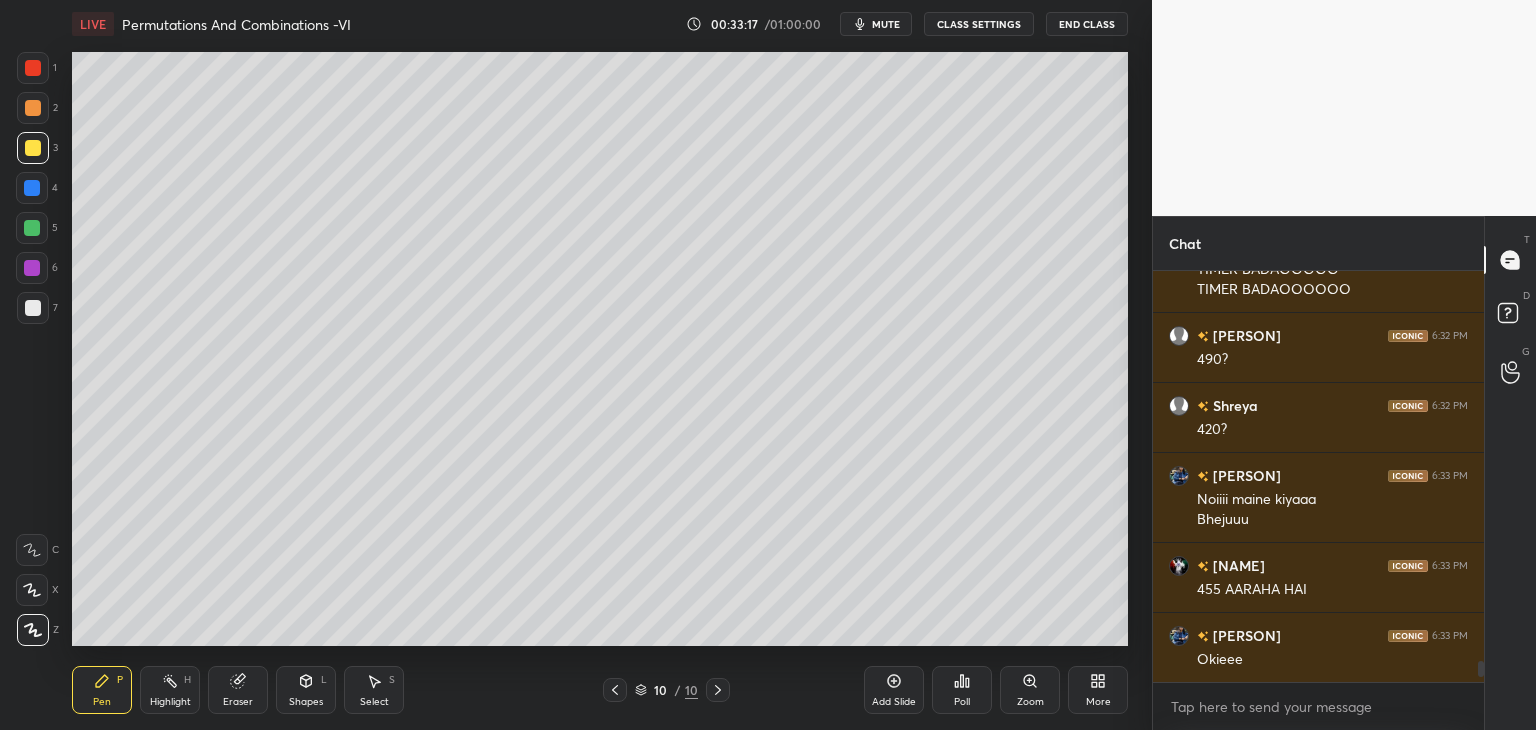 click 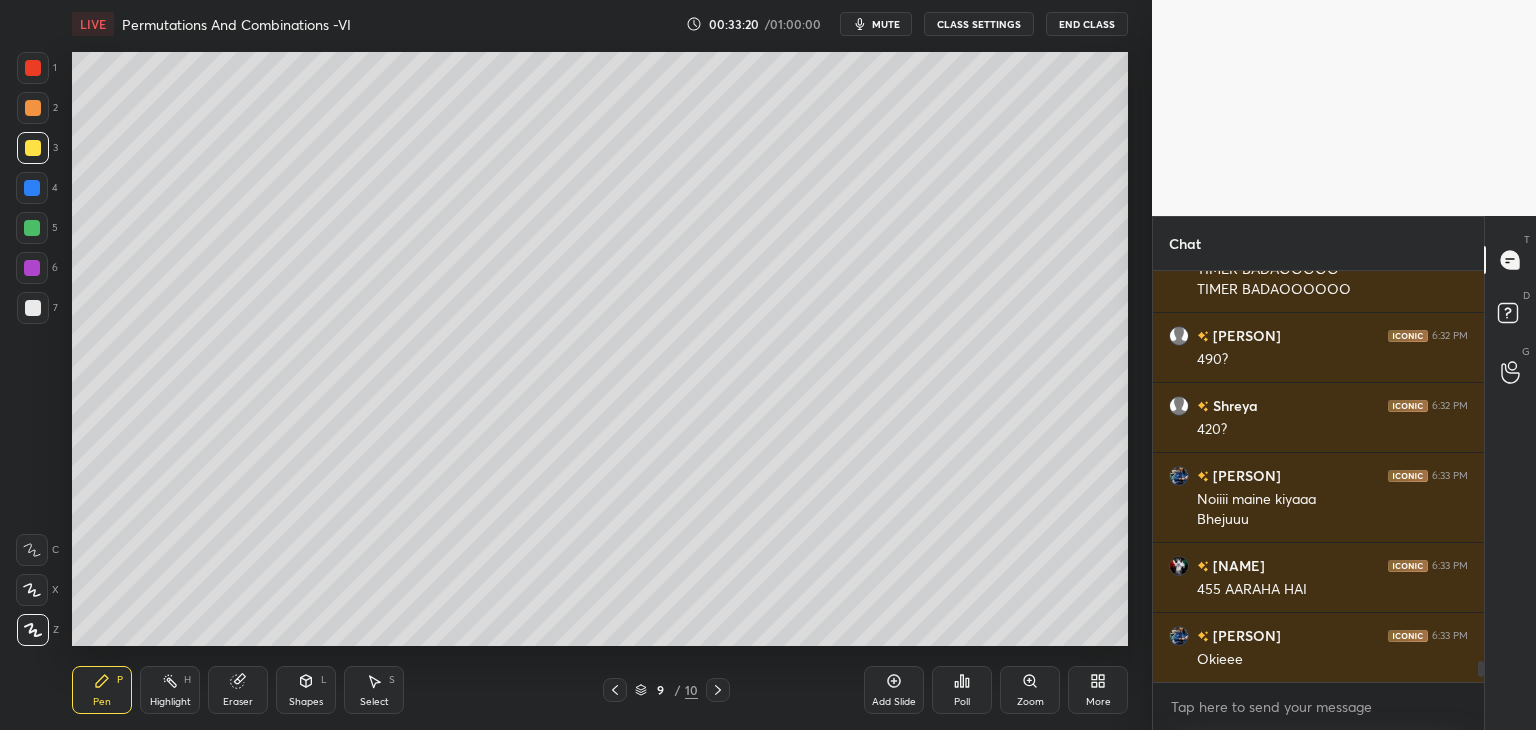 drag, startPoint x: 714, startPoint y: 692, endPoint x: 716, endPoint y: 663, distance: 29.068884 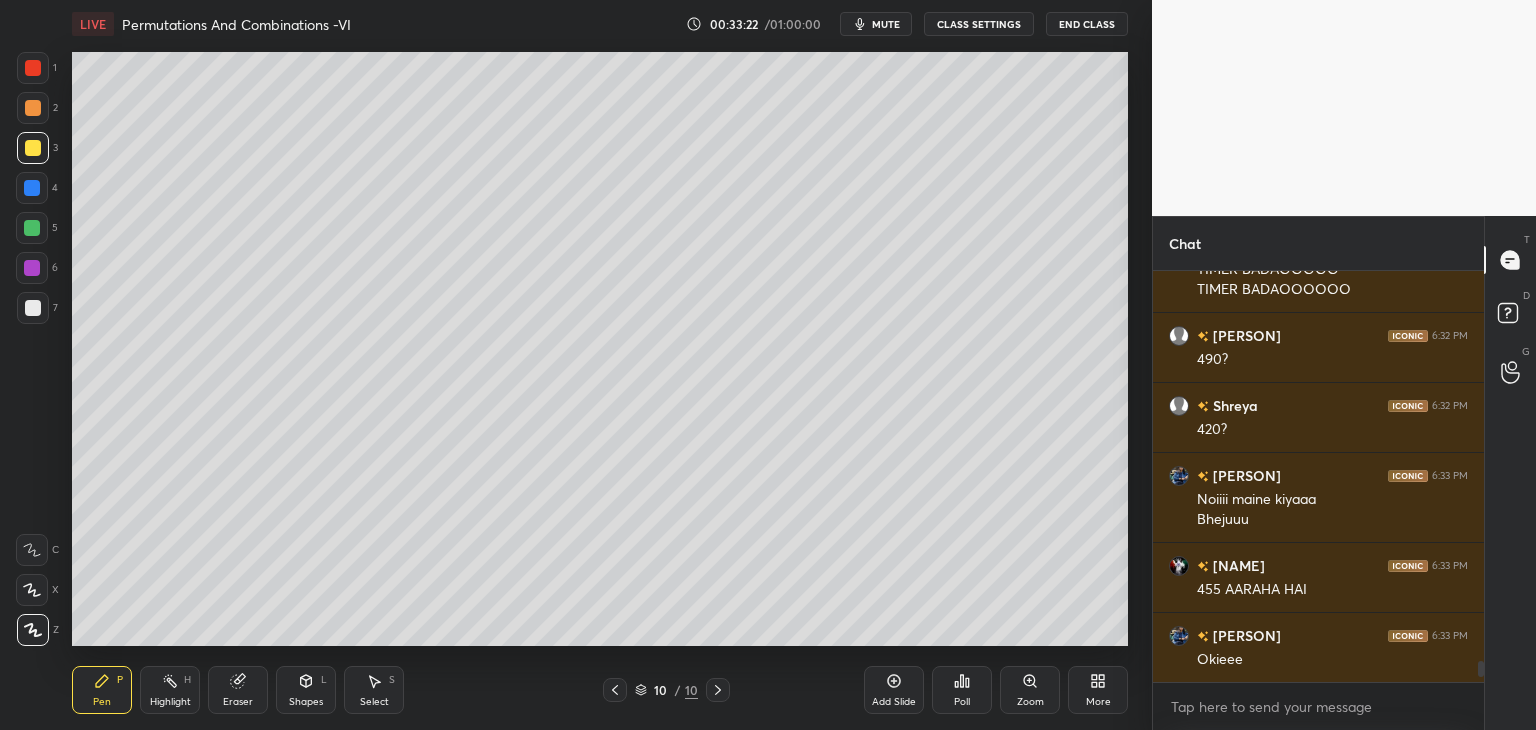 click 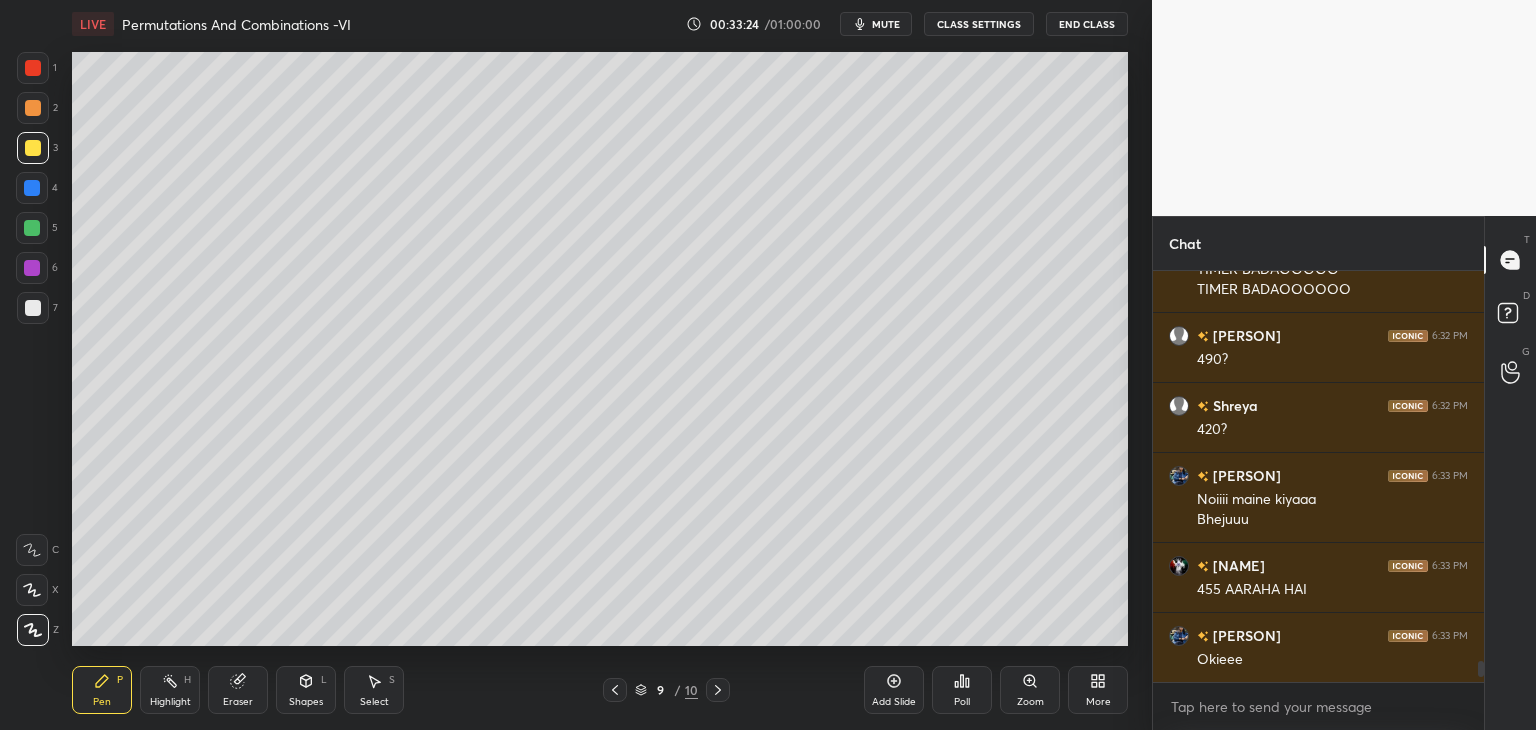 click 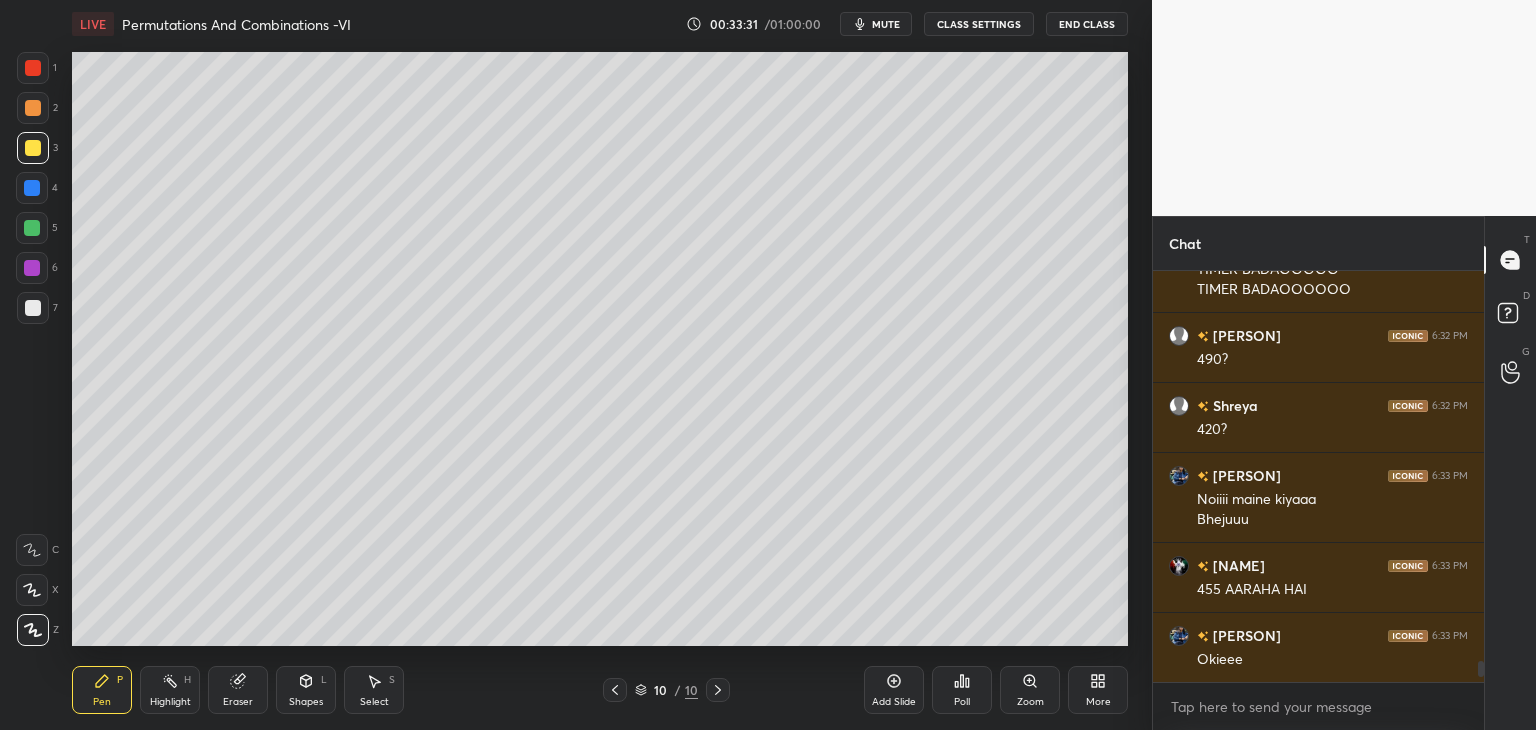 click 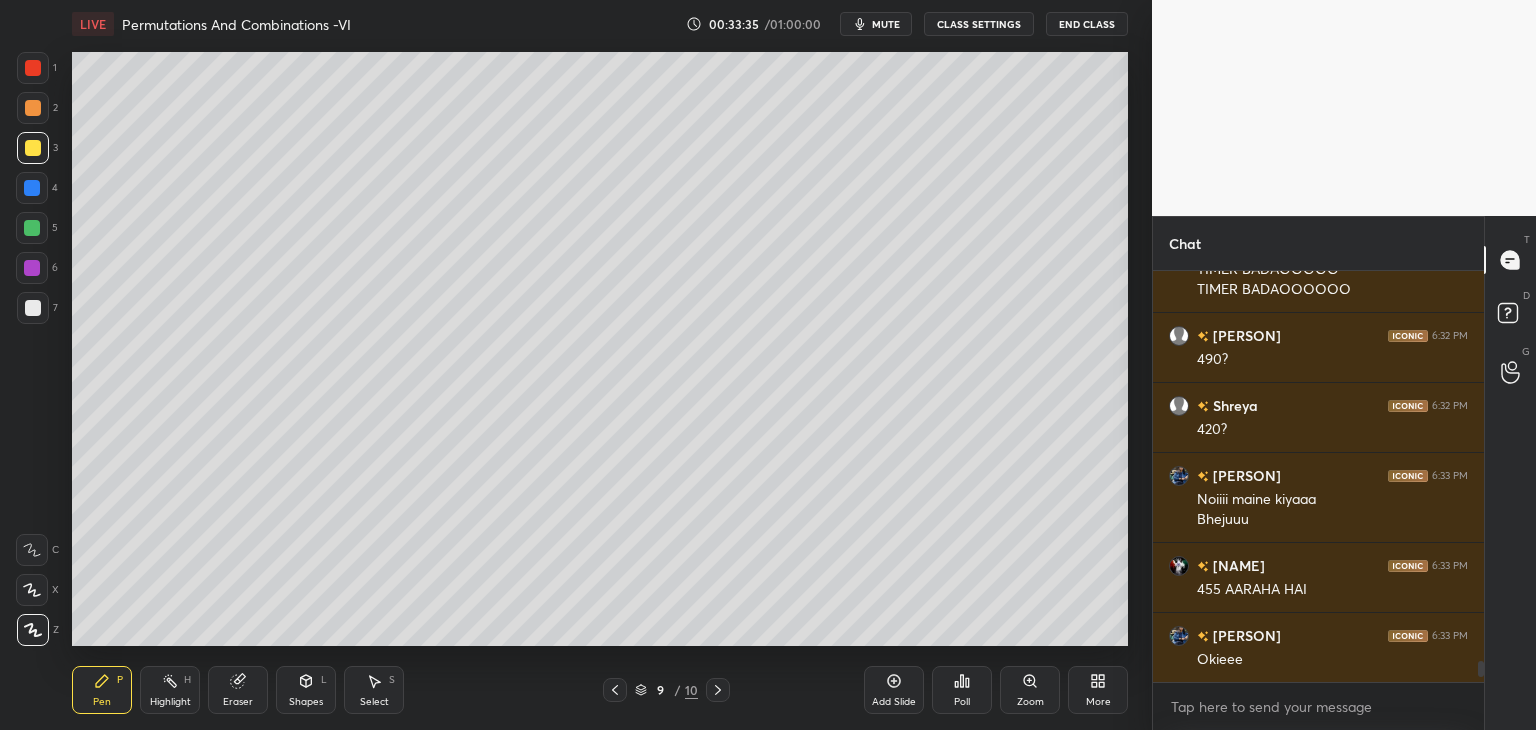 drag, startPoint x: 708, startPoint y: 690, endPoint x: 716, endPoint y: 679, distance: 13.601471 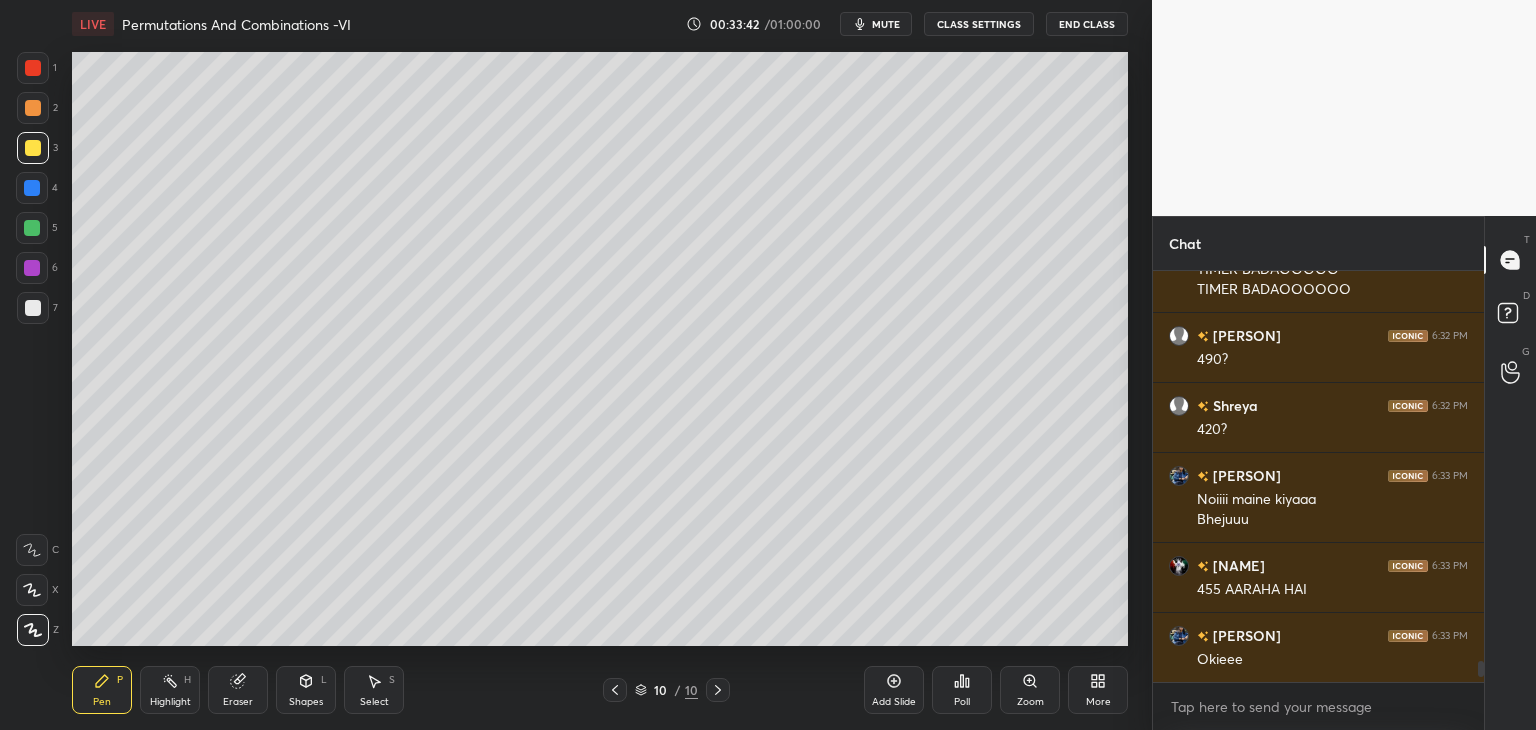click 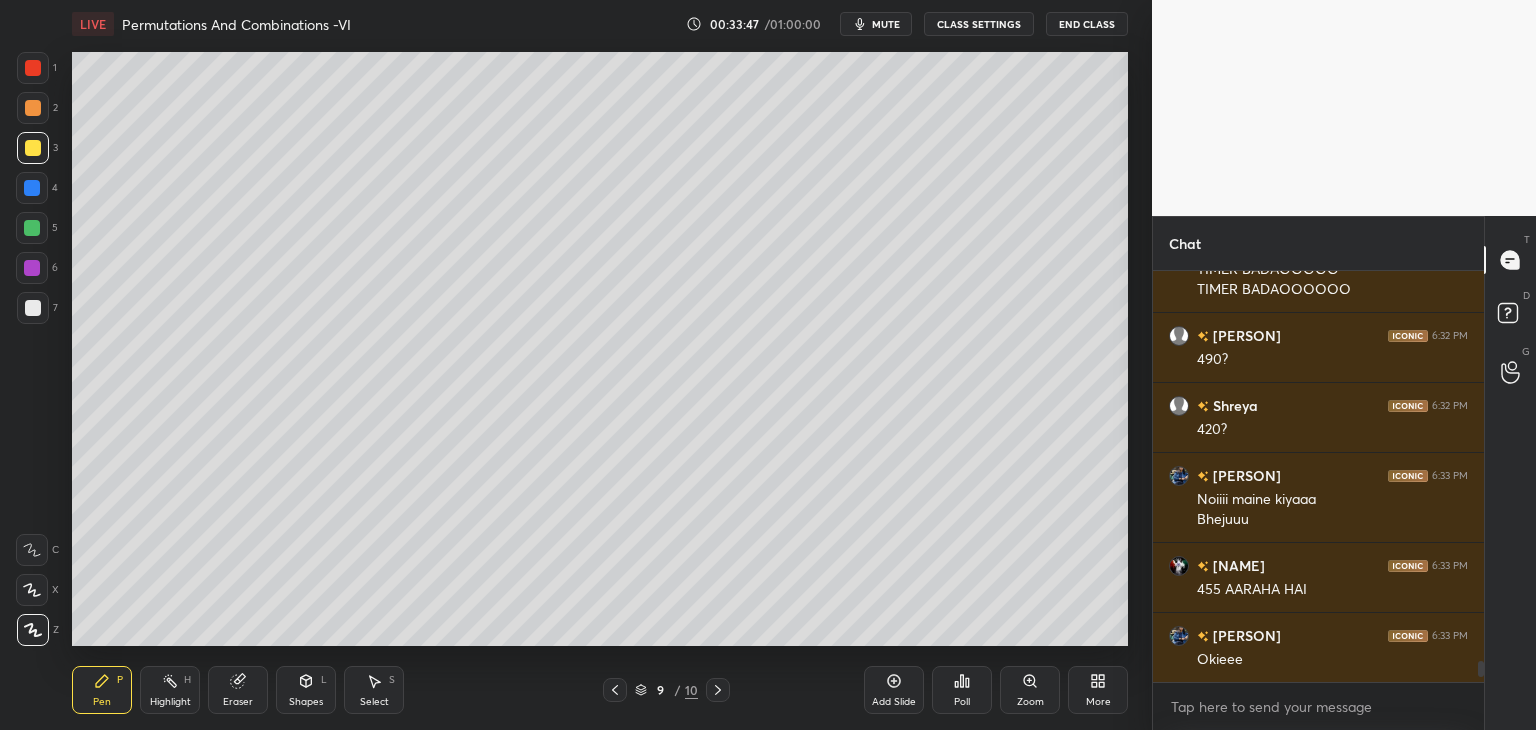 scroll, scrollTop: 7728, scrollLeft: 0, axis: vertical 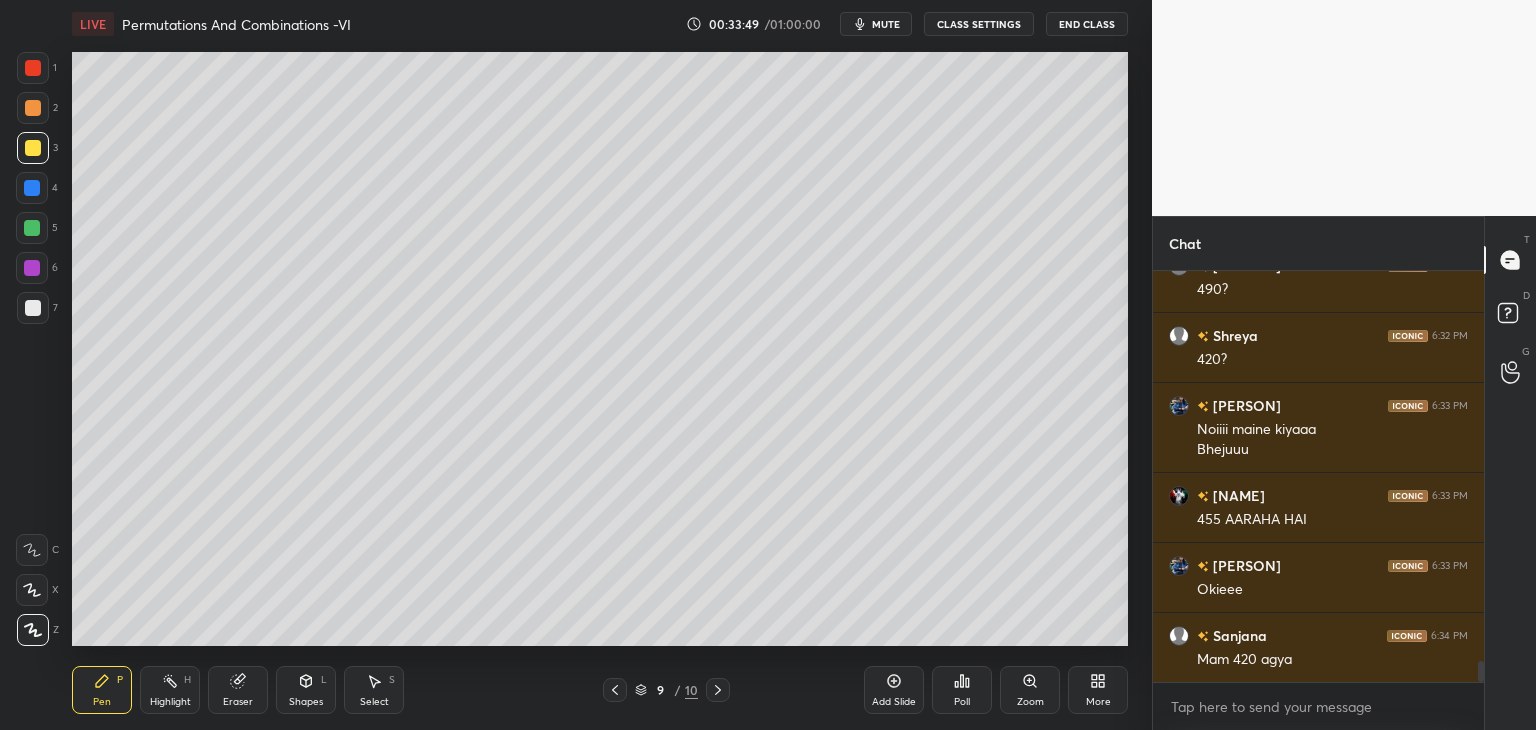 click at bounding box center [33, 308] 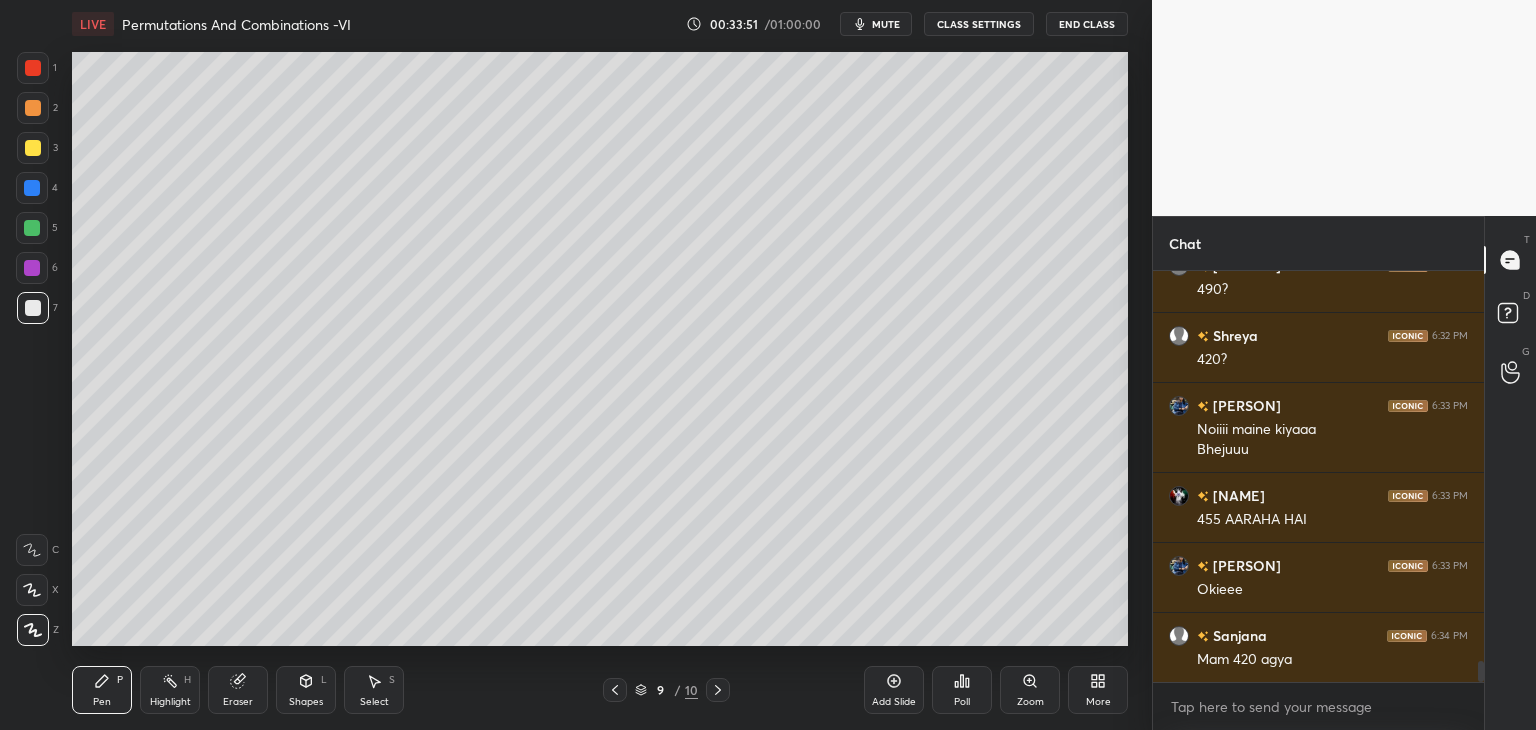scroll, scrollTop: 7798, scrollLeft: 0, axis: vertical 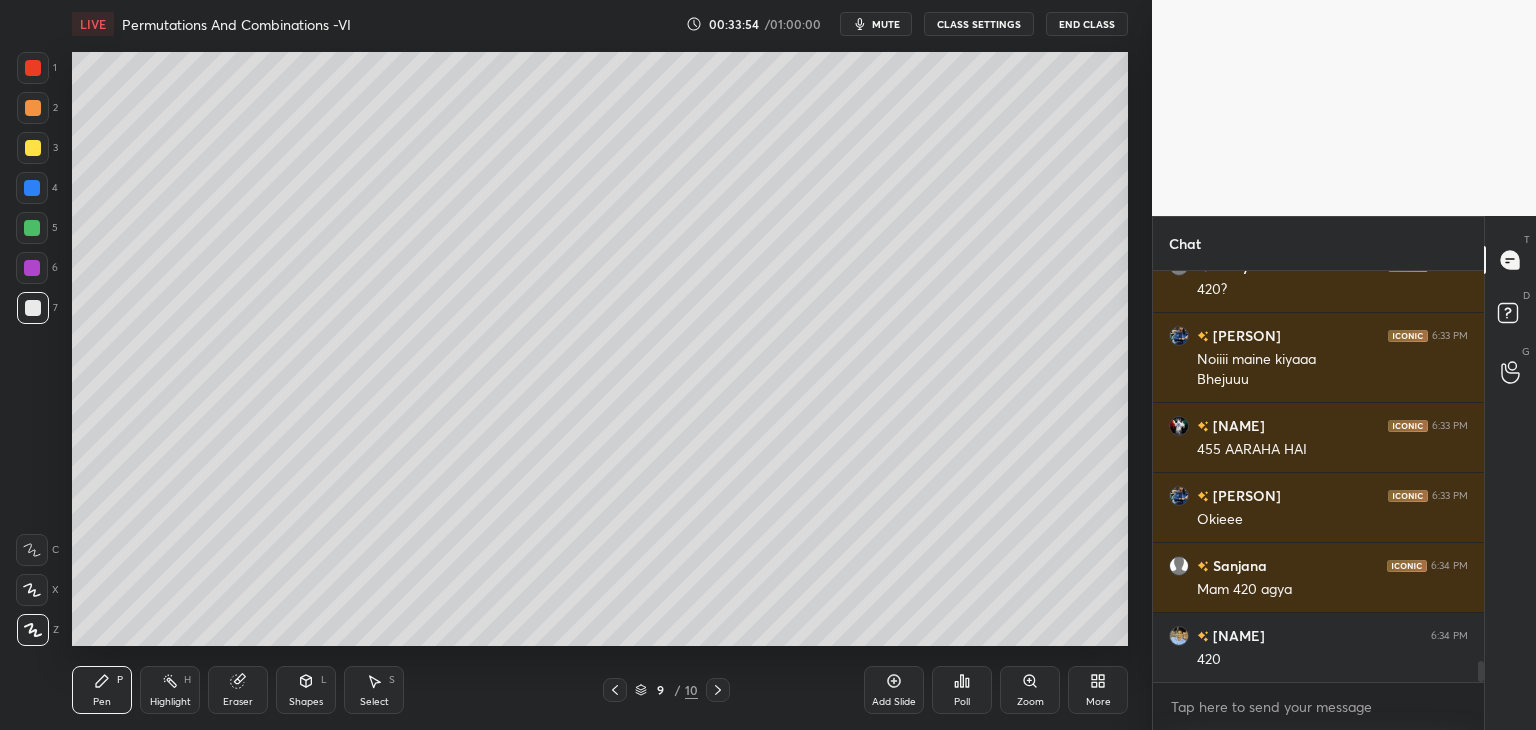 click 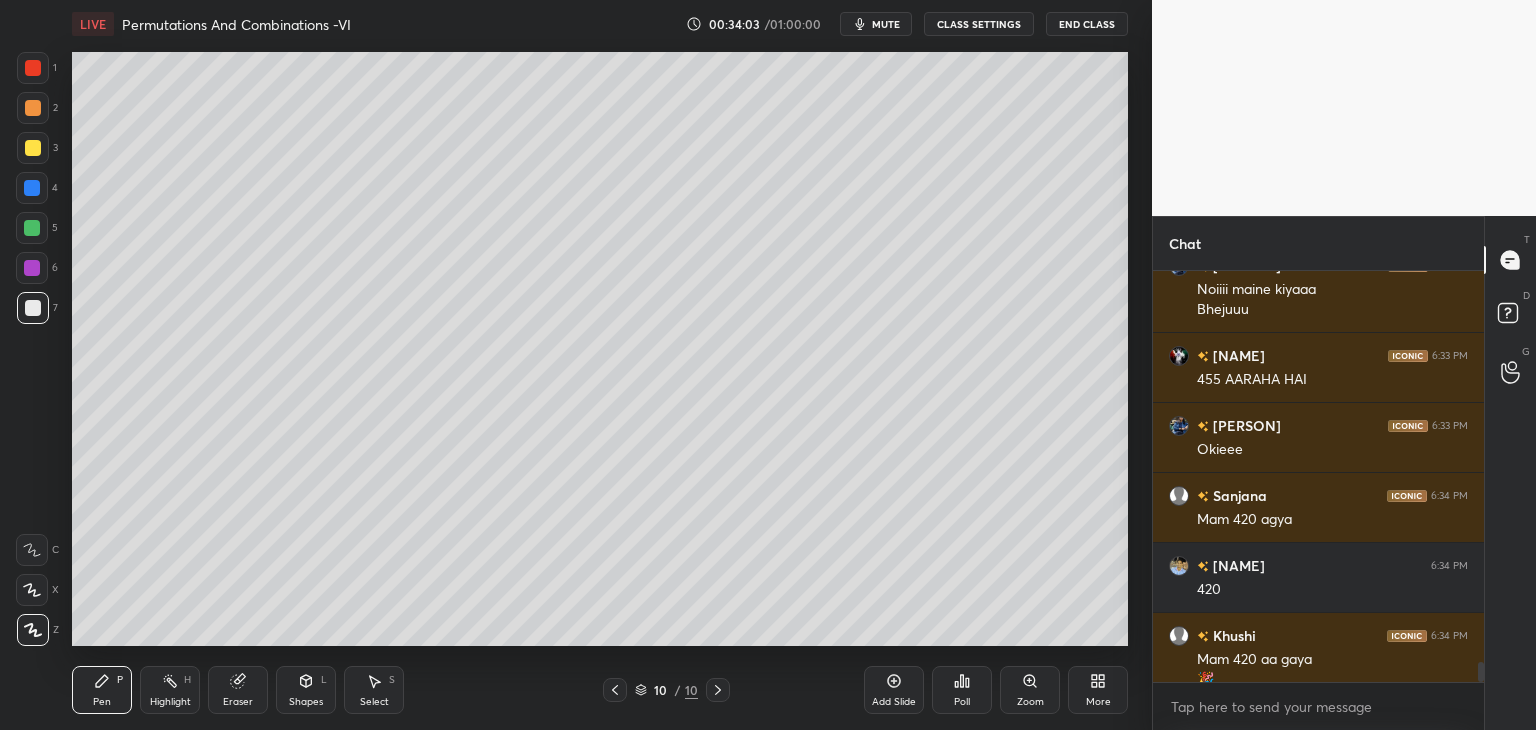 scroll, scrollTop: 7888, scrollLeft: 0, axis: vertical 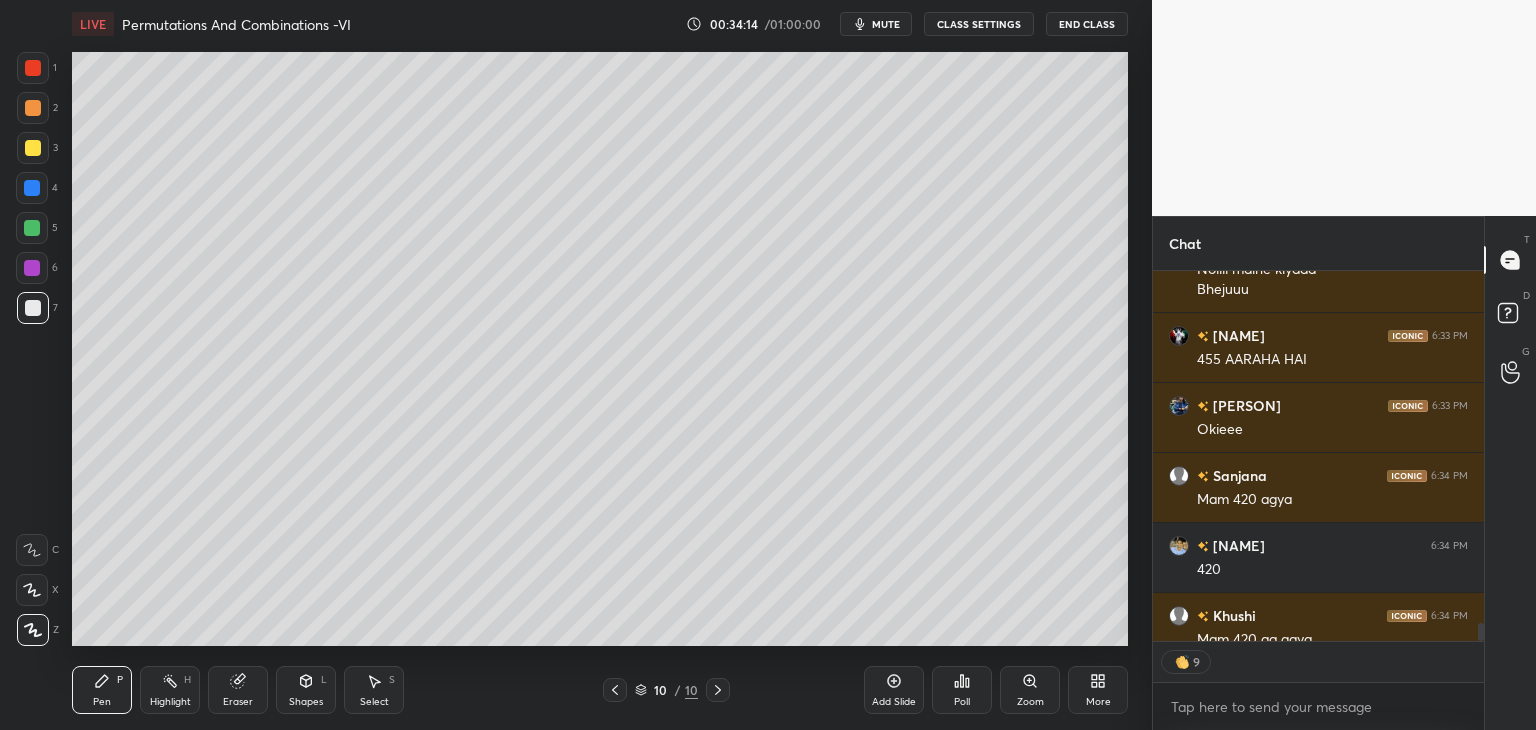 click 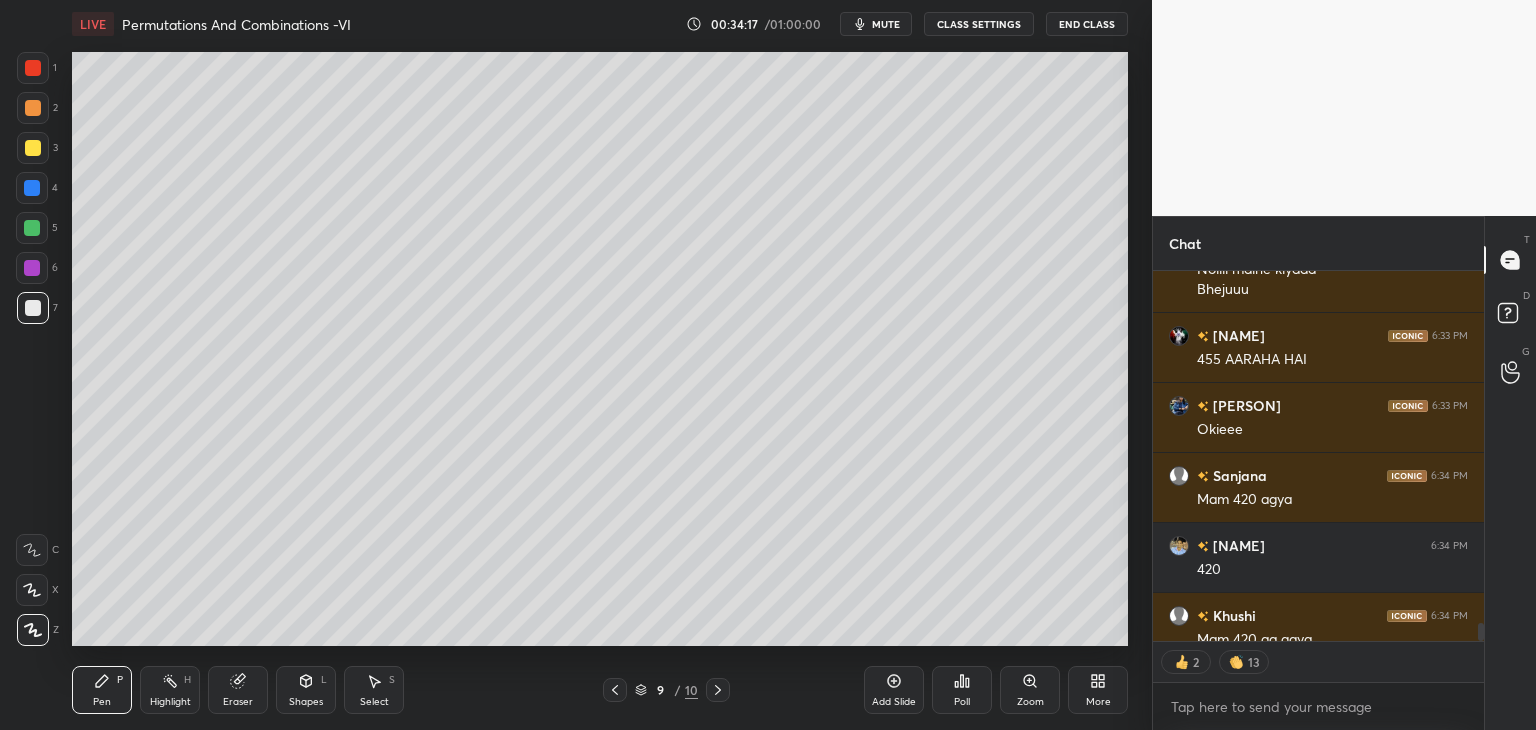 click at bounding box center [718, 690] 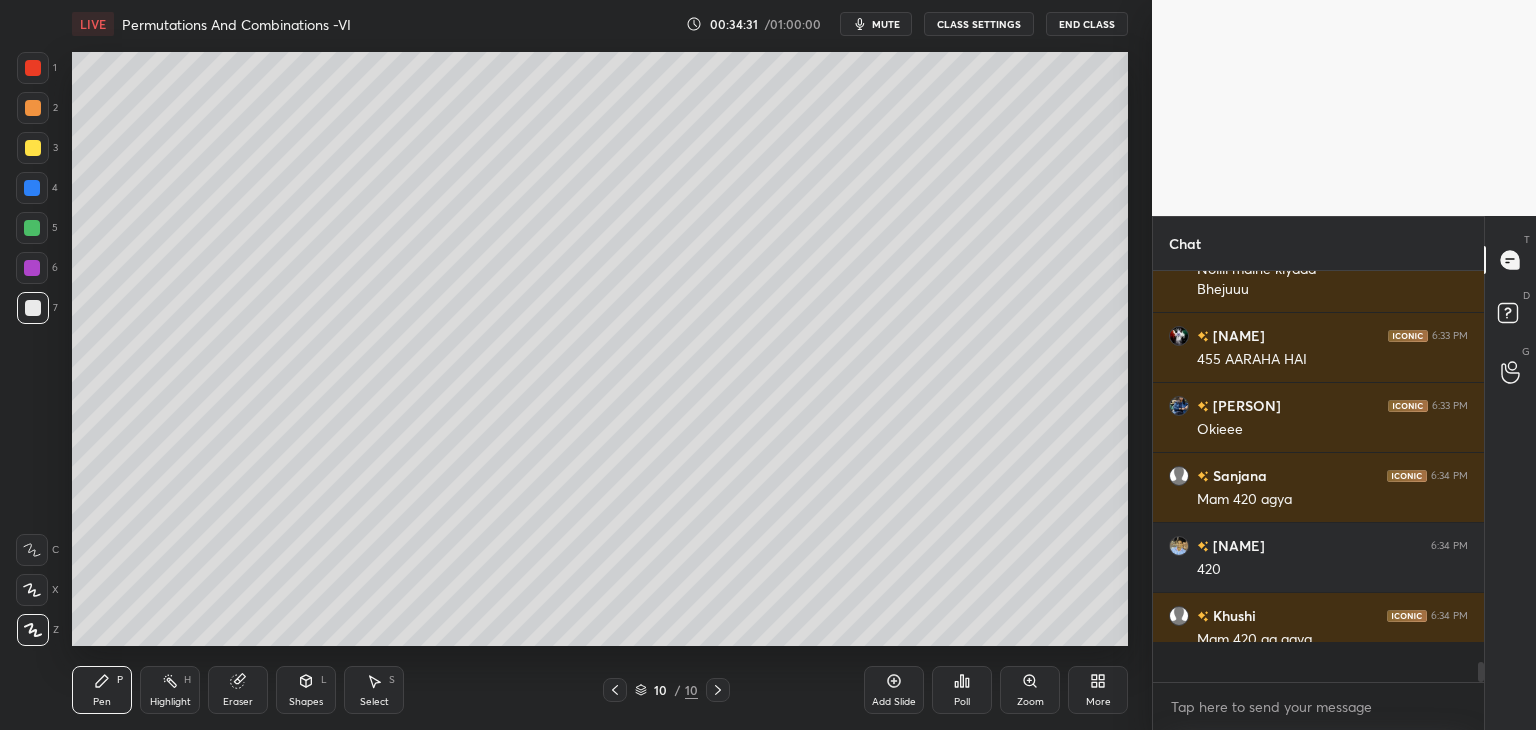 scroll, scrollTop: 6, scrollLeft: 6, axis: both 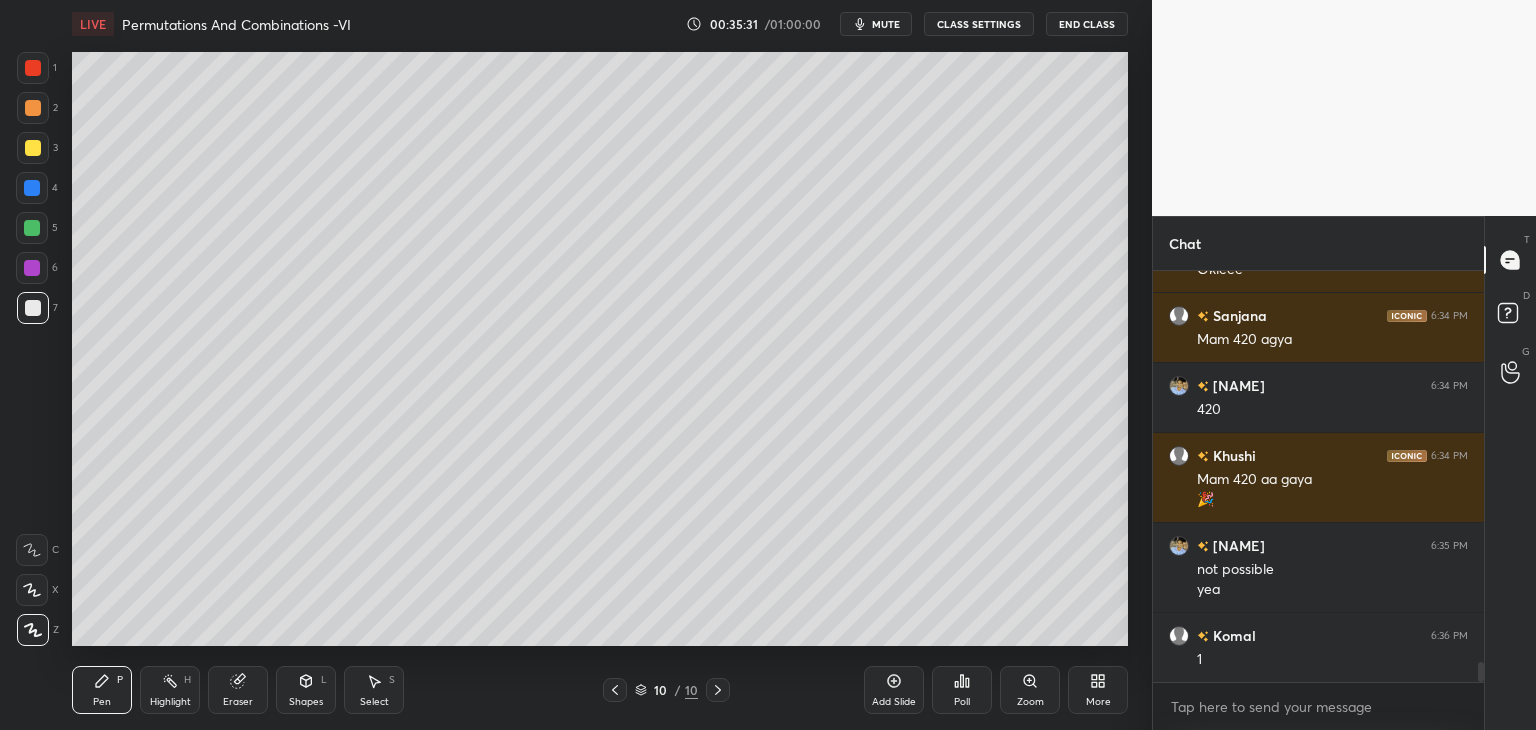 click on "Select S" at bounding box center [374, 690] 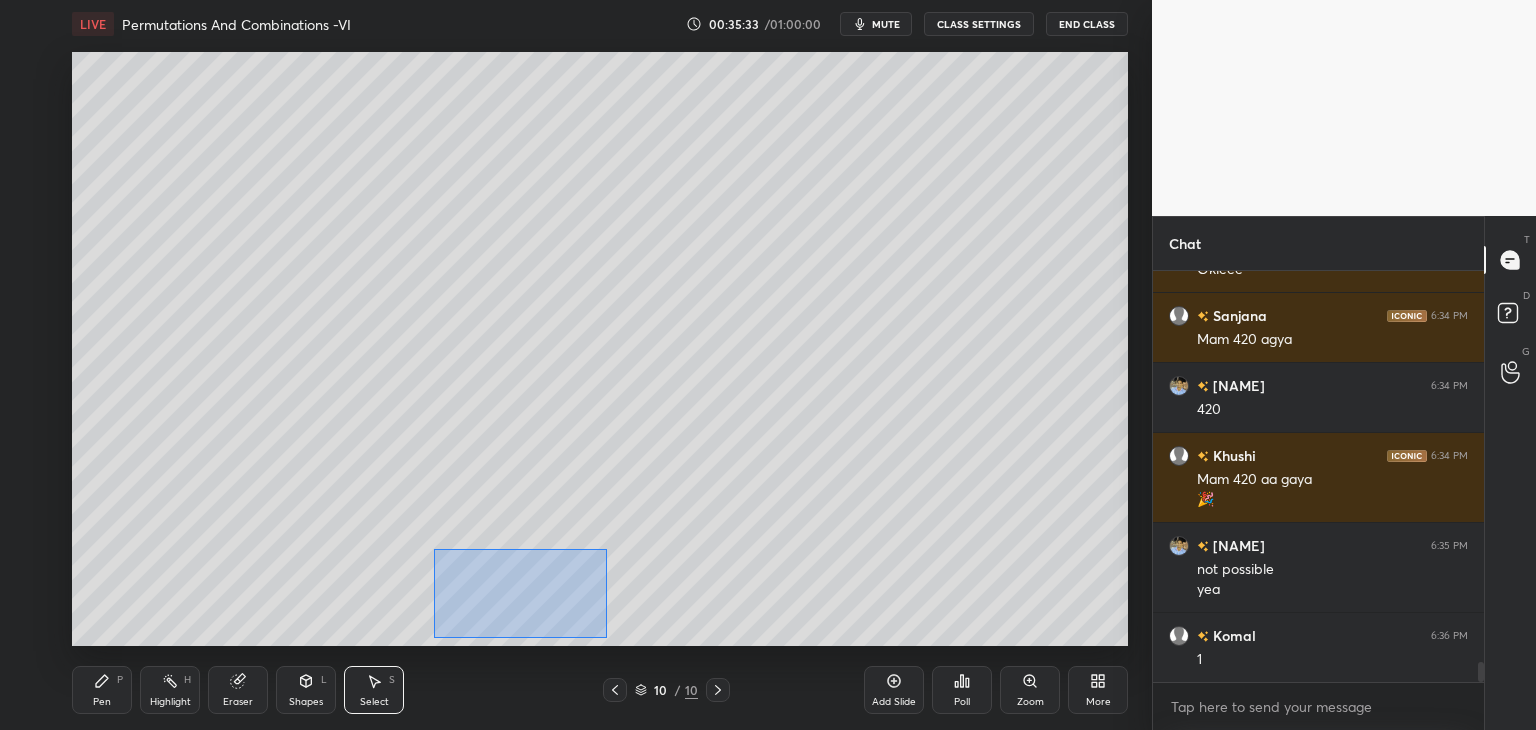 drag, startPoint x: 434, startPoint y: 549, endPoint x: 617, endPoint y: 638, distance: 203.49448 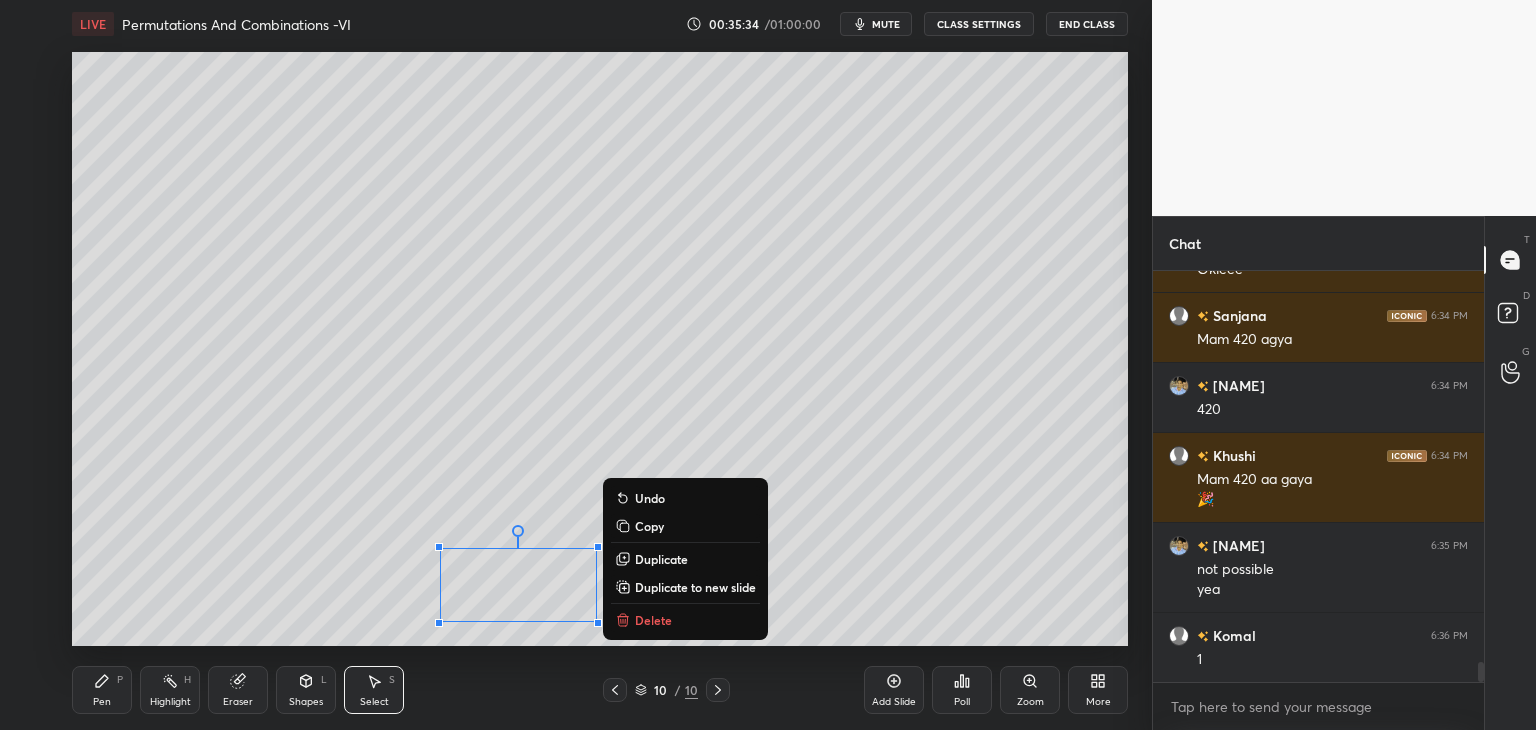 drag, startPoint x: 648, startPoint y: 621, endPoint x: 557, endPoint y: 685, distance: 111.25197 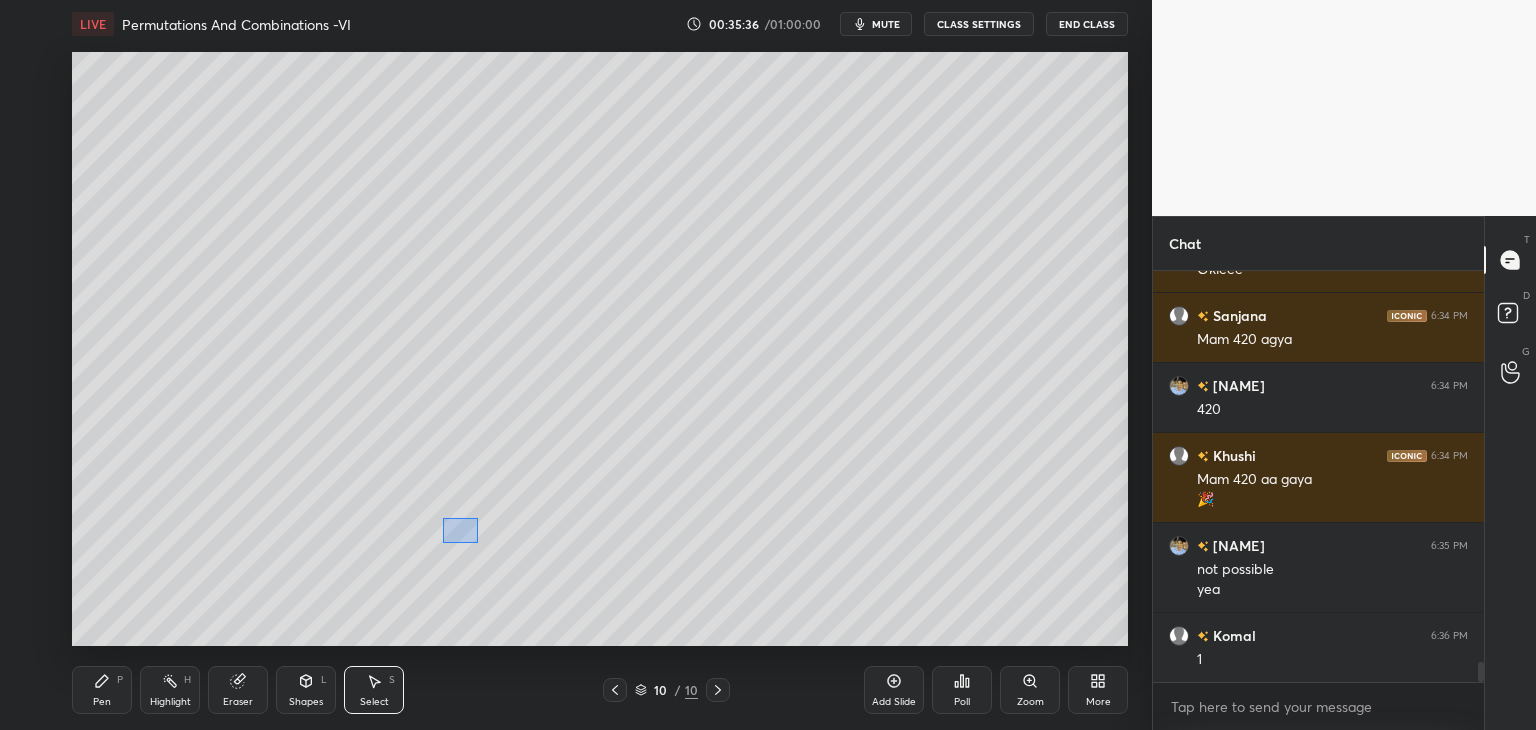 drag, startPoint x: 443, startPoint y: 518, endPoint x: 478, endPoint y: 545, distance: 44.20407 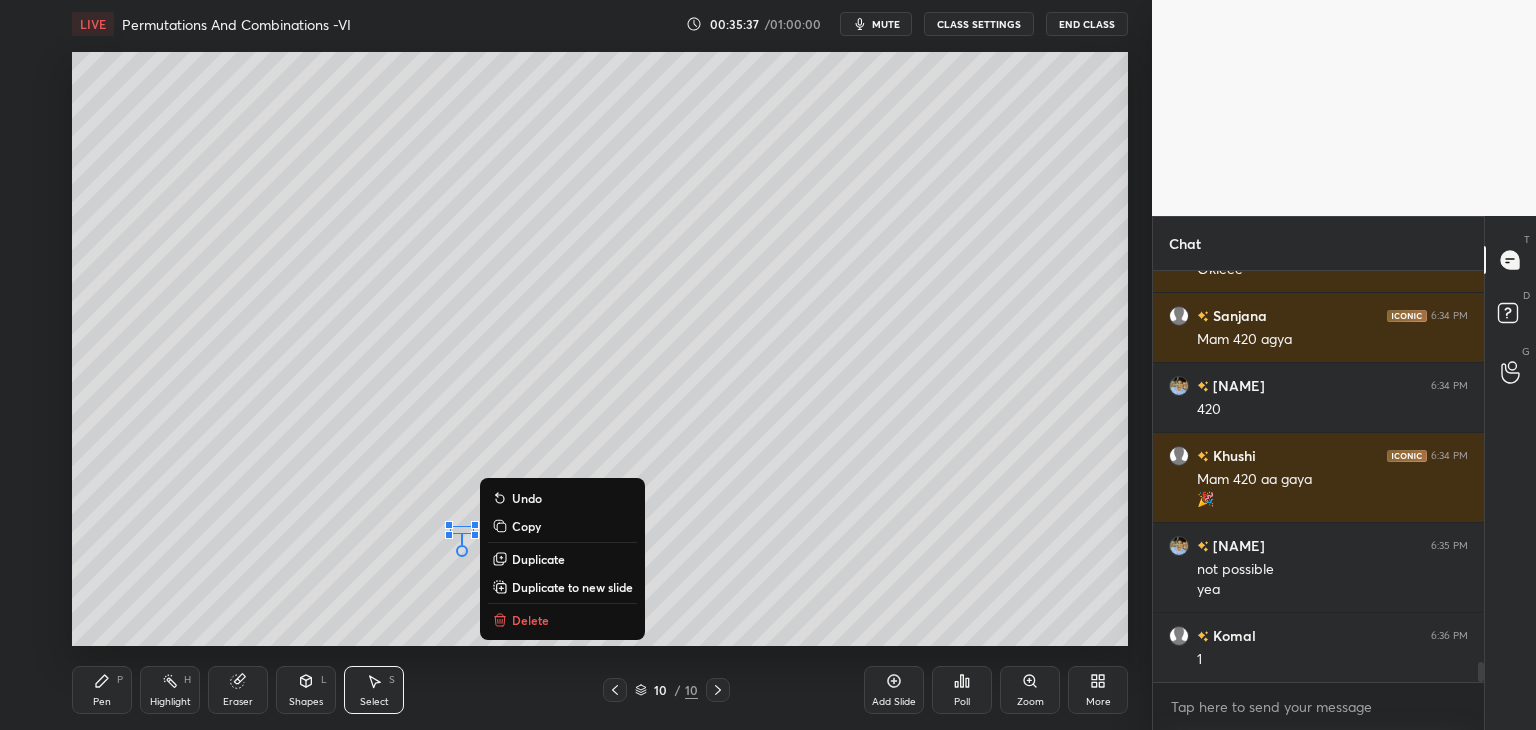 click on "Delete" at bounding box center [530, 620] 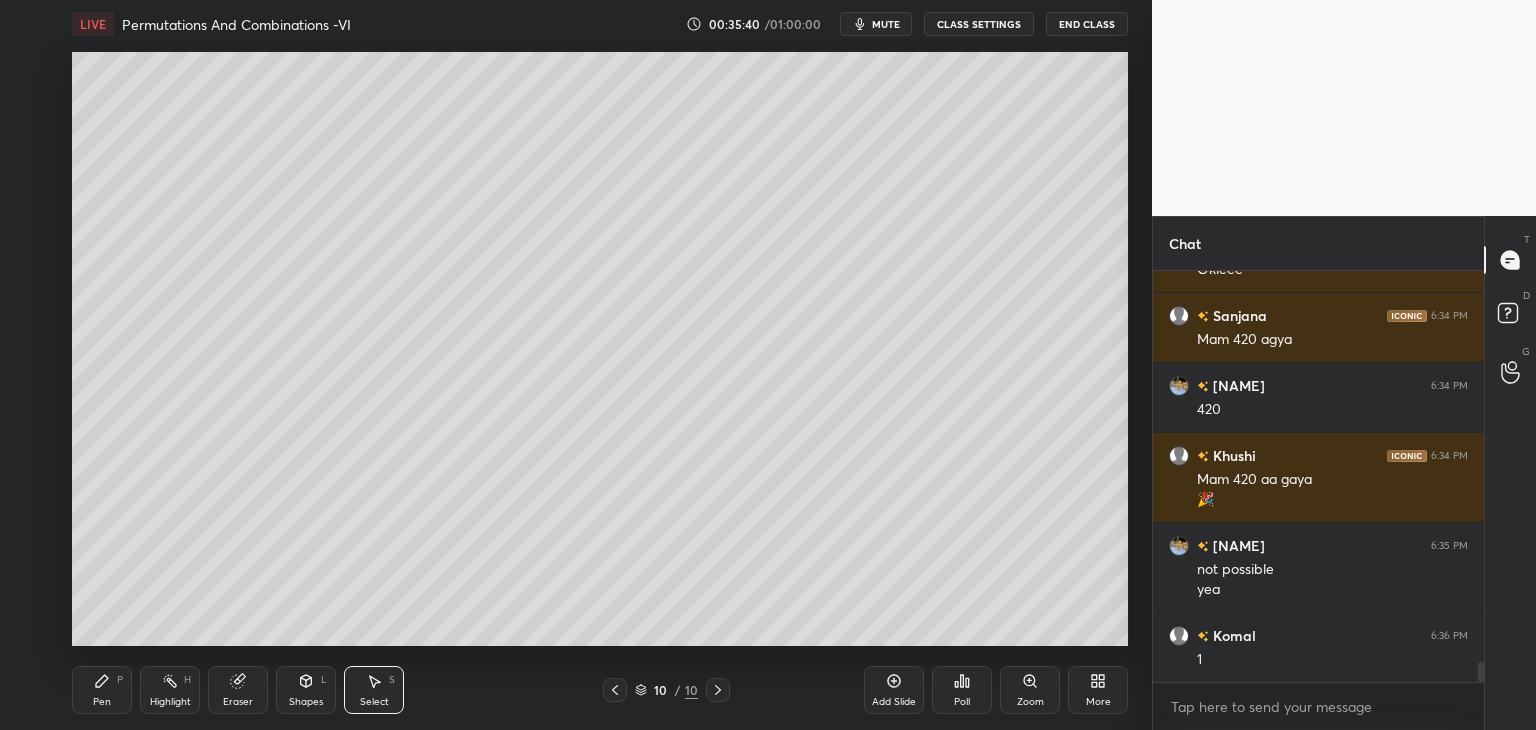 click on "Select S" at bounding box center (374, 690) 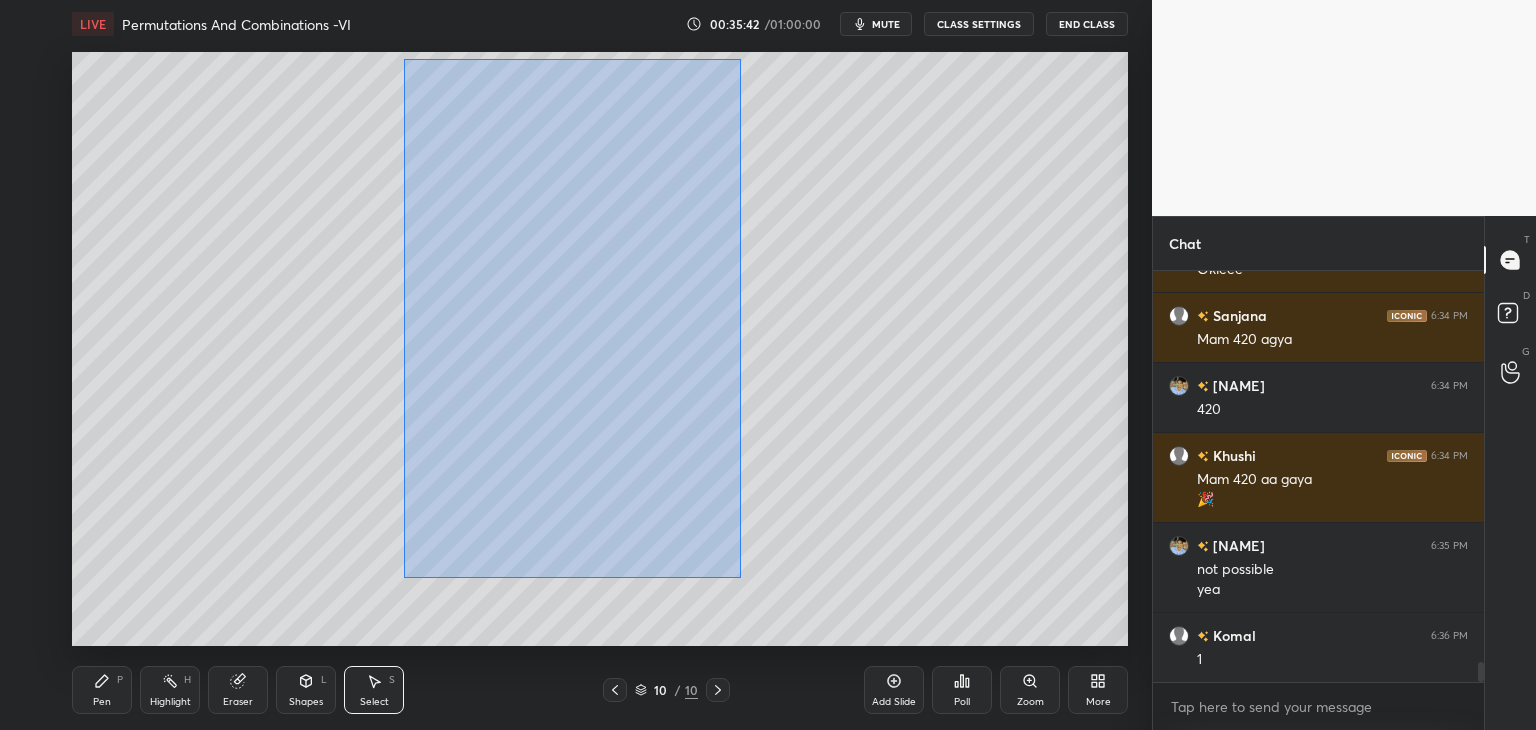 drag, startPoint x: 404, startPoint y: 59, endPoint x: 712, endPoint y: 512, distance: 547.7892 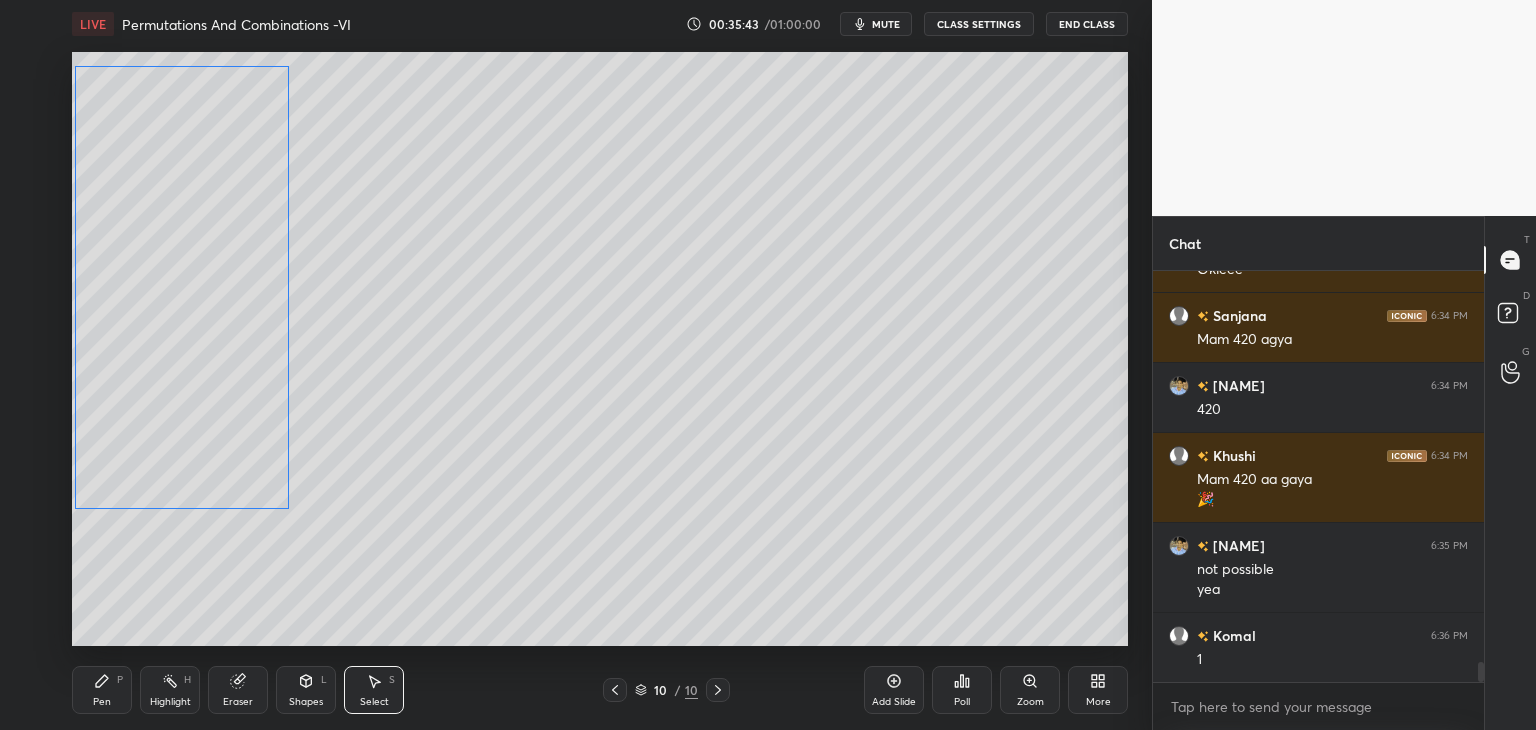 drag, startPoint x: 479, startPoint y: 326, endPoint x: 173, endPoint y: 331, distance: 306.04083 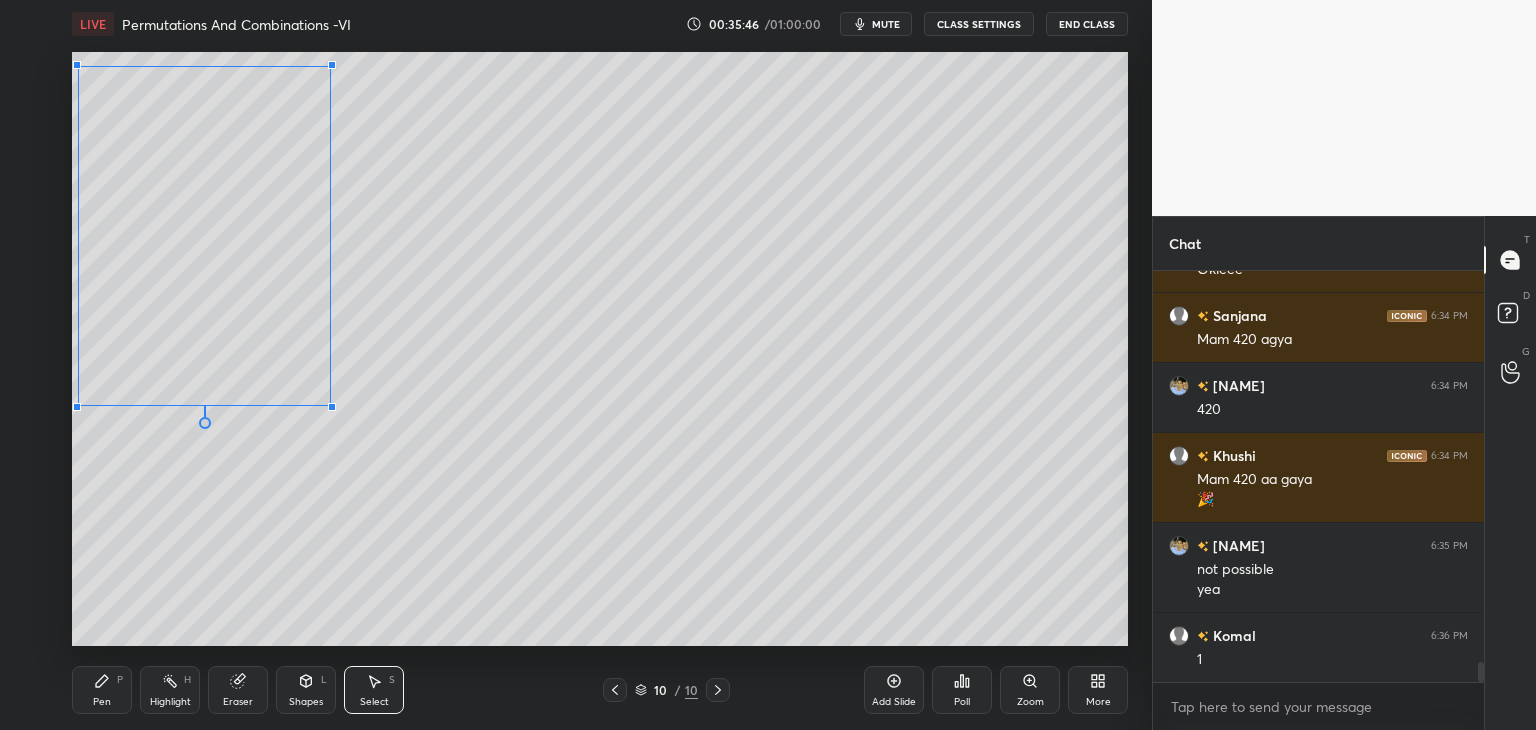 drag, startPoint x: 290, startPoint y: 509, endPoint x: 342, endPoint y: 437, distance: 88.814415 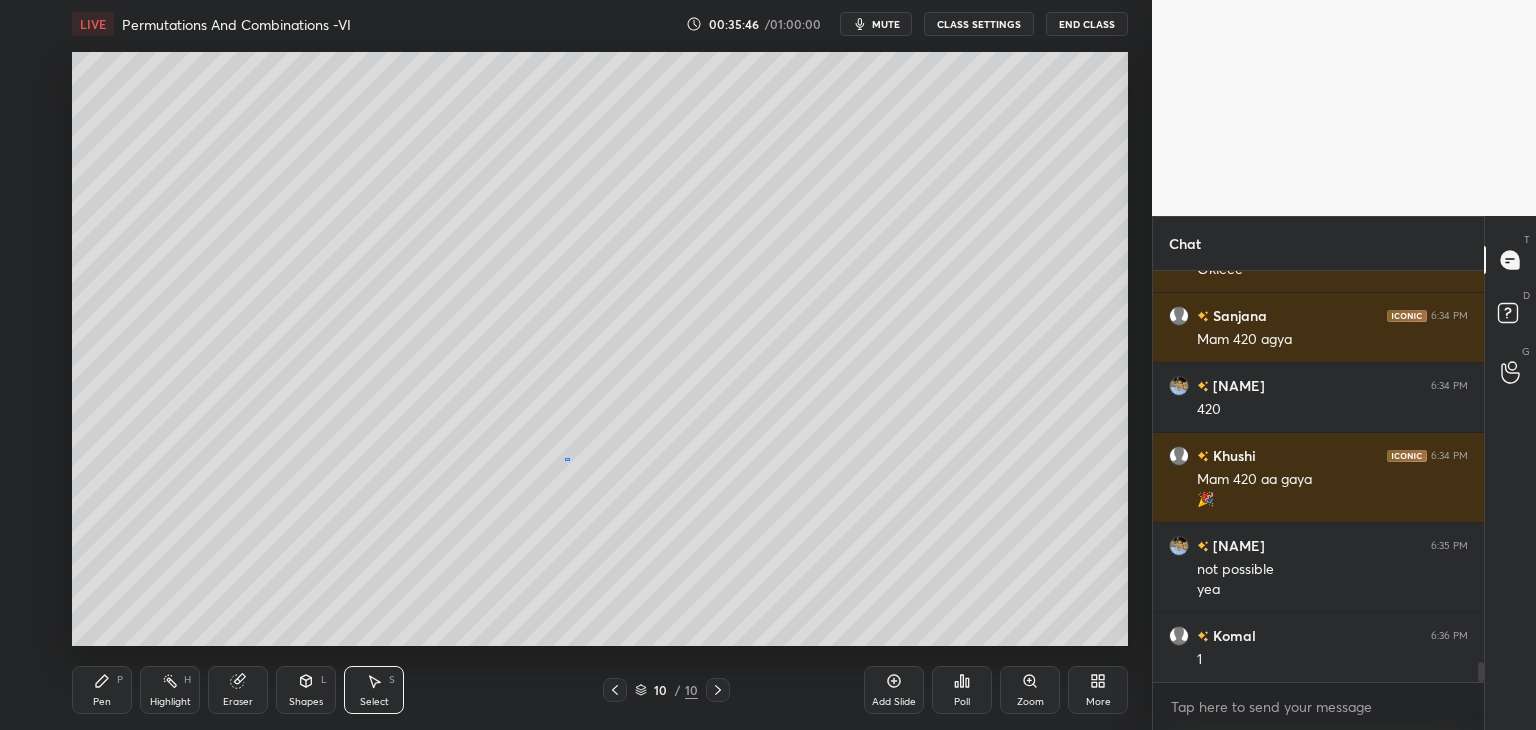 drag, startPoint x: 568, startPoint y: 460, endPoint x: 547, endPoint y: 501, distance: 46.06517 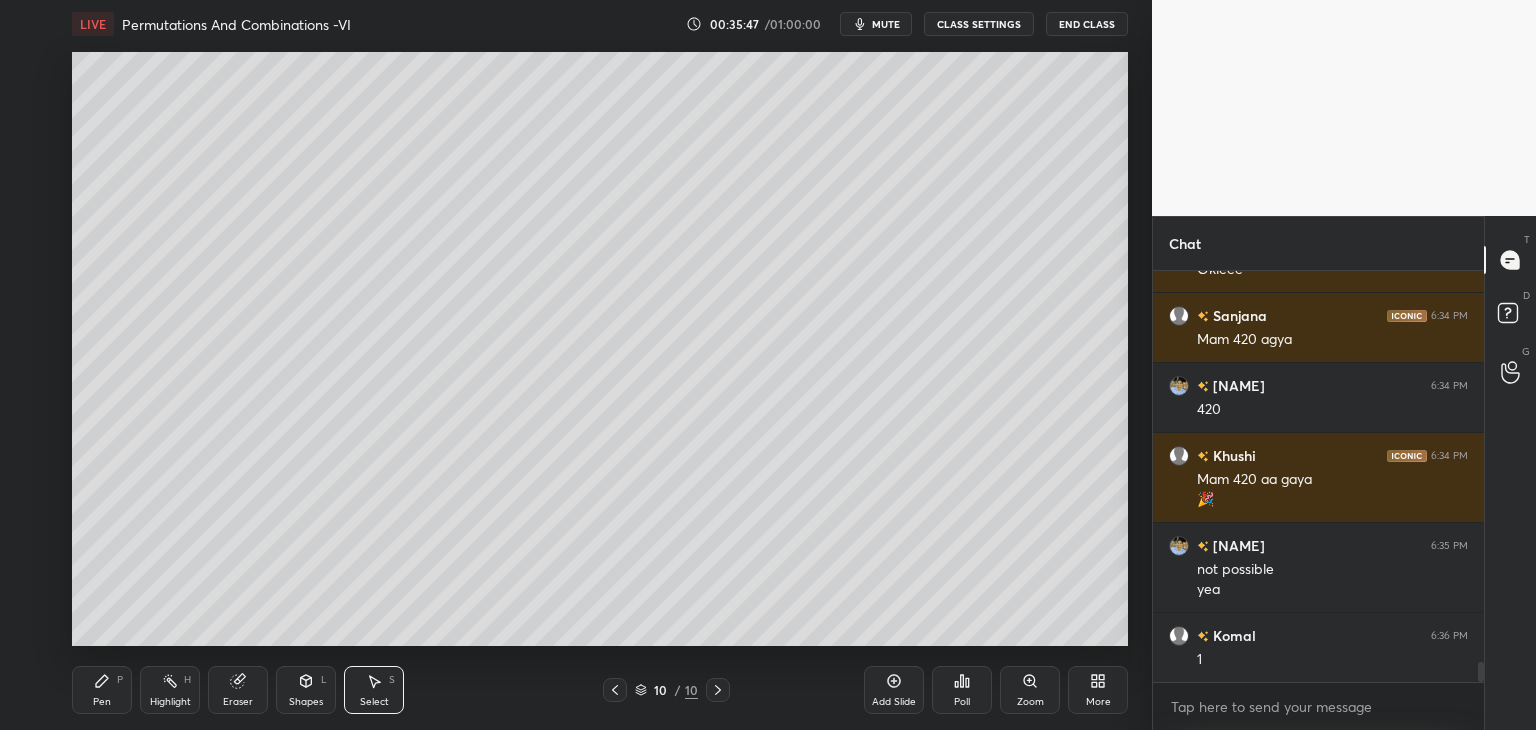click on "Select S" at bounding box center [374, 690] 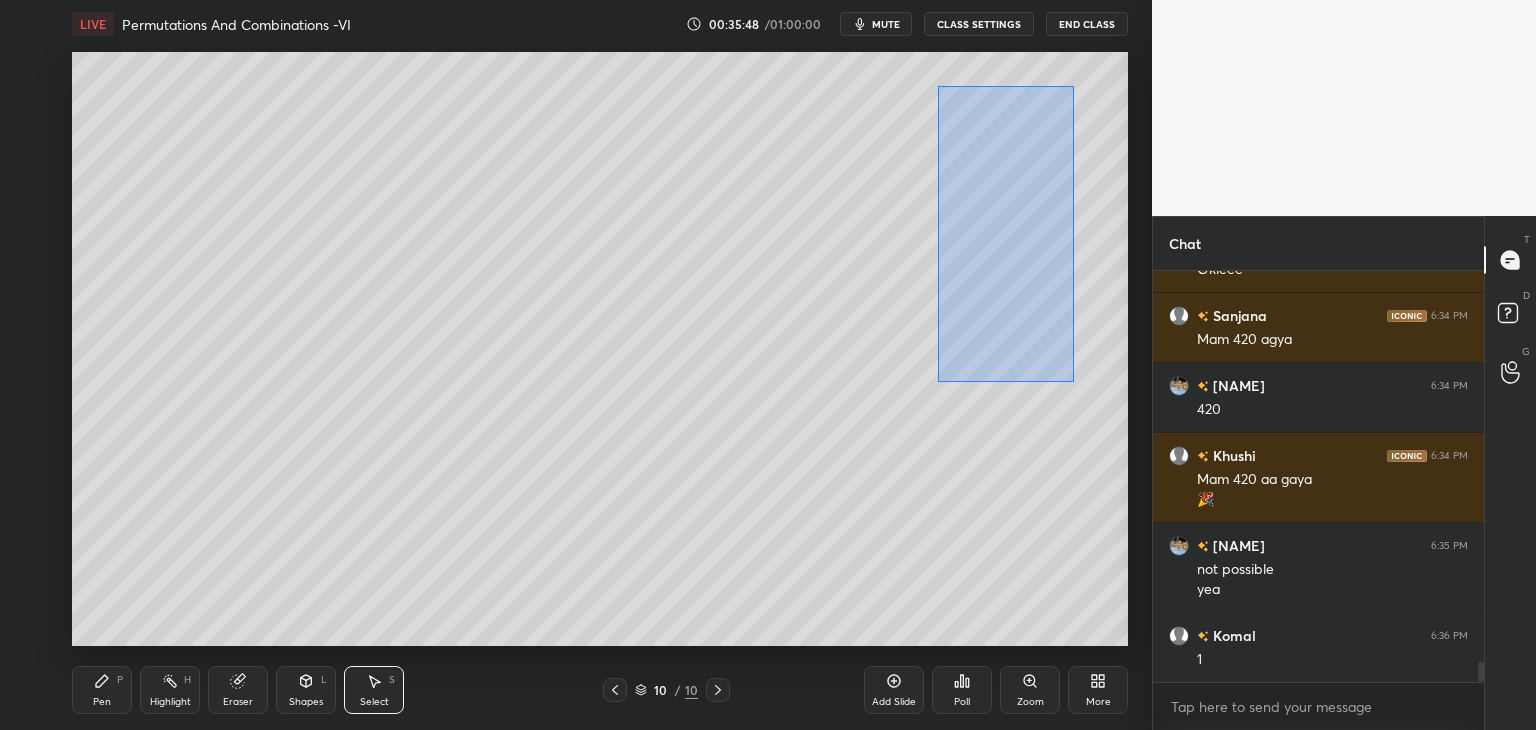 drag, startPoint x: 952, startPoint y: 129, endPoint x: 1069, endPoint y: 375, distance: 272.40594 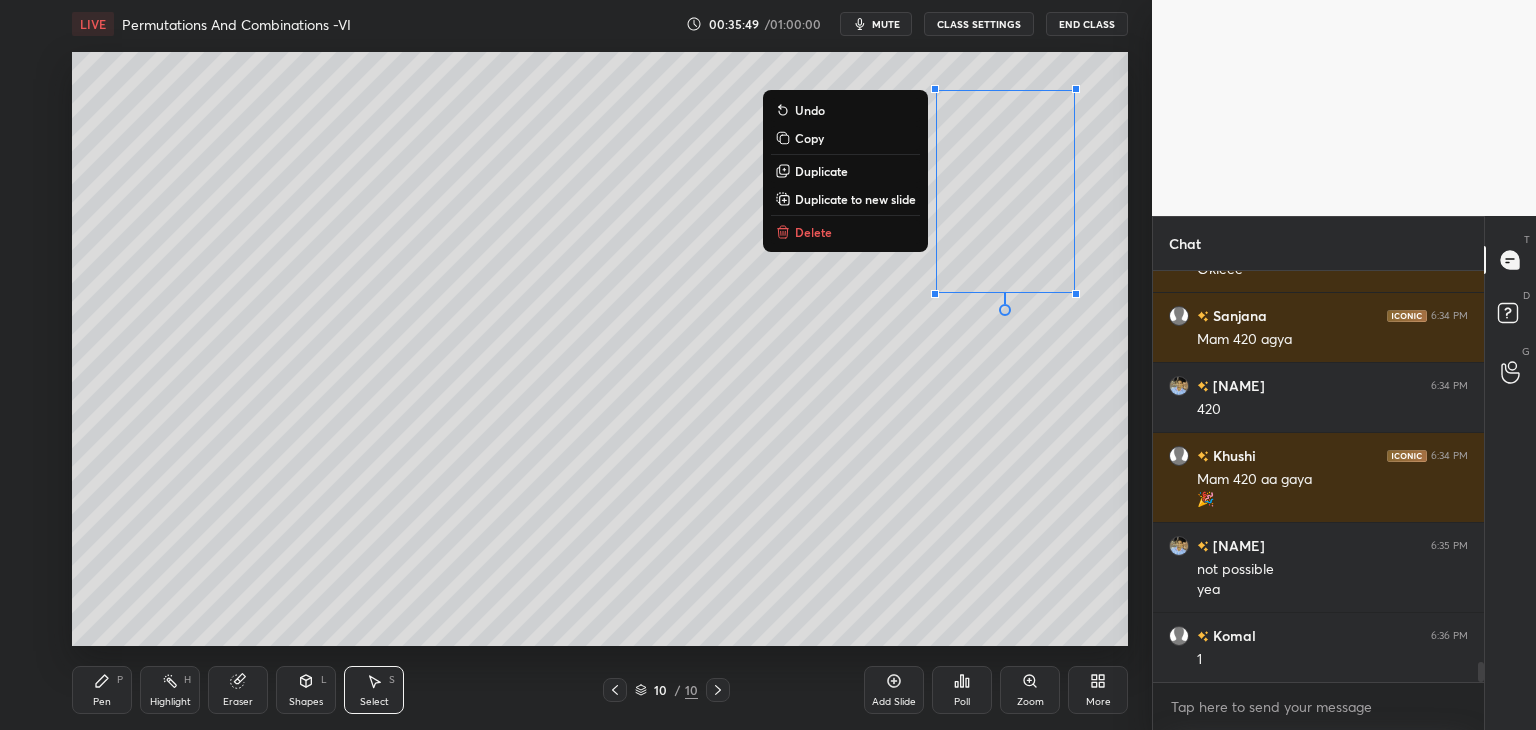 click on "Delete" at bounding box center [813, 232] 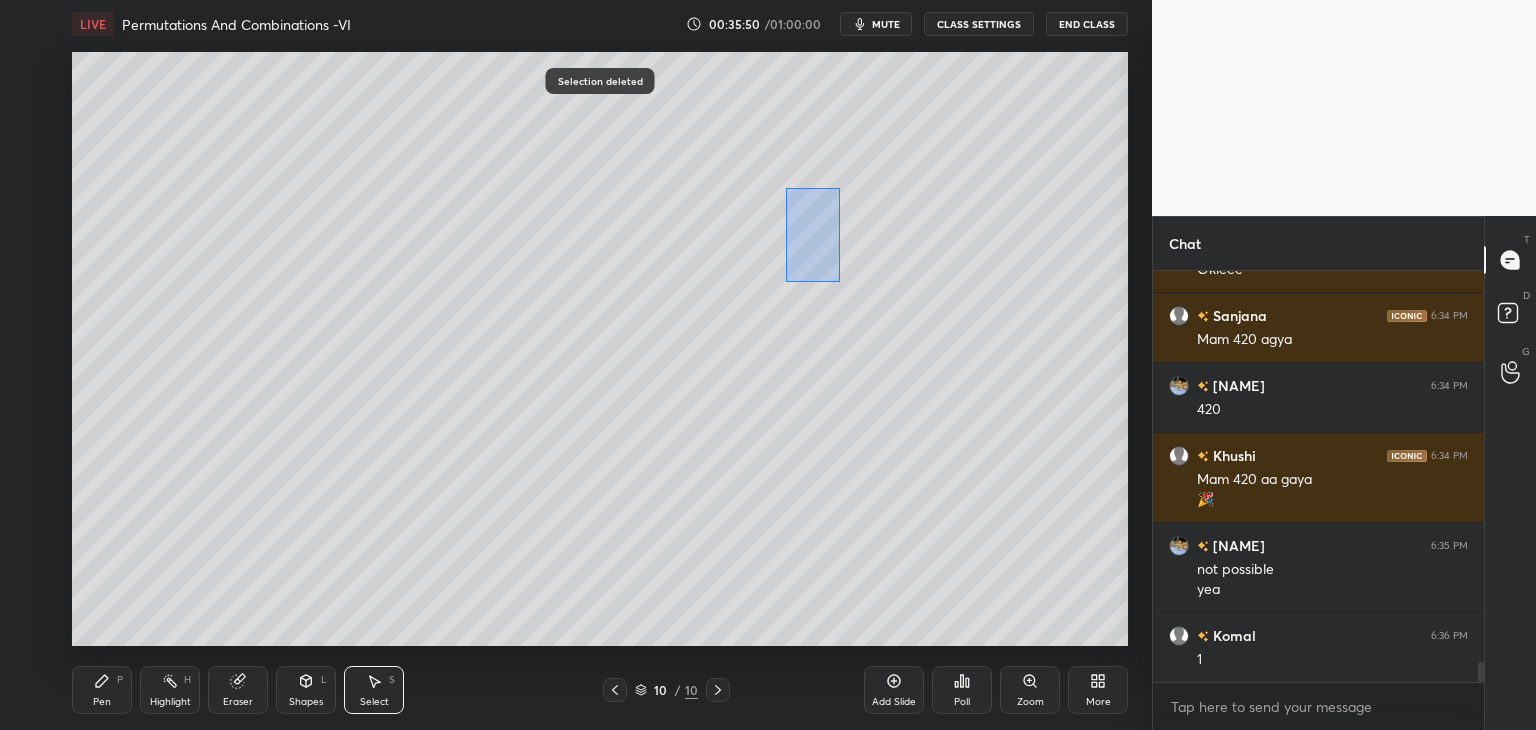 drag, startPoint x: 786, startPoint y: 188, endPoint x: 938, endPoint y: 317, distance: 199.36148 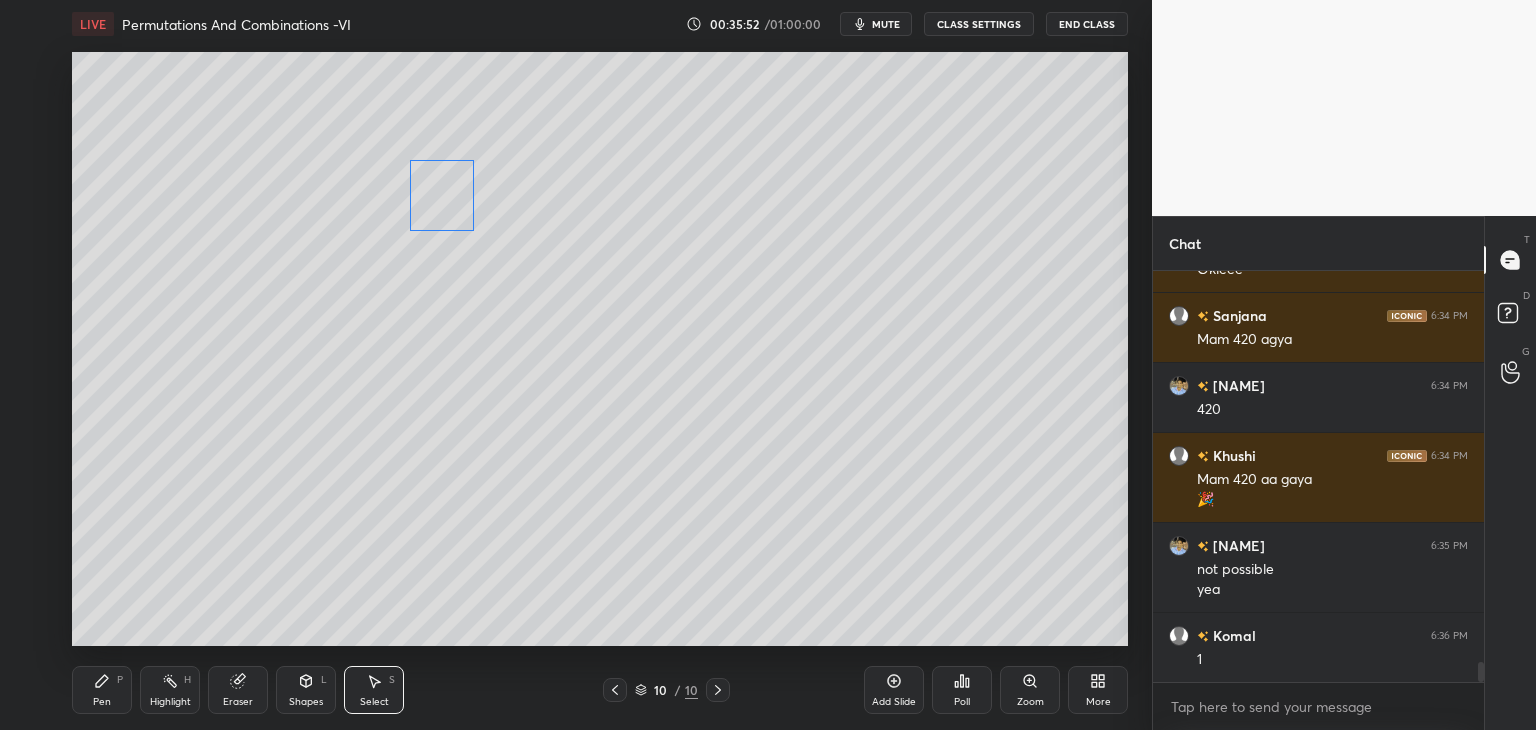 drag, startPoint x: 779, startPoint y: 242, endPoint x: 440, endPoint y: 256, distance: 339.28897 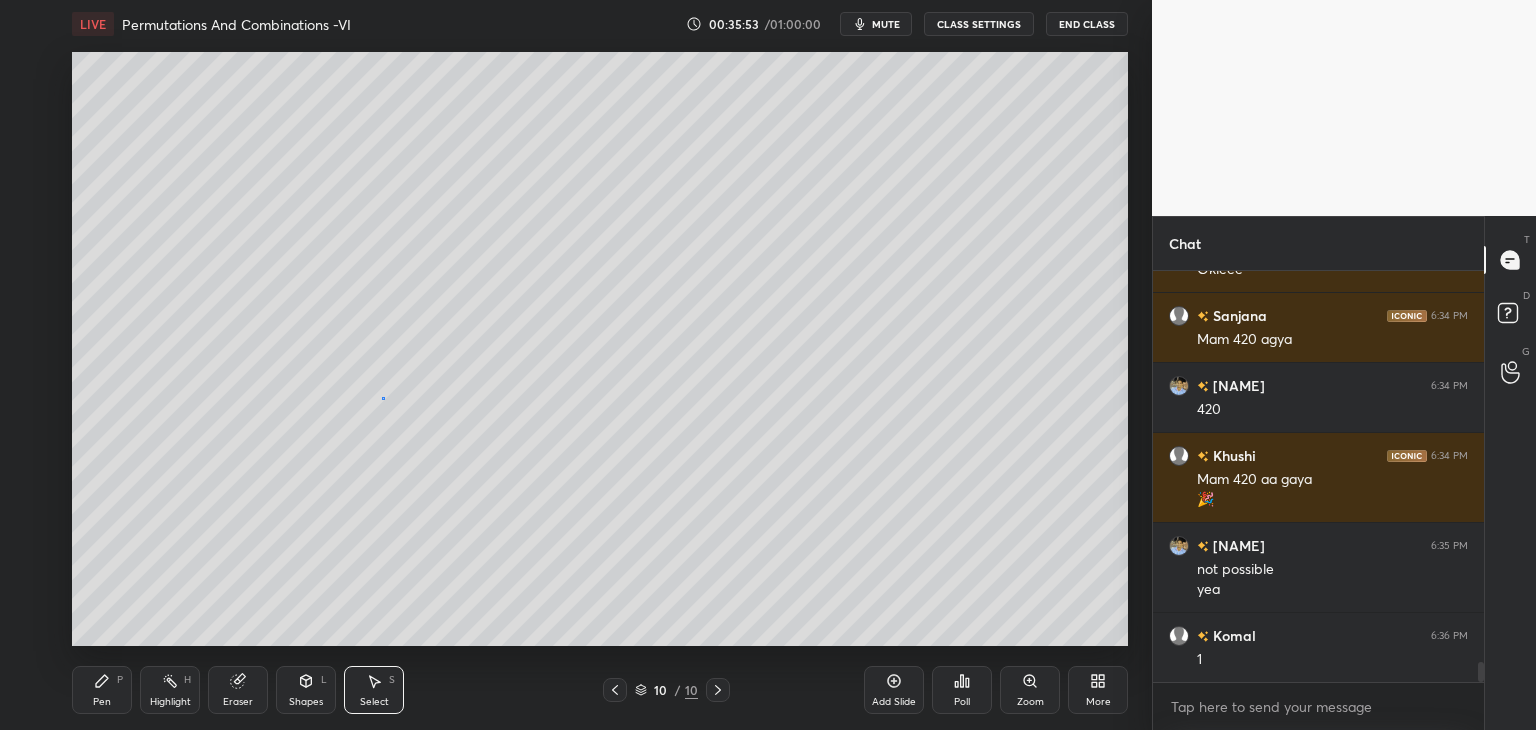 drag, startPoint x: 383, startPoint y: 397, endPoint x: 377, endPoint y: 408, distance: 12.529964 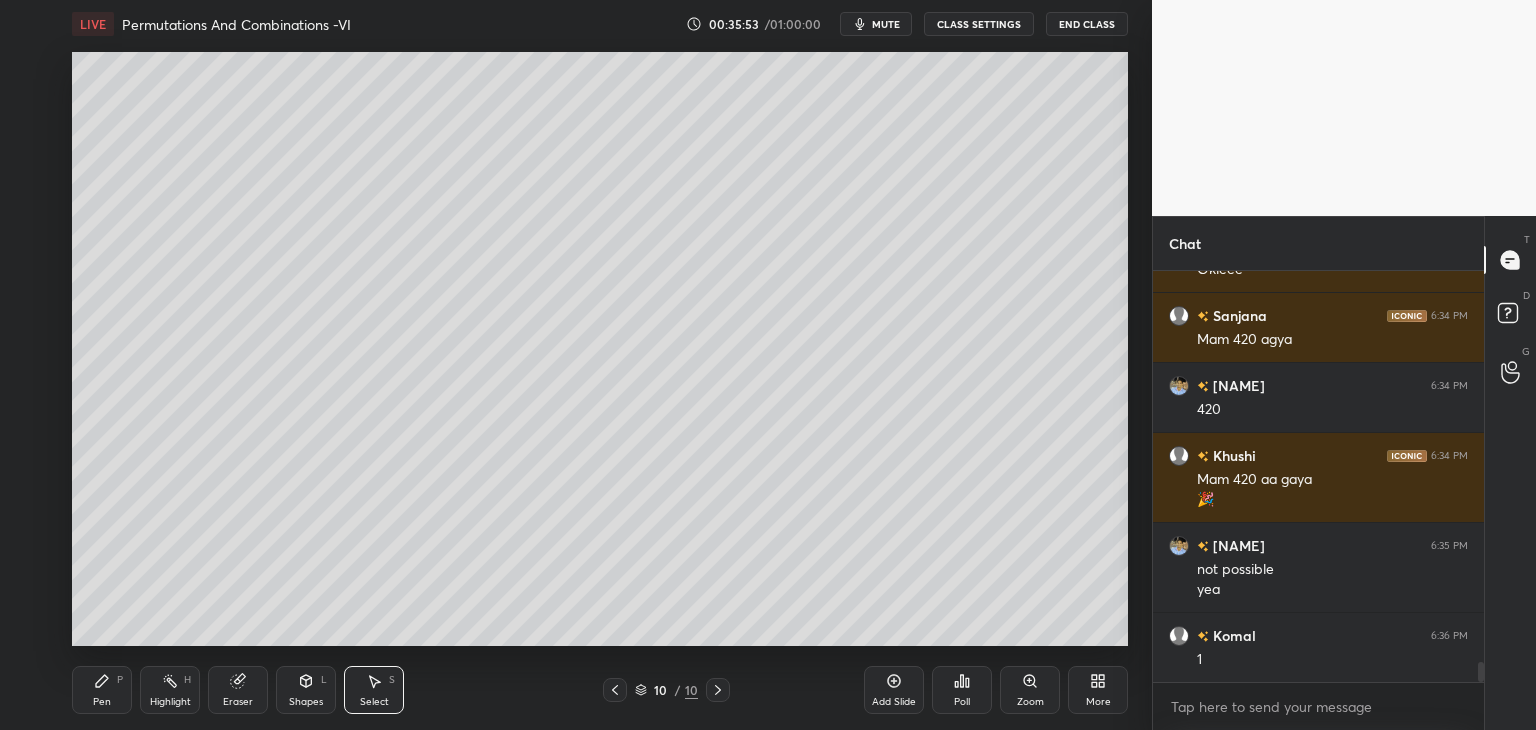 click on "Pen P" at bounding box center [102, 690] 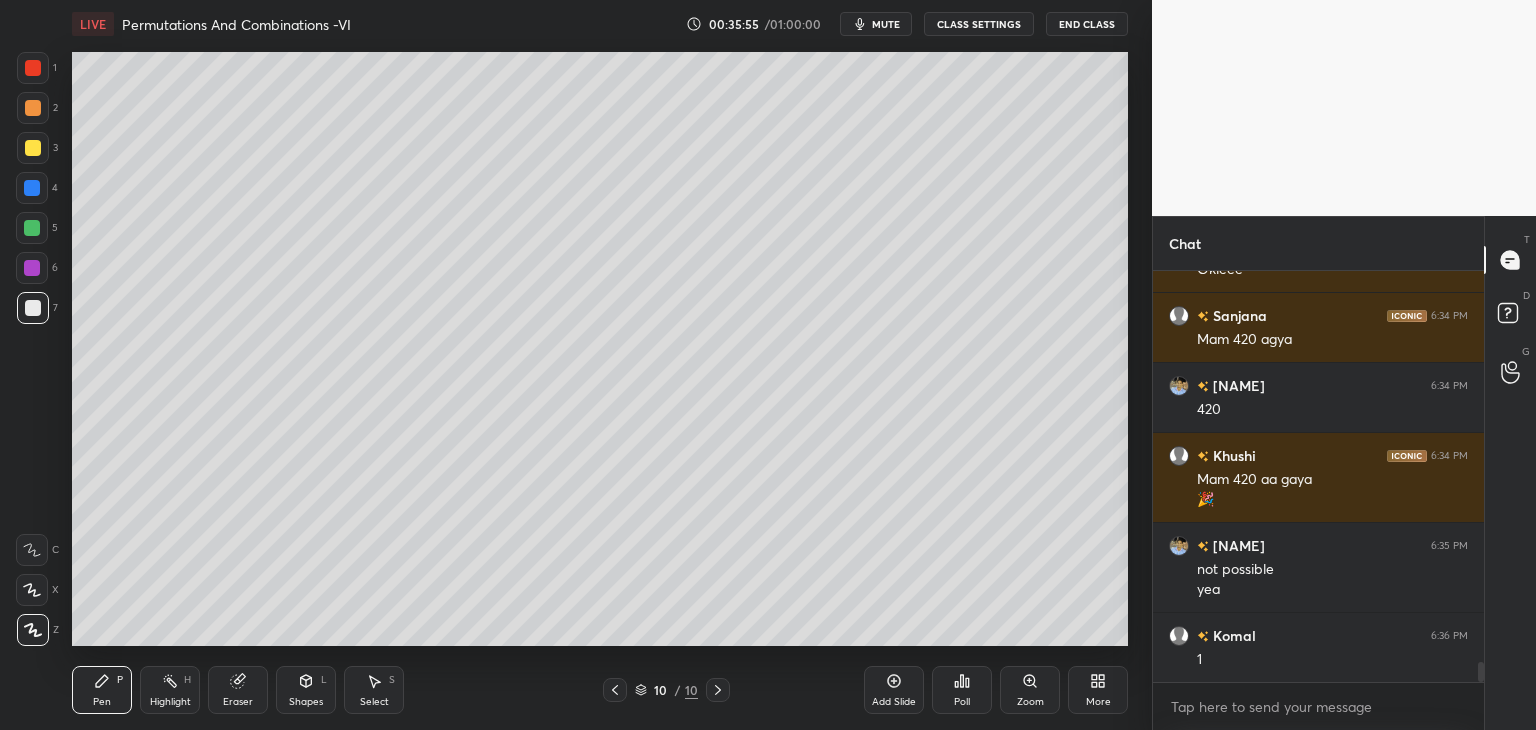 click at bounding box center (32, 228) 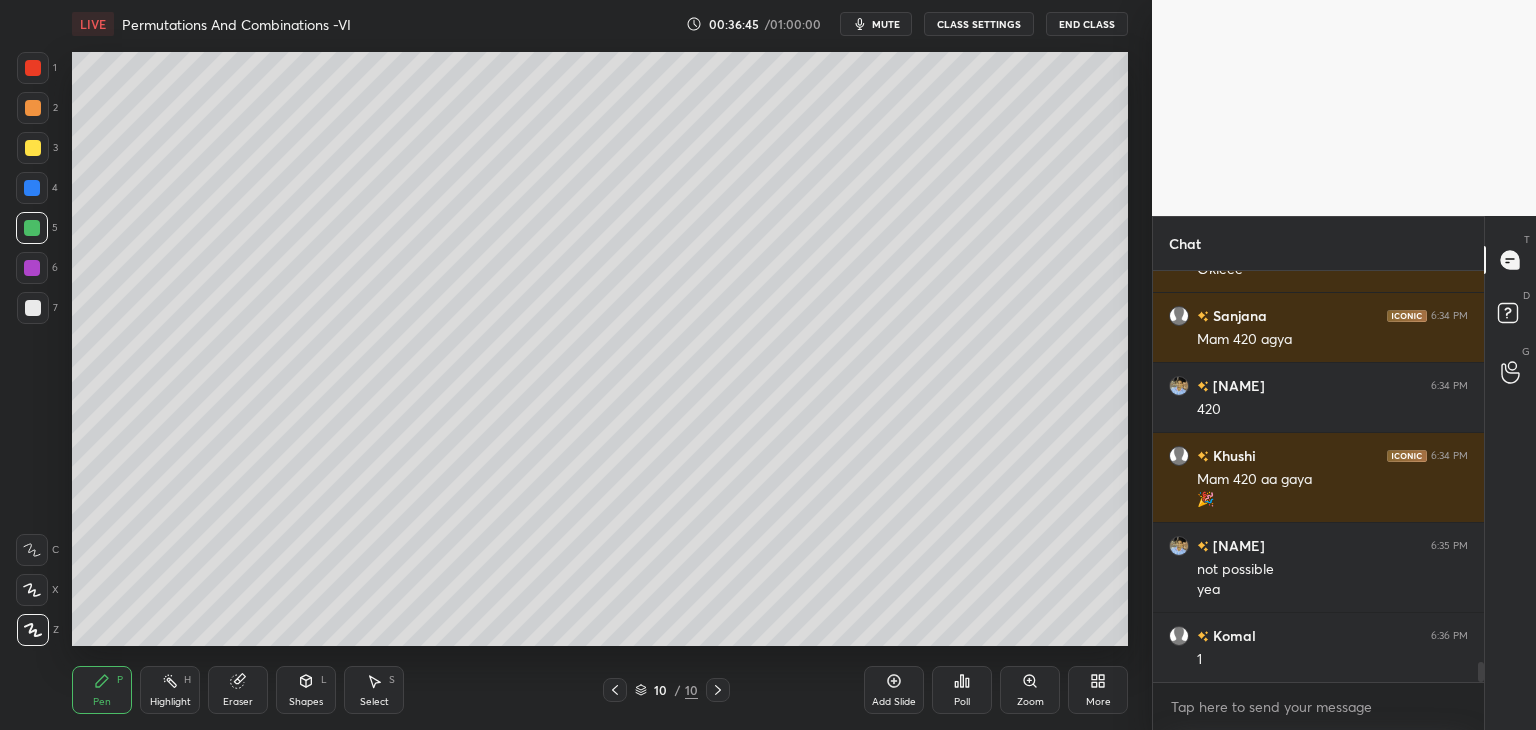 click at bounding box center [33, 308] 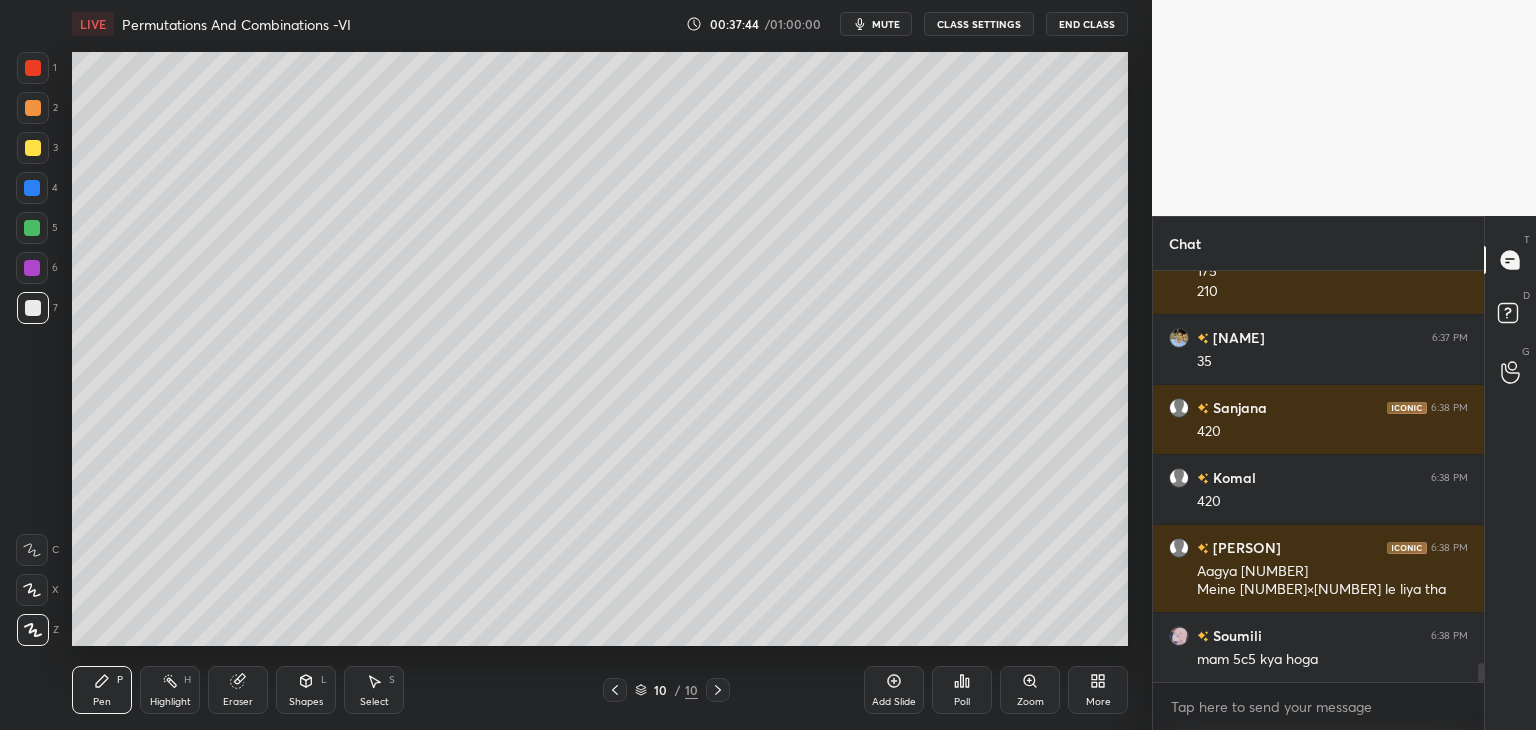 scroll, scrollTop: 8576, scrollLeft: 0, axis: vertical 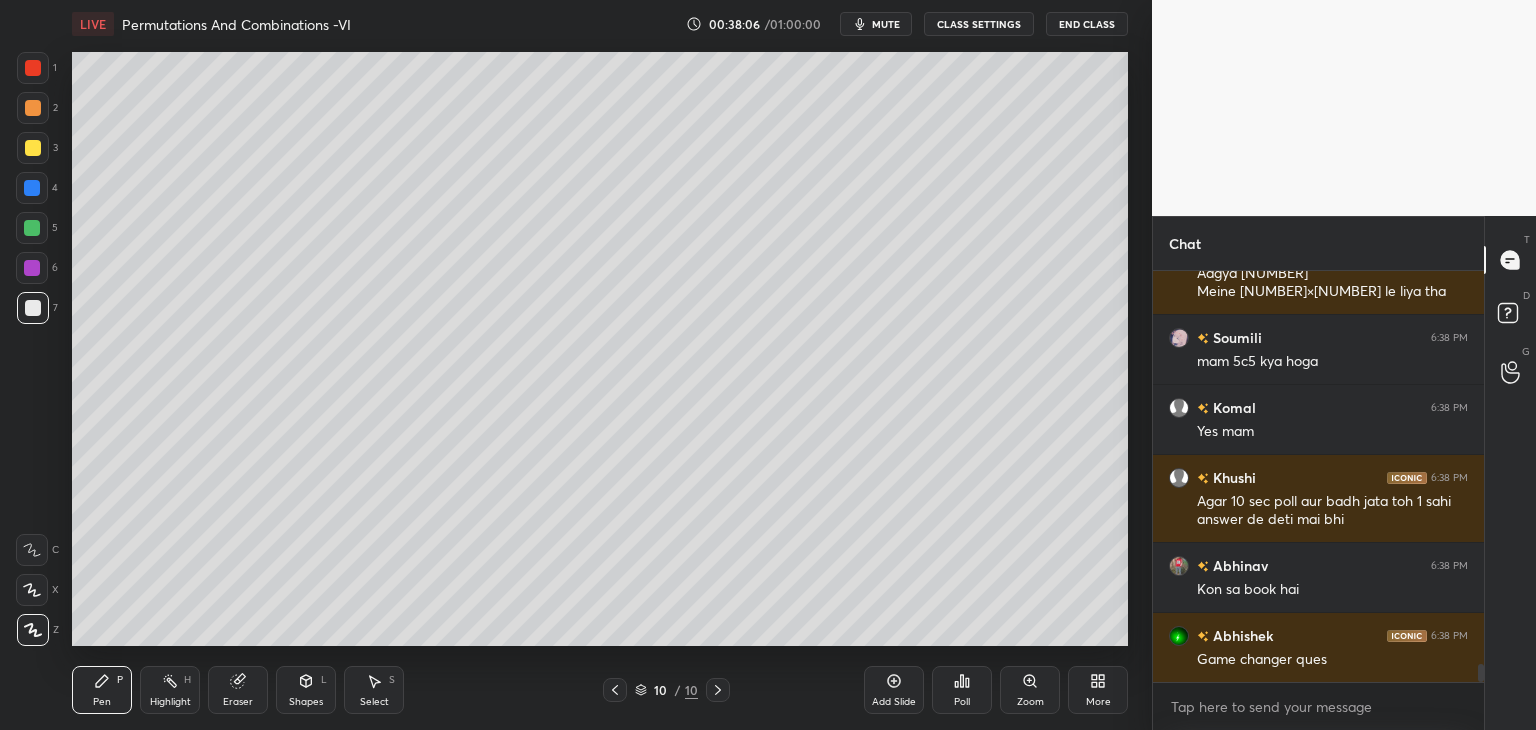 click on "Add Slide" at bounding box center (894, 690) 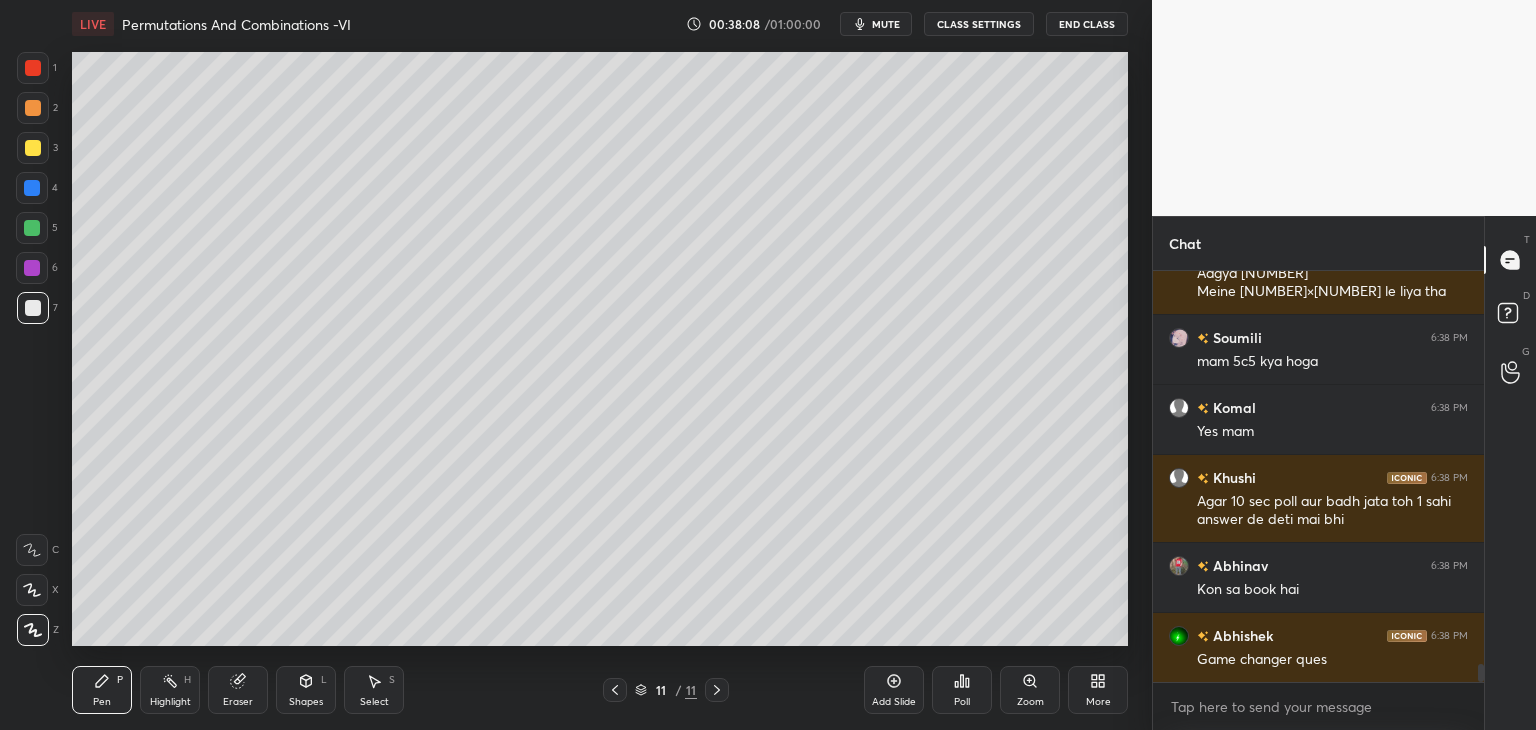 click 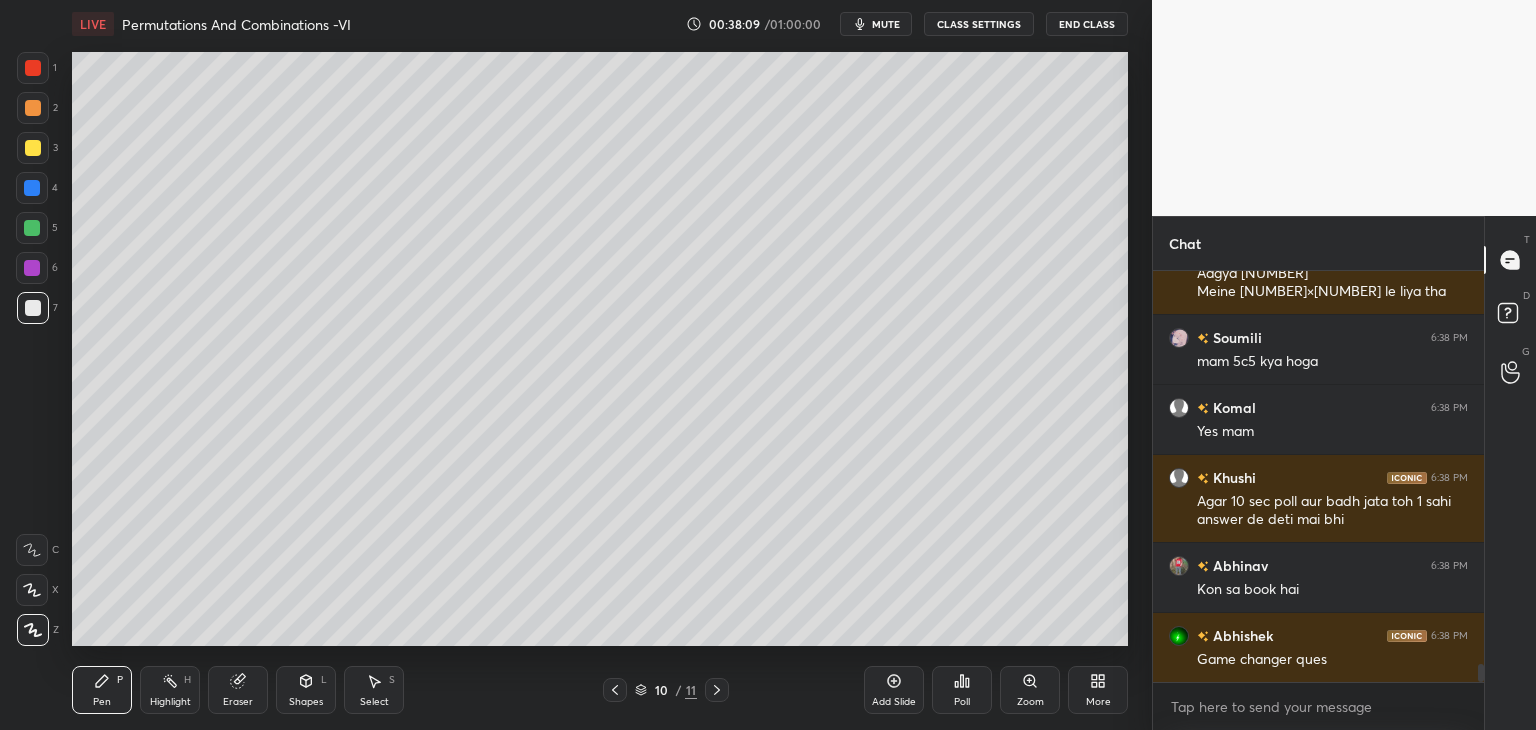 click 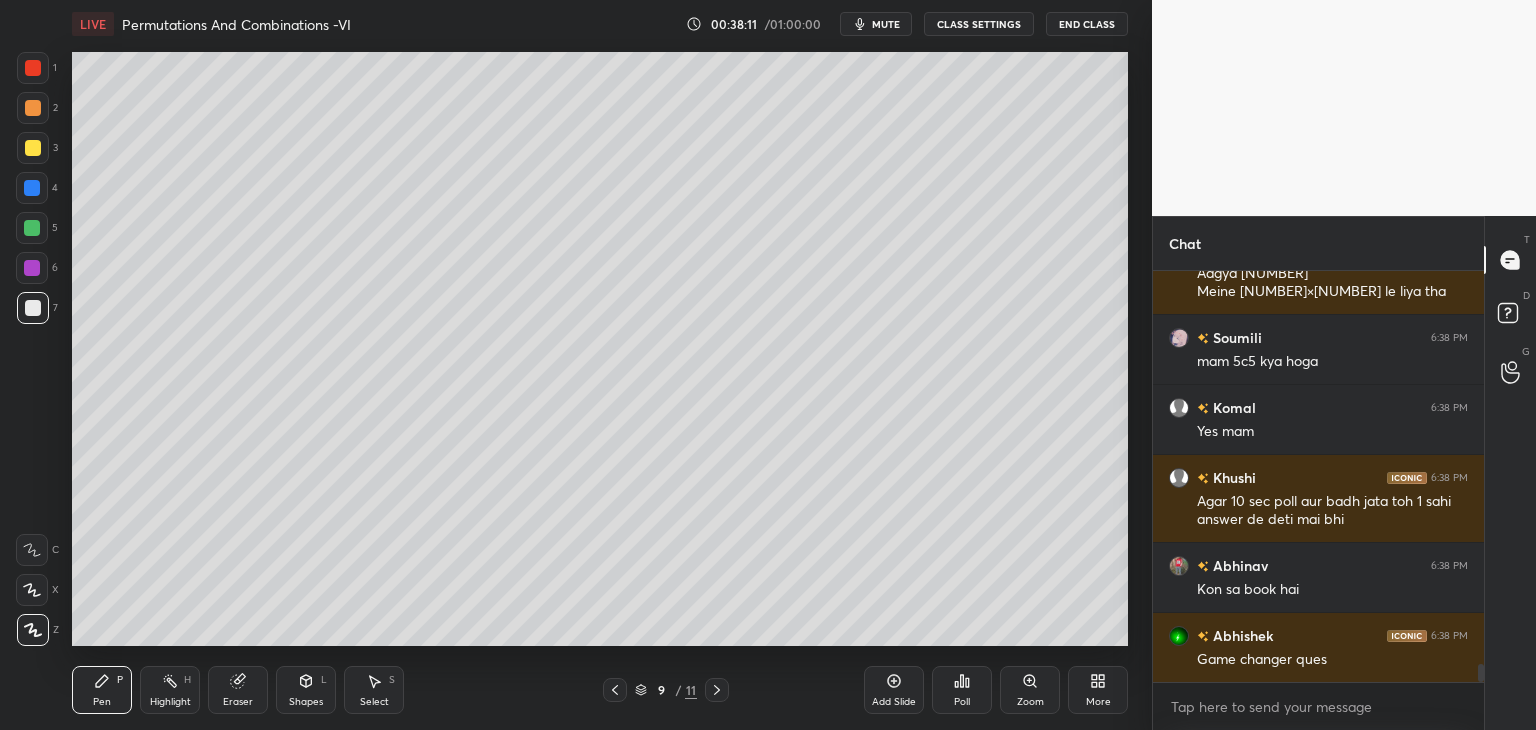 click 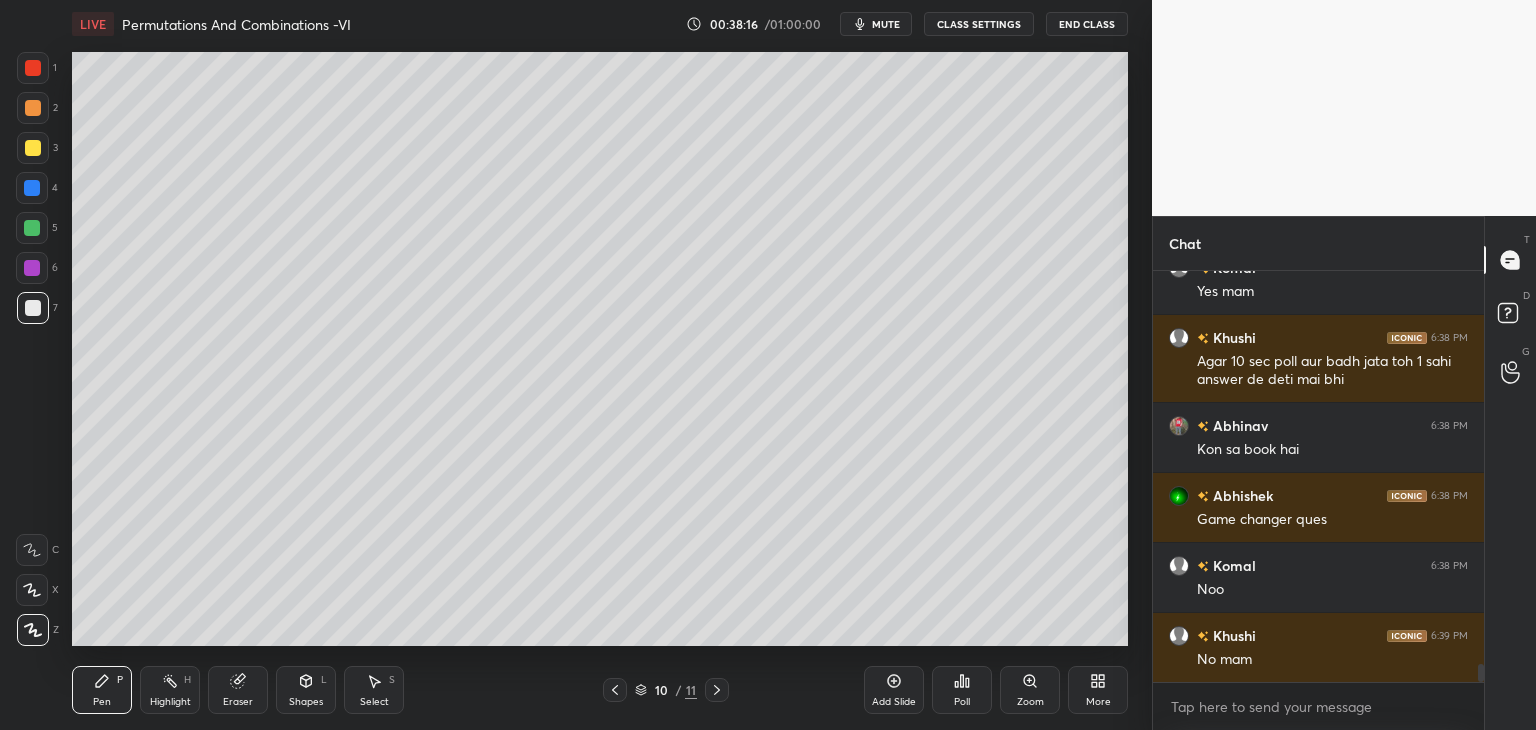 scroll, scrollTop: 9014, scrollLeft: 0, axis: vertical 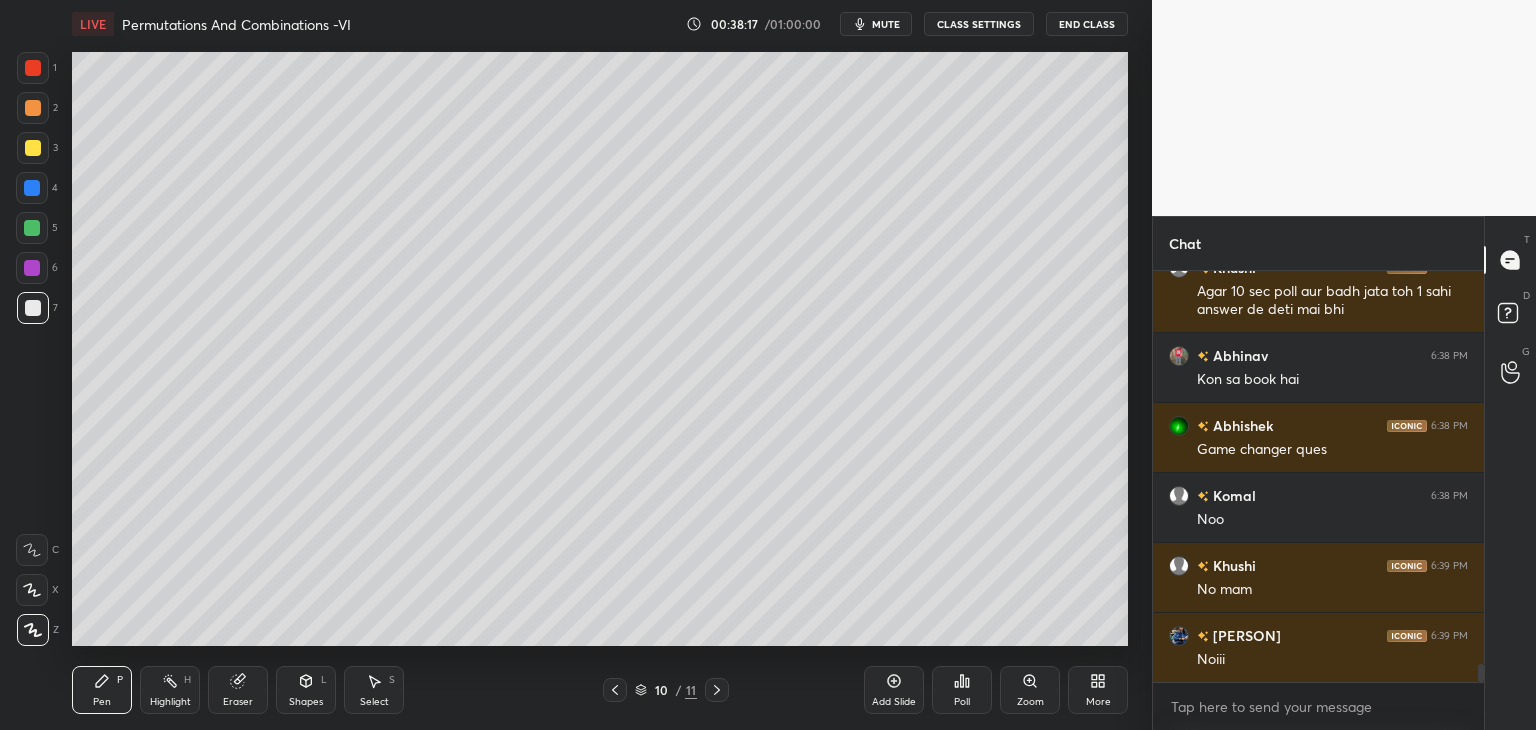 click 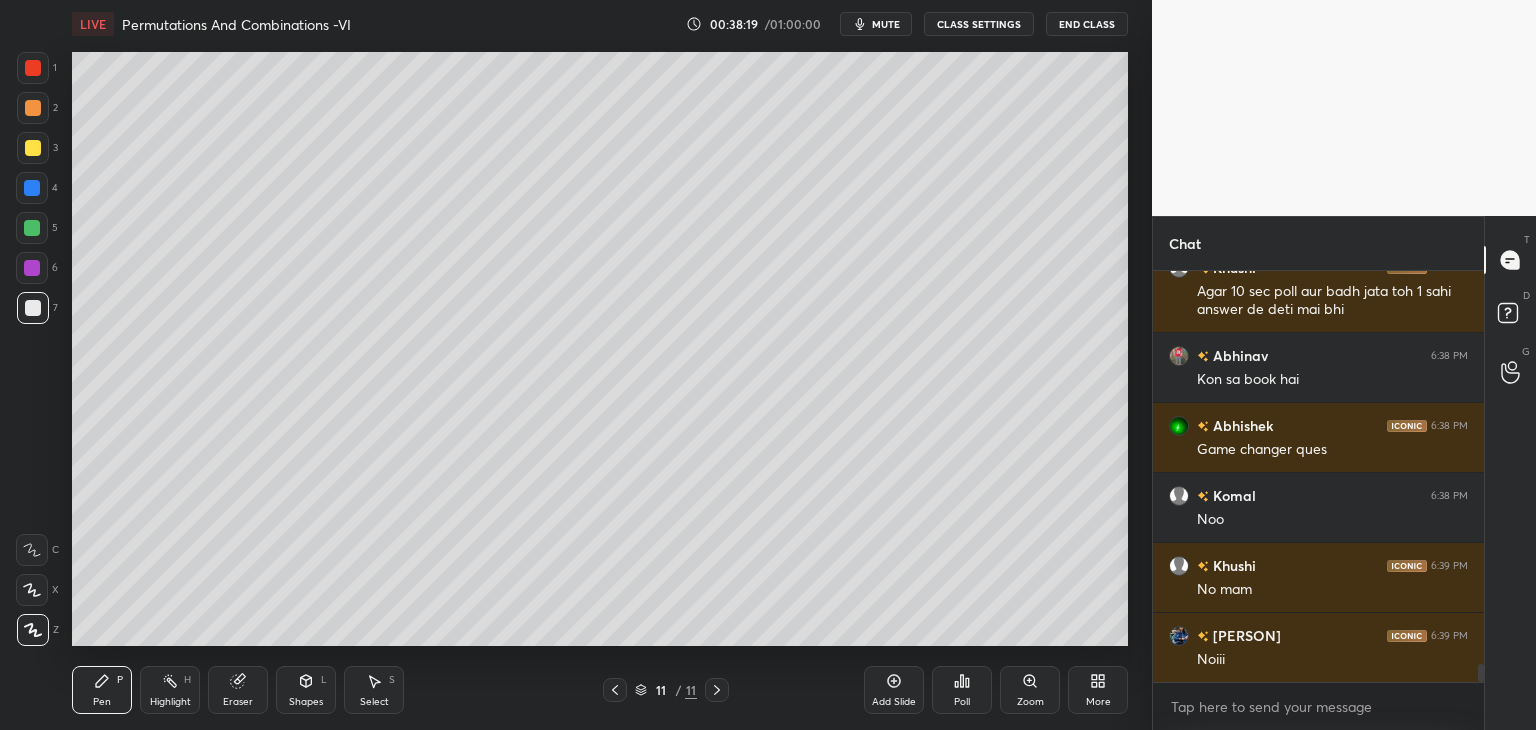drag, startPoint x: 124, startPoint y: 701, endPoint x: 128, endPoint y: 666, distance: 35.22783 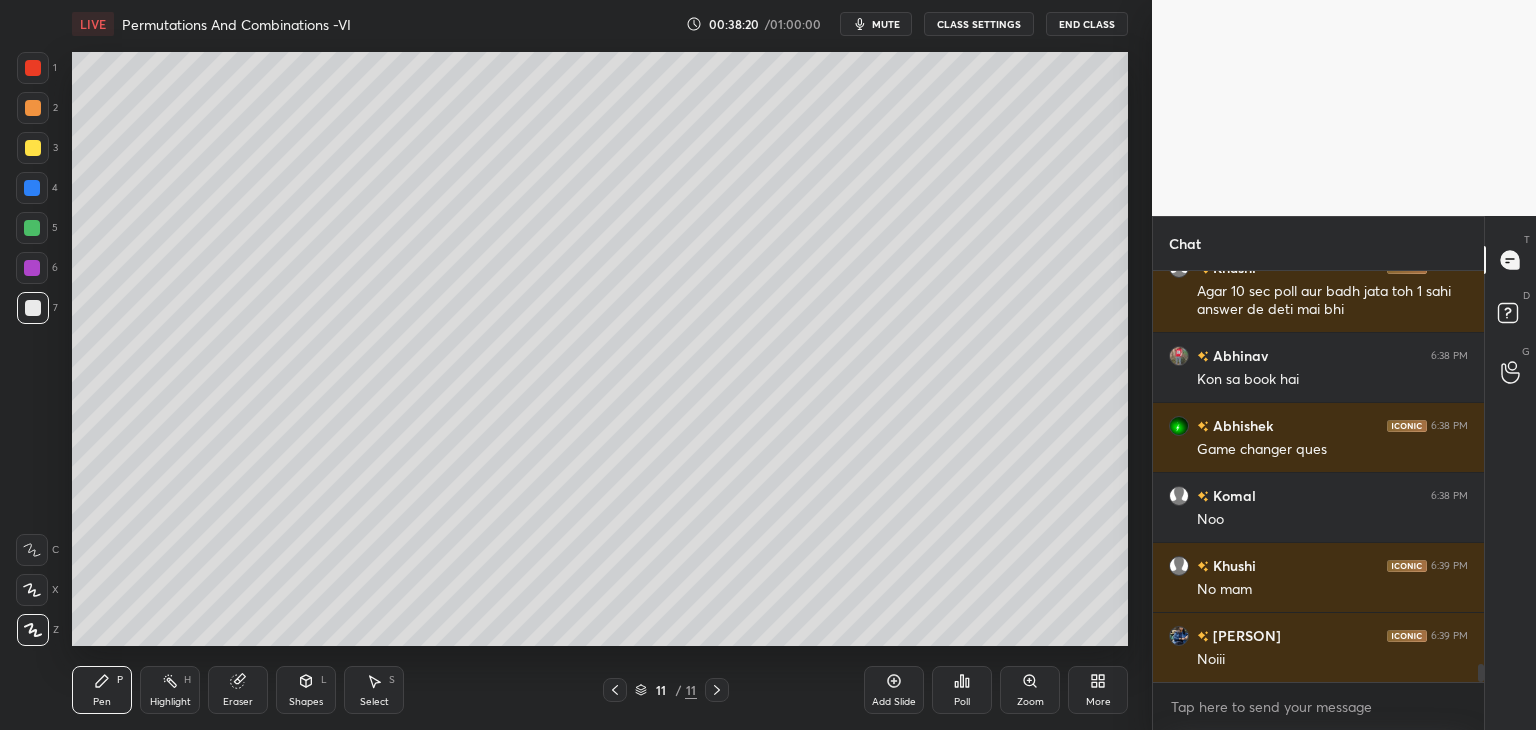 click at bounding box center [33, 148] 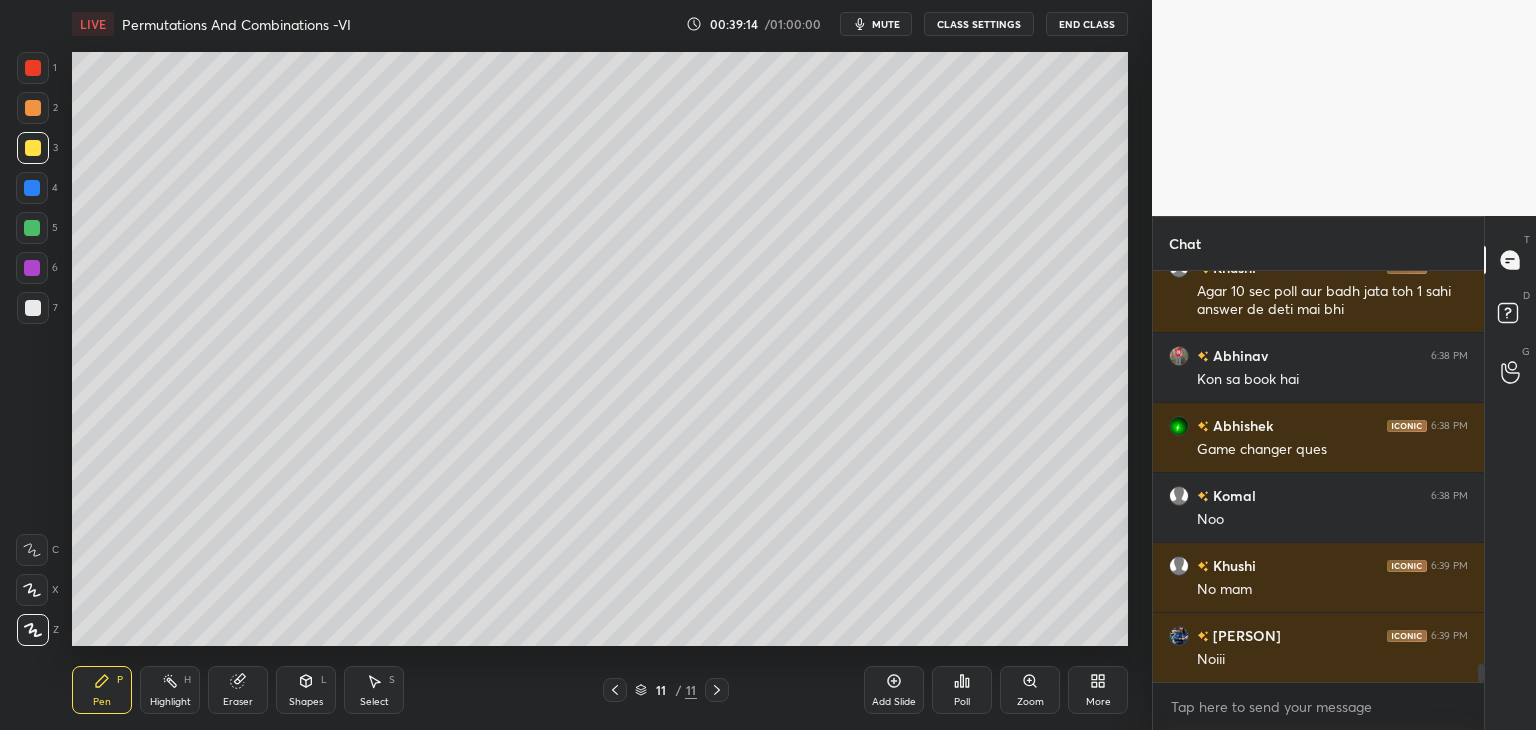 click on "Poll" at bounding box center (962, 690) 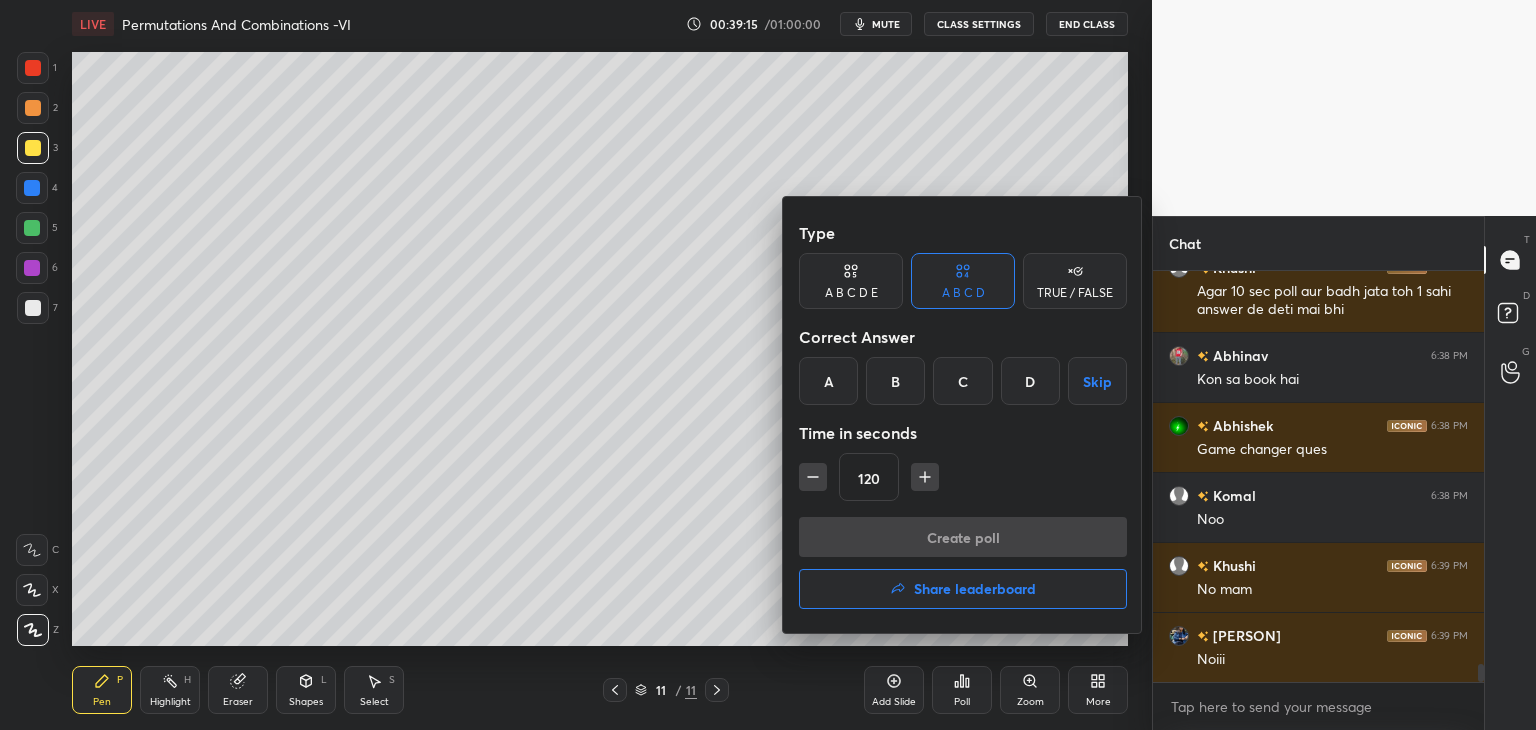 drag, startPoint x: 891, startPoint y: 373, endPoint x: 872, endPoint y: 487, distance: 115.57249 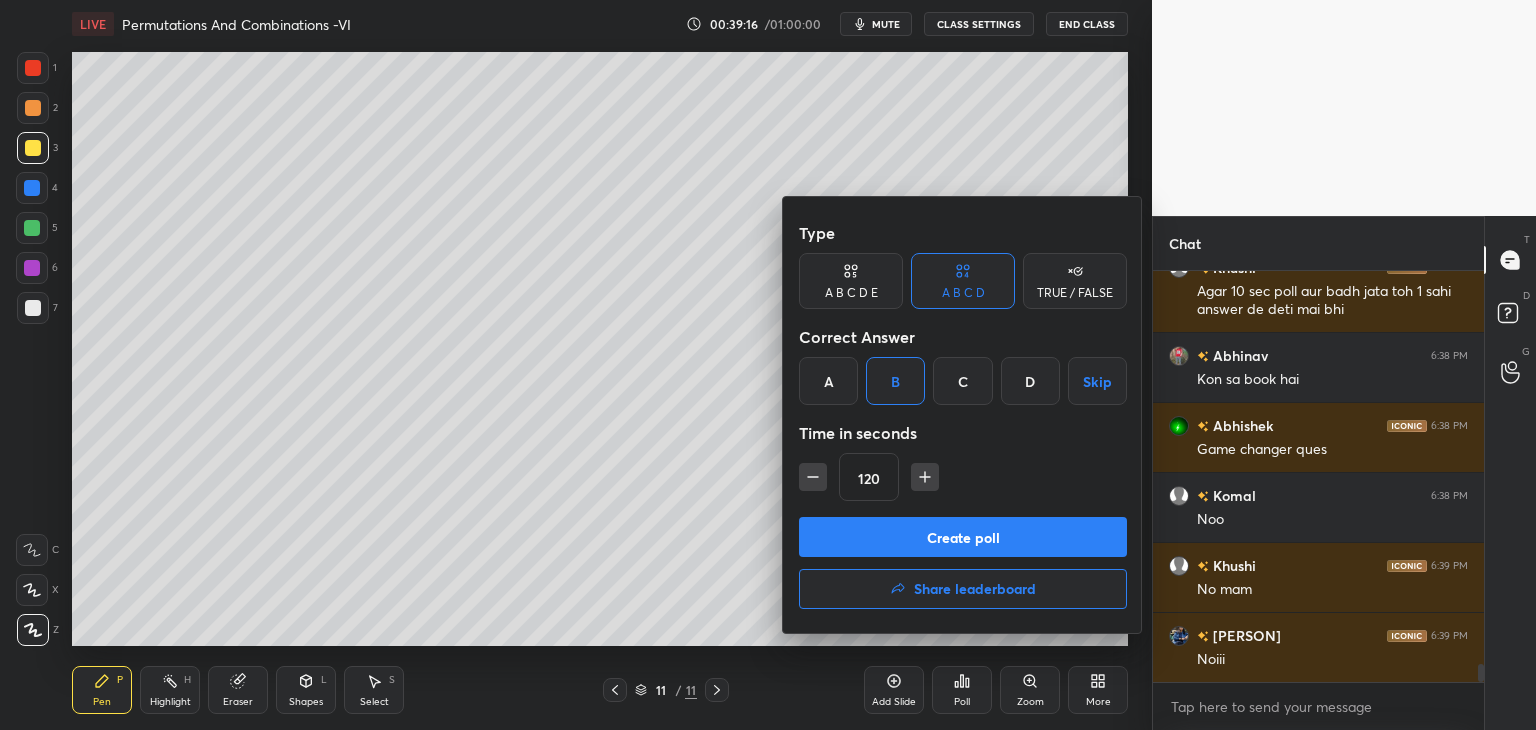 click on "Create poll" at bounding box center (963, 537) 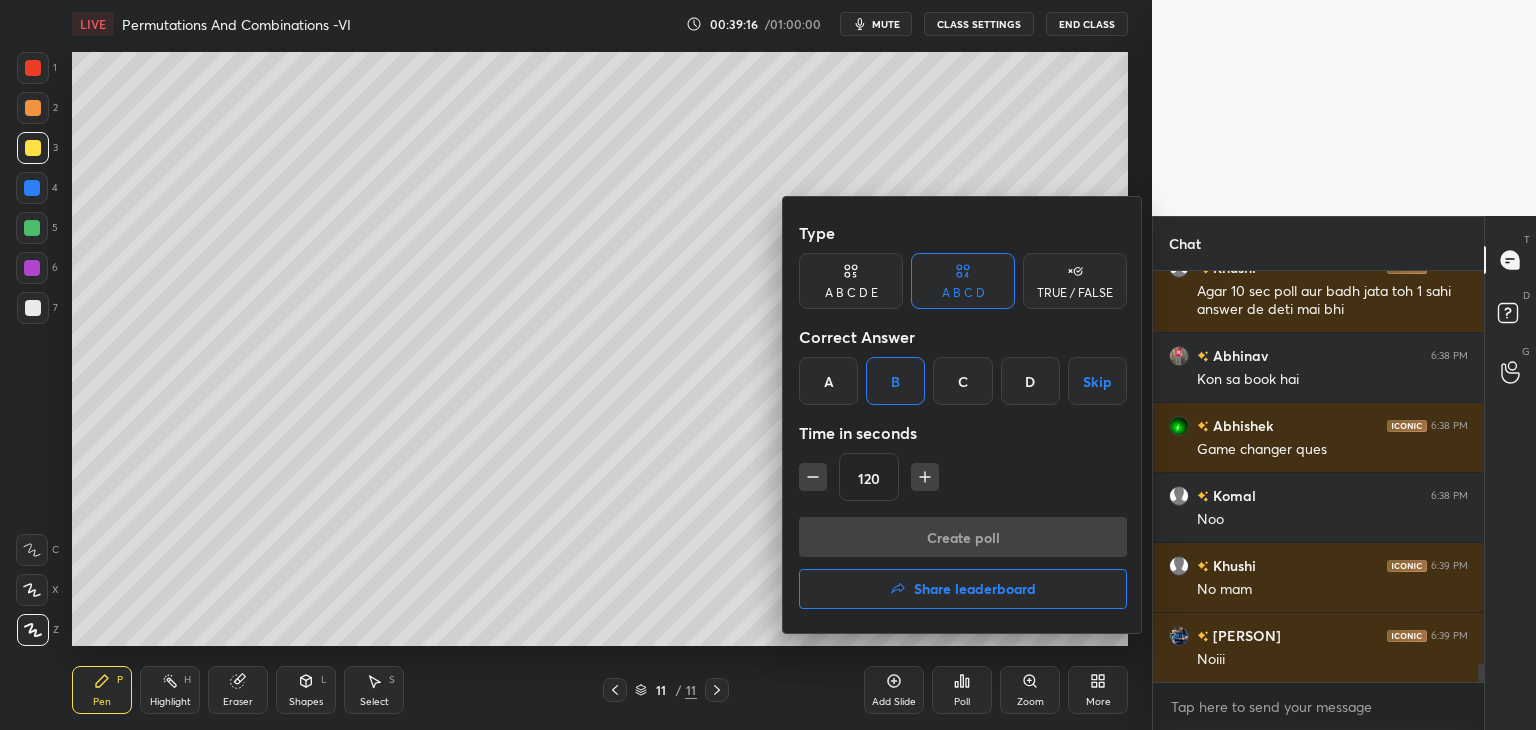 scroll, scrollTop: 354, scrollLeft: 325, axis: both 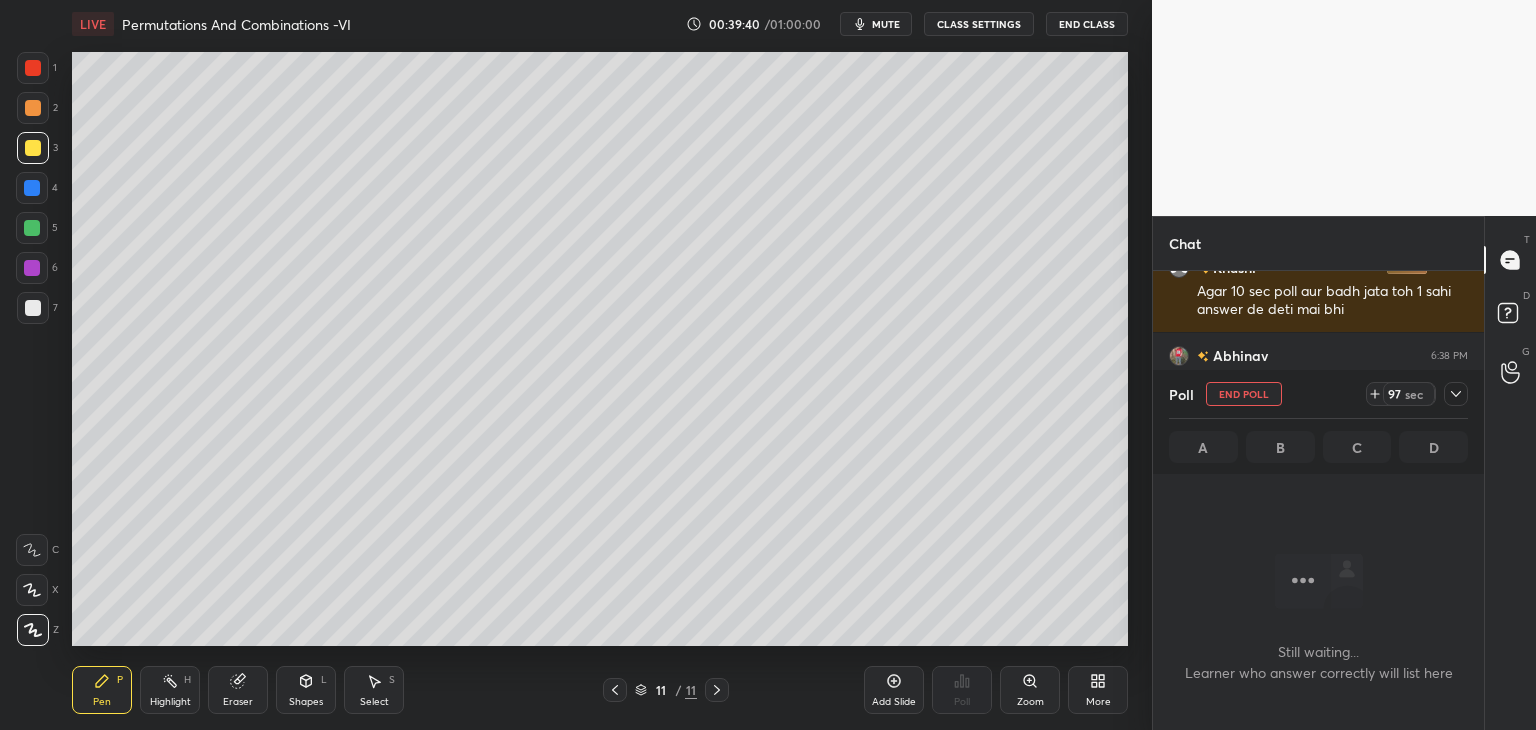 click on "mute" at bounding box center (876, 24) 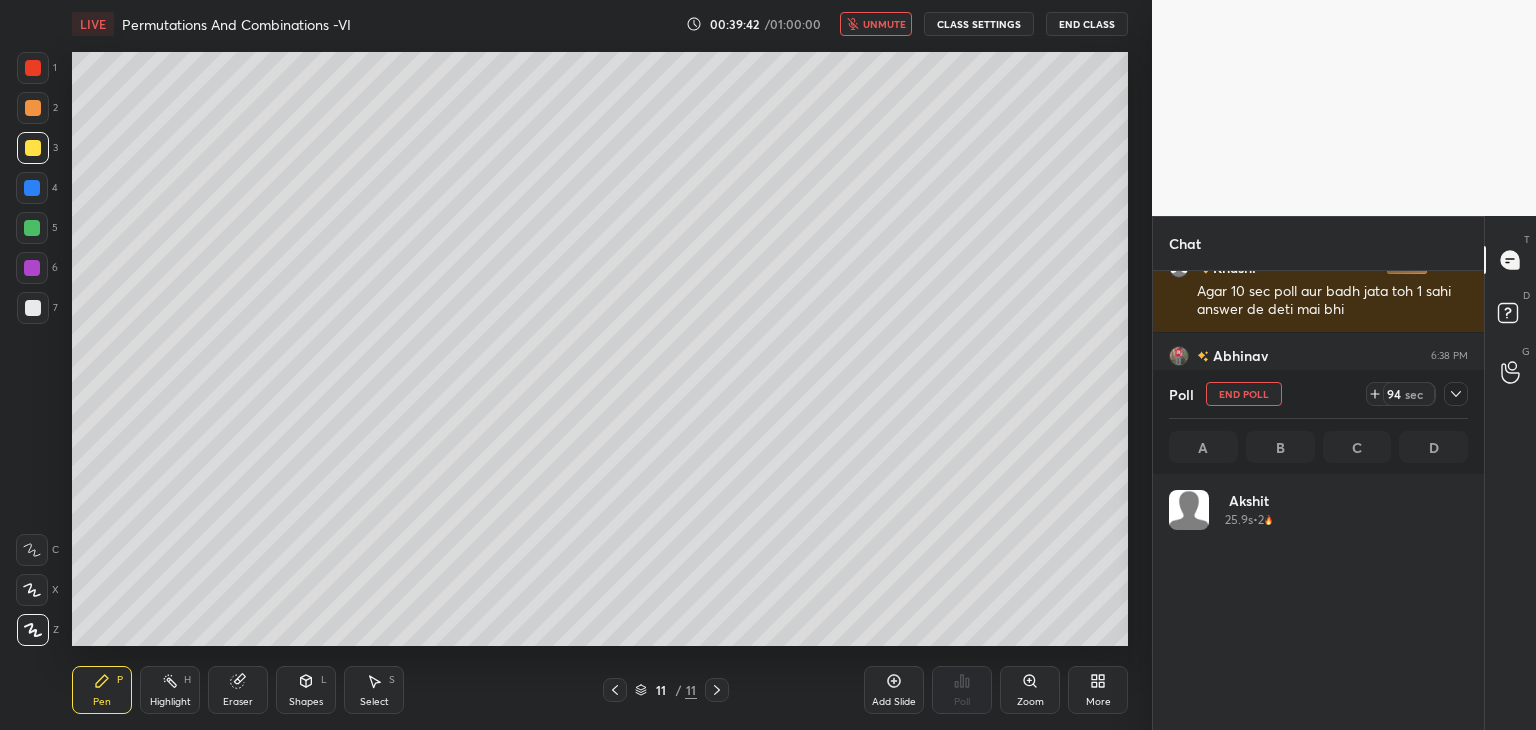scroll, scrollTop: 6, scrollLeft: 6, axis: both 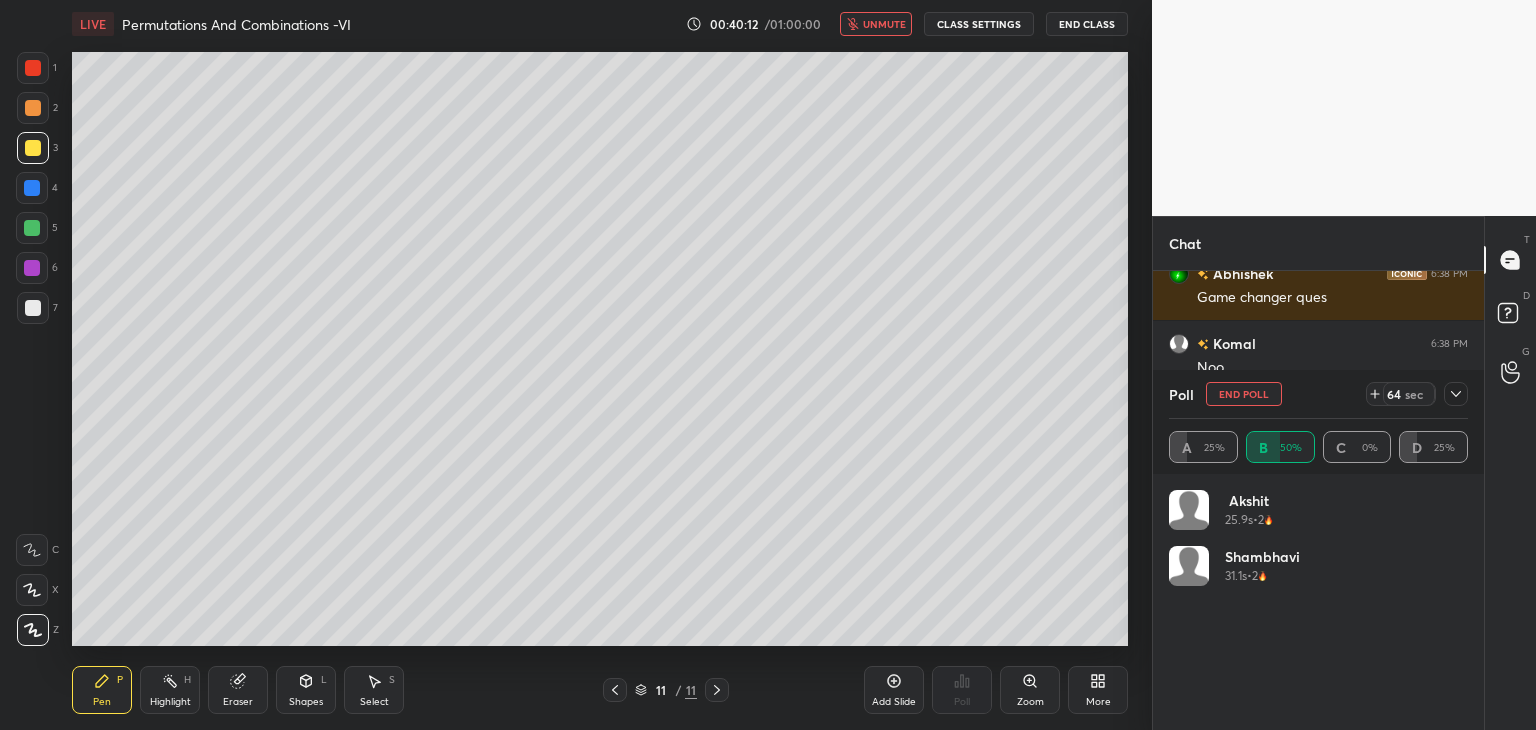 click on "unmute" at bounding box center [884, 24] 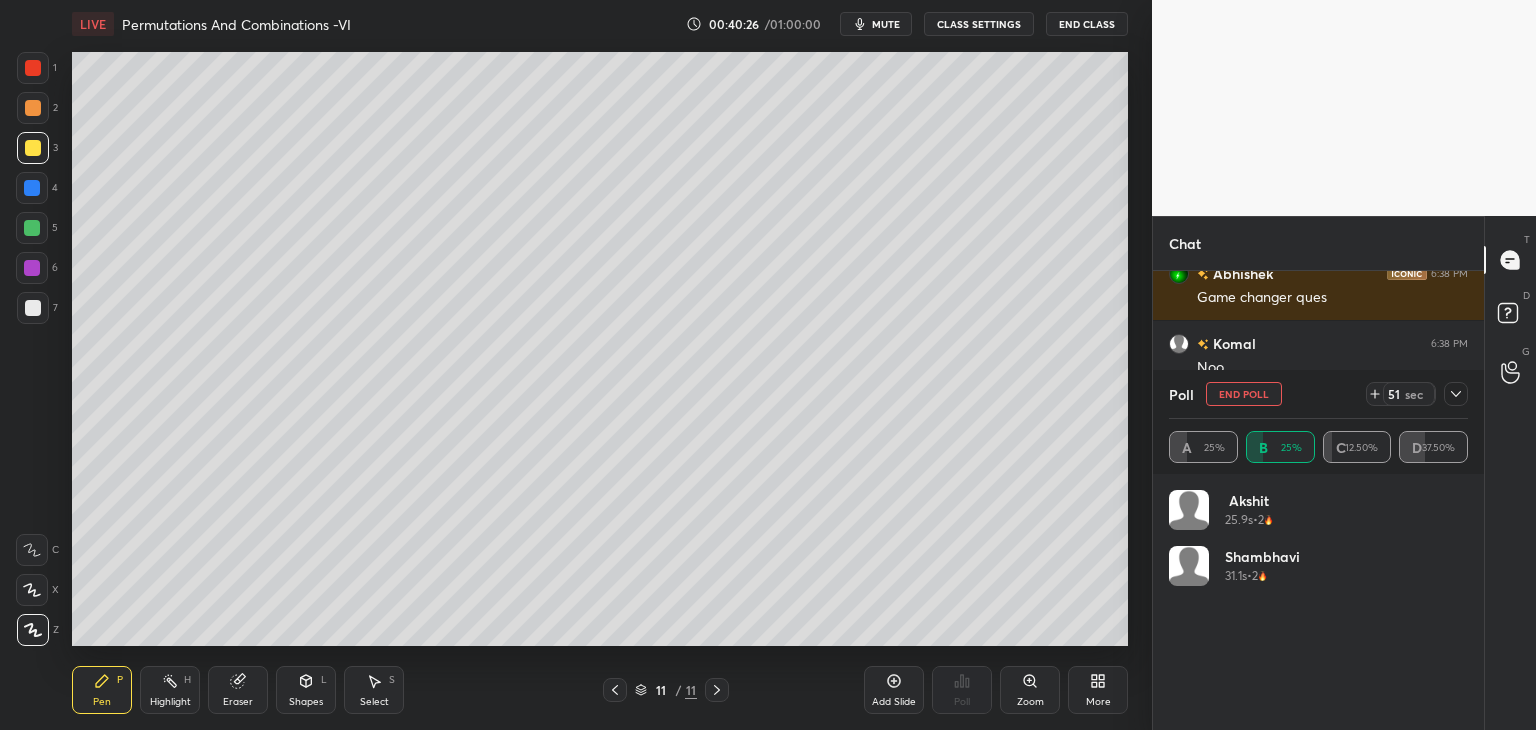 click 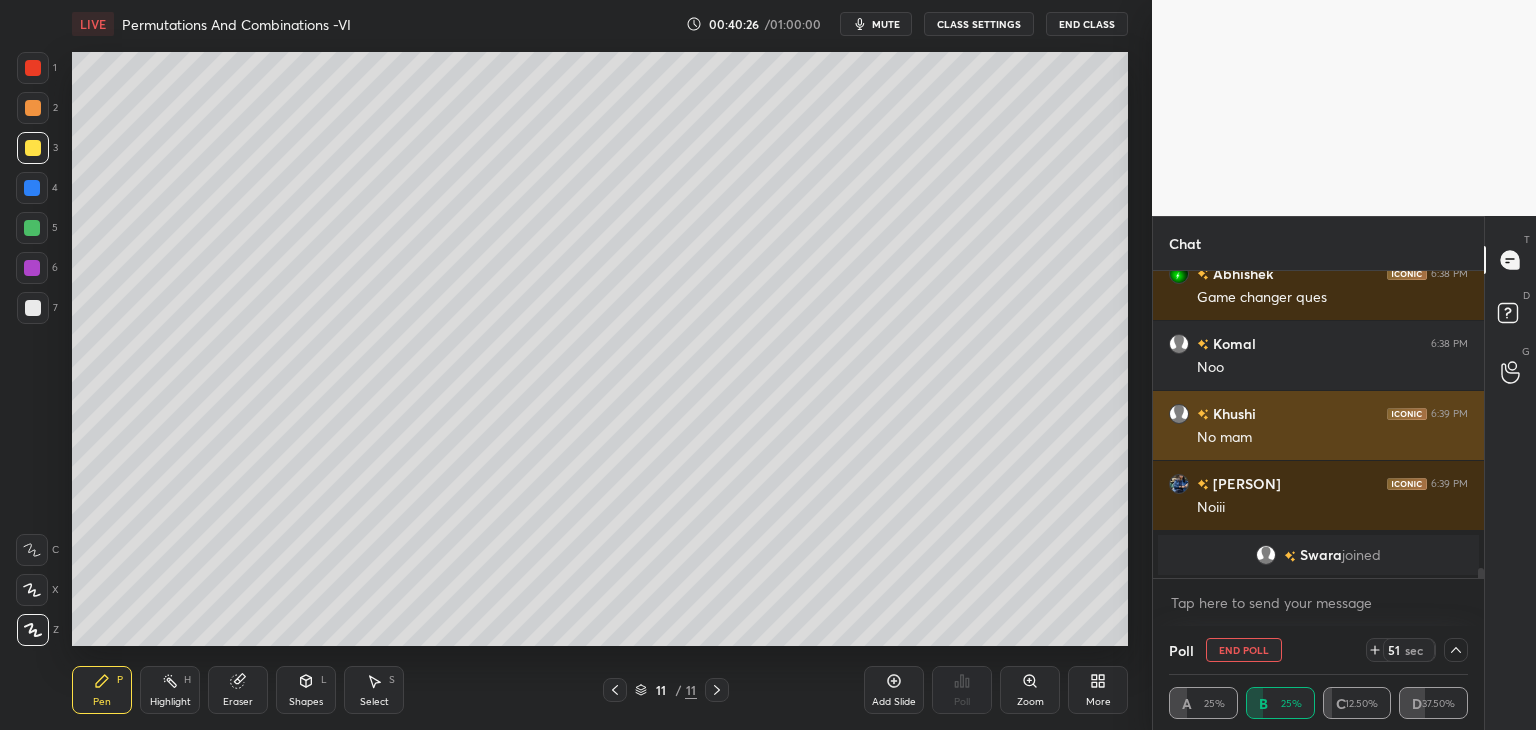 scroll, scrollTop: 152, scrollLeft: 293, axis: both 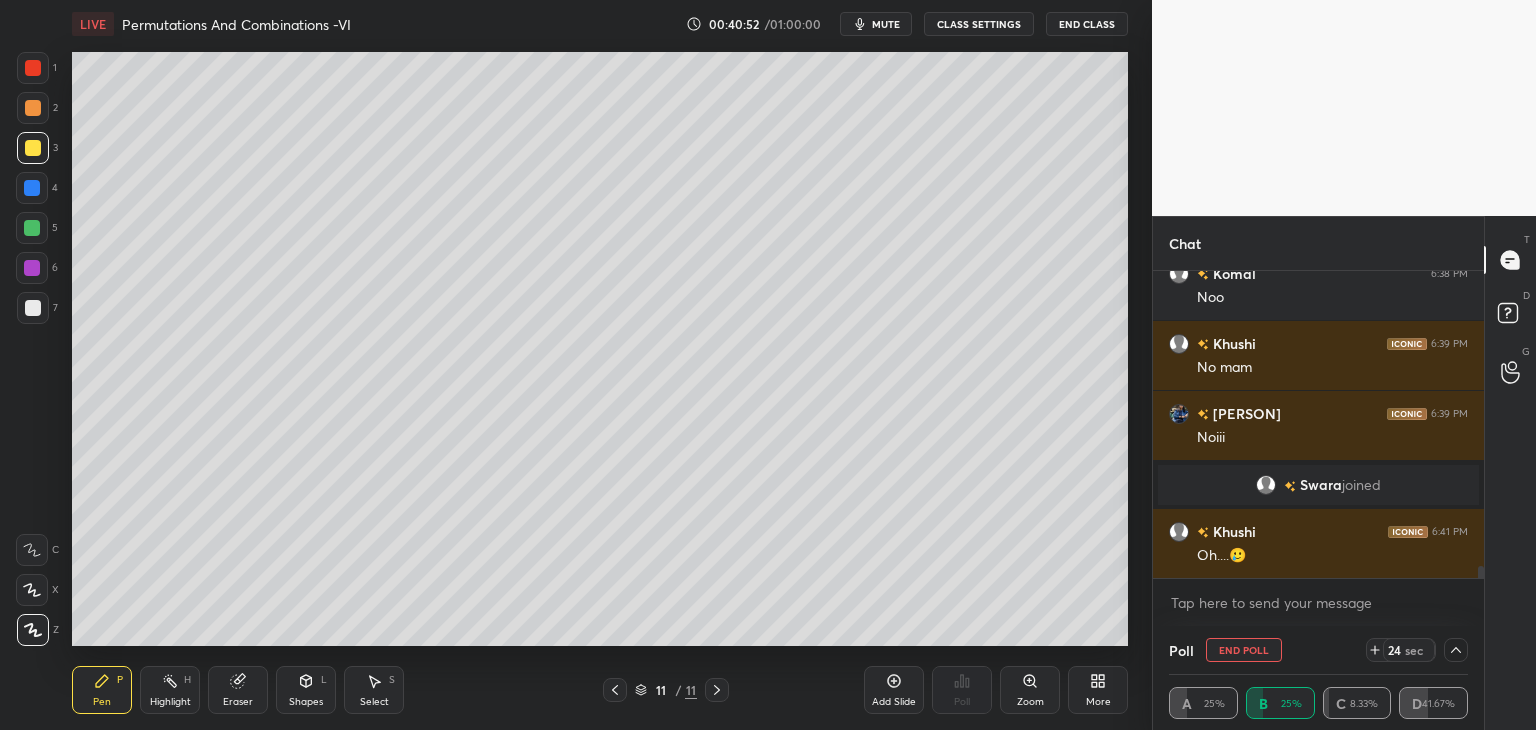 click 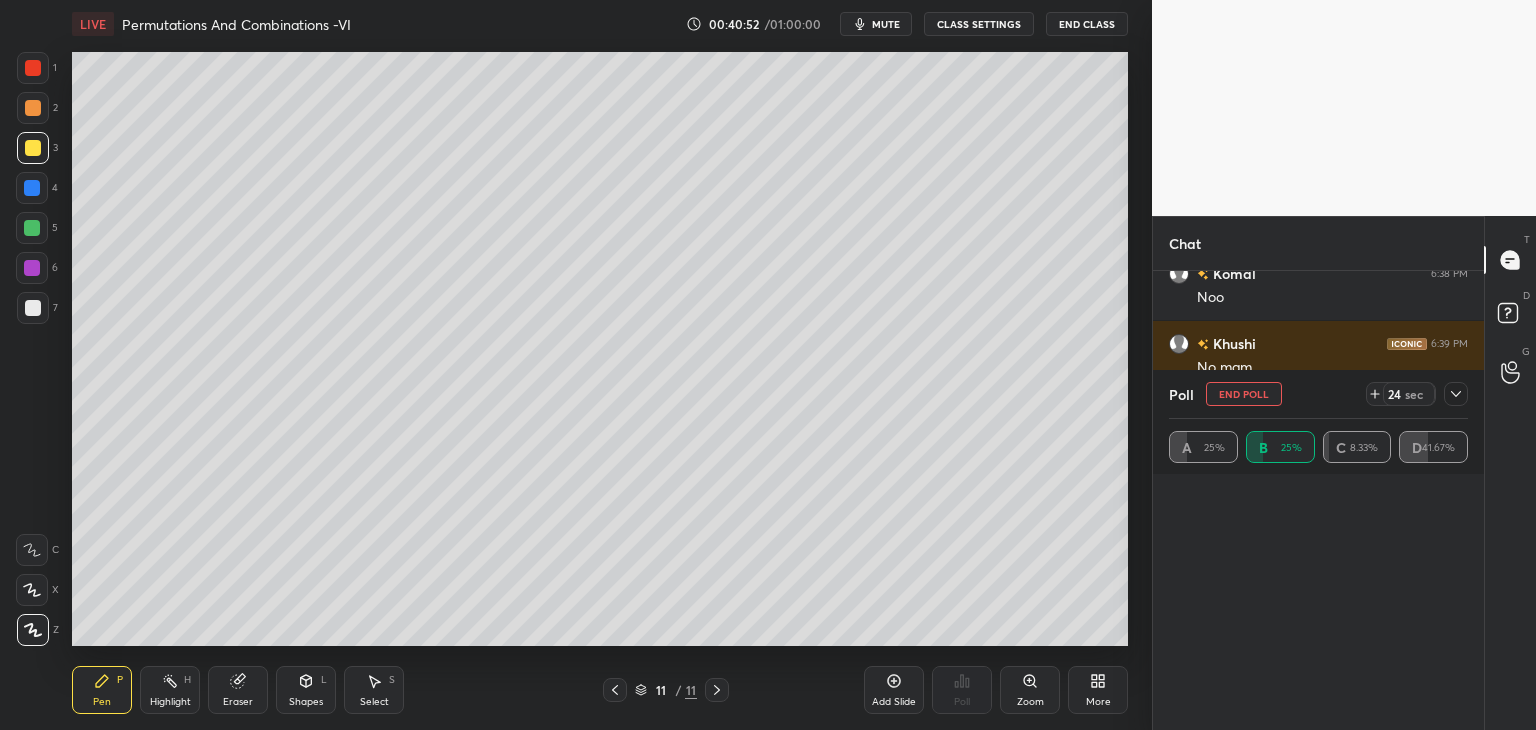 scroll, scrollTop: 6, scrollLeft: 6, axis: both 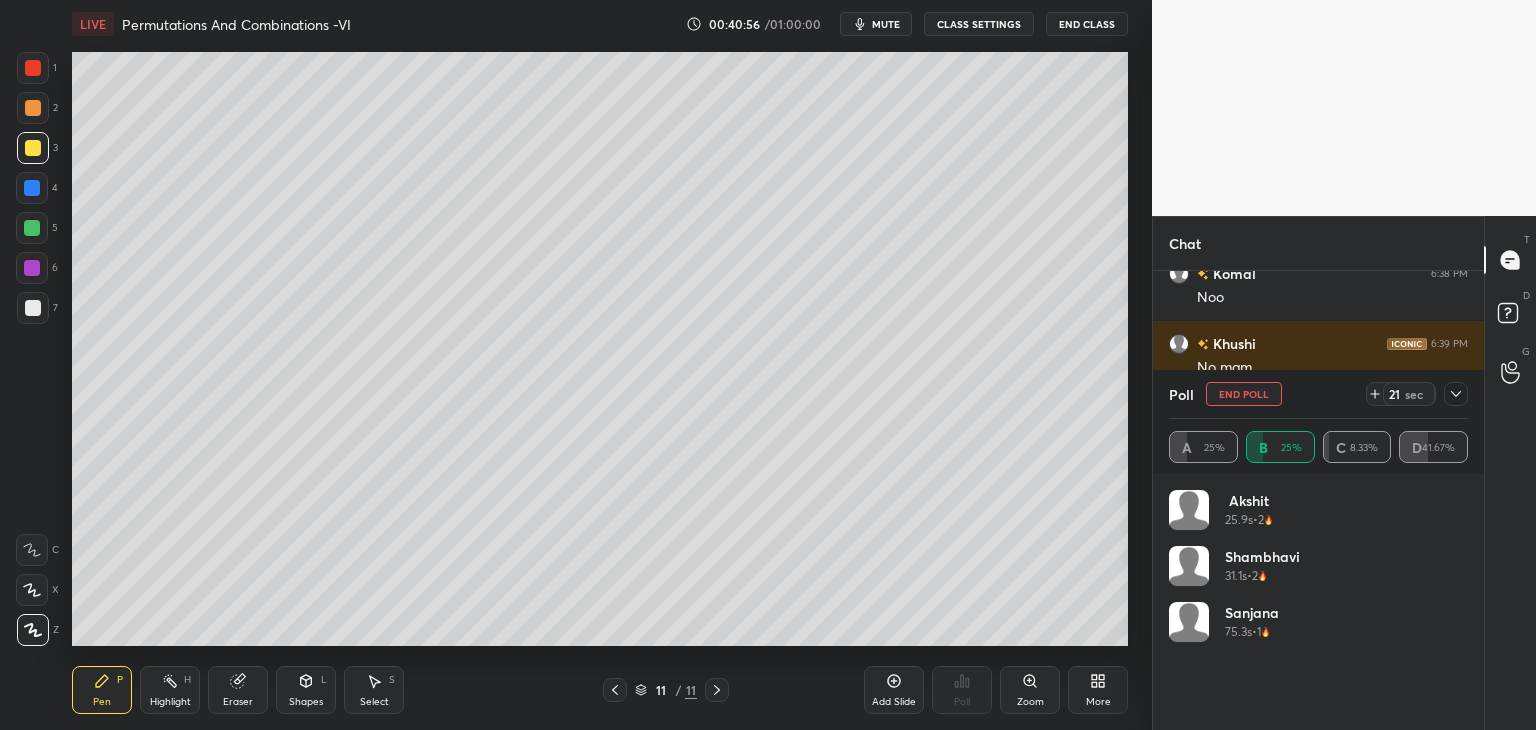 click 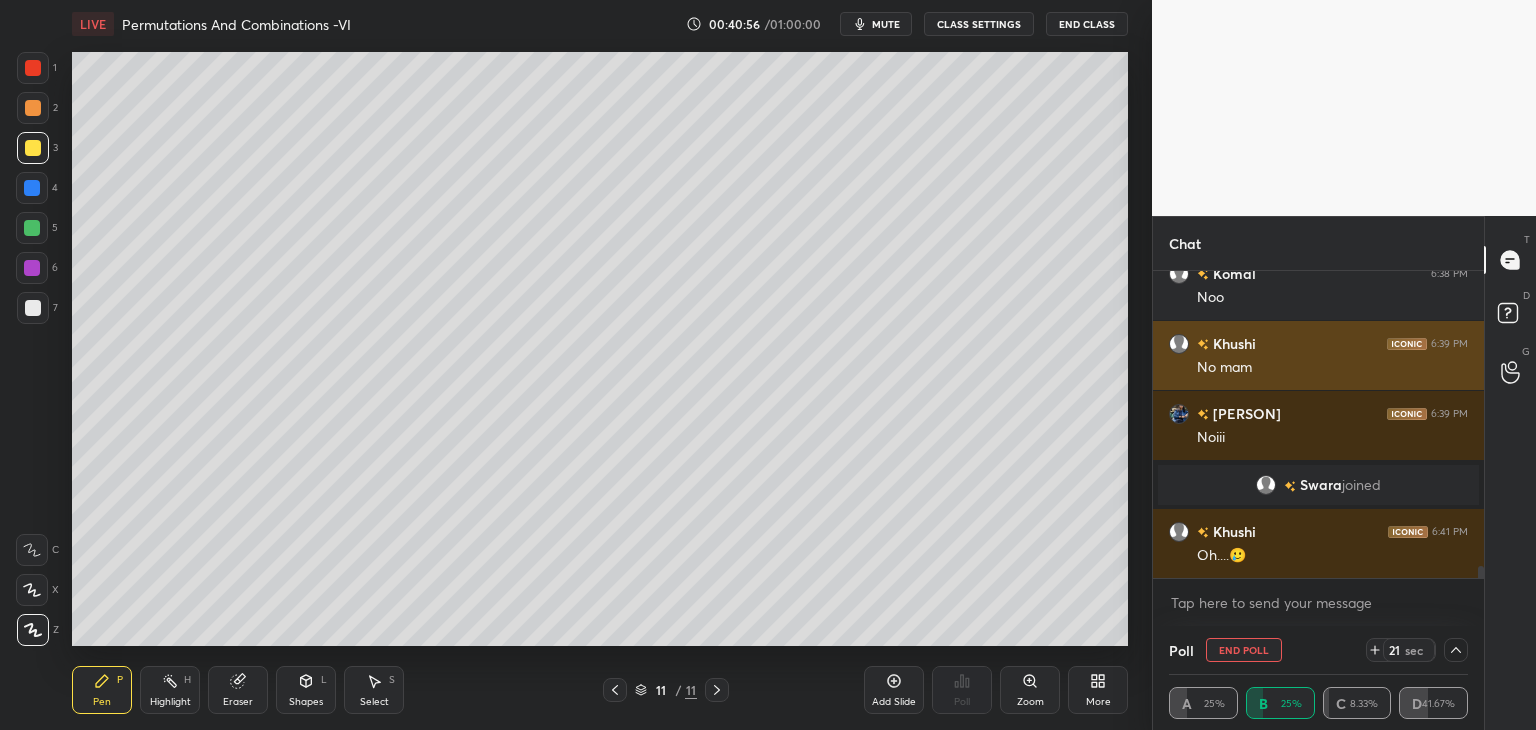 scroll, scrollTop: 0, scrollLeft: 6, axis: horizontal 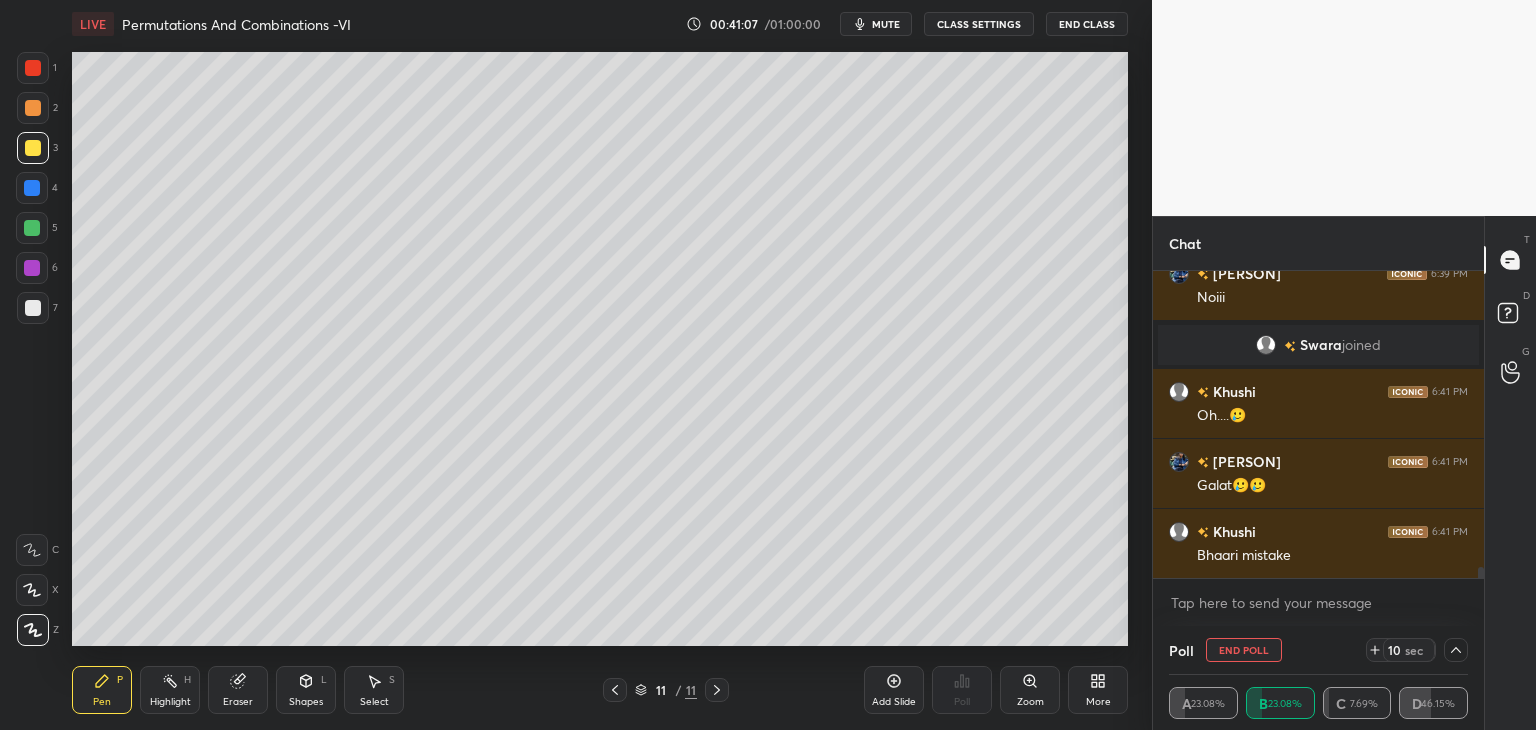 click 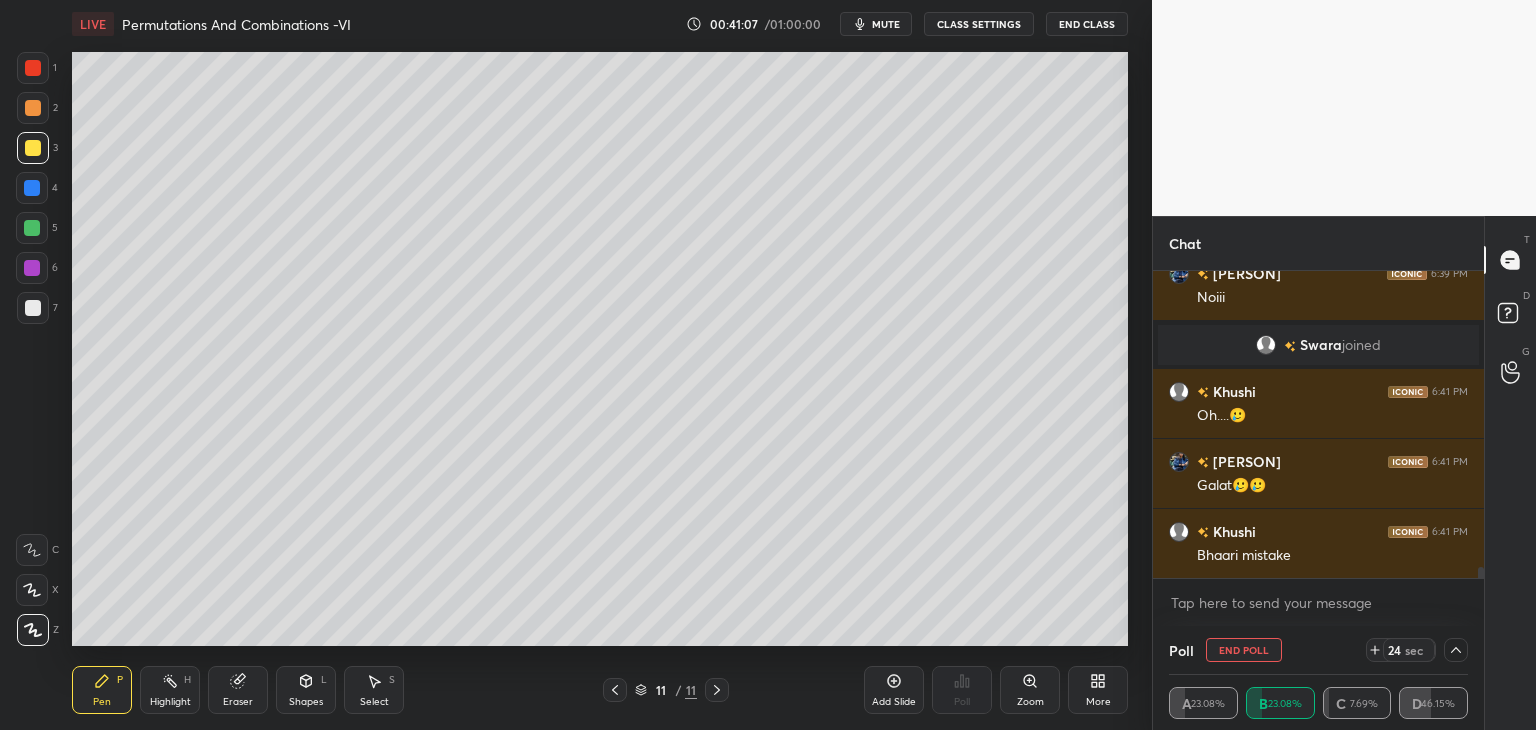click 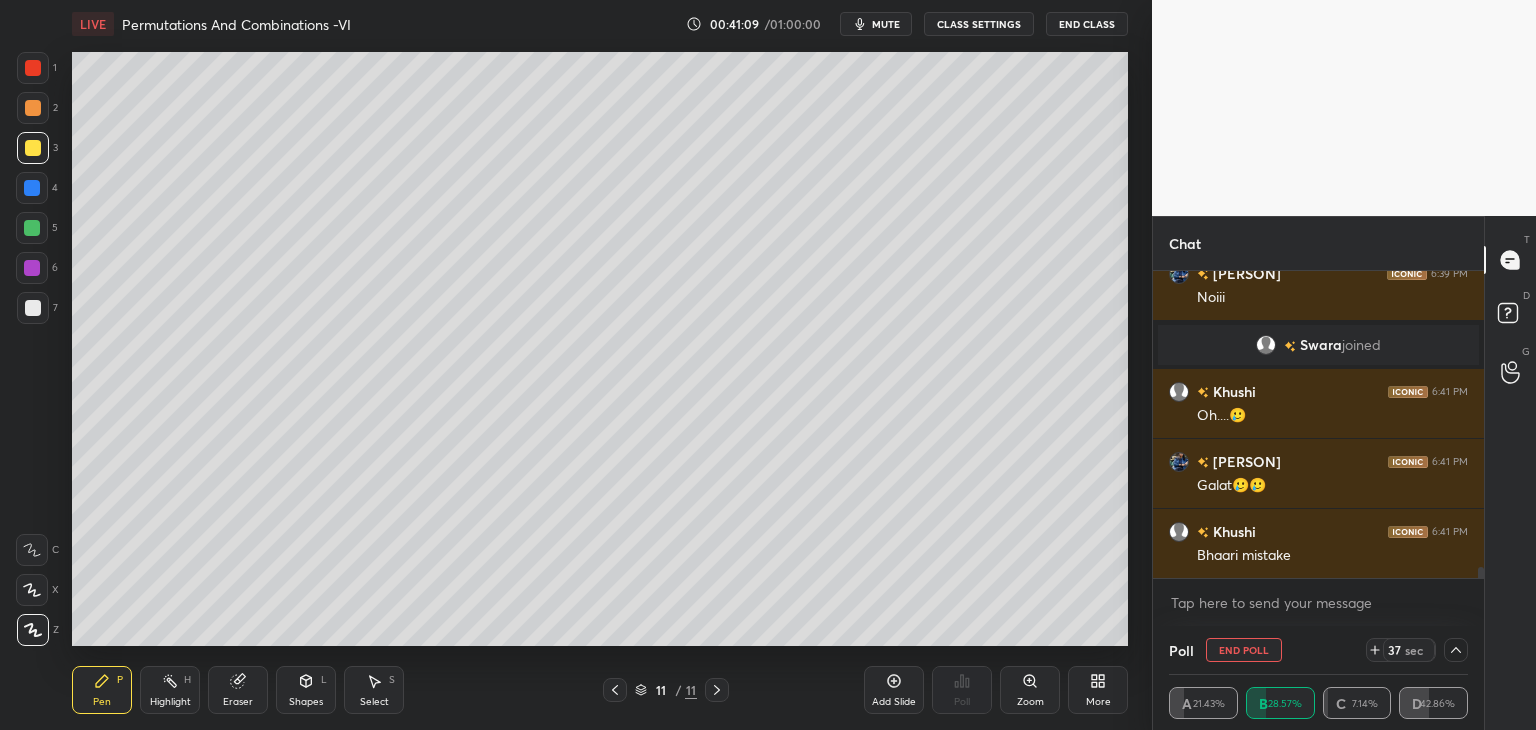 click 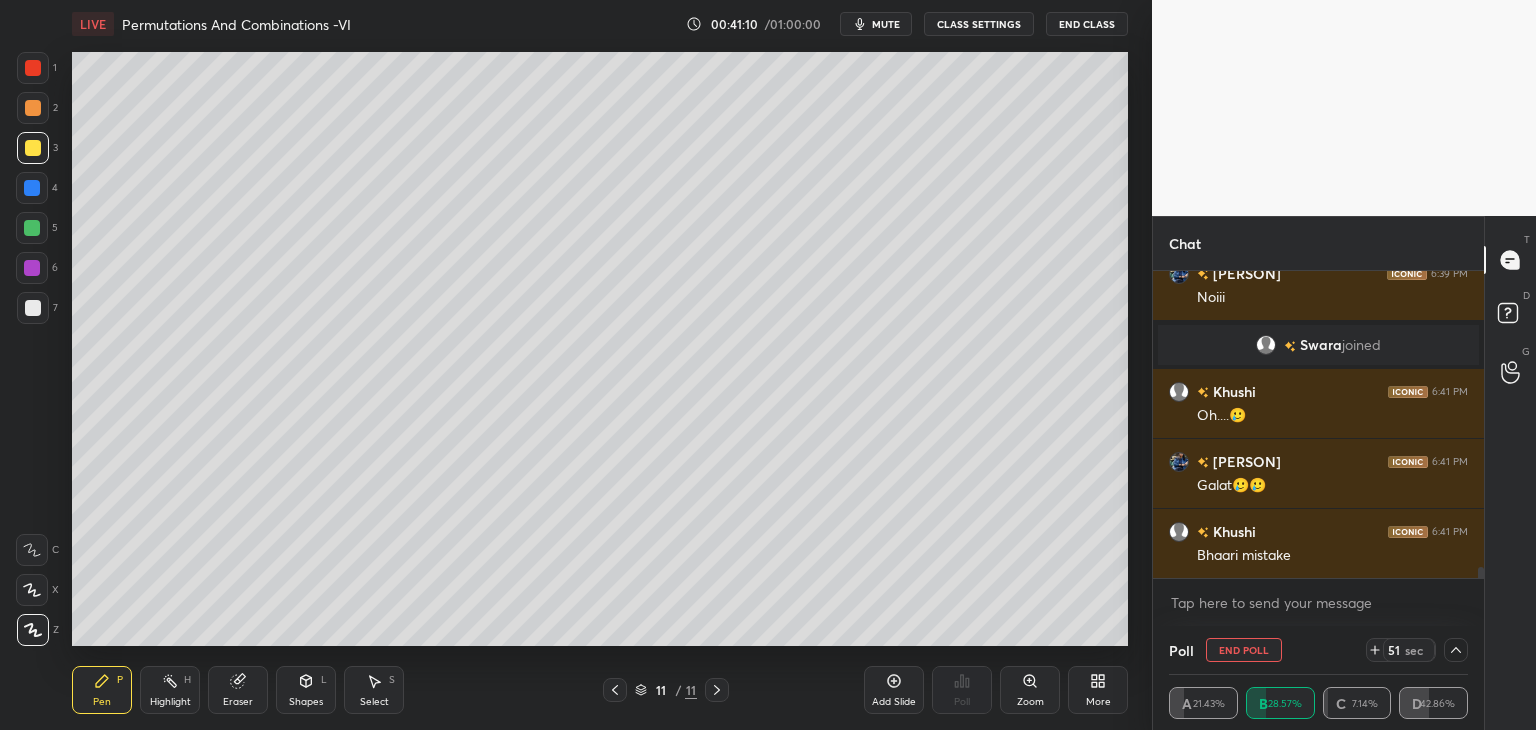 click 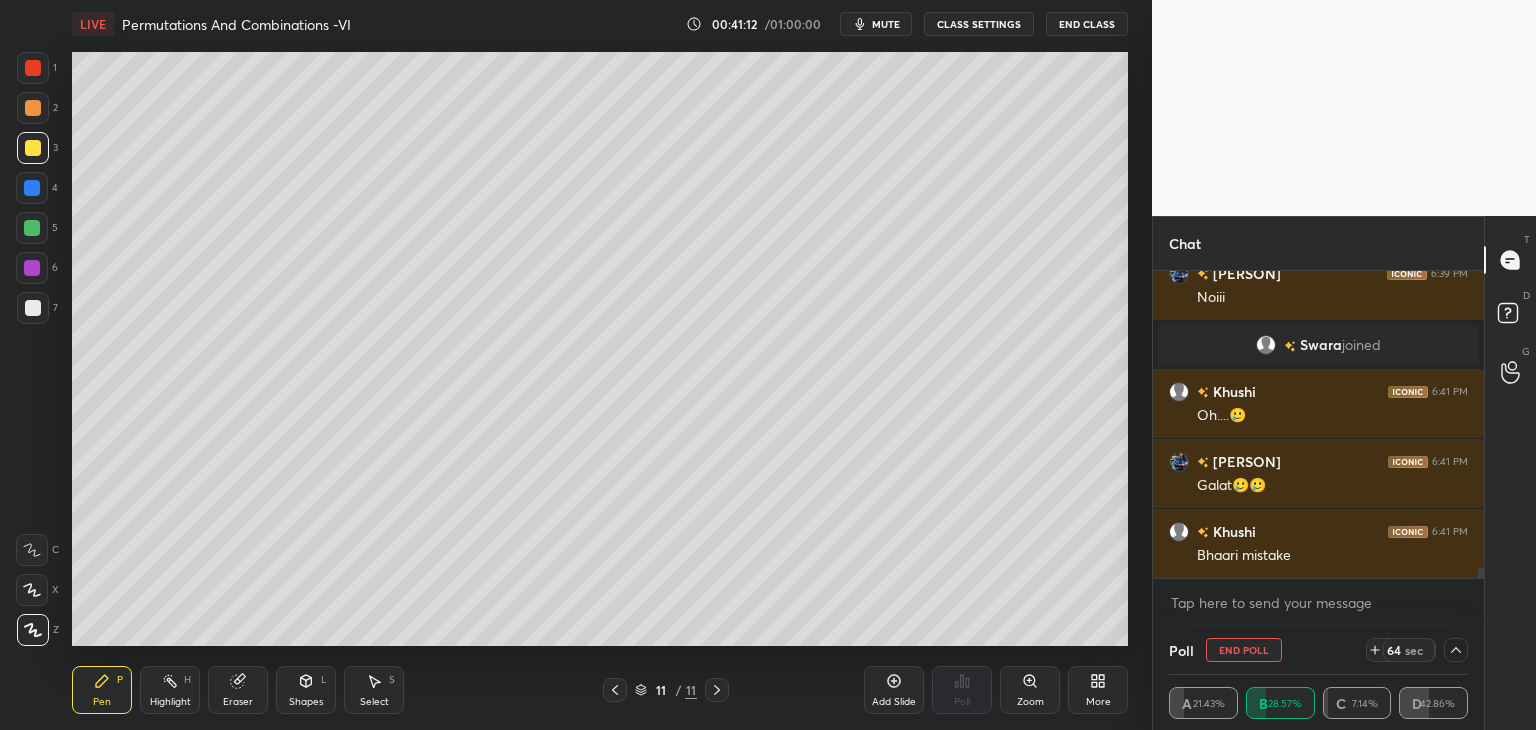 click 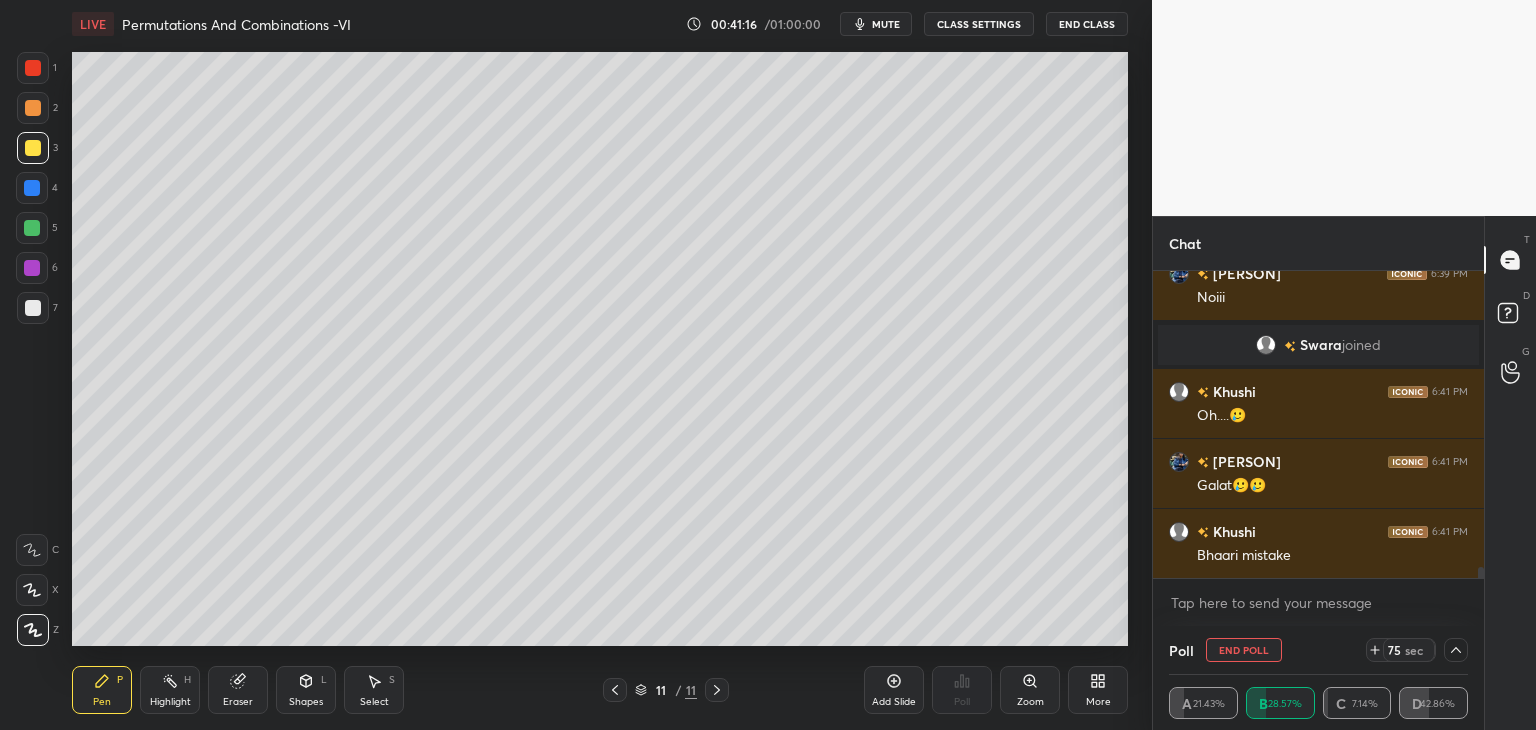 click 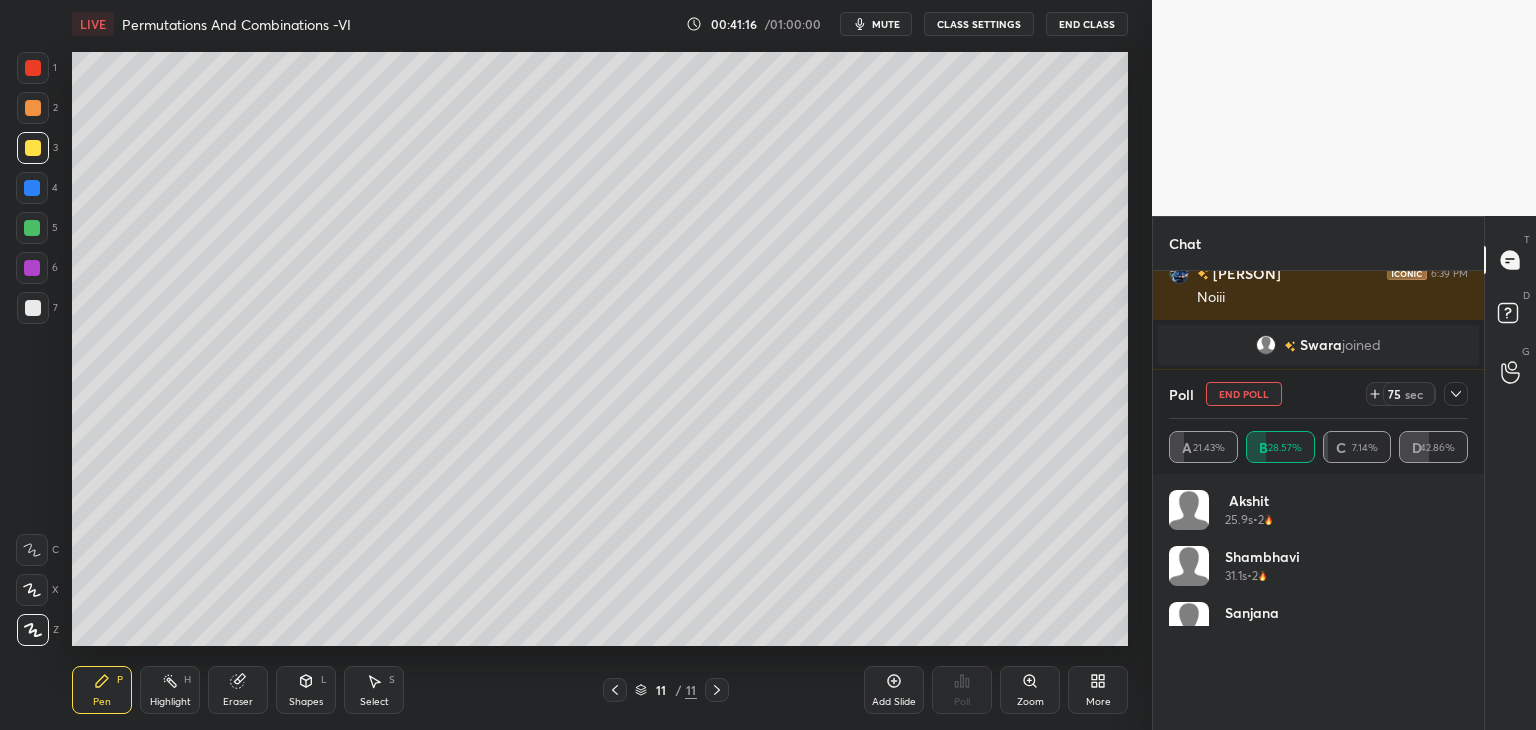 scroll, scrollTop: 0, scrollLeft: 0, axis: both 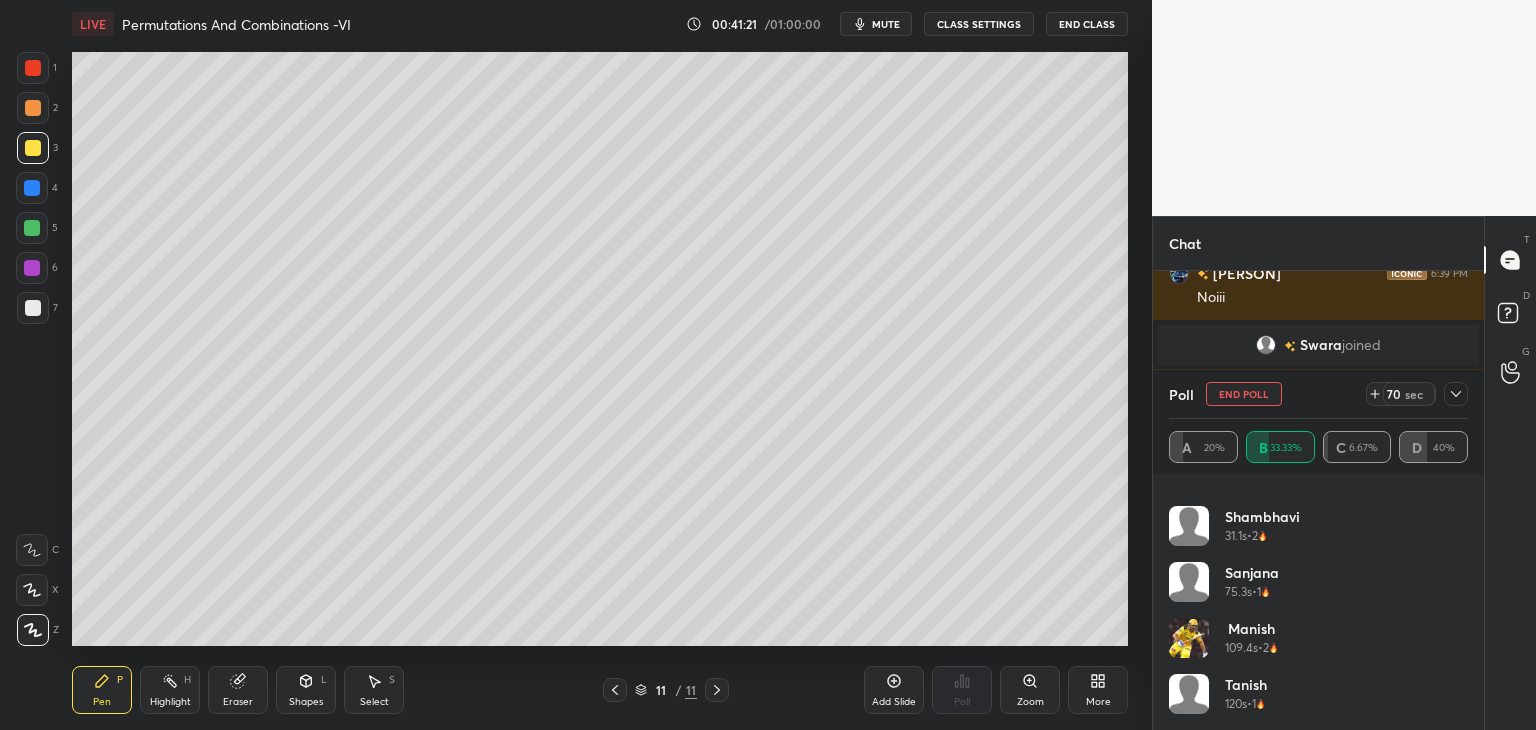 click 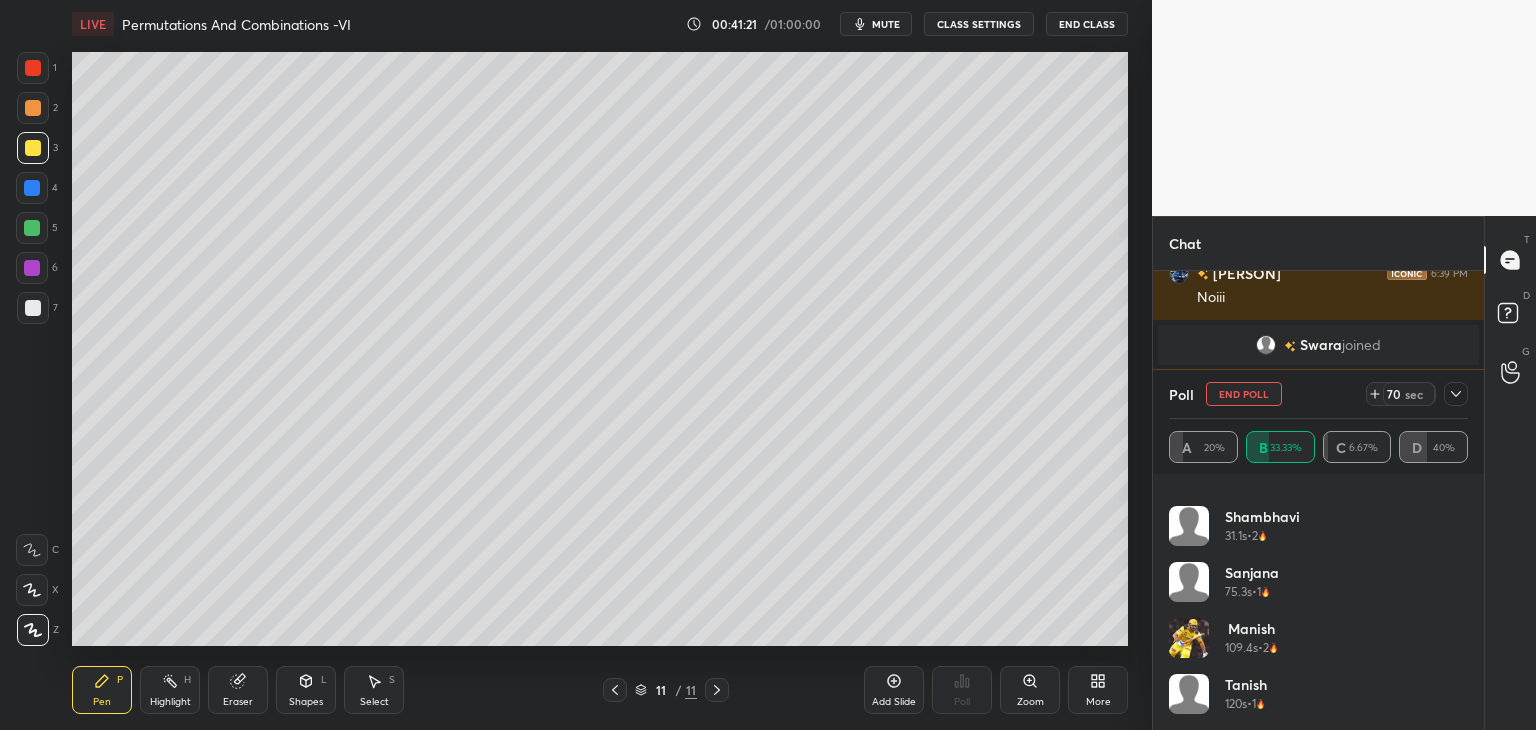 scroll, scrollTop: 131, scrollLeft: 293, axis: both 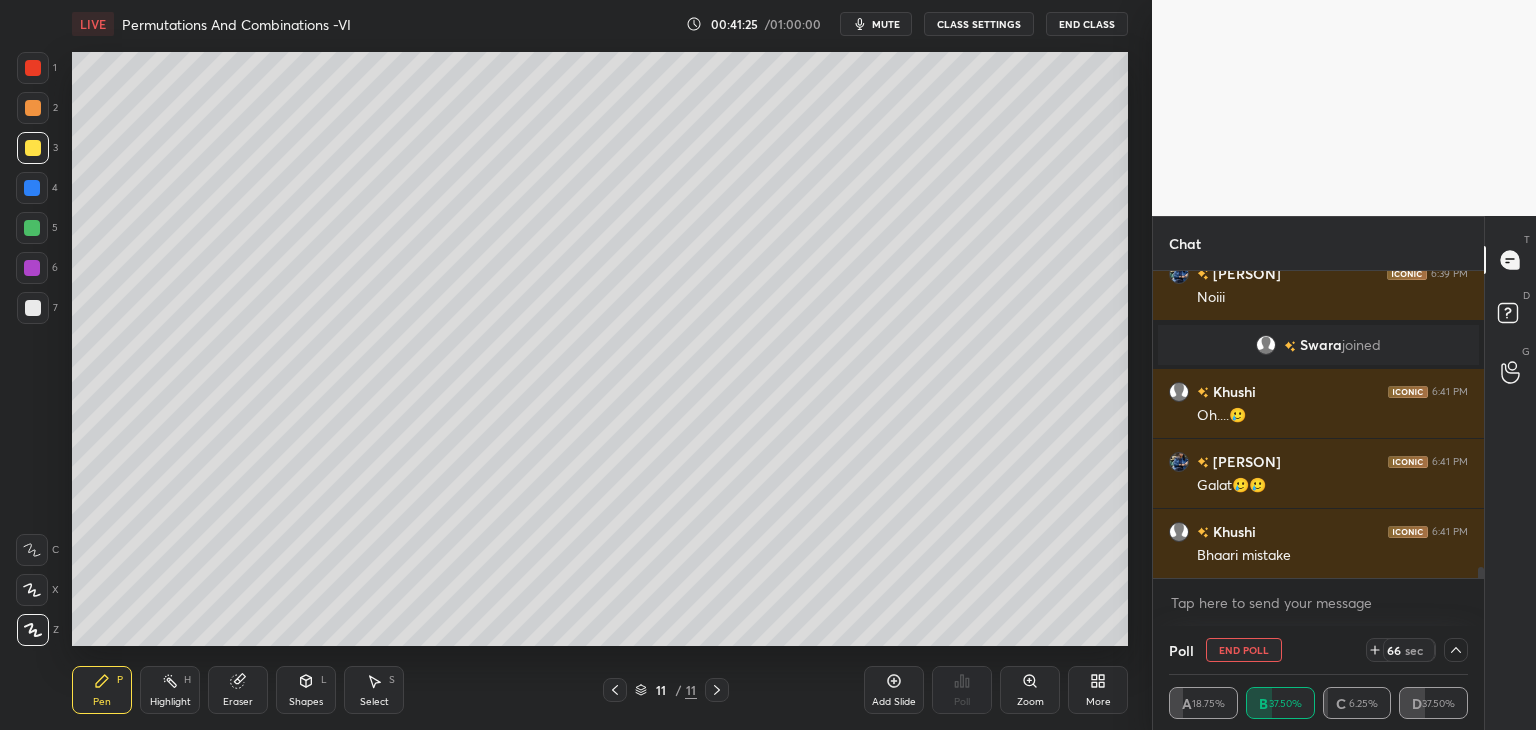 click 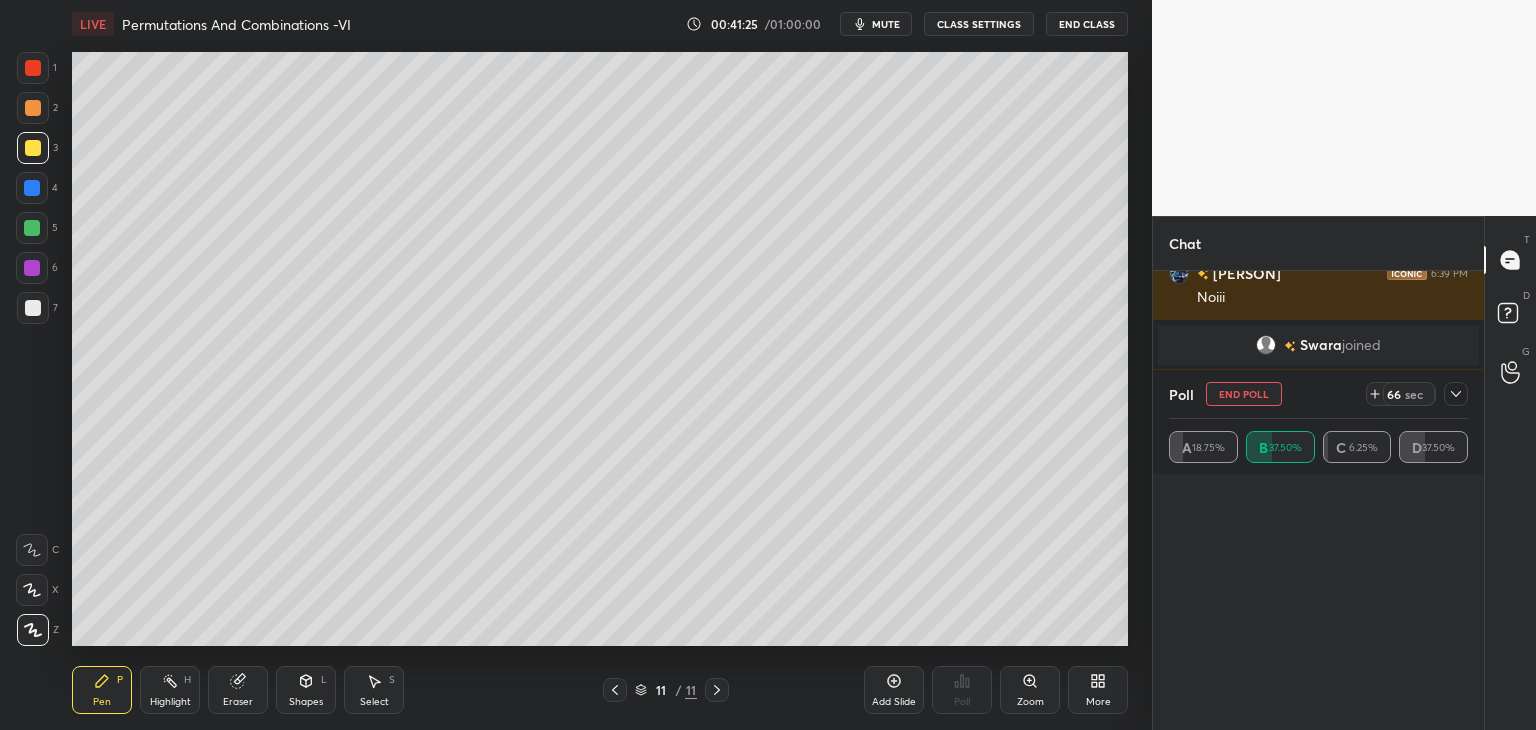 scroll, scrollTop: 6, scrollLeft: 6, axis: both 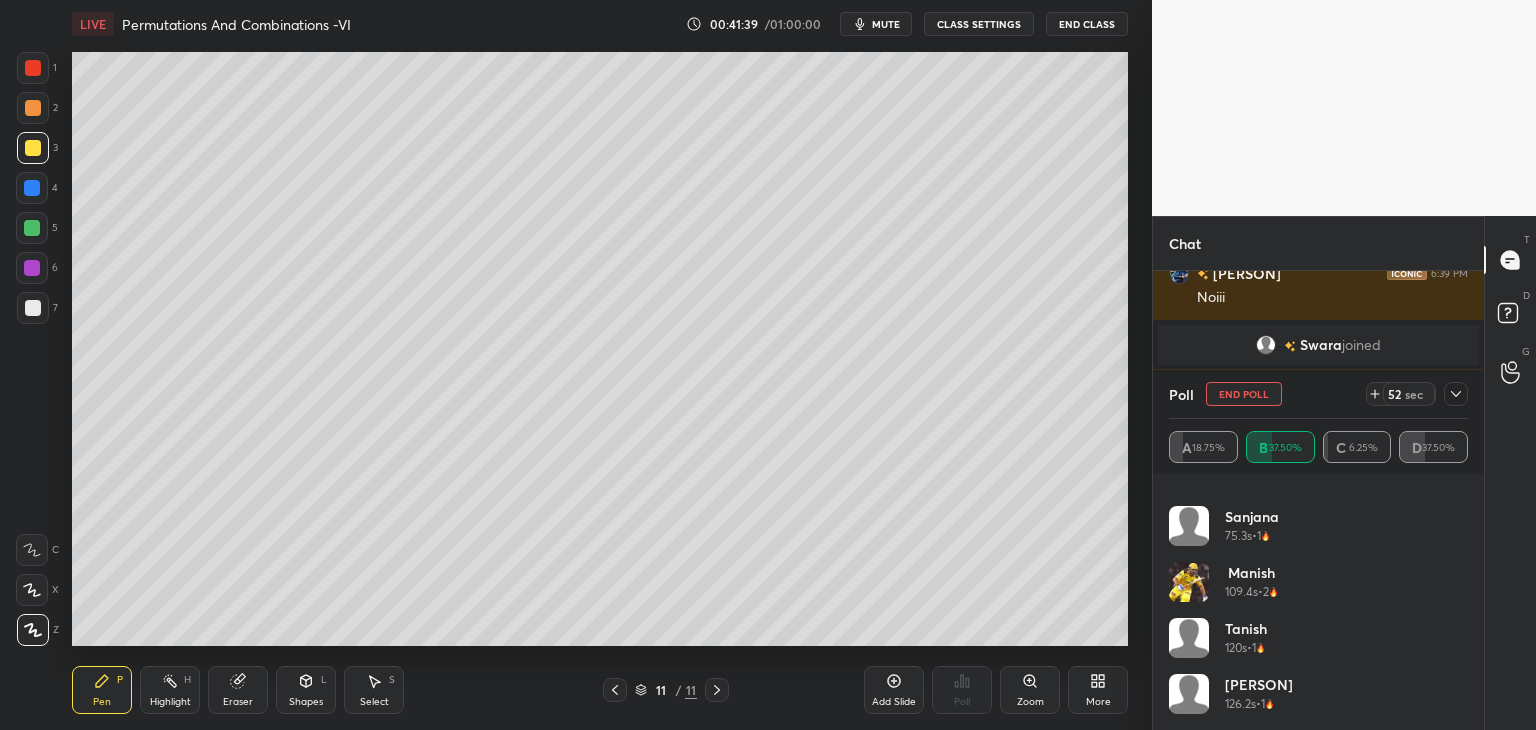 click 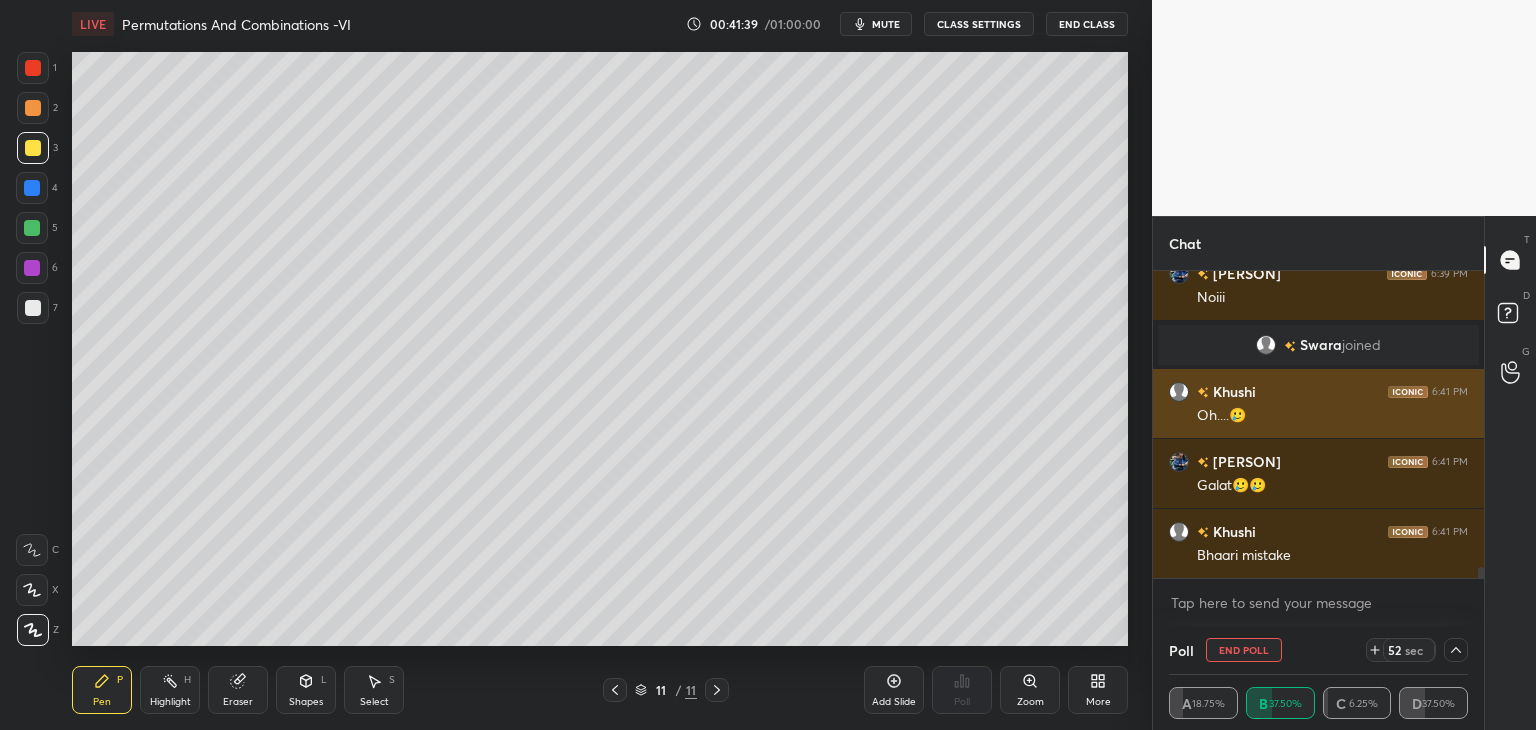 scroll, scrollTop: 154, scrollLeft: 293, axis: both 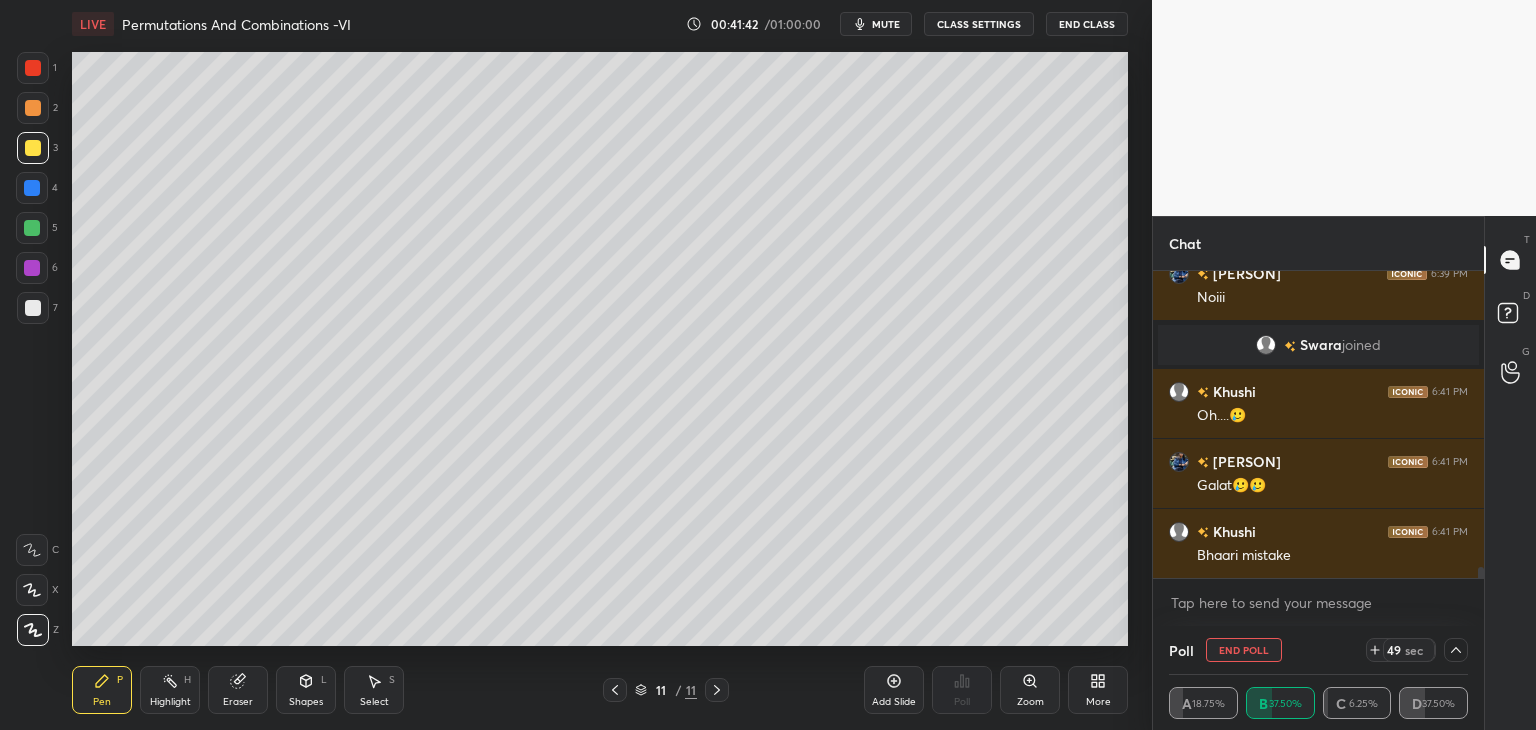 click 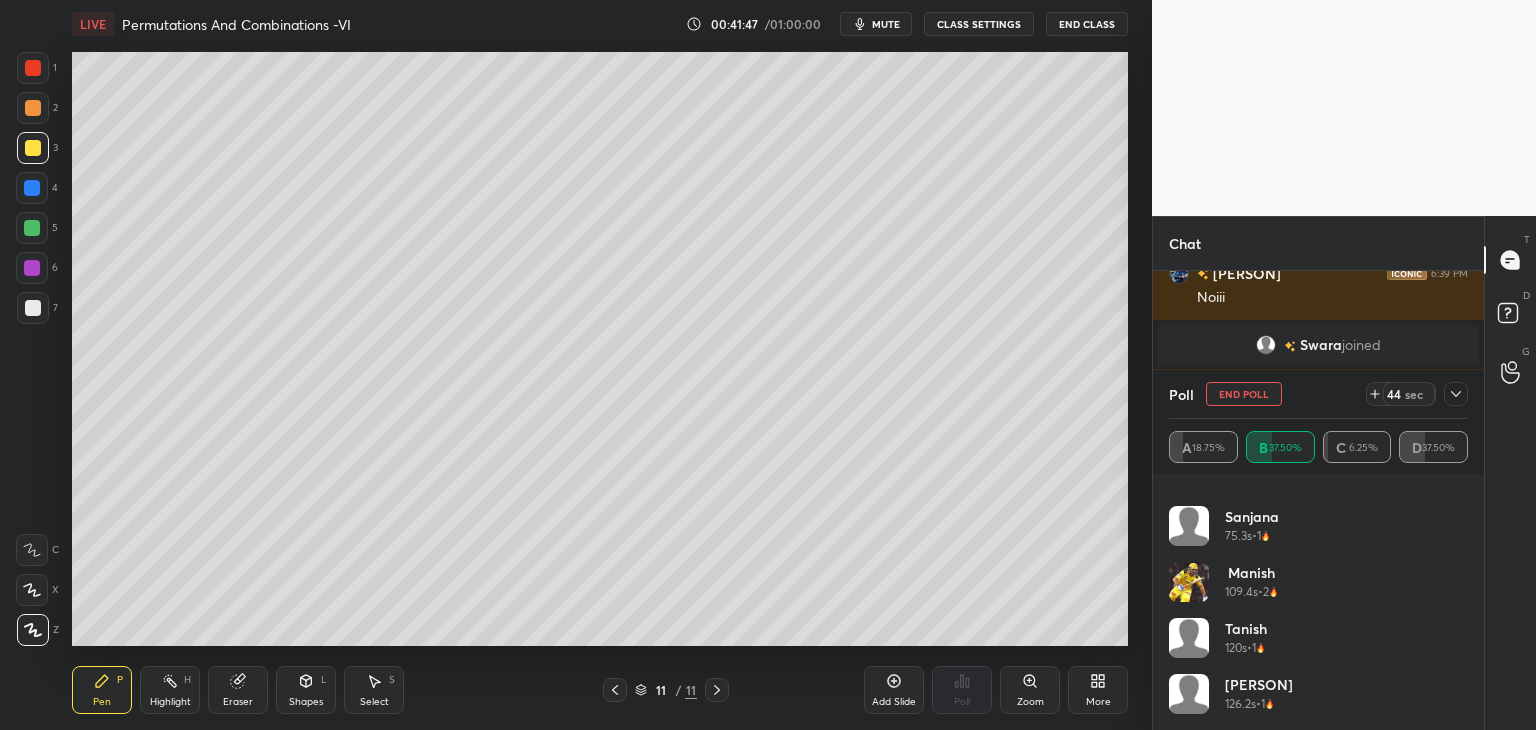click 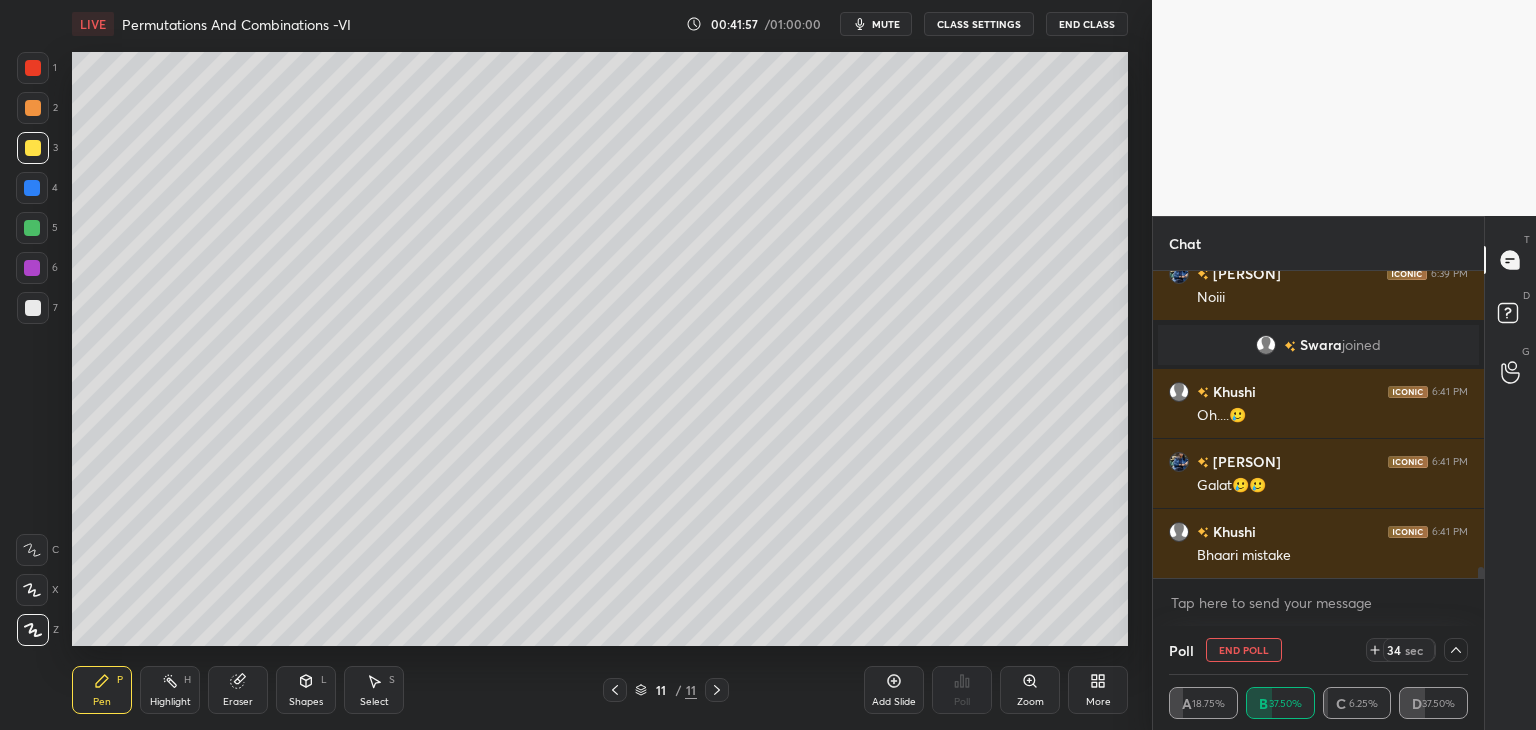 click 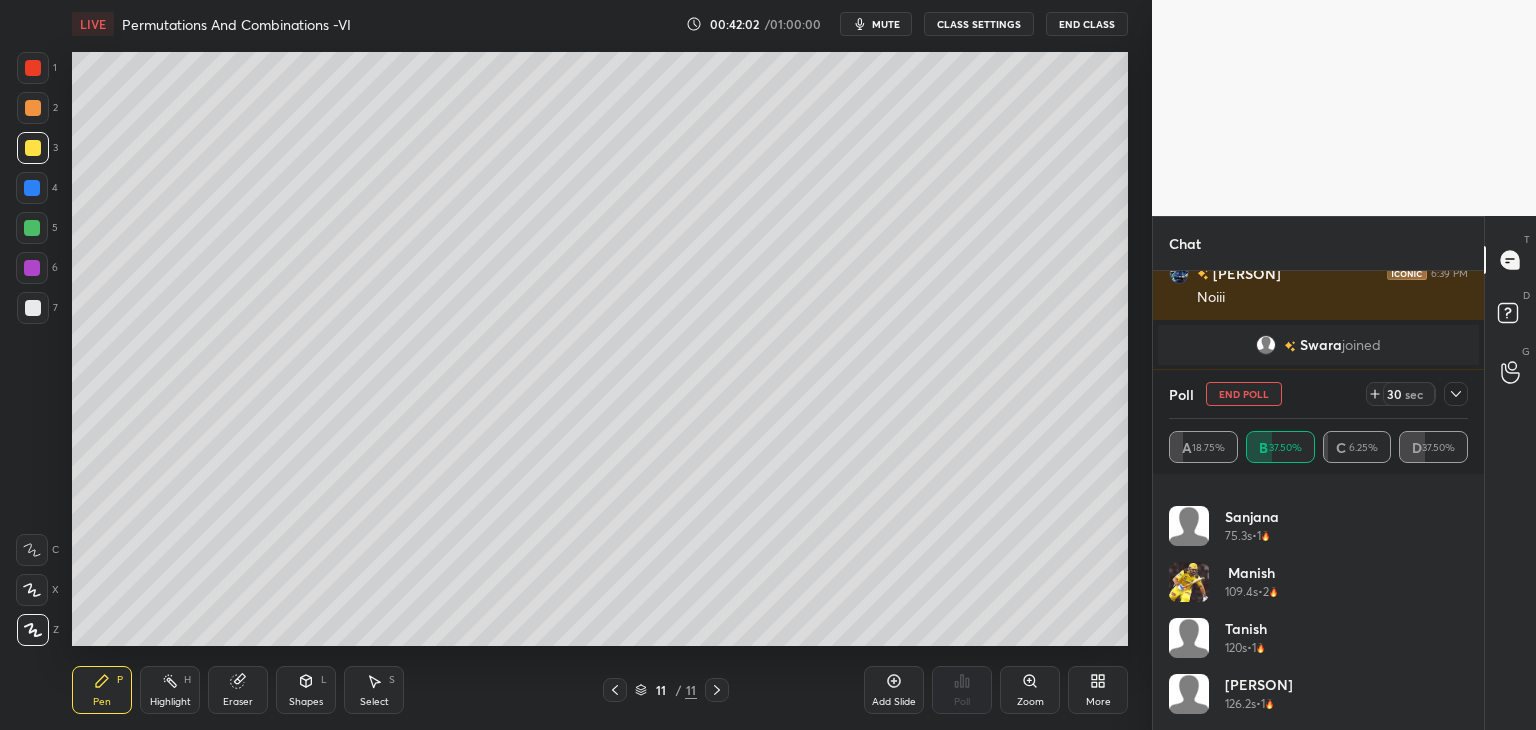 click 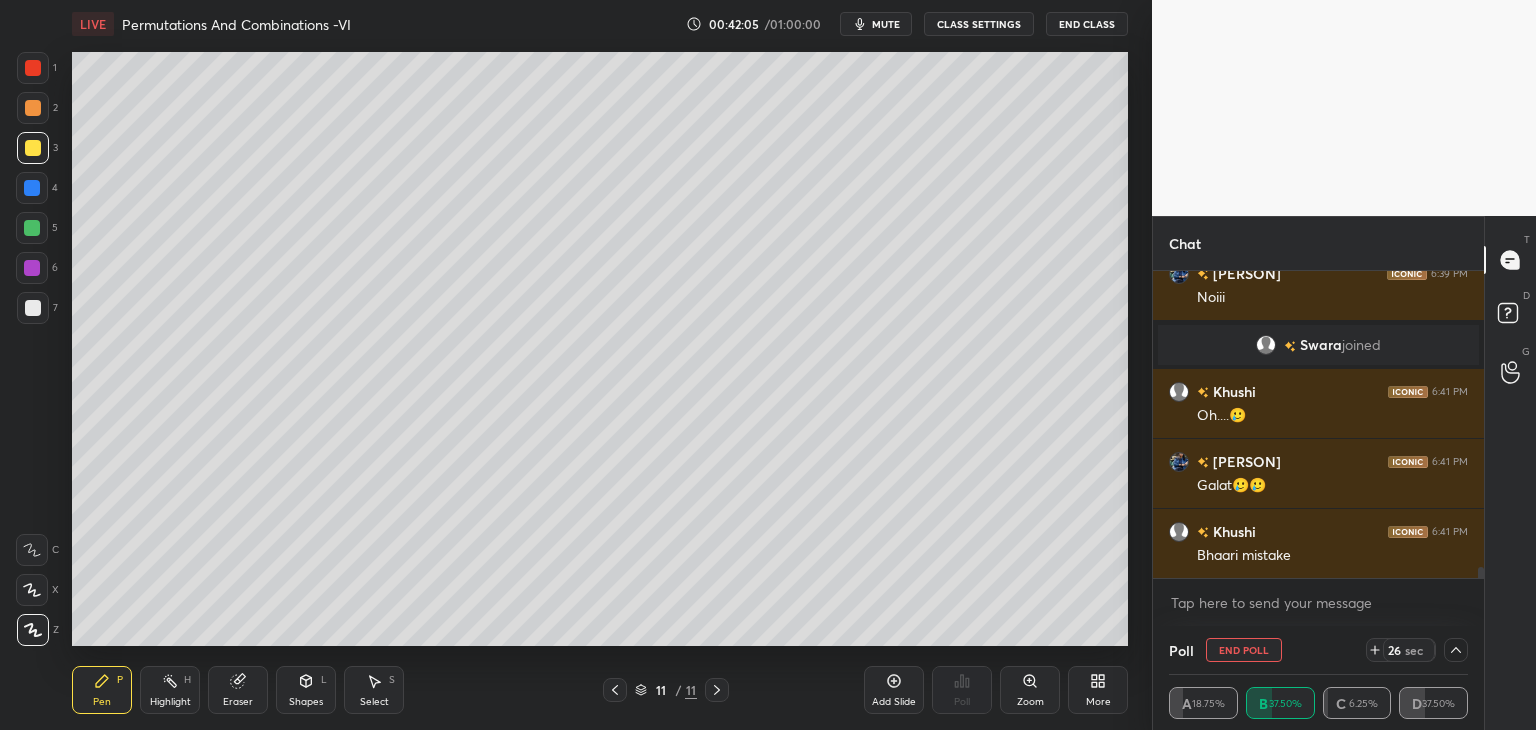 click 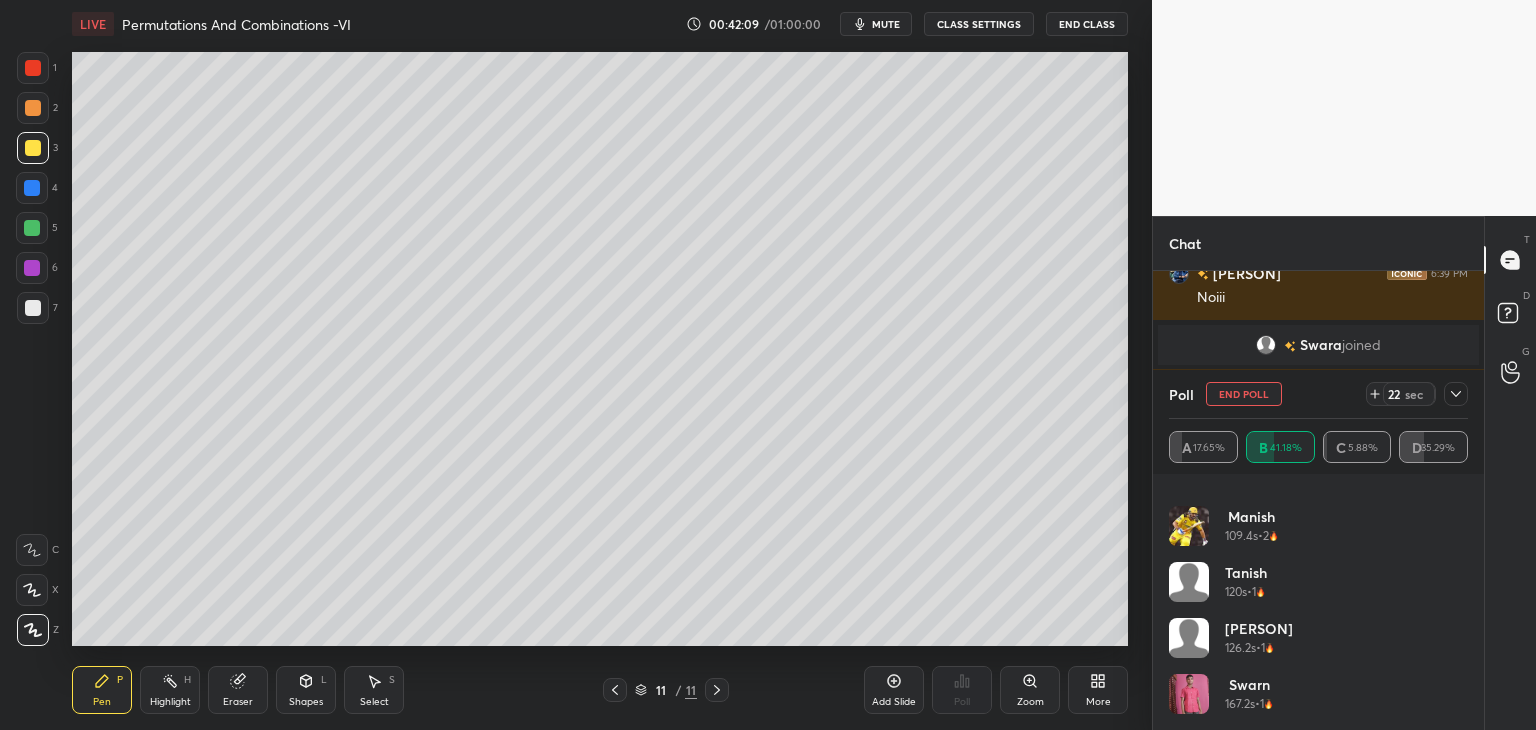 drag, startPoint x: 1460, startPoint y: 694, endPoint x: 1459, endPoint y: 713, distance: 19.026299 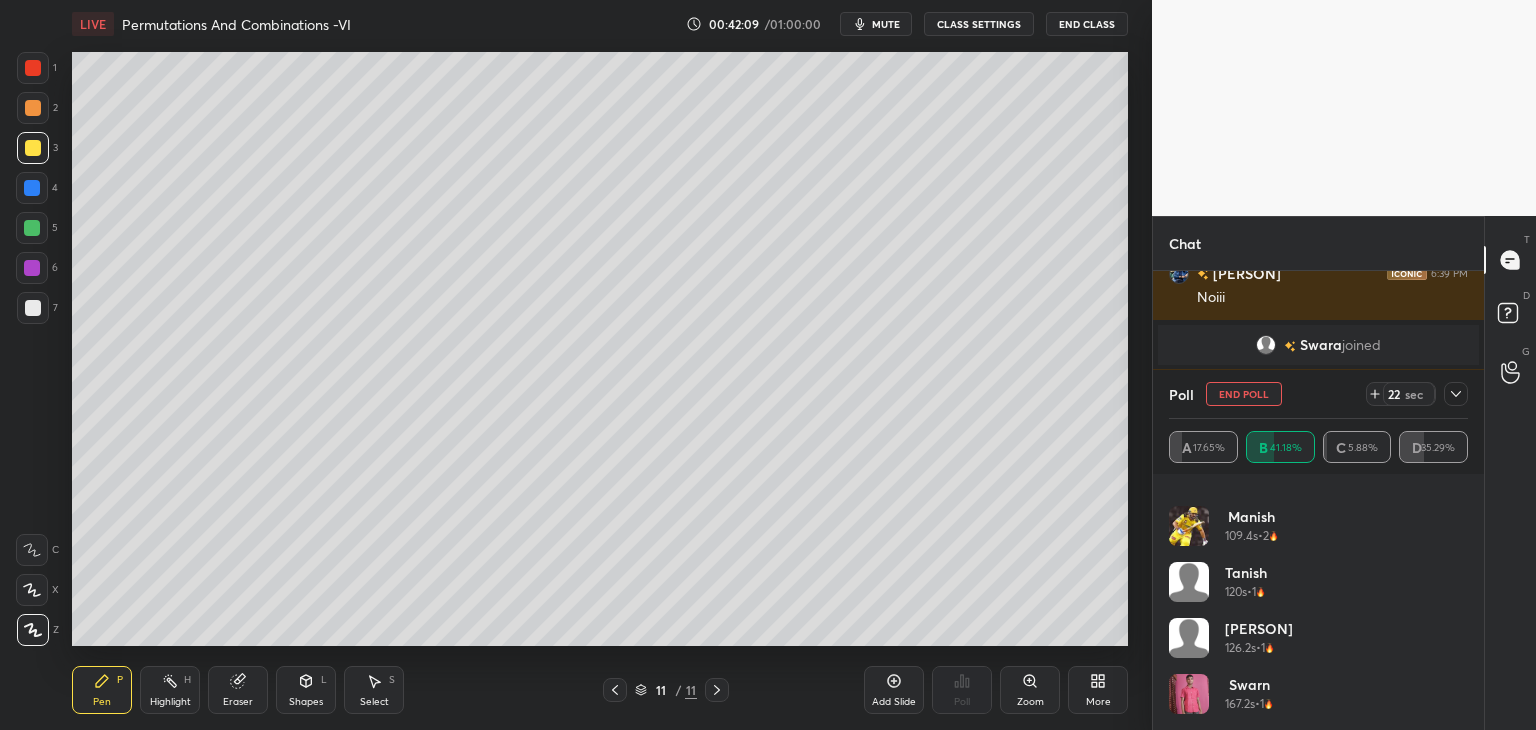 click on "[PERSON] 167.2s  •  1" at bounding box center [1318, 702] 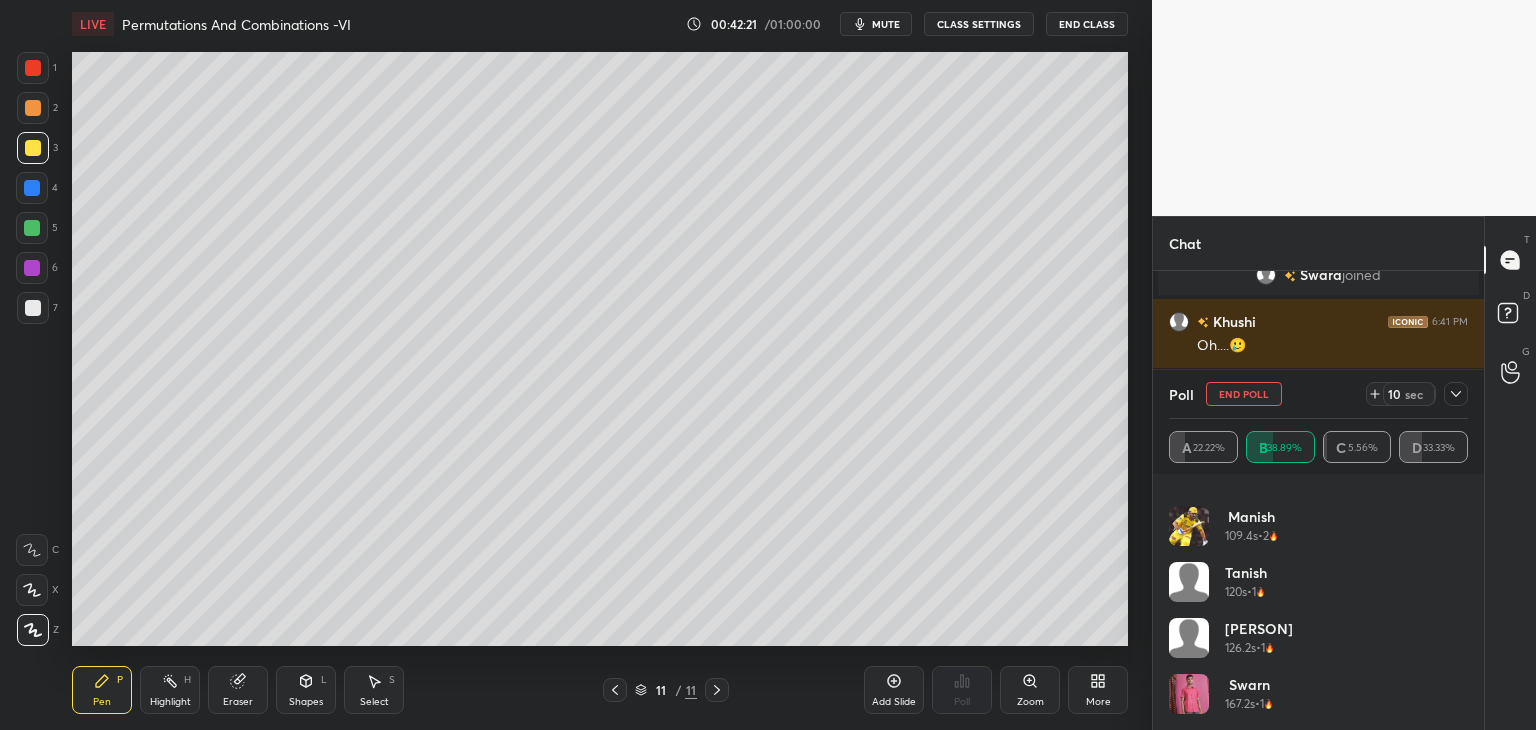 click 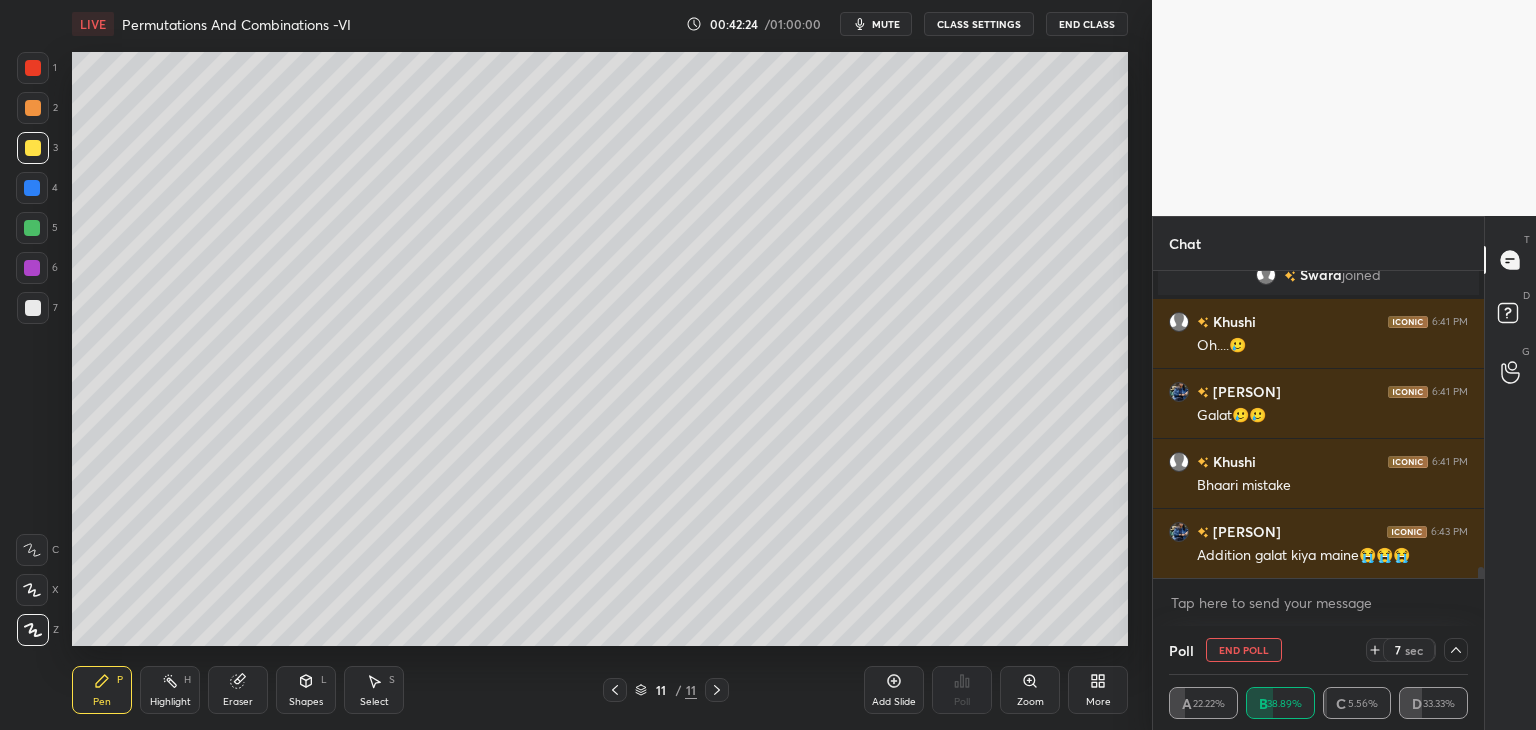 click 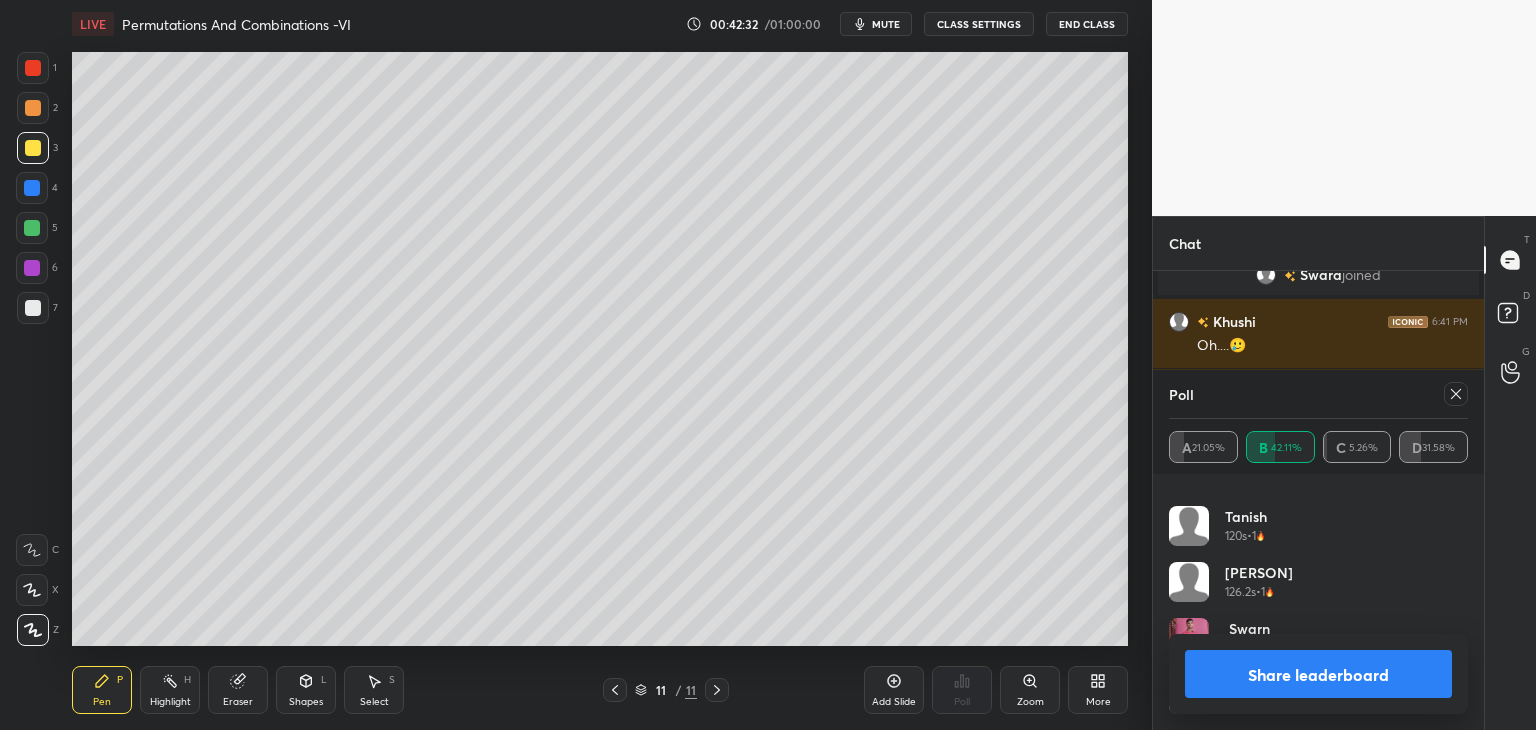 click on "Share leaderboard" at bounding box center [1318, 674] 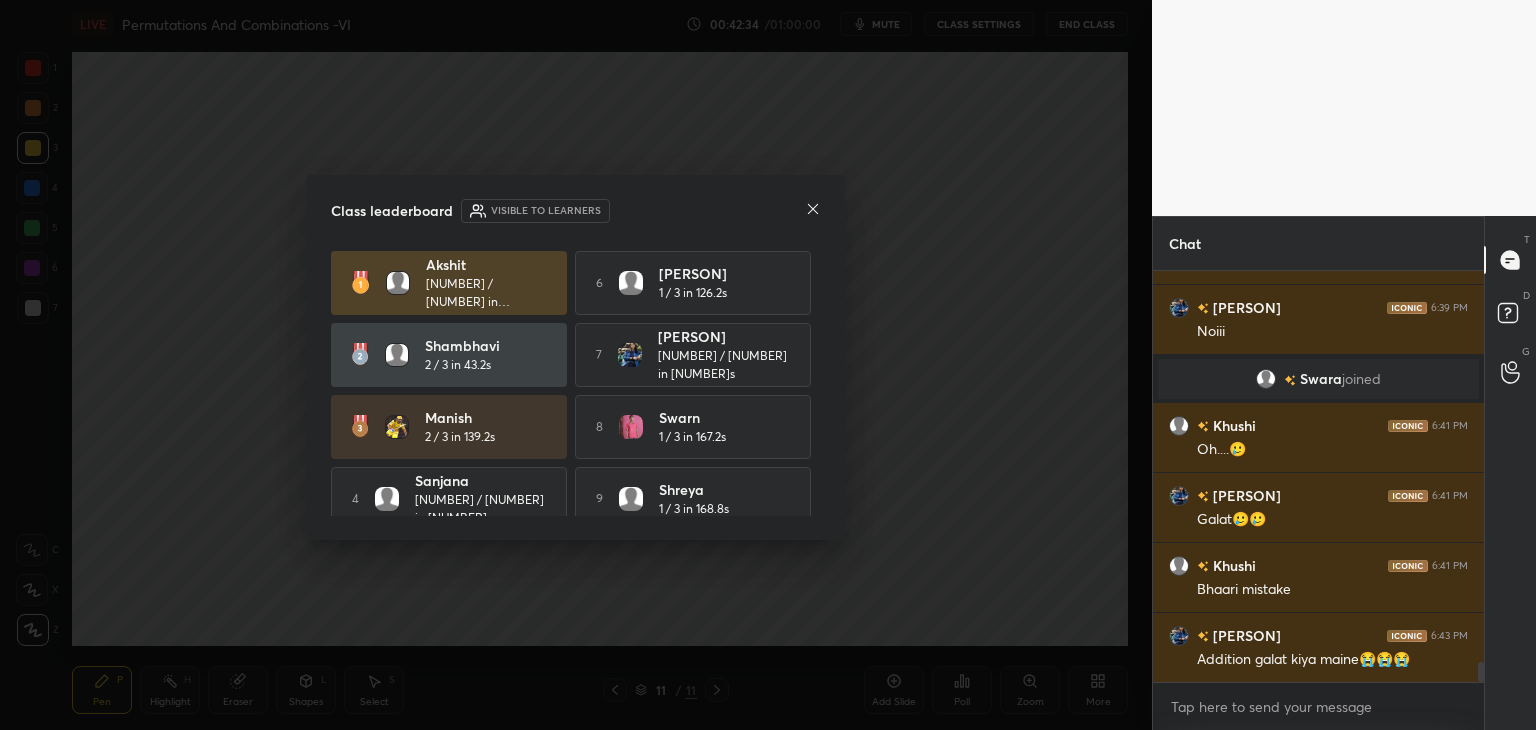 click 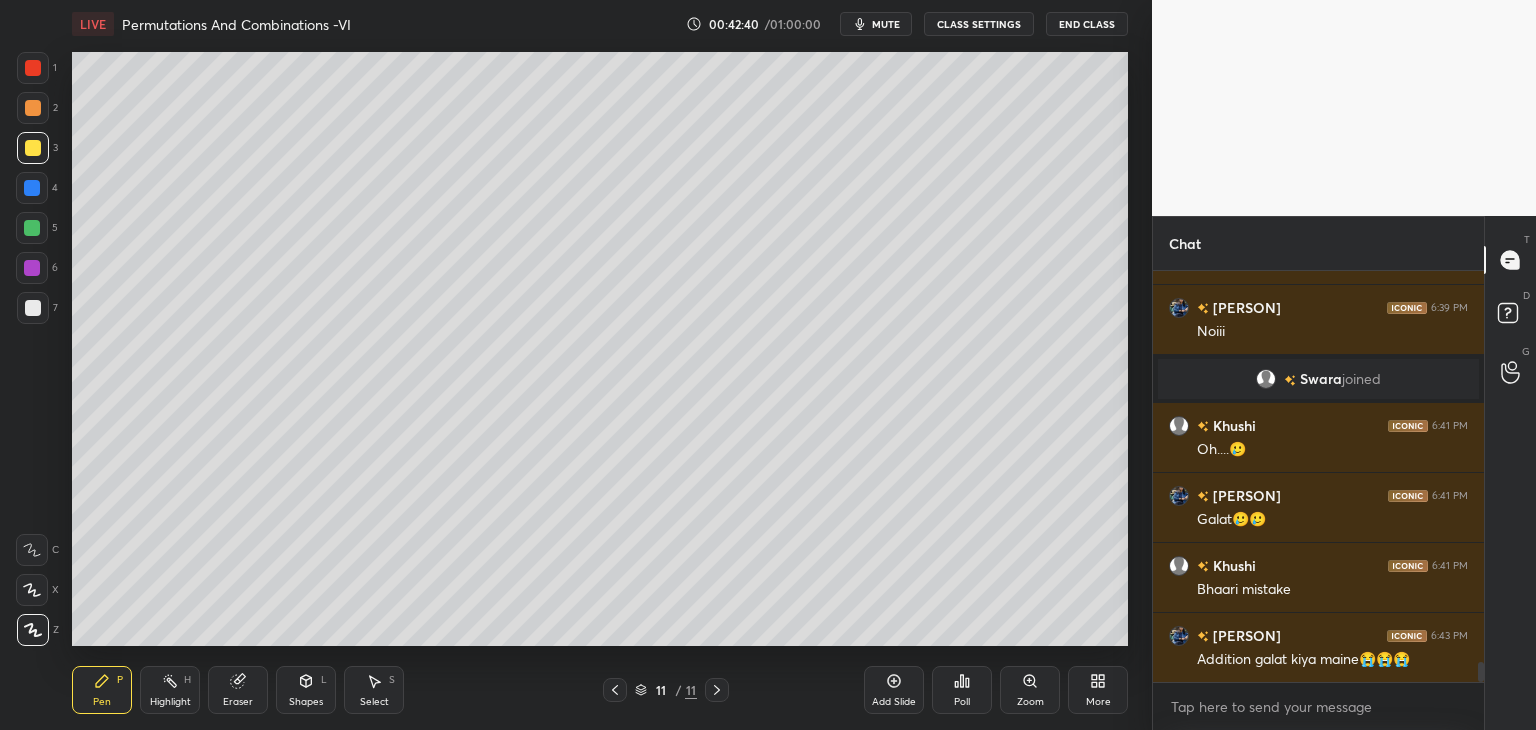 click on "Shapes" at bounding box center [306, 702] 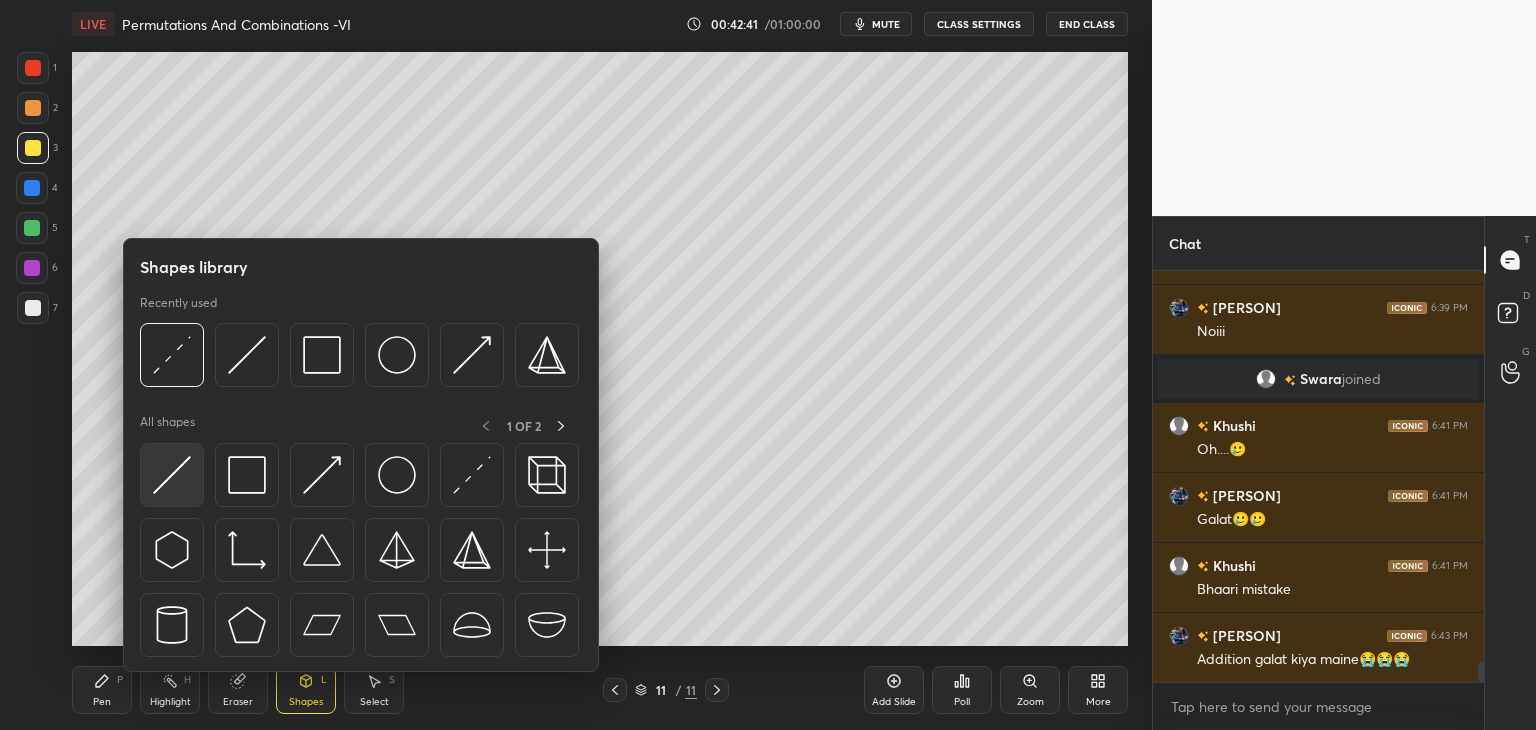 click at bounding box center [172, 475] 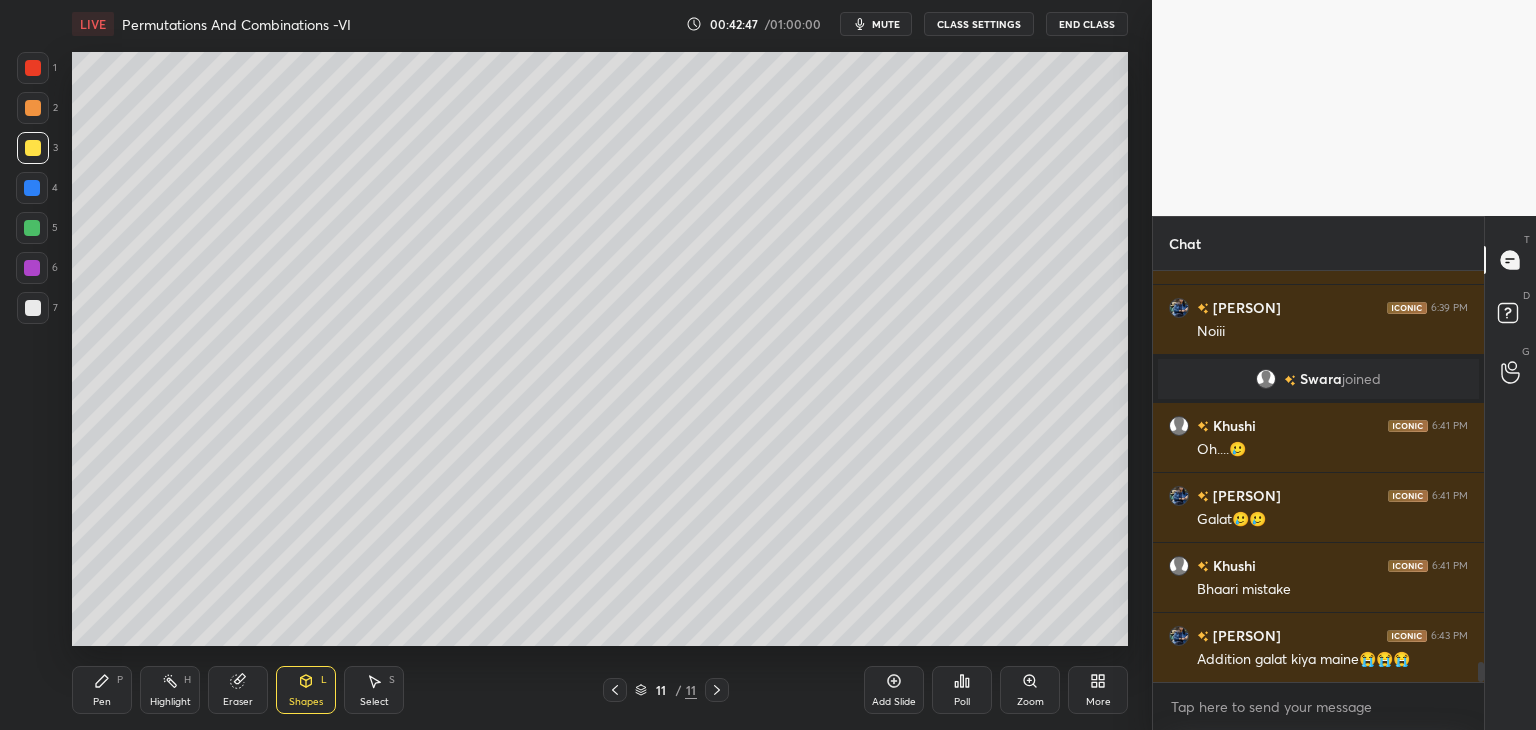 click at bounding box center [33, 308] 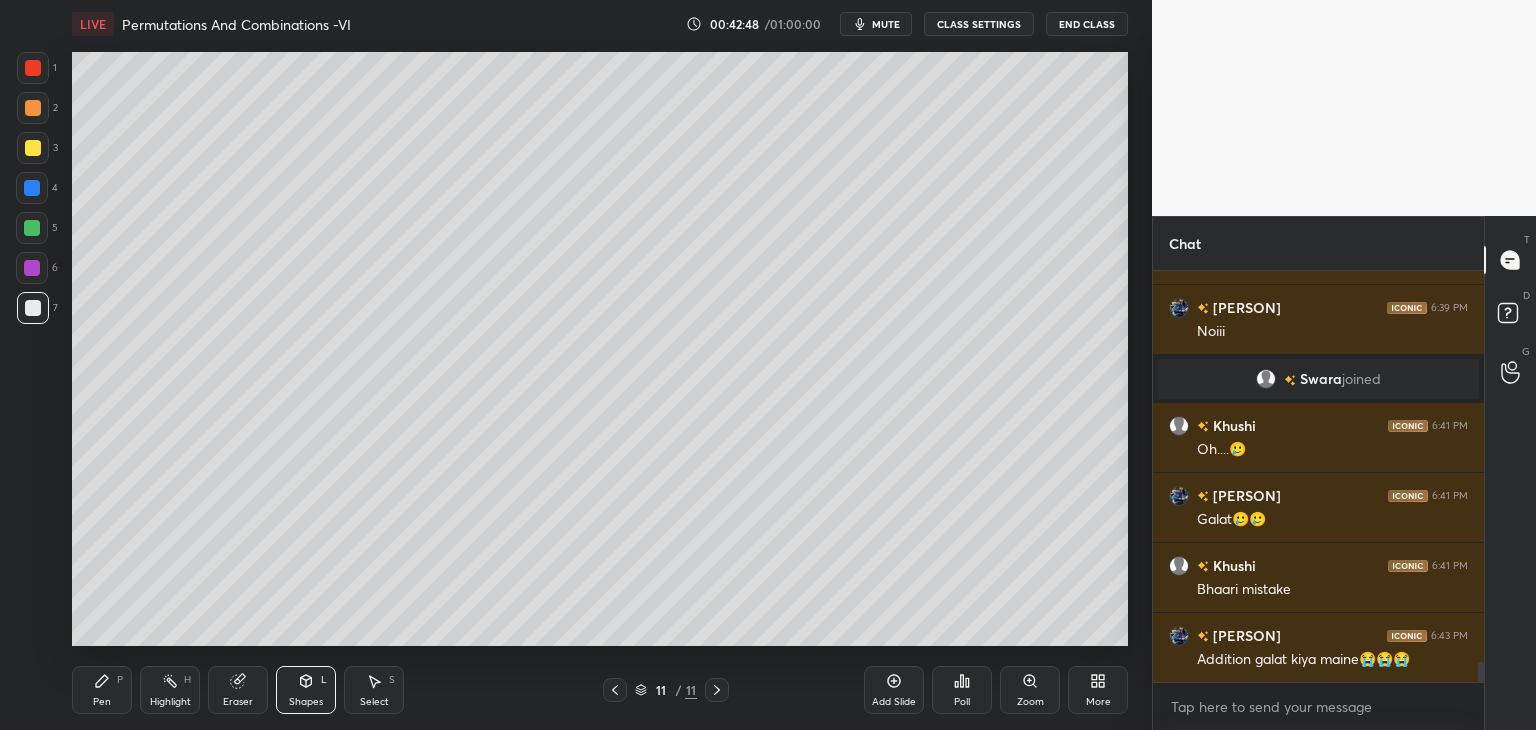 drag, startPoint x: 87, startPoint y: 693, endPoint x: 106, endPoint y: 664, distance: 34.669872 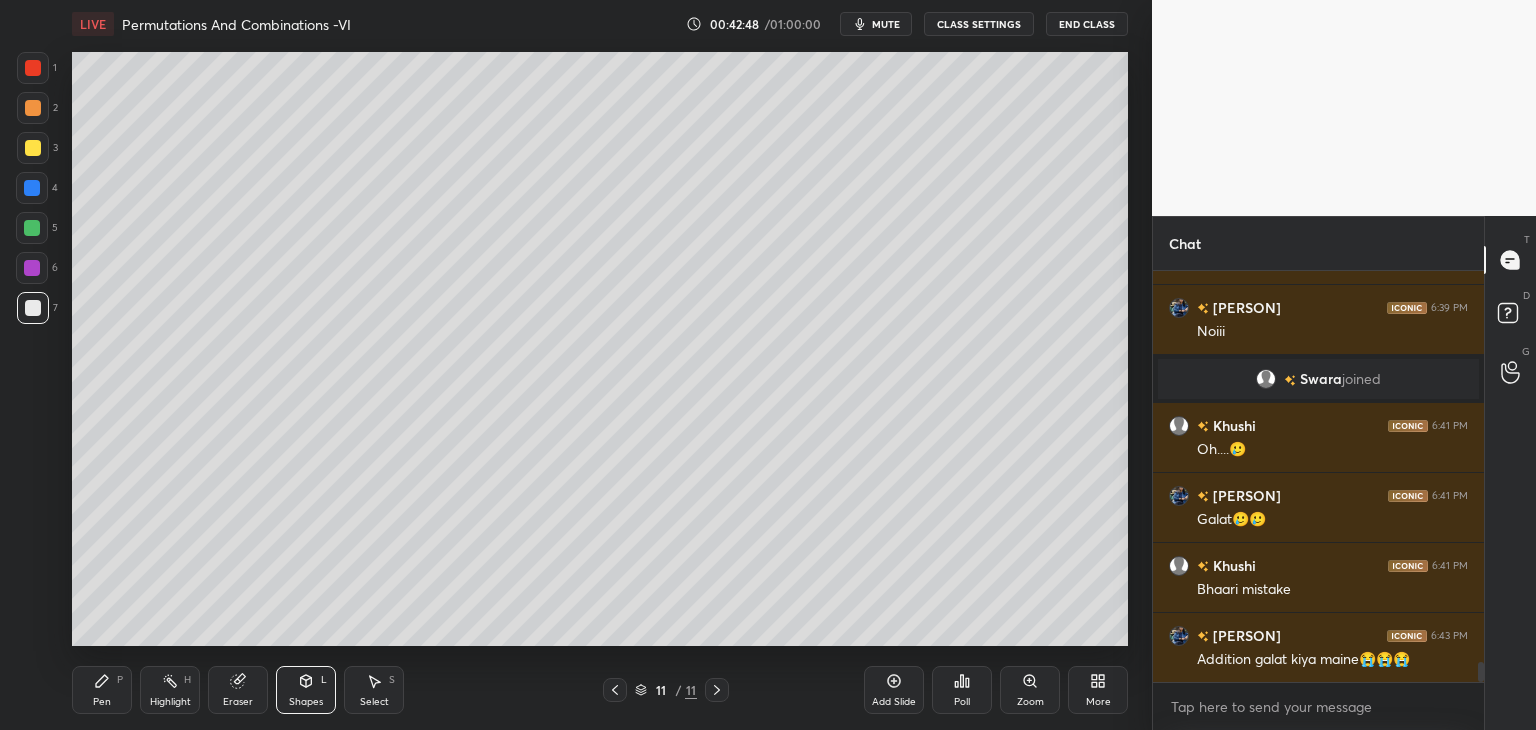 click on "Pen P" at bounding box center [102, 690] 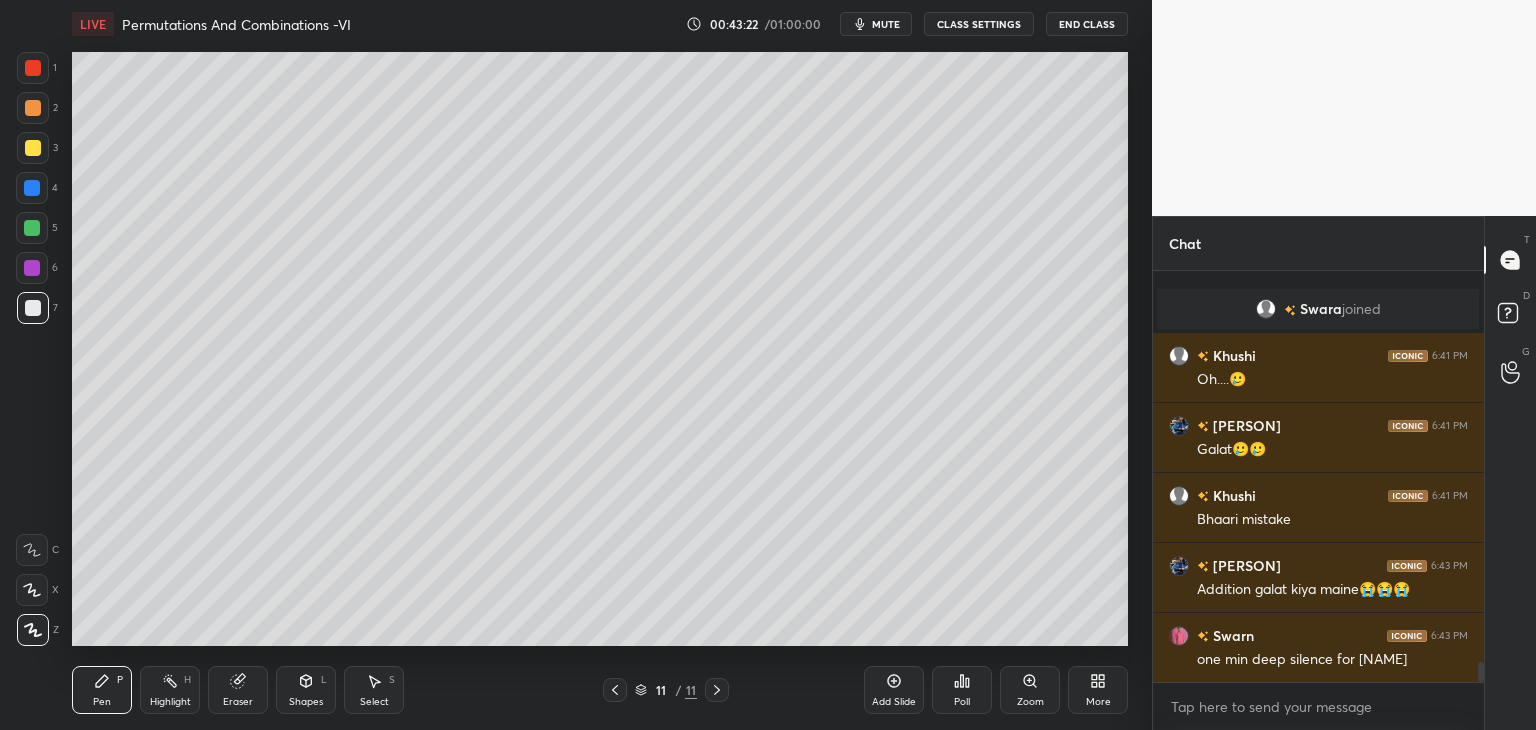 scroll, scrollTop: 8092, scrollLeft: 0, axis: vertical 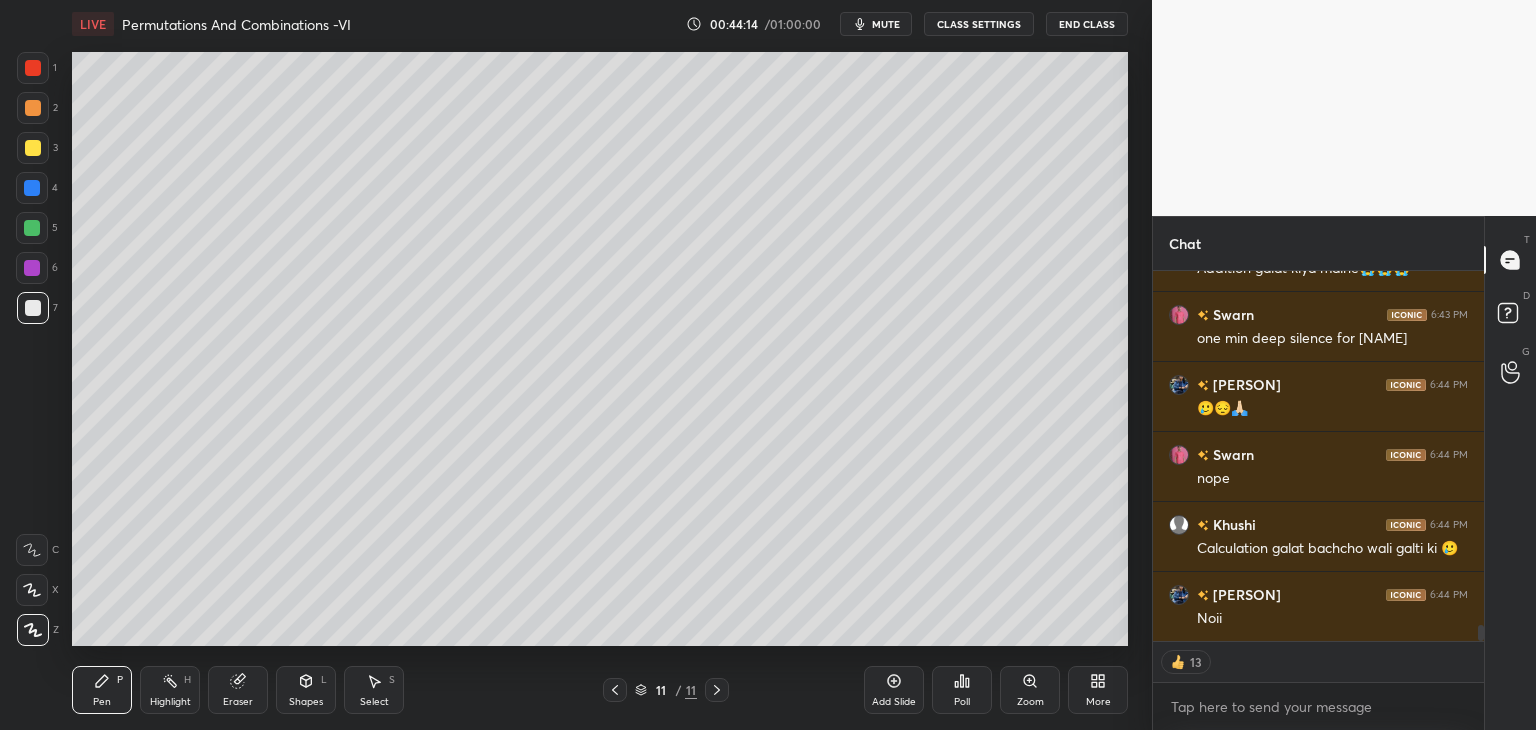 click on "Add Slide" at bounding box center [894, 702] 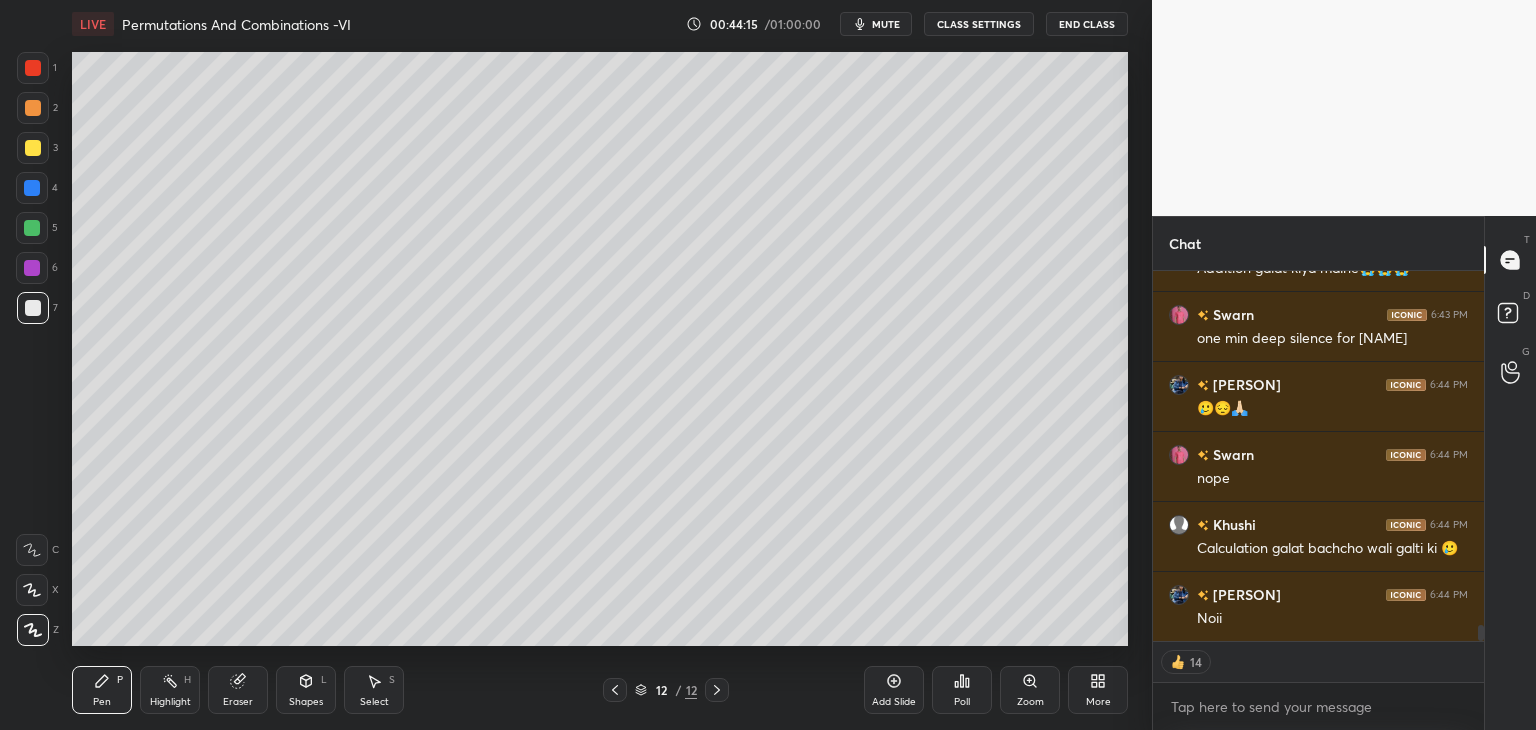 scroll, scrollTop: 8412, scrollLeft: 0, axis: vertical 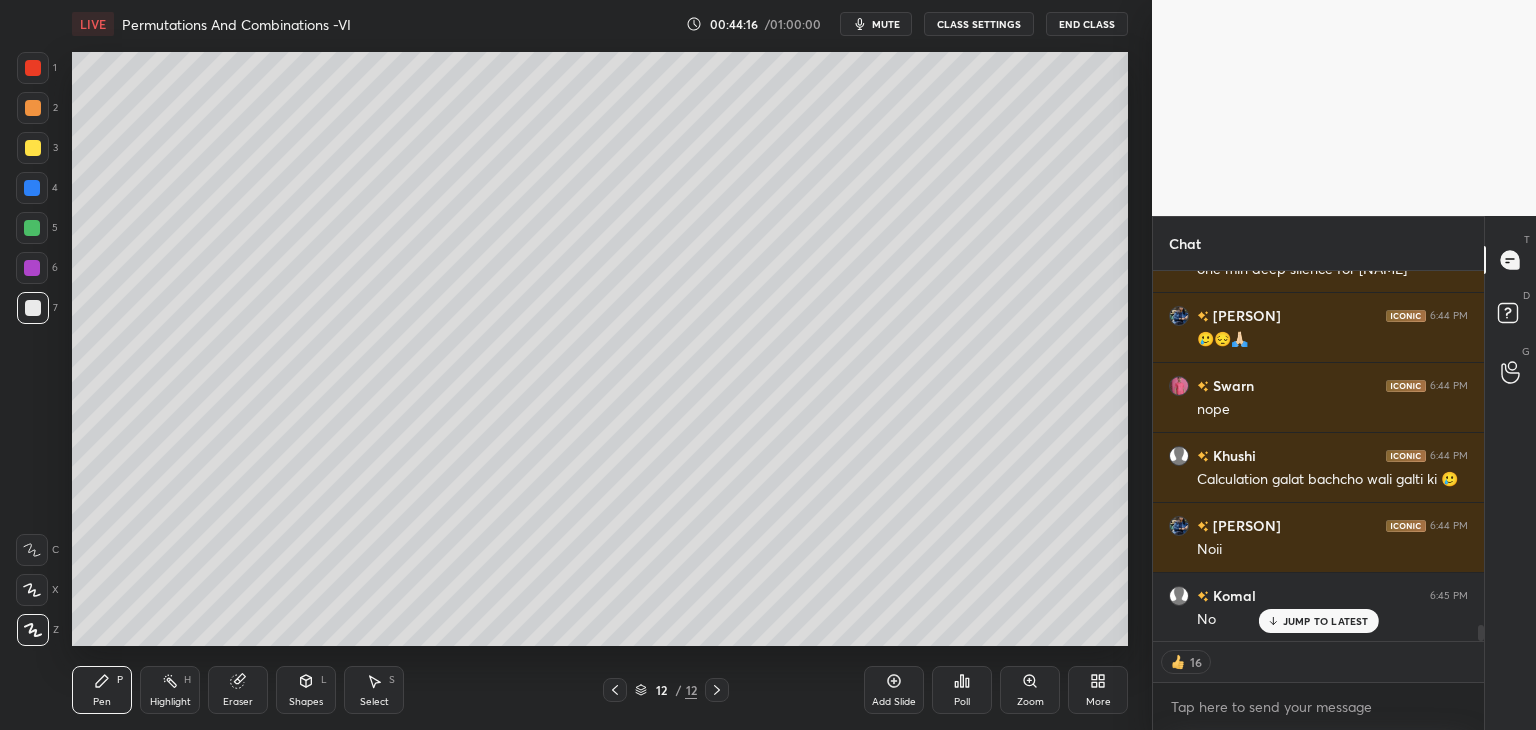 click at bounding box center (33, 148) 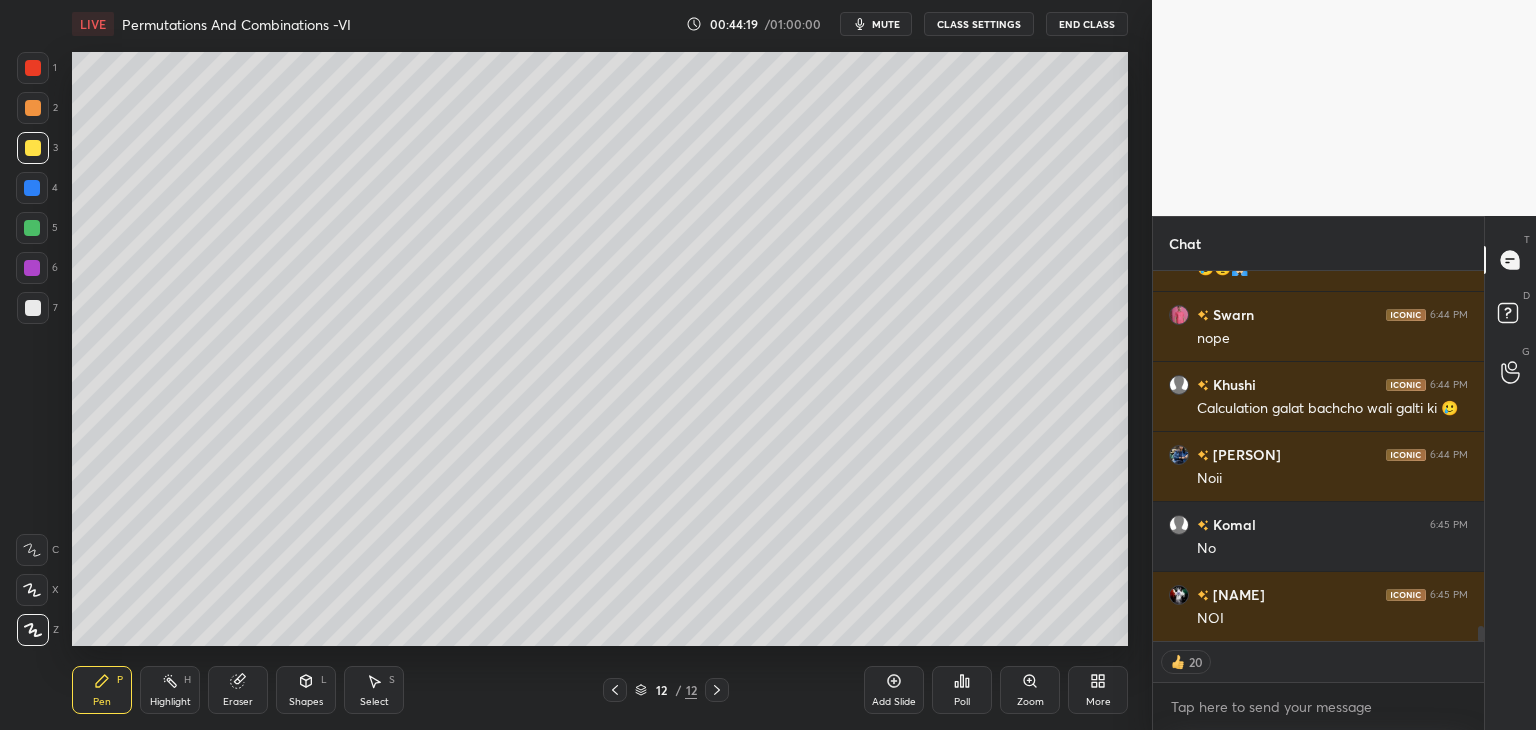 scroll, scrollTop: 8552, scrollLeft: 0, axis: vertical 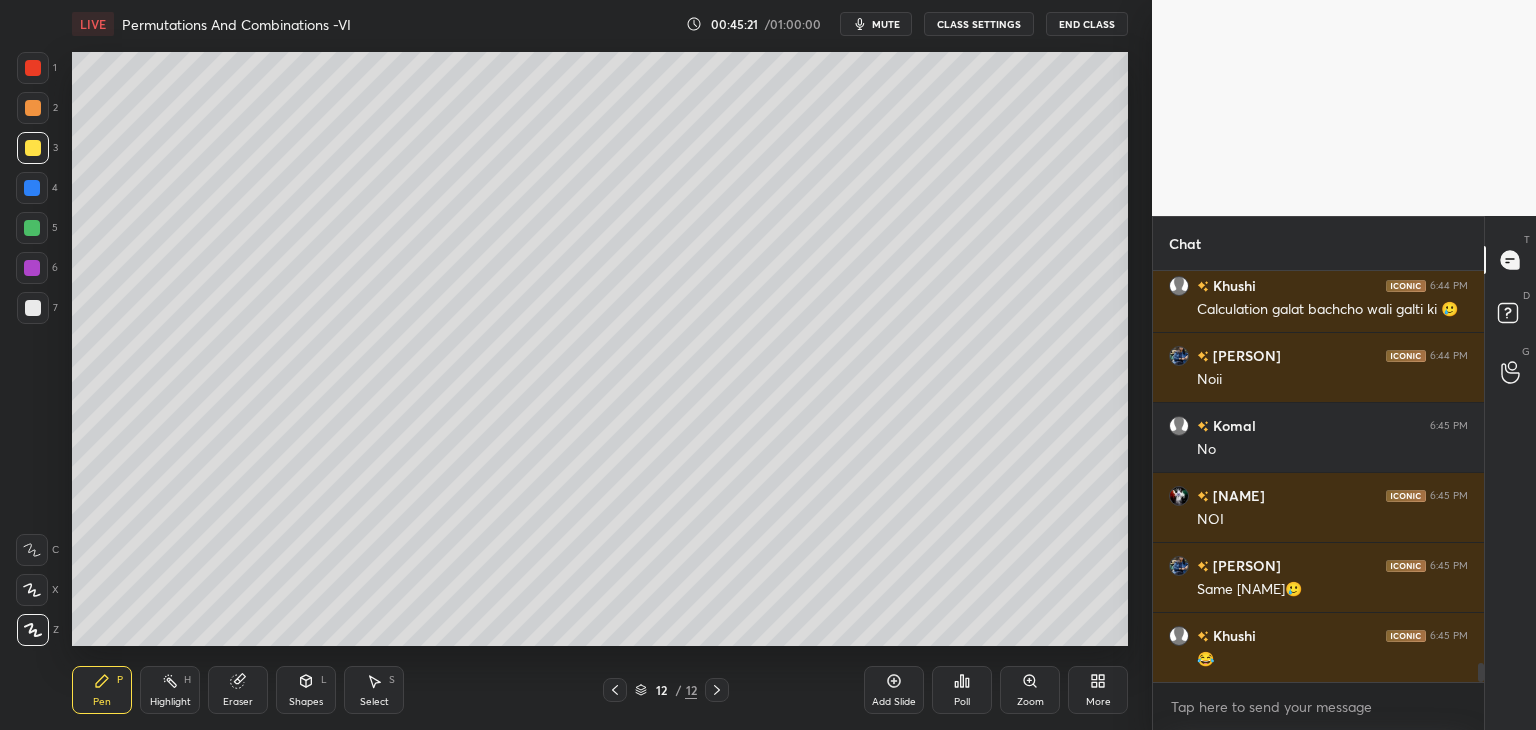 click on "Poll" at bounding box center (962, 690) 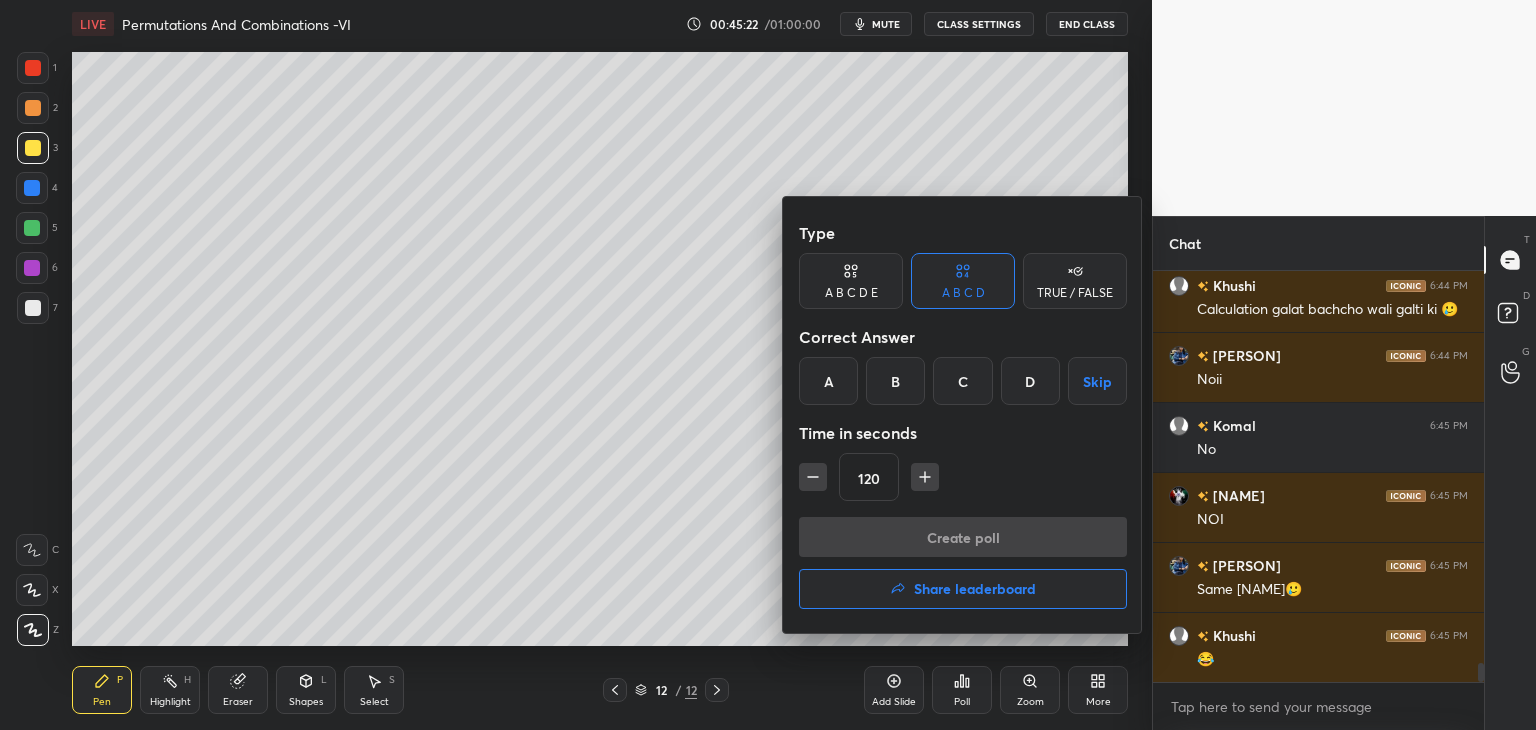 click on "B" at bounding box center [895, 381] 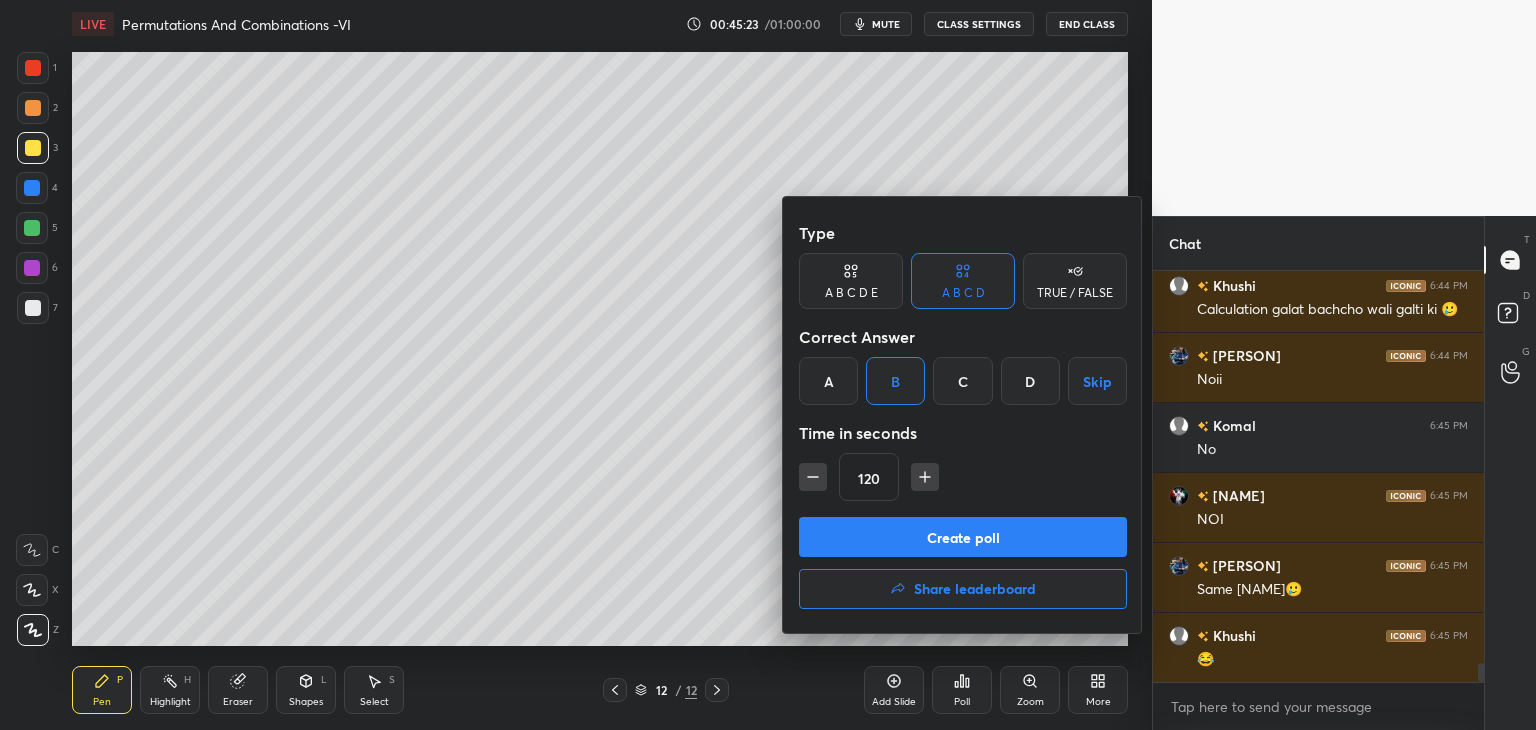 click on "Create poll" at bounding box center [963, 537] 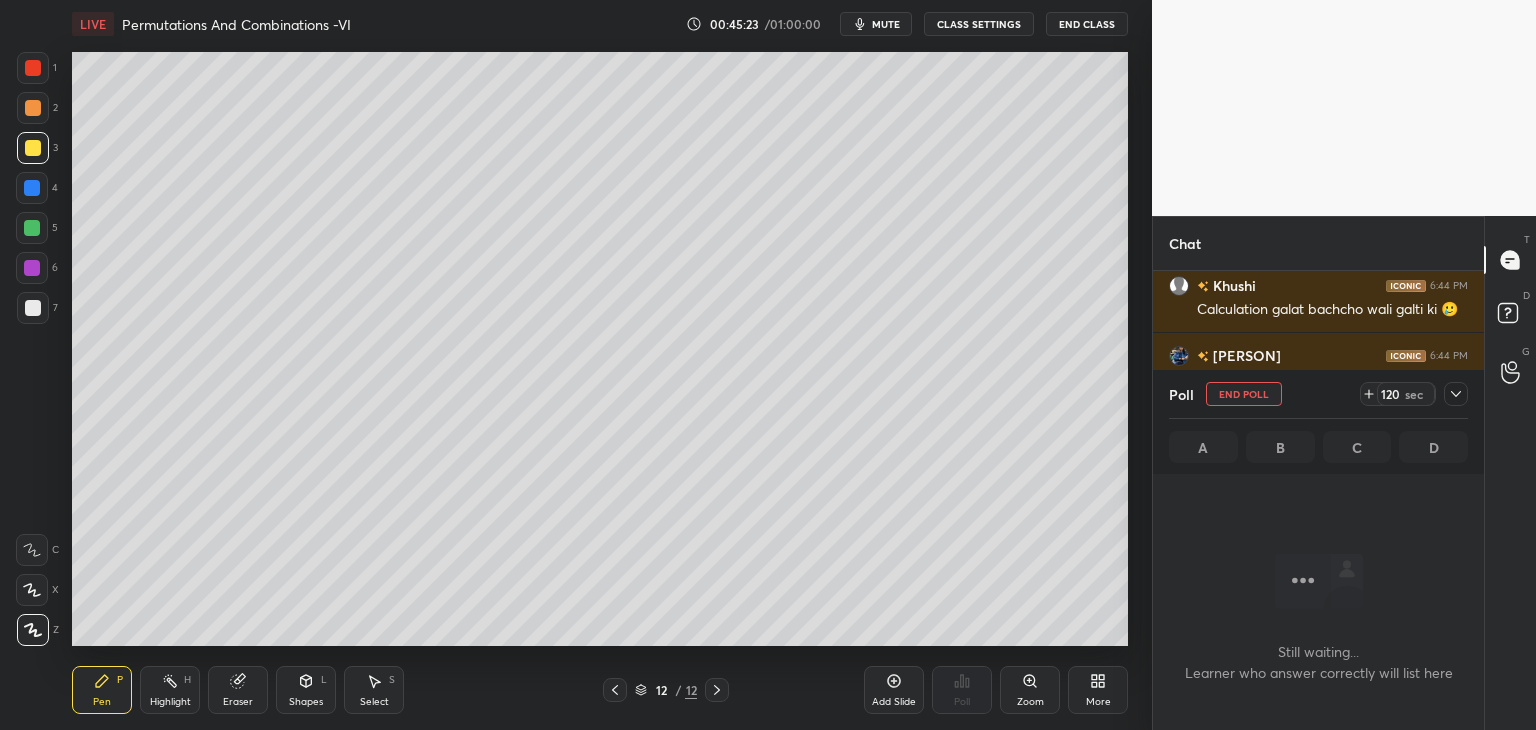 scroll, scrollTop: 372, scrollLeft: 325, axis: both 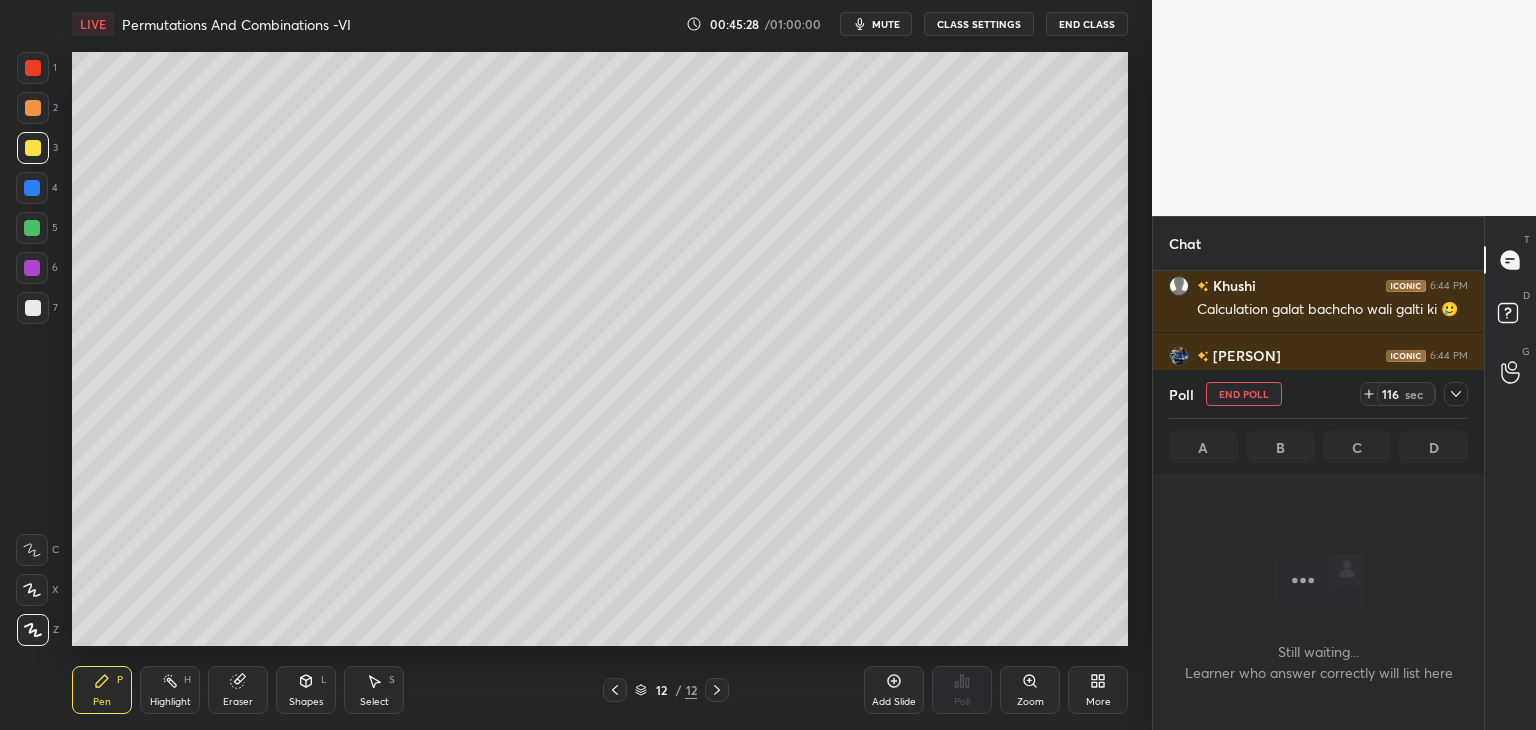 click at bounding box center (1456, 394) 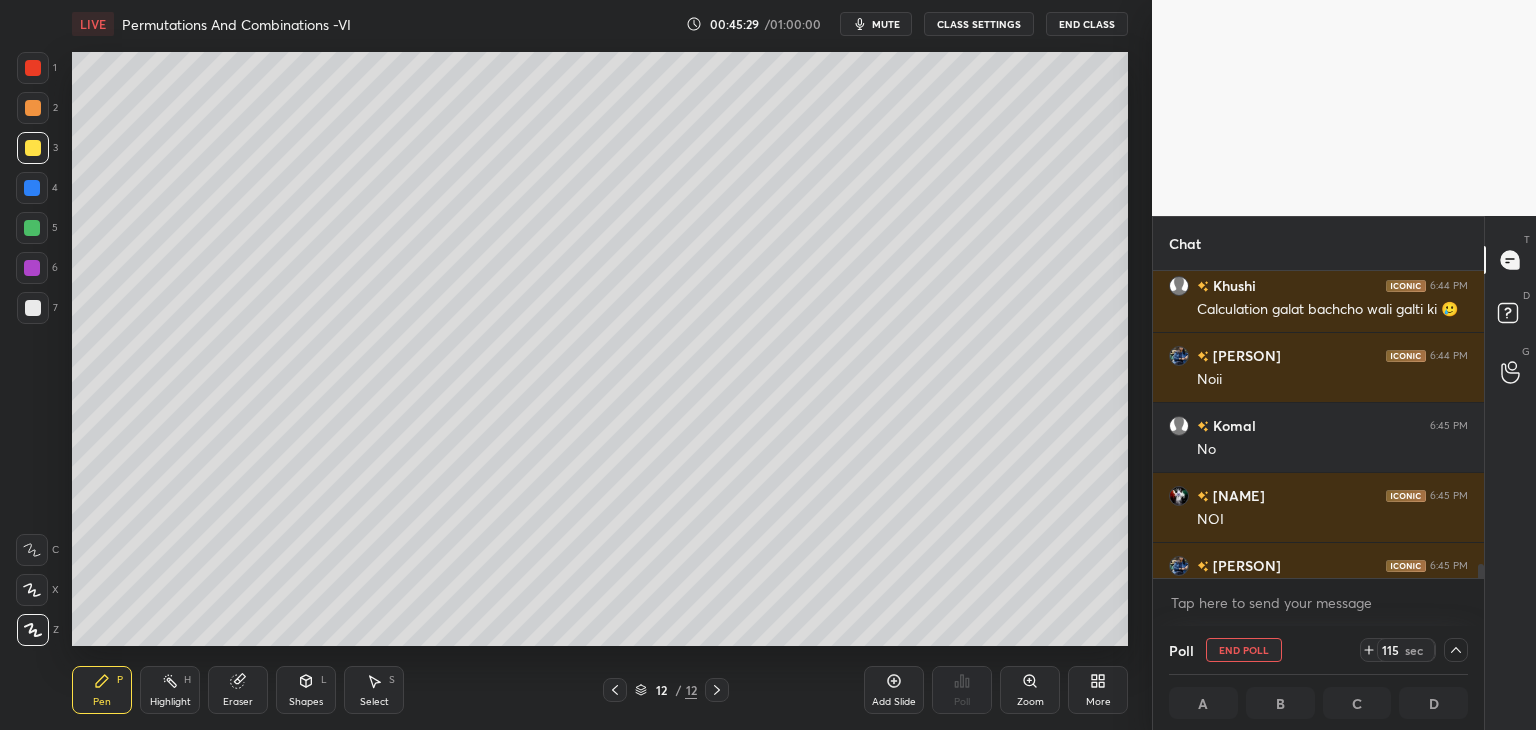 click 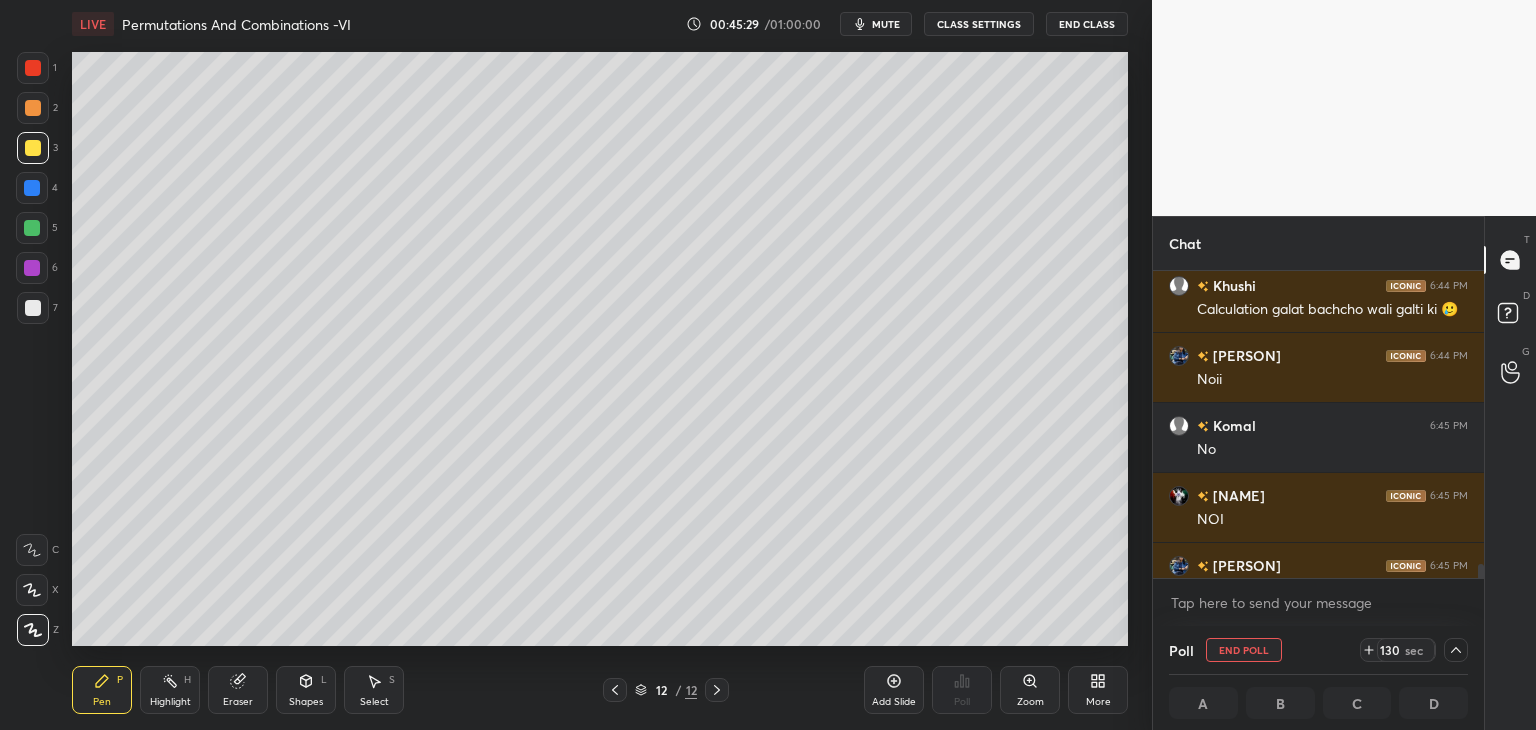 click 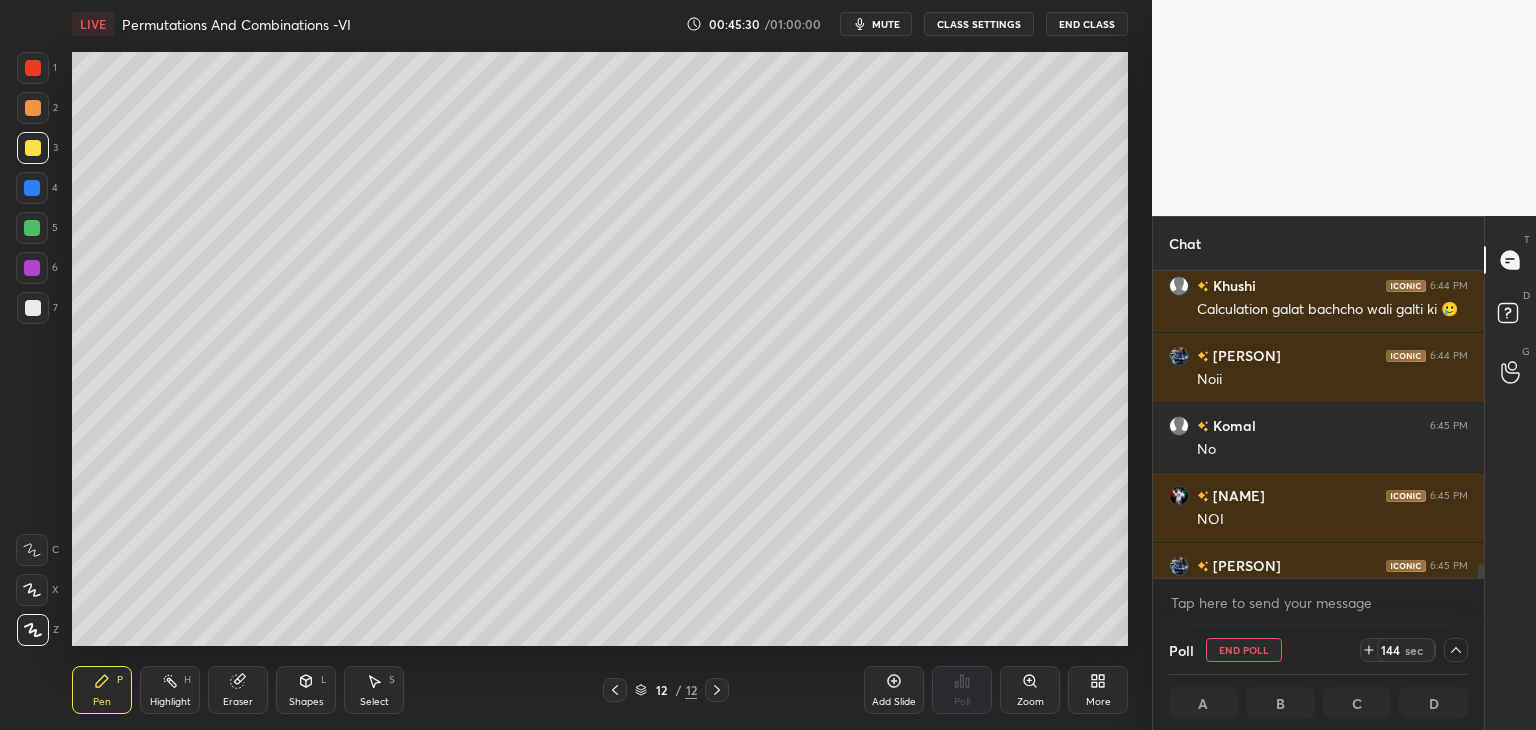 click 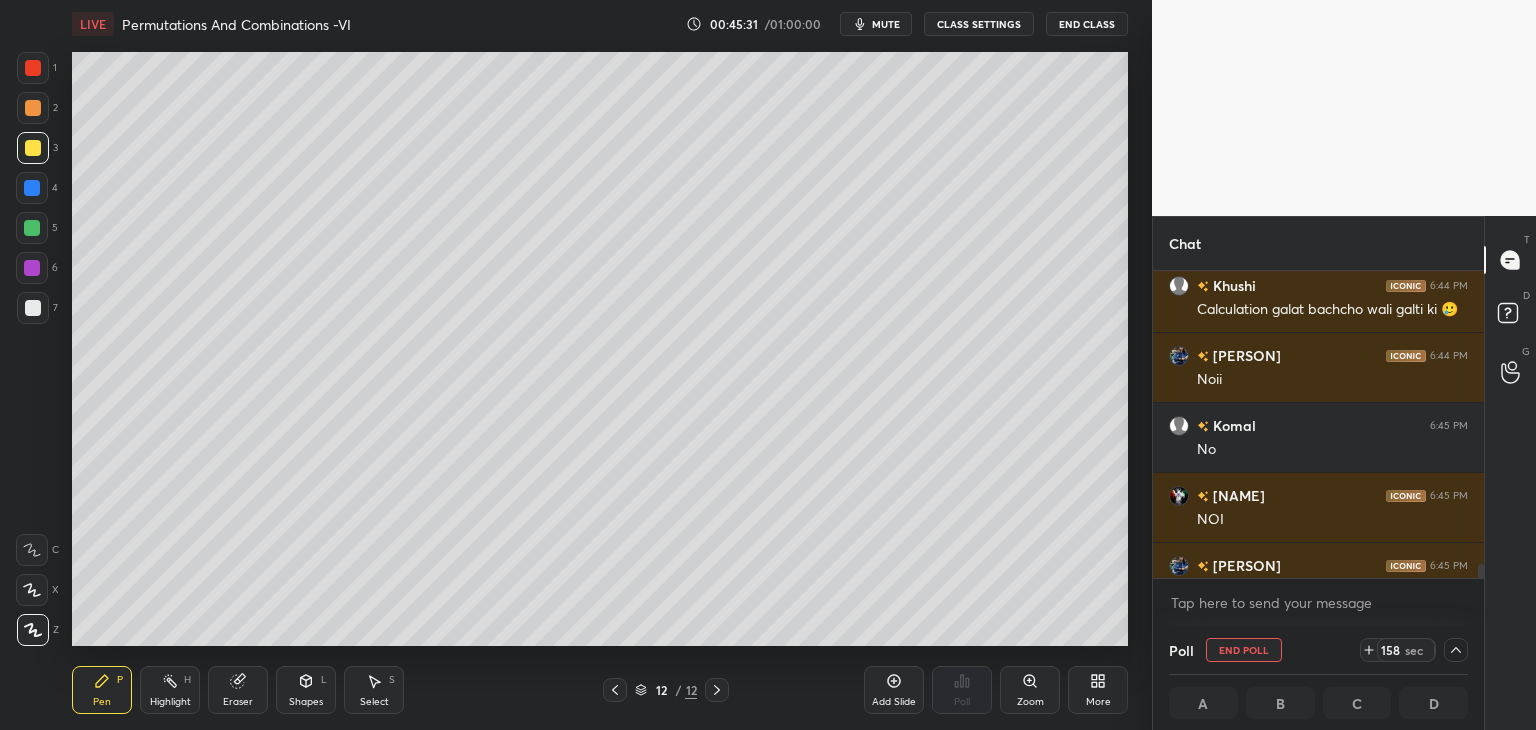 click 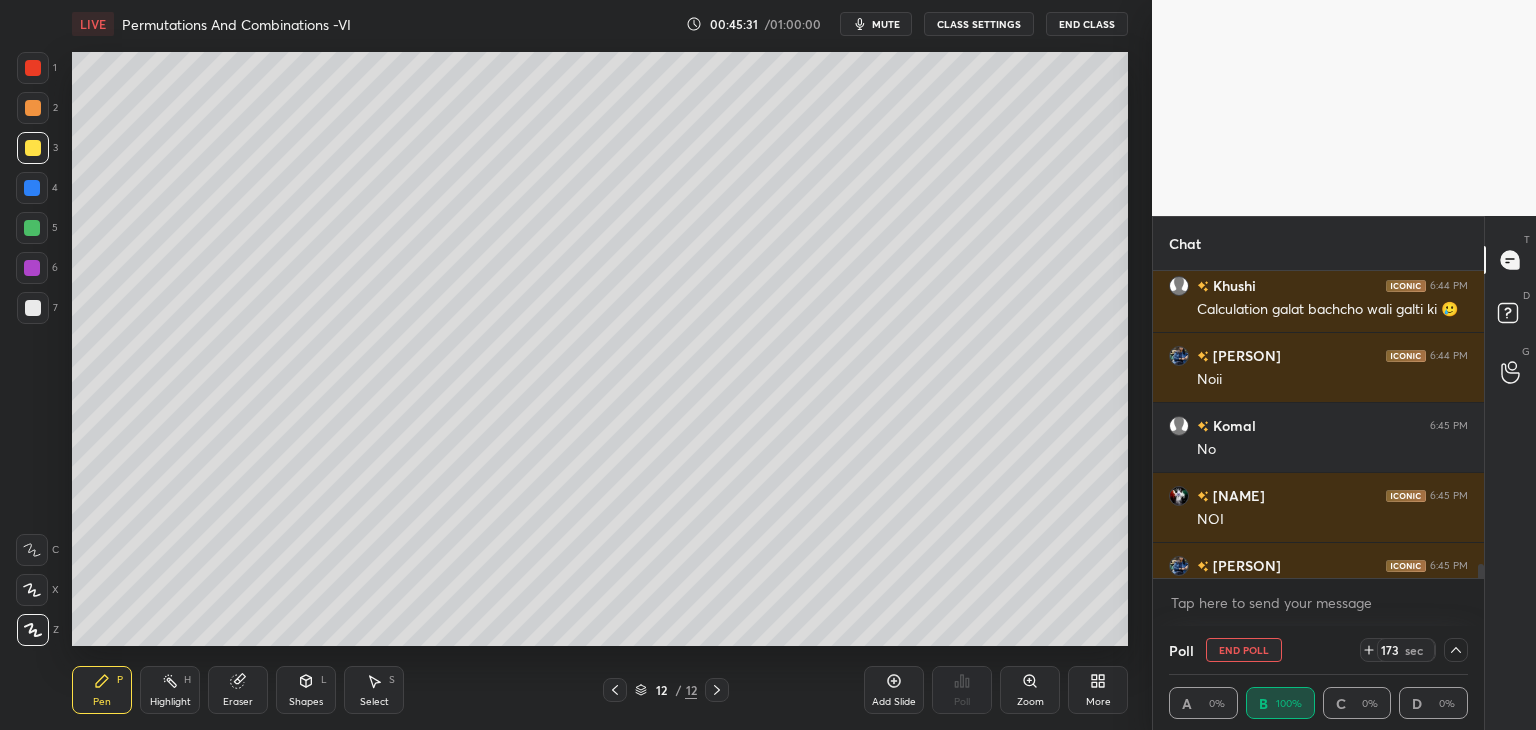 scroll, scrollTop: 0, scrollLeft: 6, axis: horizontal 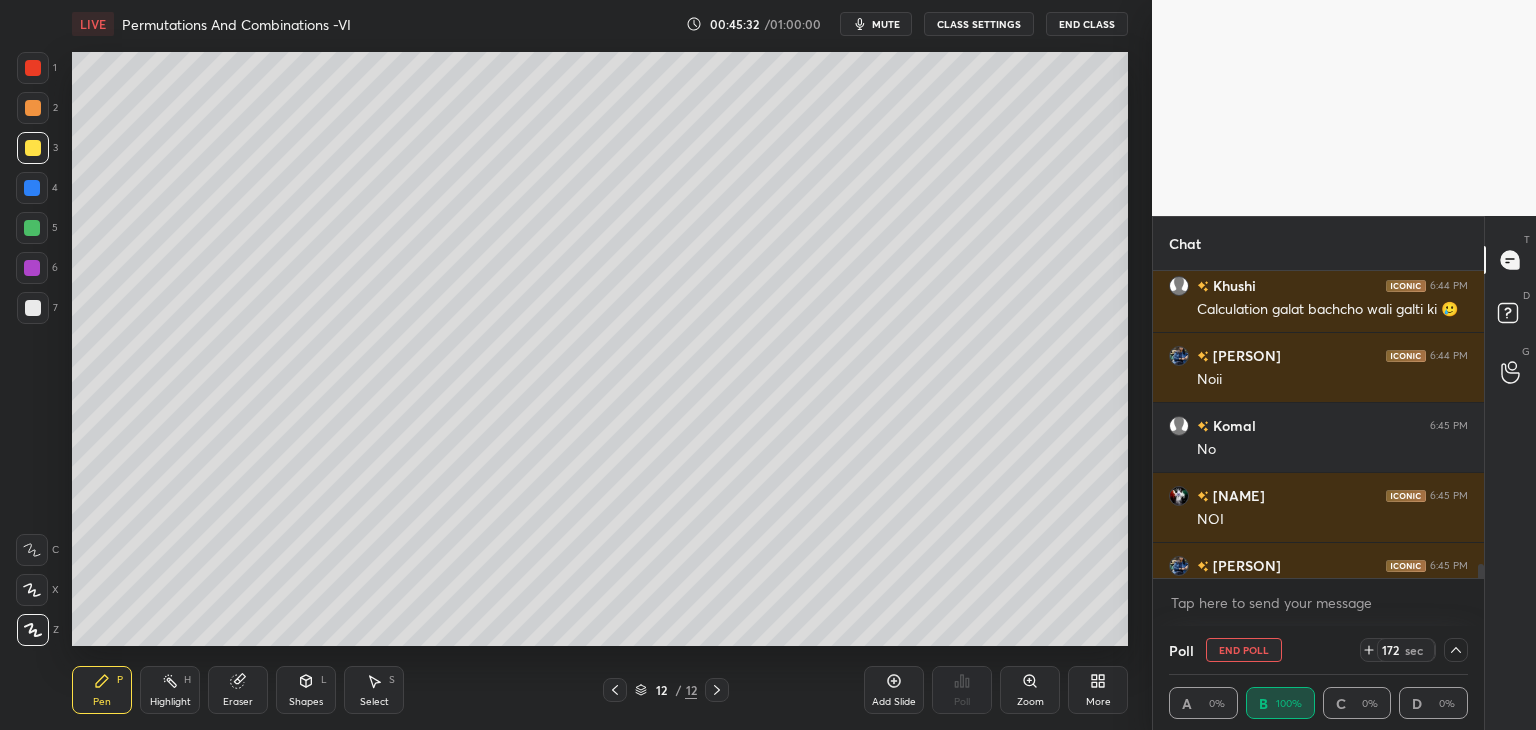 click 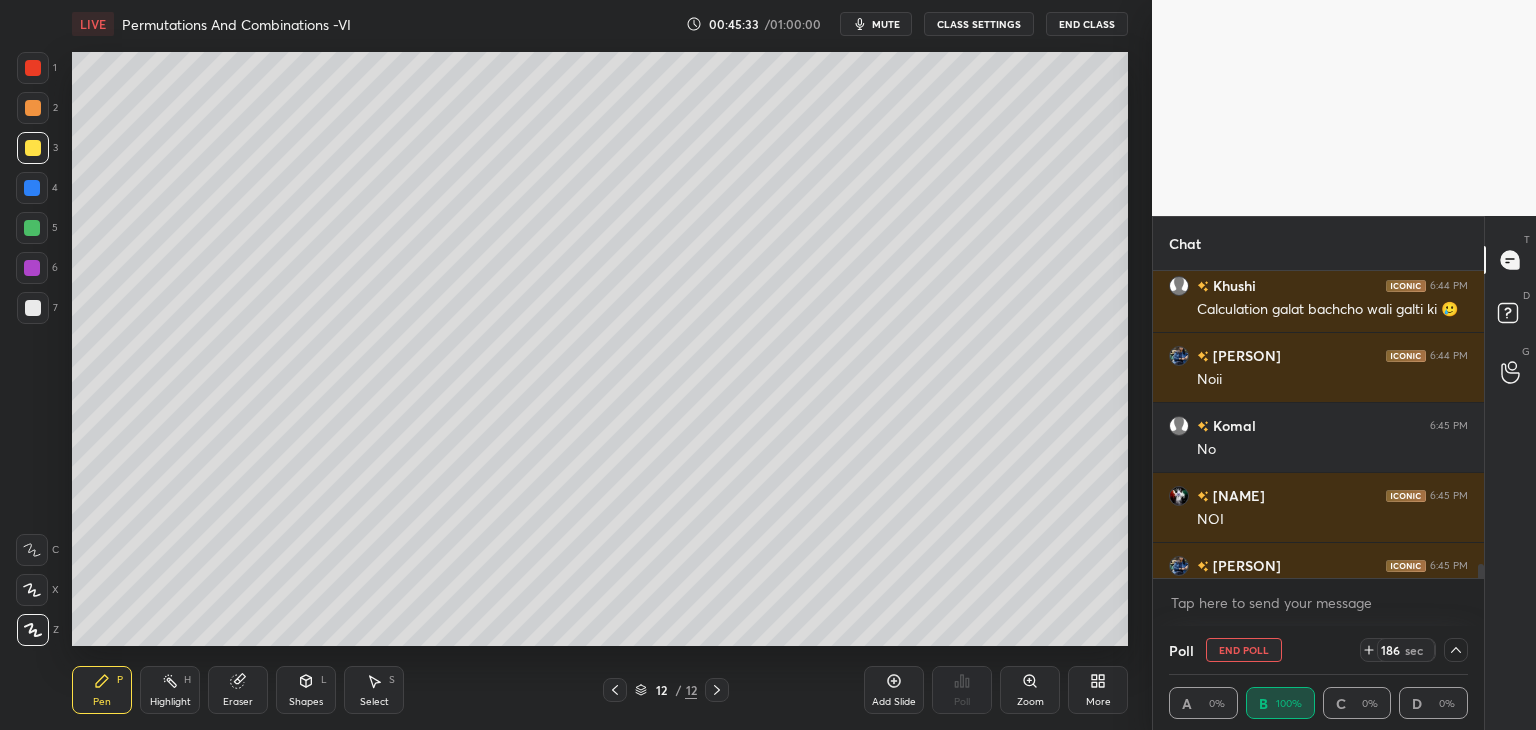 click 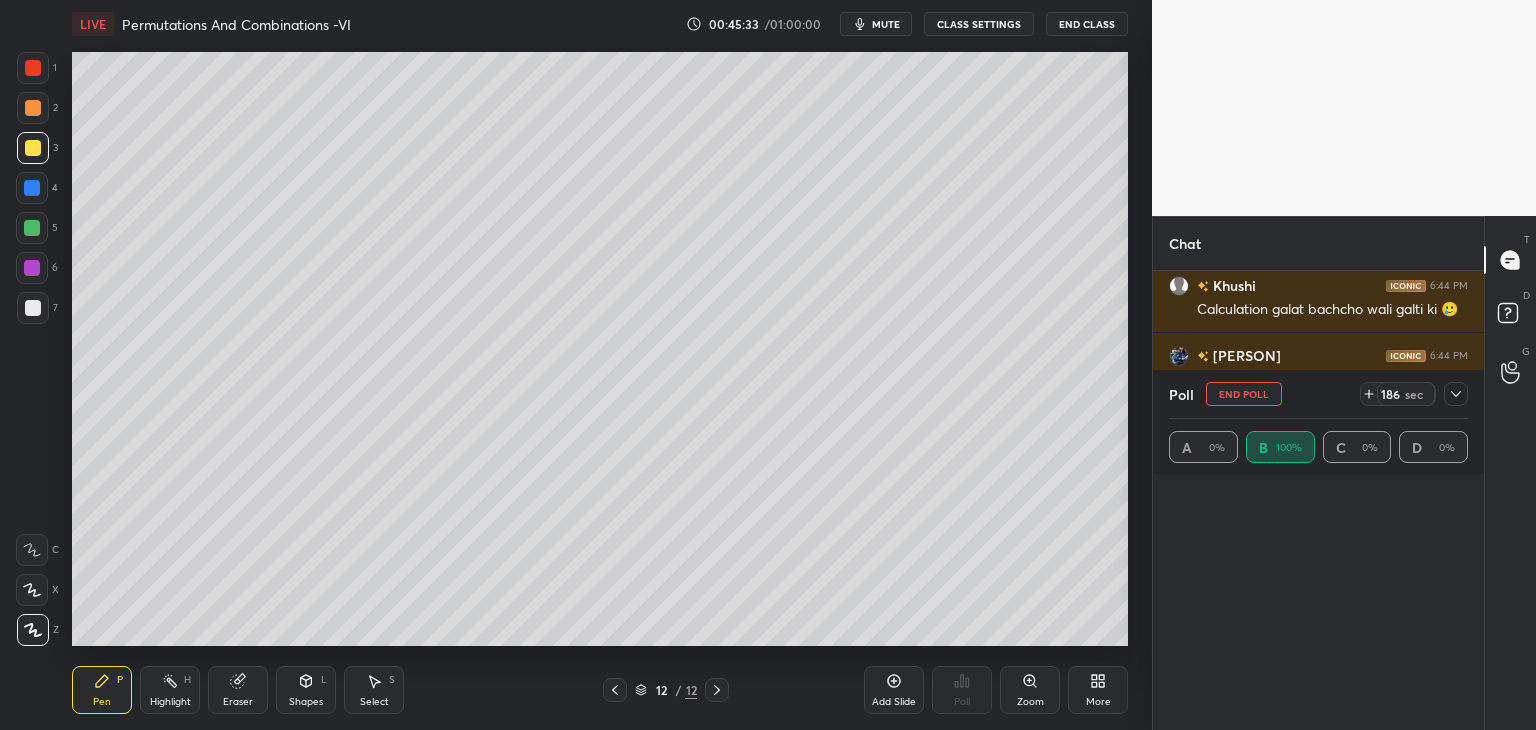 scroll, scrollTop: 6, scrollLeft: 6, axis: both 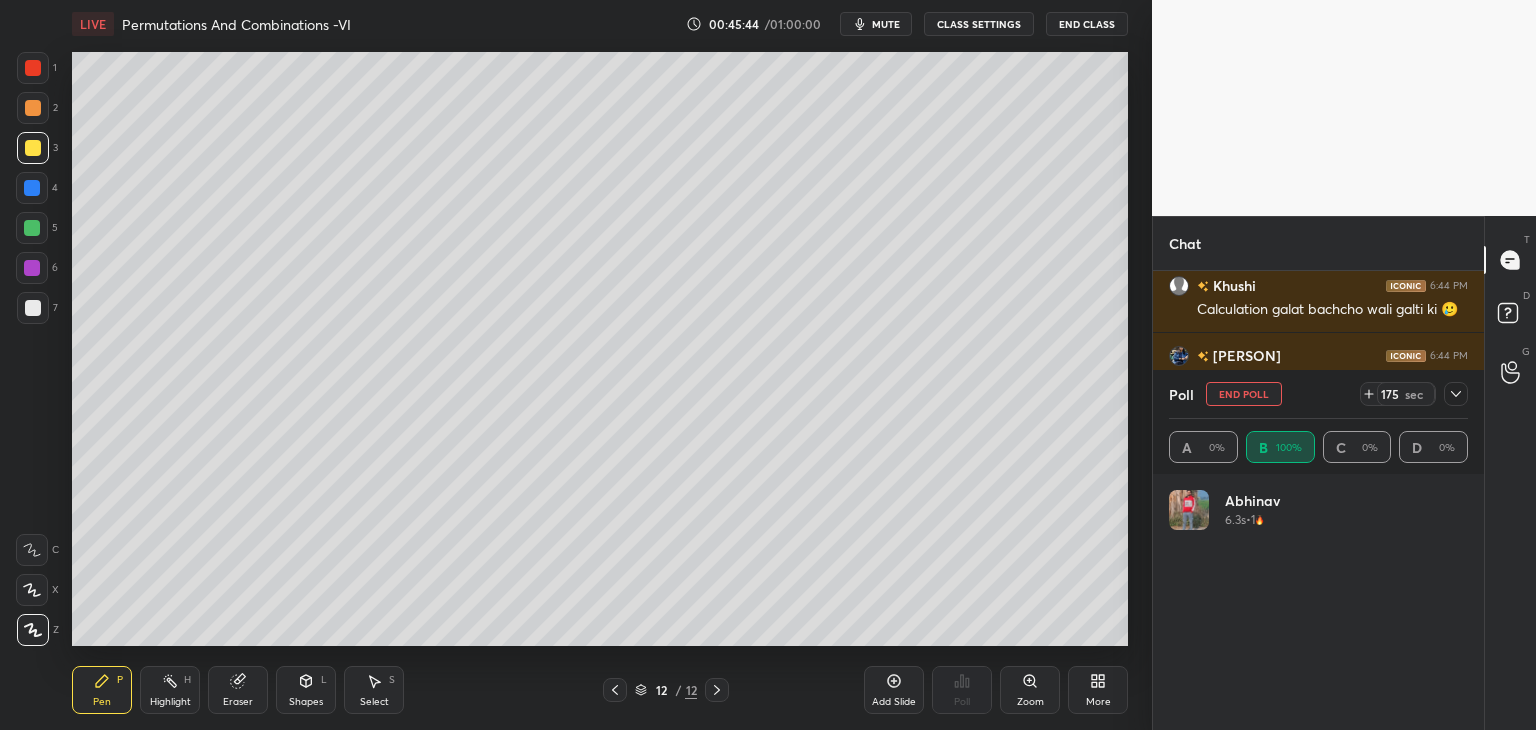 click 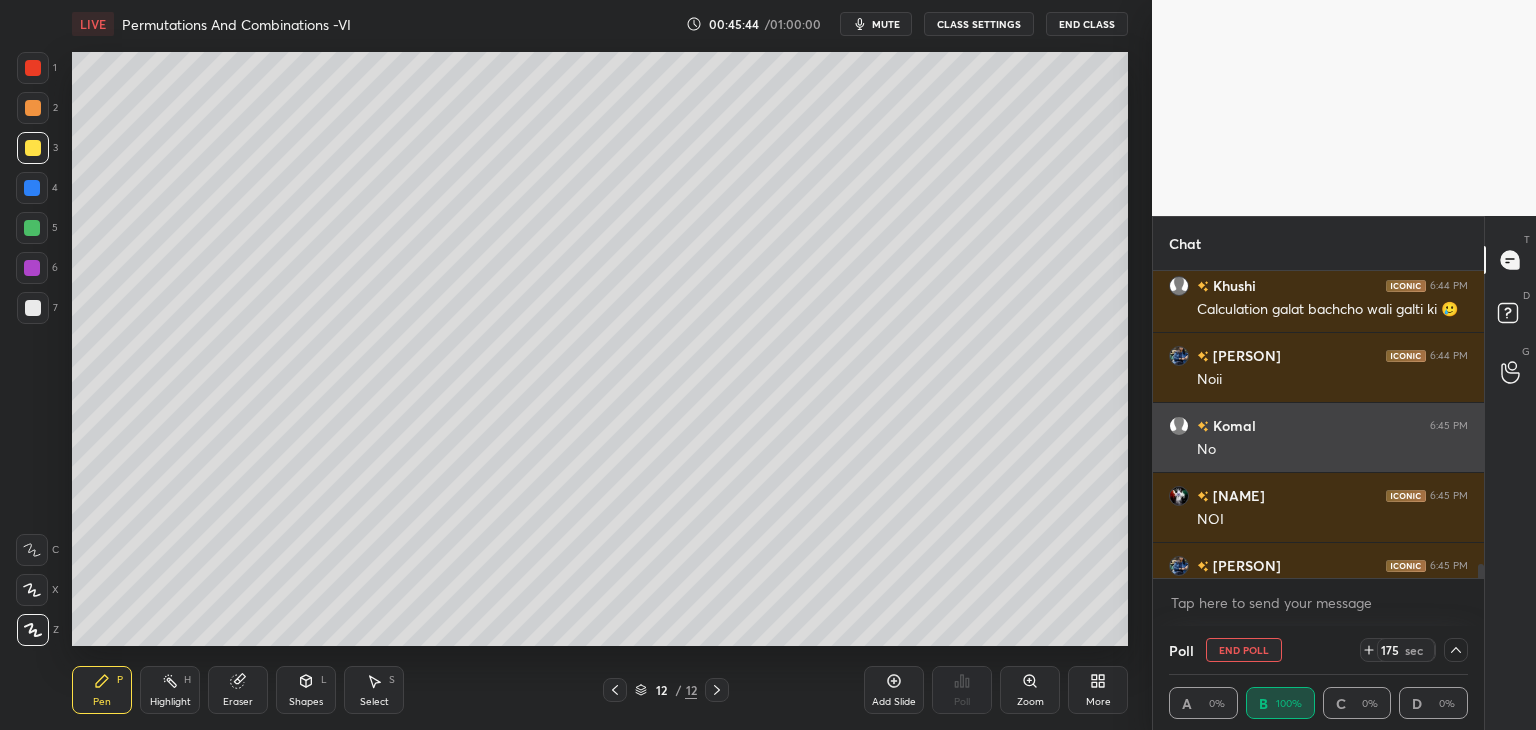 scroll, scrollTop: 0, scrollLeft: 0, axis: both 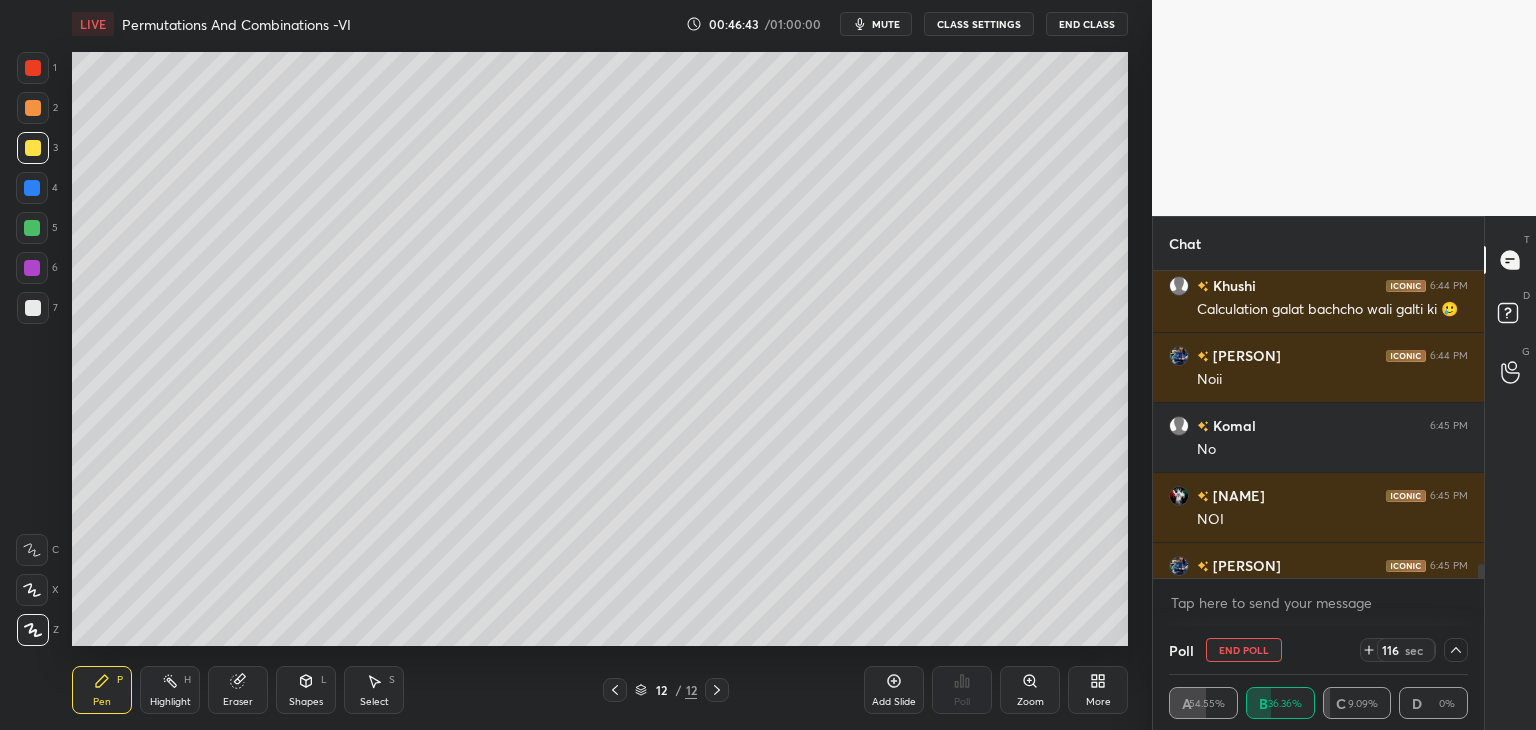 click 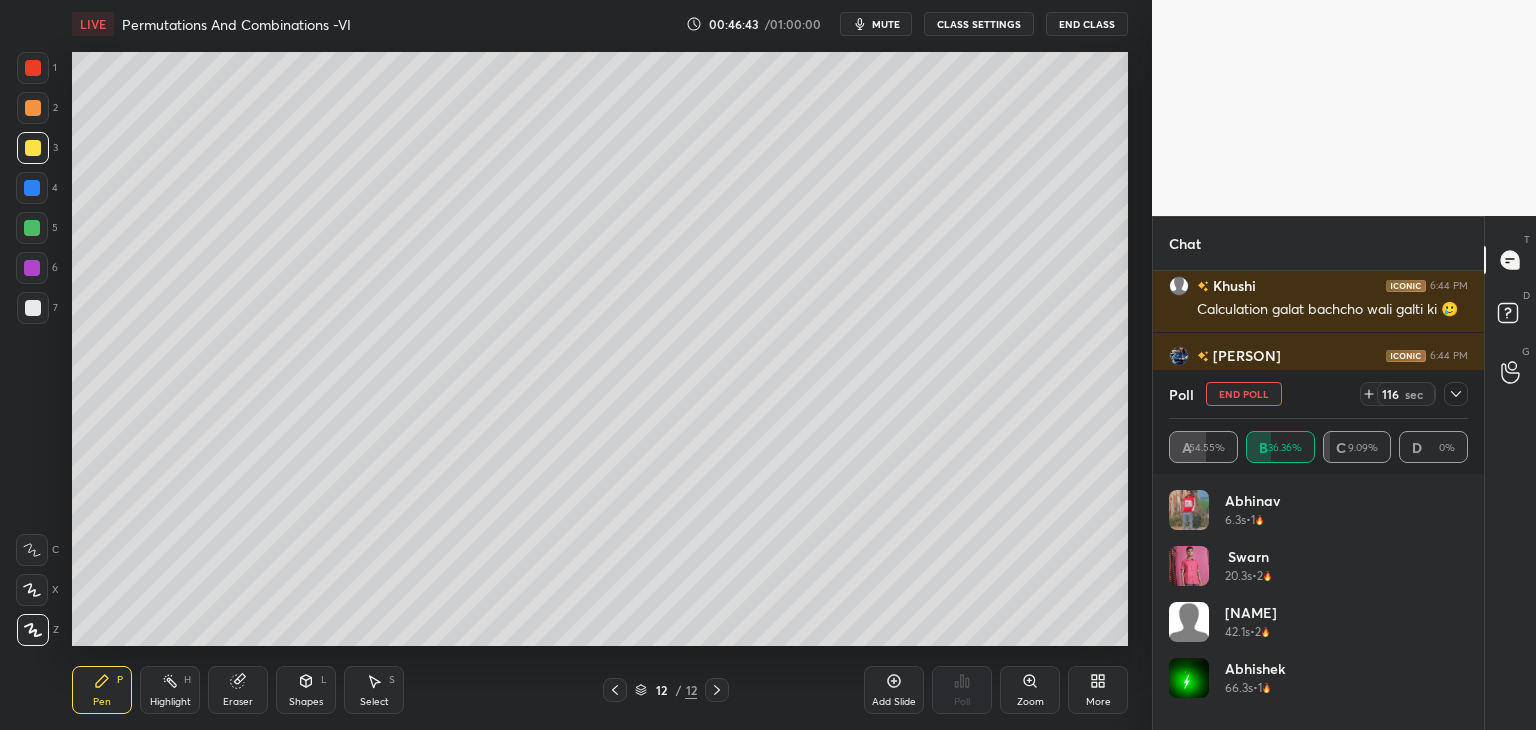 scroll, scrollTop: 6, scrollLeft: 6, axis: both 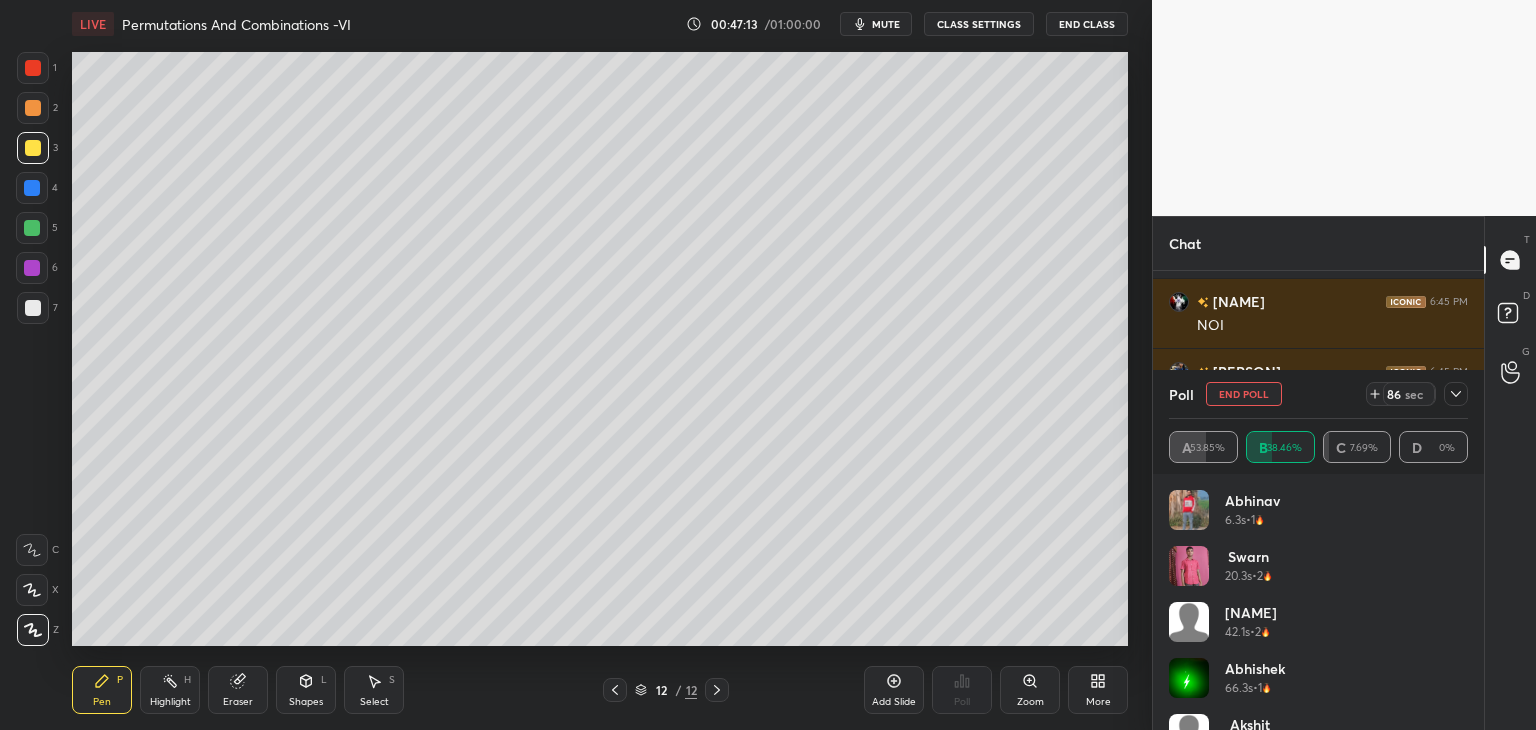 drag, startPoint x: 1461, startPoint y: 621, endPoint x: 1452, endPoint y: 701, distance: 80.50466 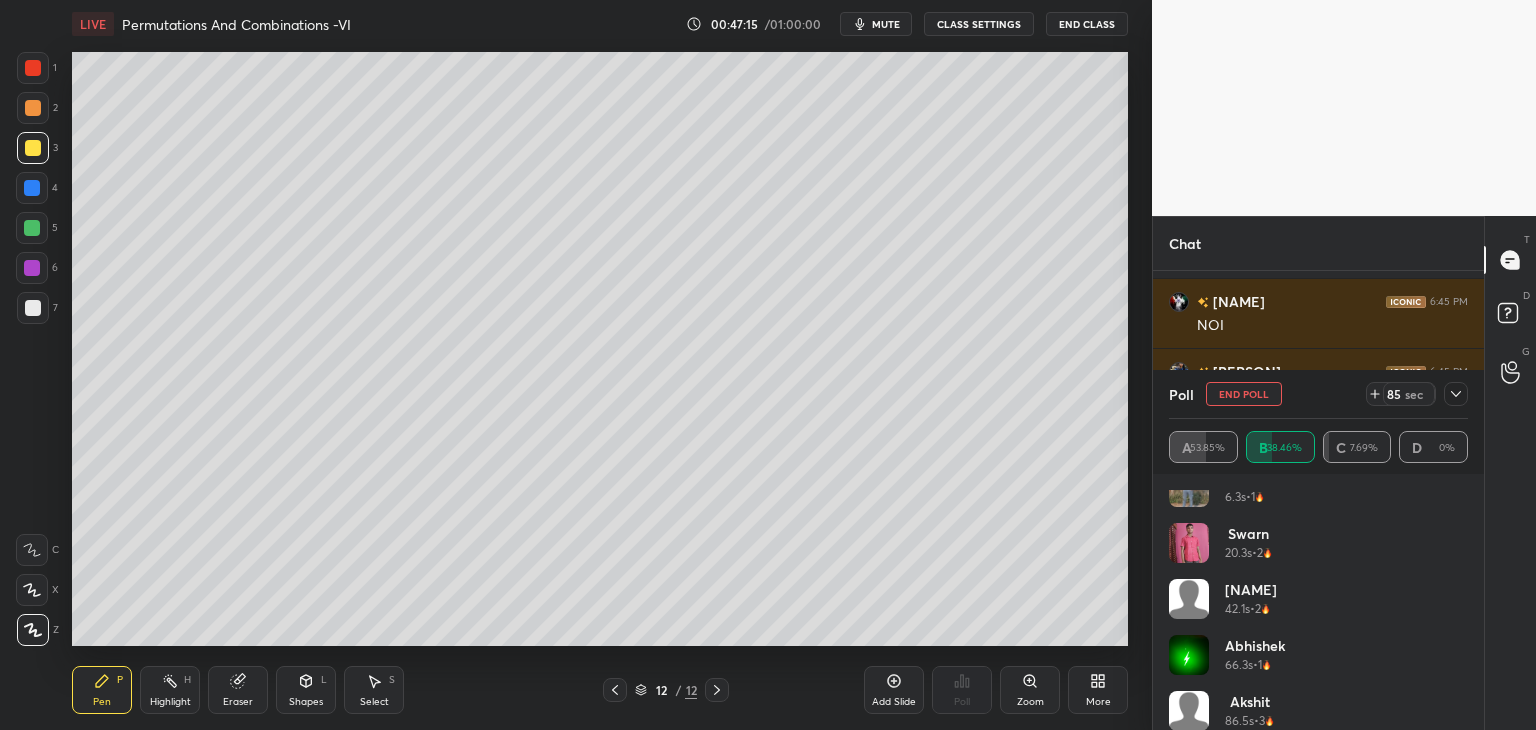 scroll, scrollTop: 40, scrollLeft: 0, axis: vertical 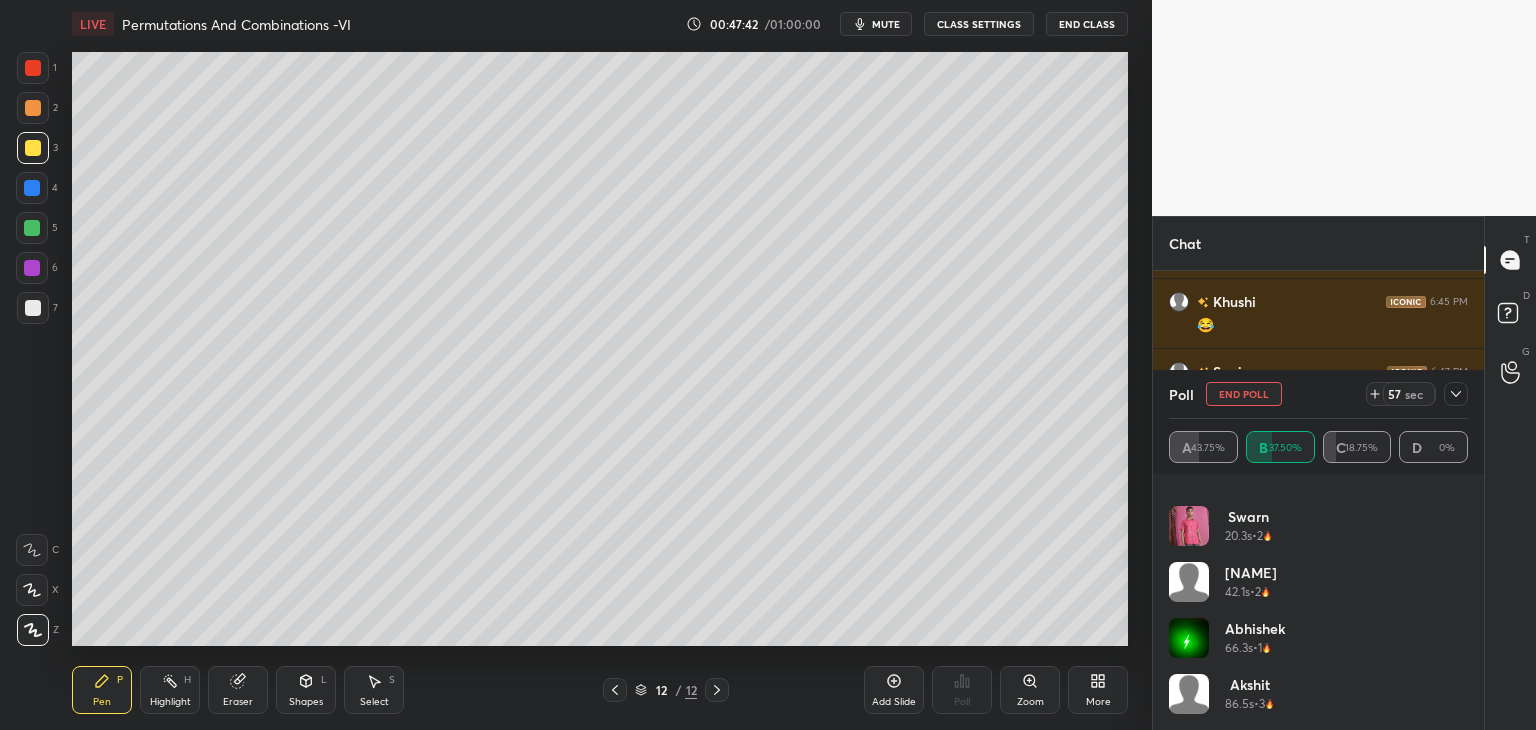 click on "[NAME] [TIME]  •  2" at bounding box center [1318, 590] 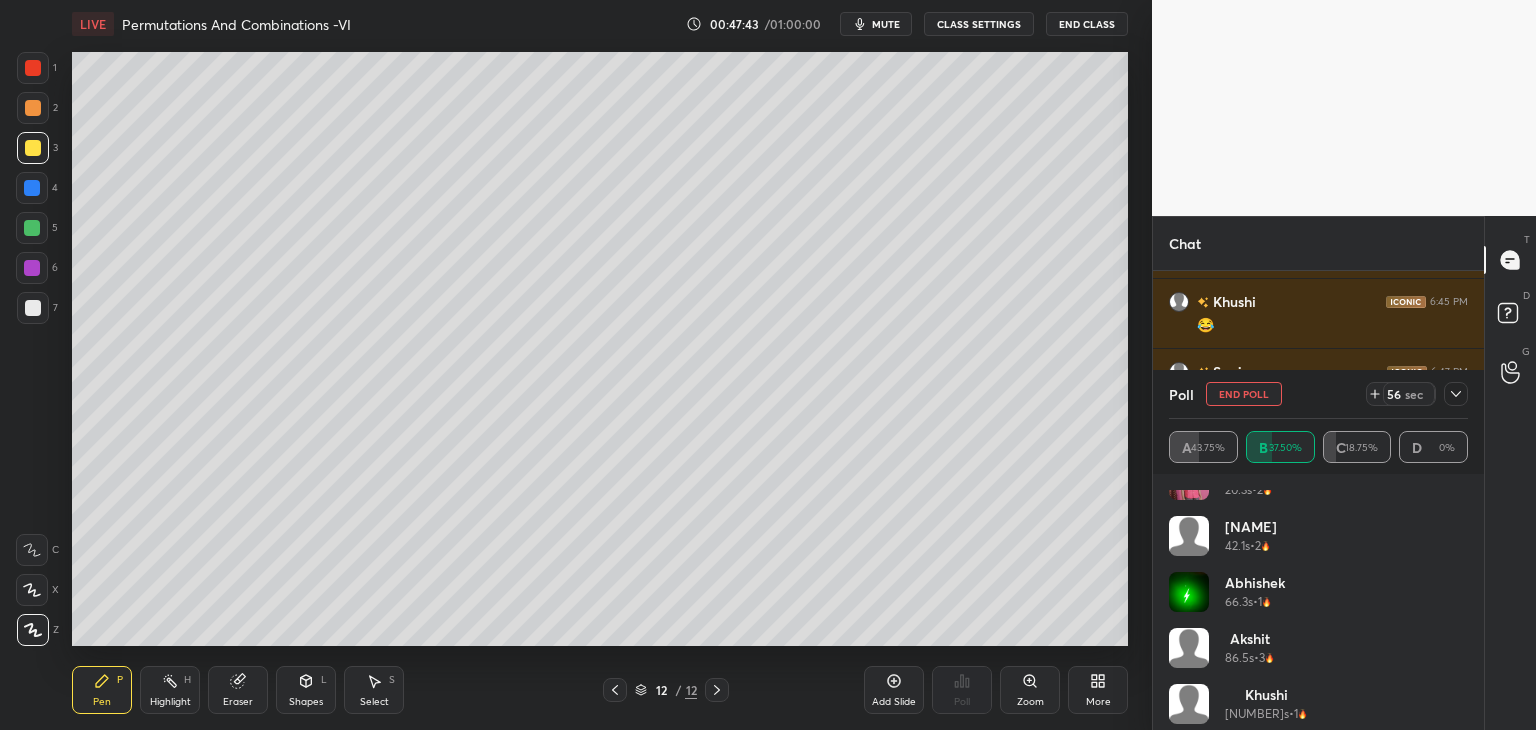 scroll, scrollTop: 96, scrollLeft: 0, axis: vertical 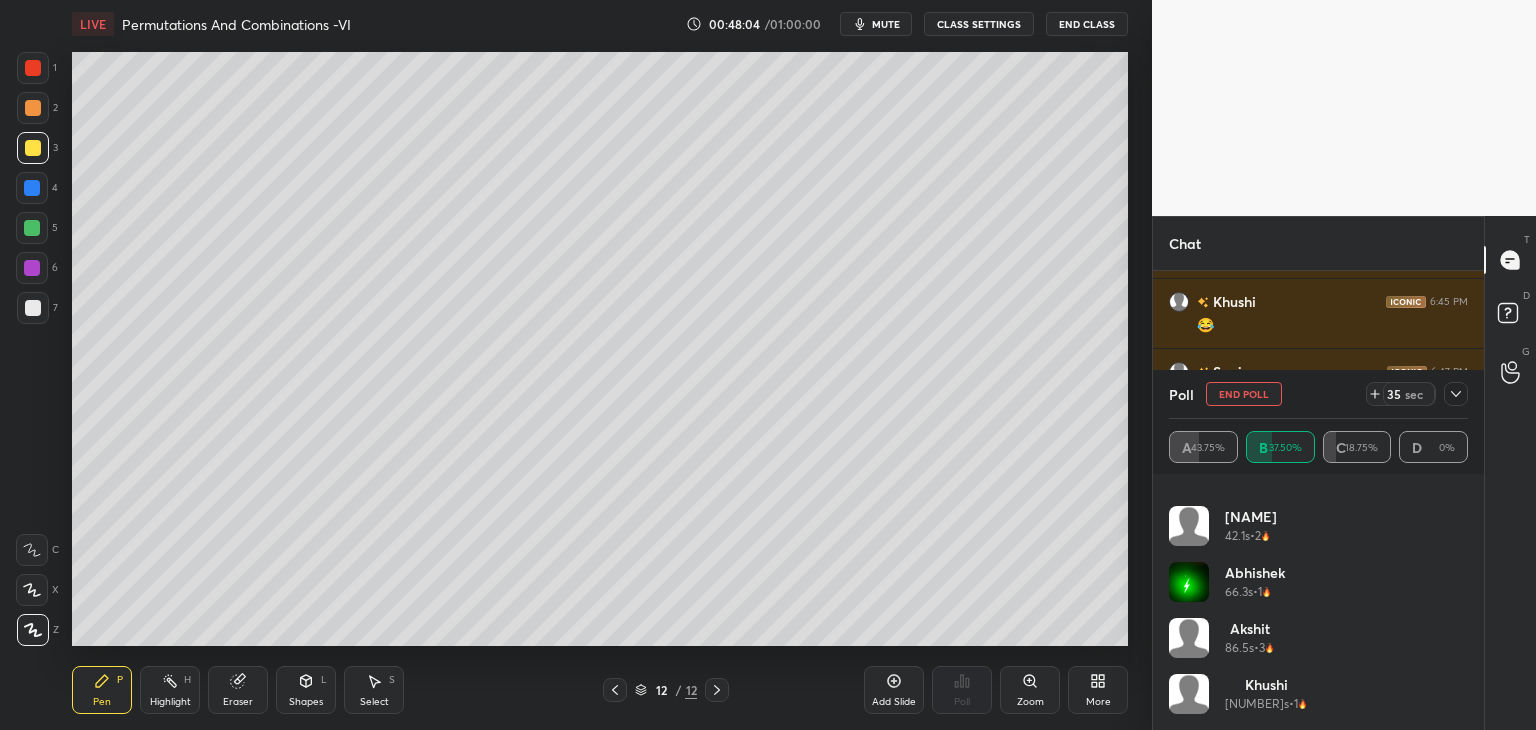 drag, startPoint x: 1463, startPoint y: 381, endPoint x: 1461, endPoint y: 405, distance: 24.083189 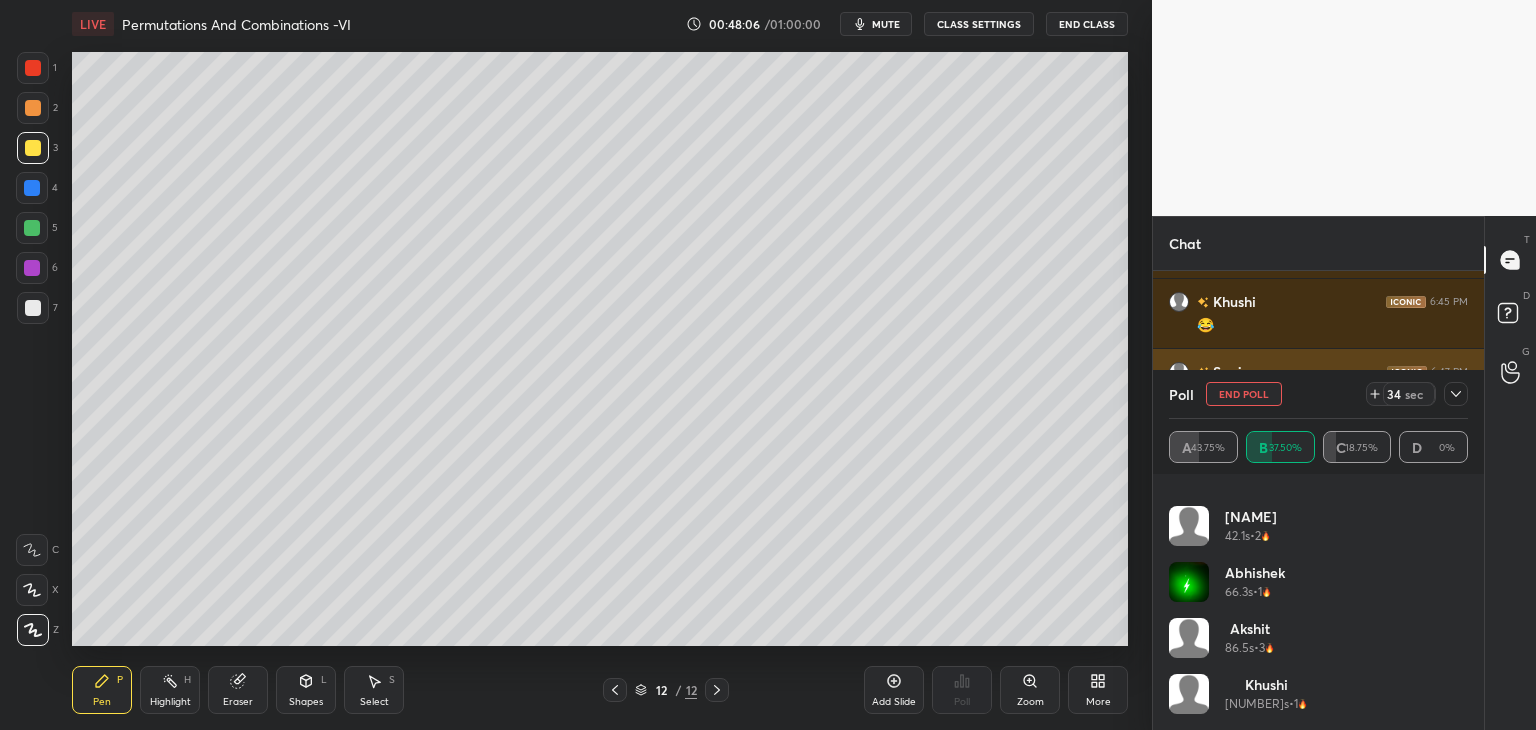 drag, startPoint x: 1452, startPoint y: 389, endPoint x: 1441, endPoint y: 429, distance: 41.484936 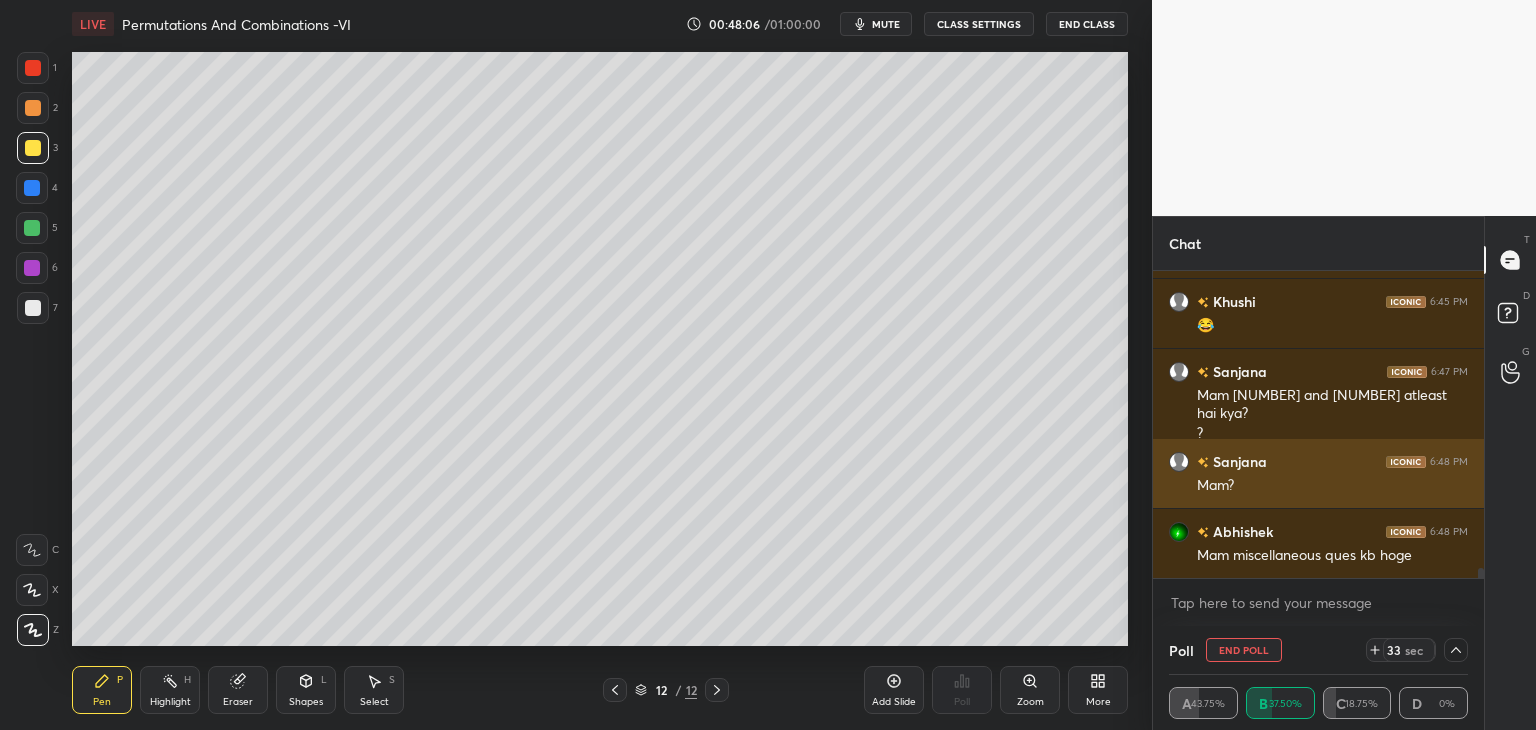 scroll, scrollTop: 7, scrollLeft: 6, axis: both 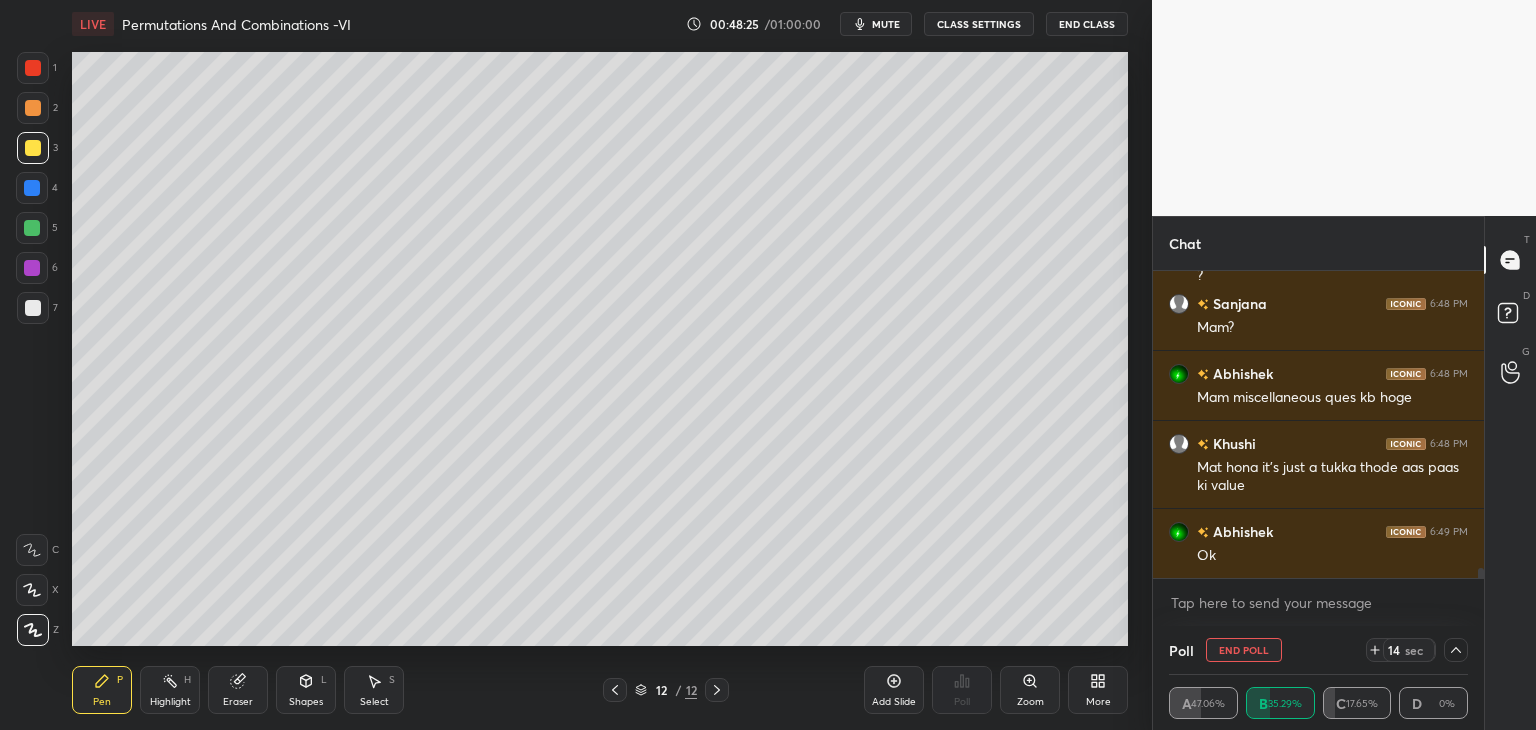 click at bounding box center (1456, 650) 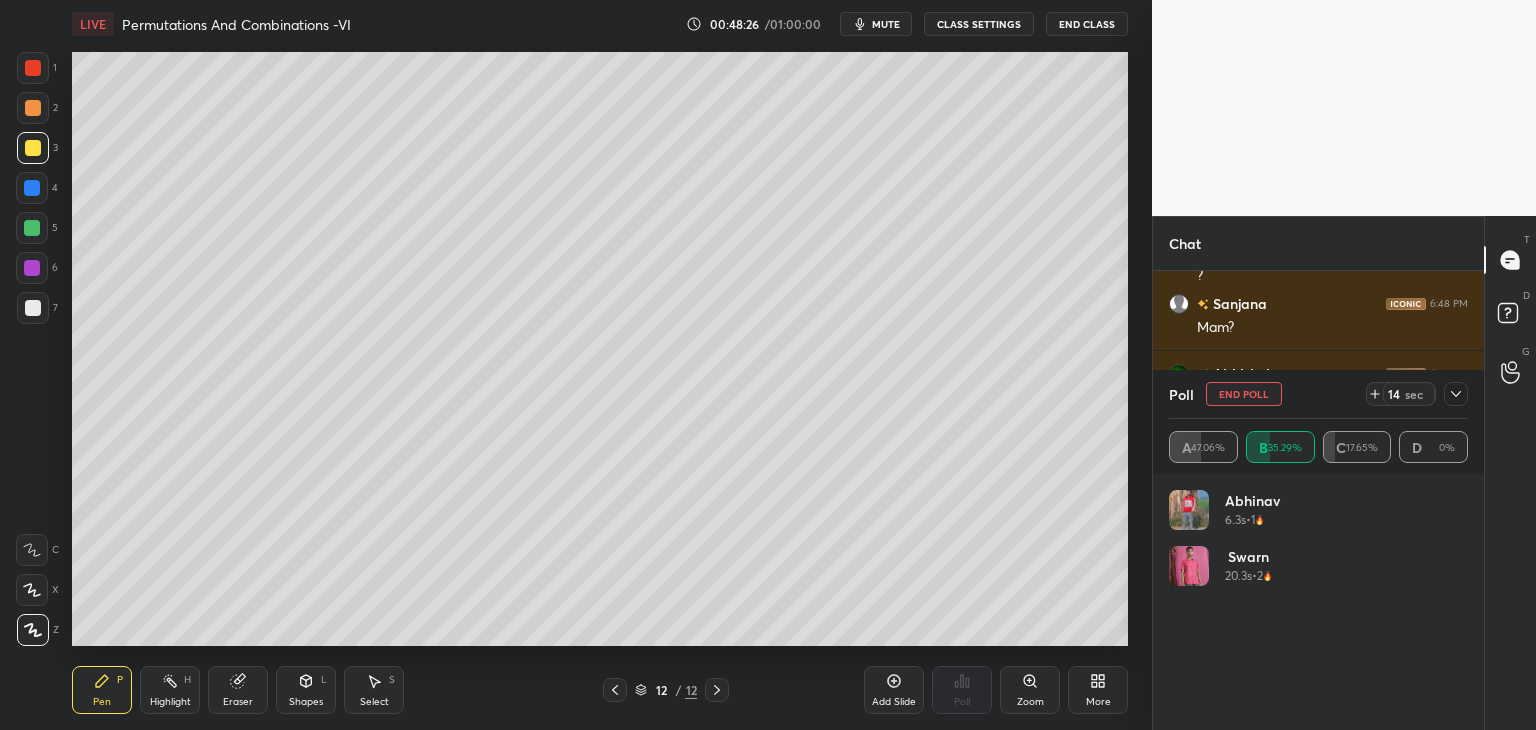 scroll, scrollTop: 6, scrollLeft: 6, axis: both 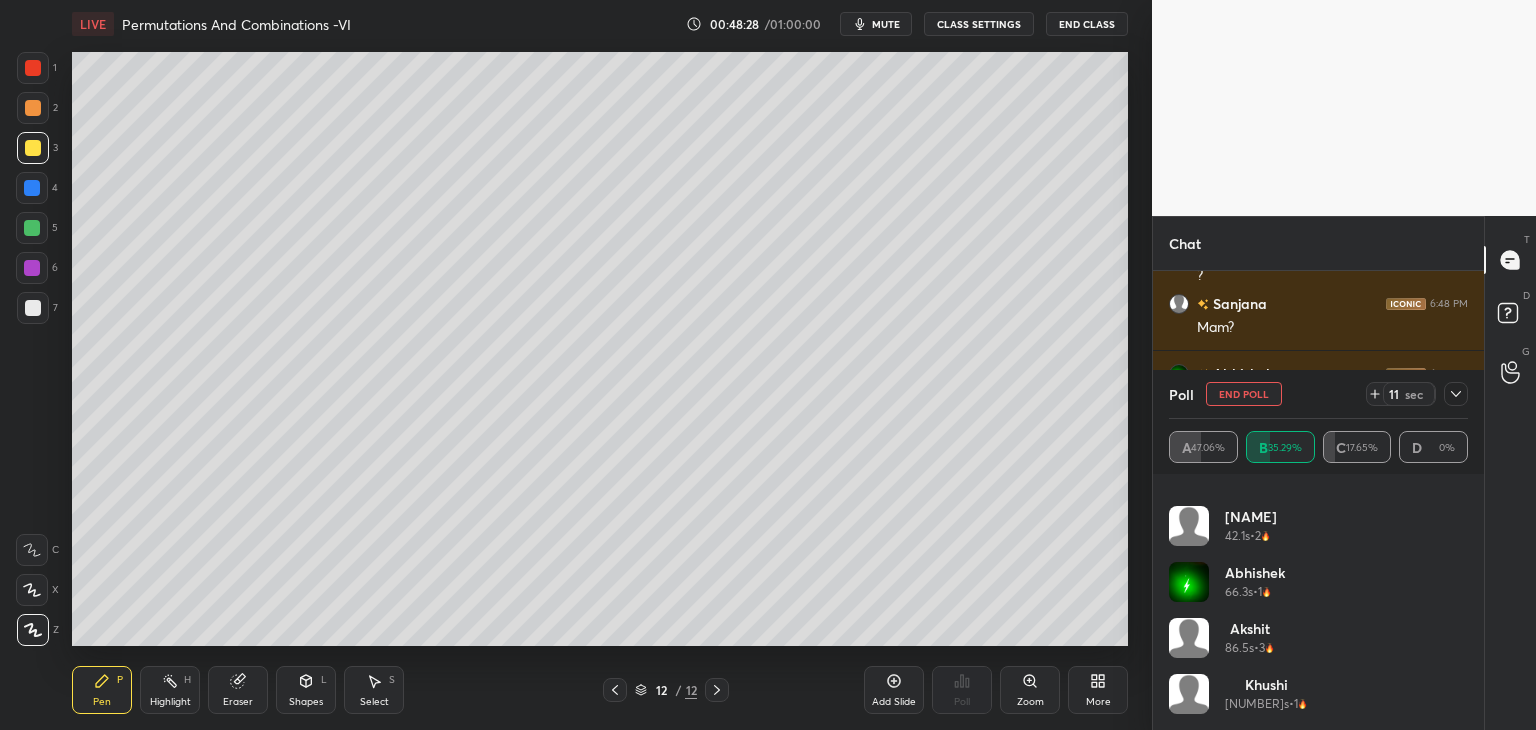 click 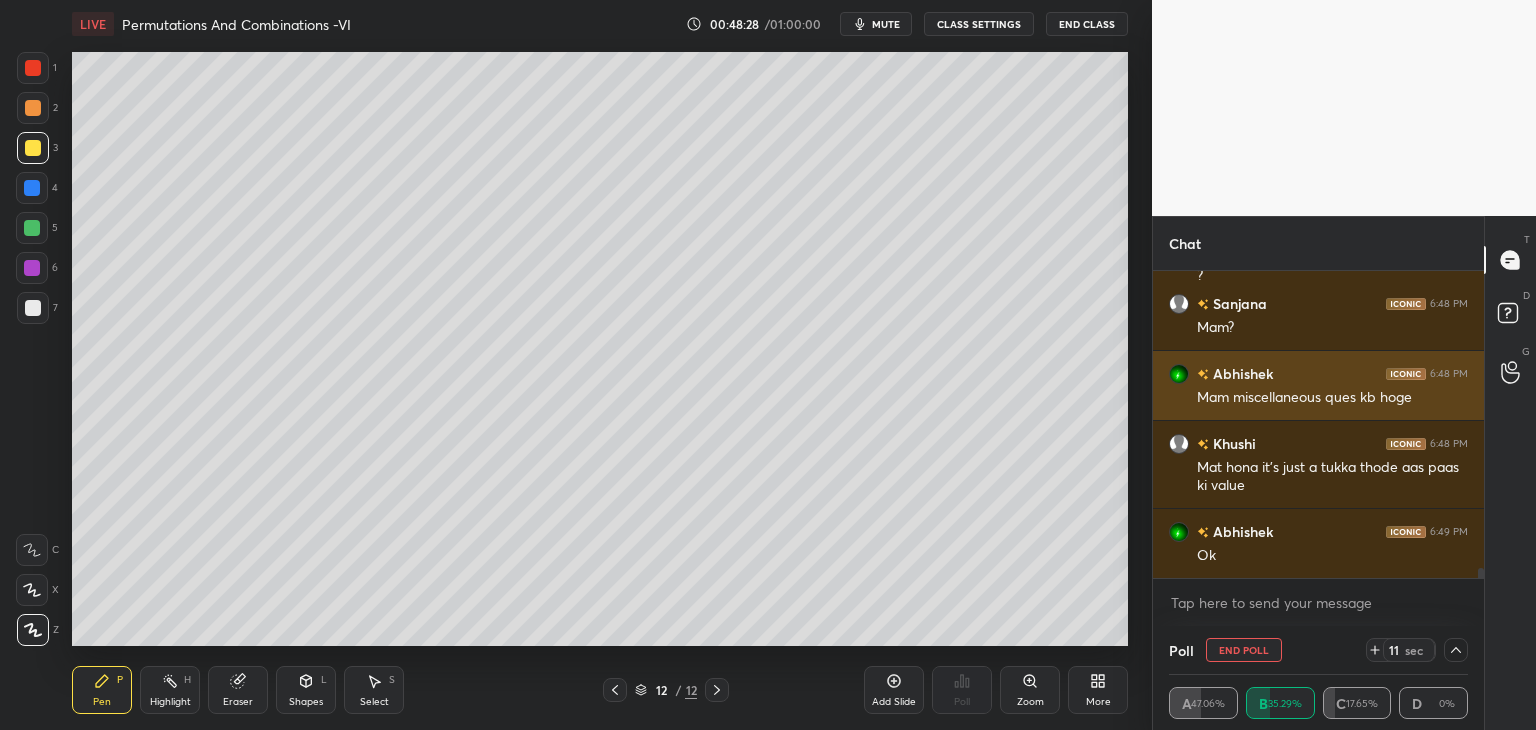 scroll, scrollTop: 131, scrollLeft: 293, axis: both 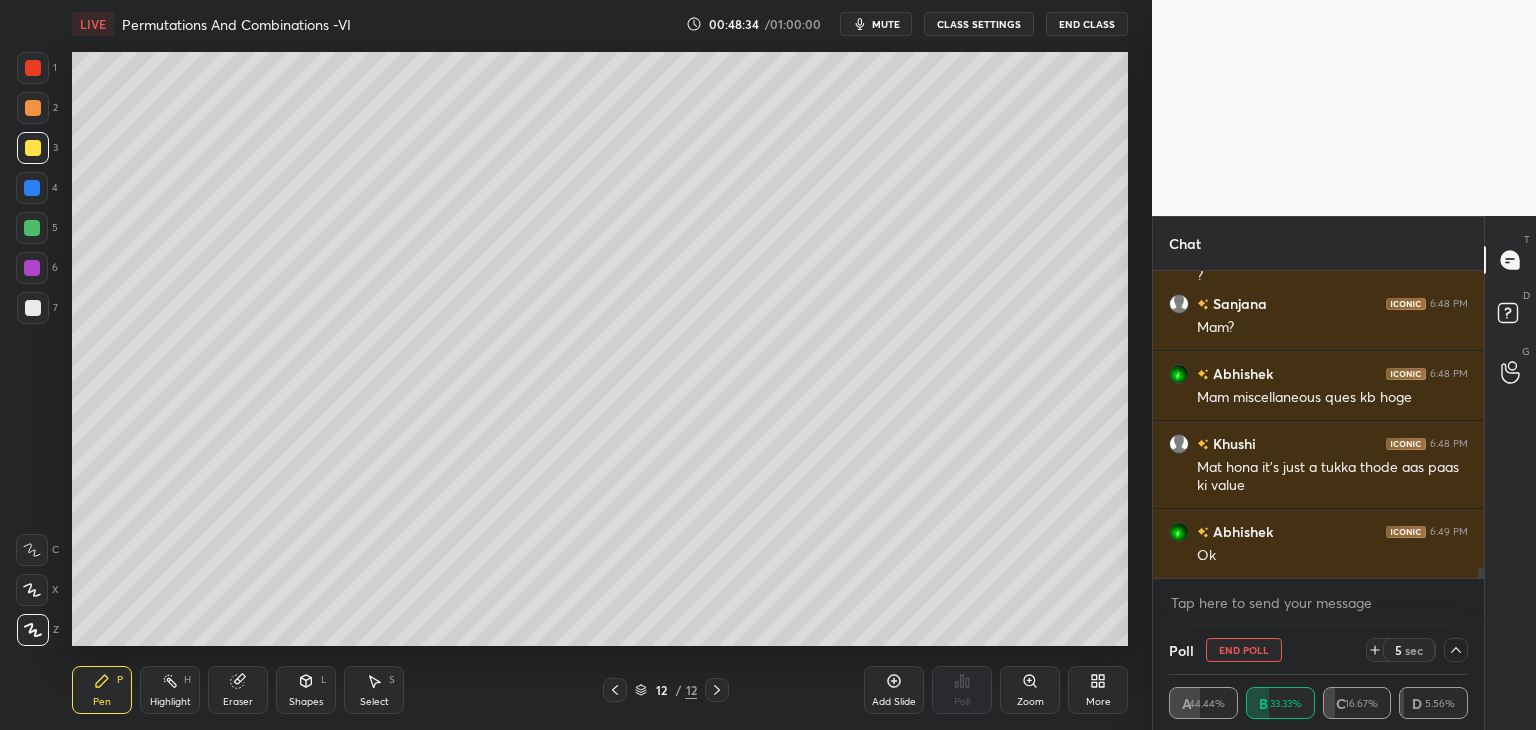 click 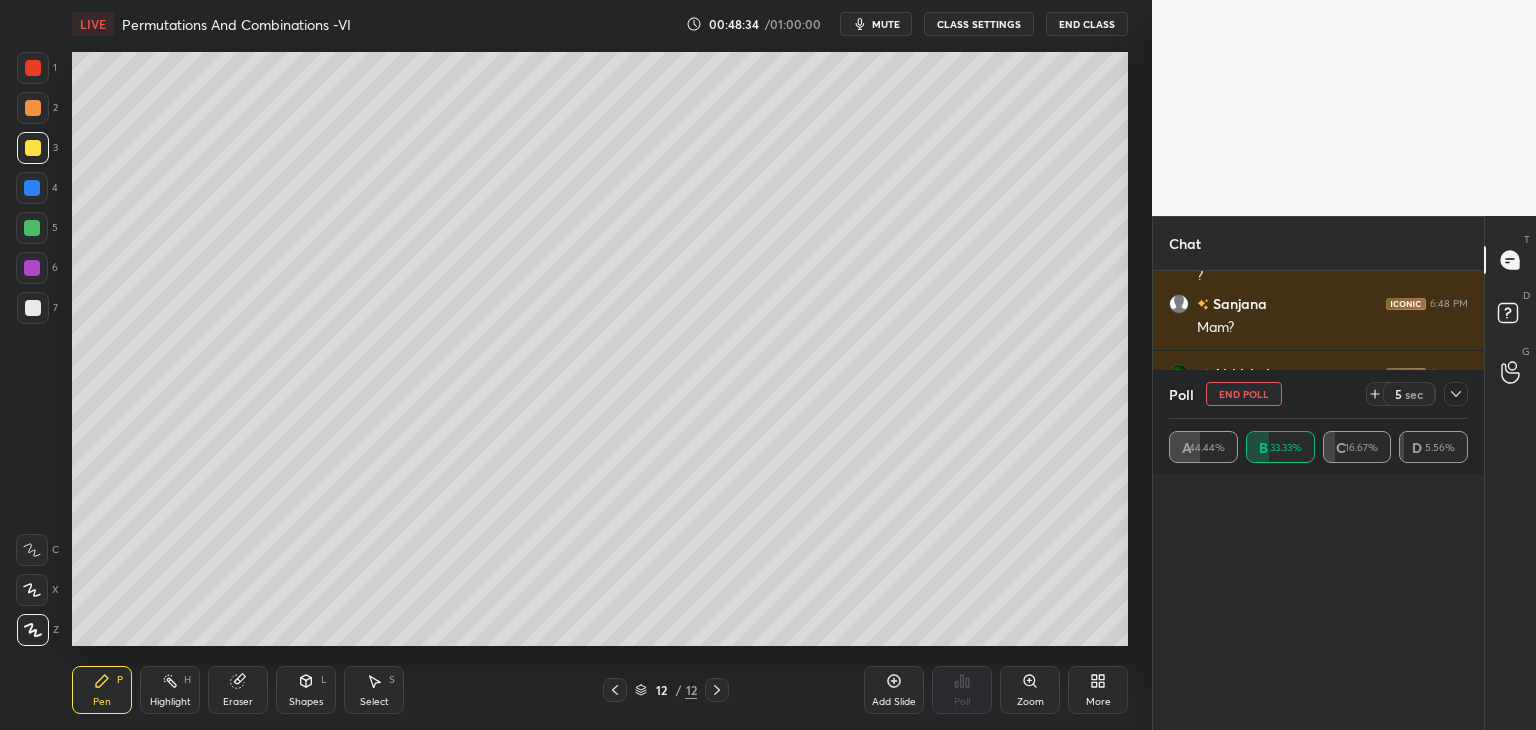 scroll, scrollTop: 7, scrollLeft: 6, axis: both 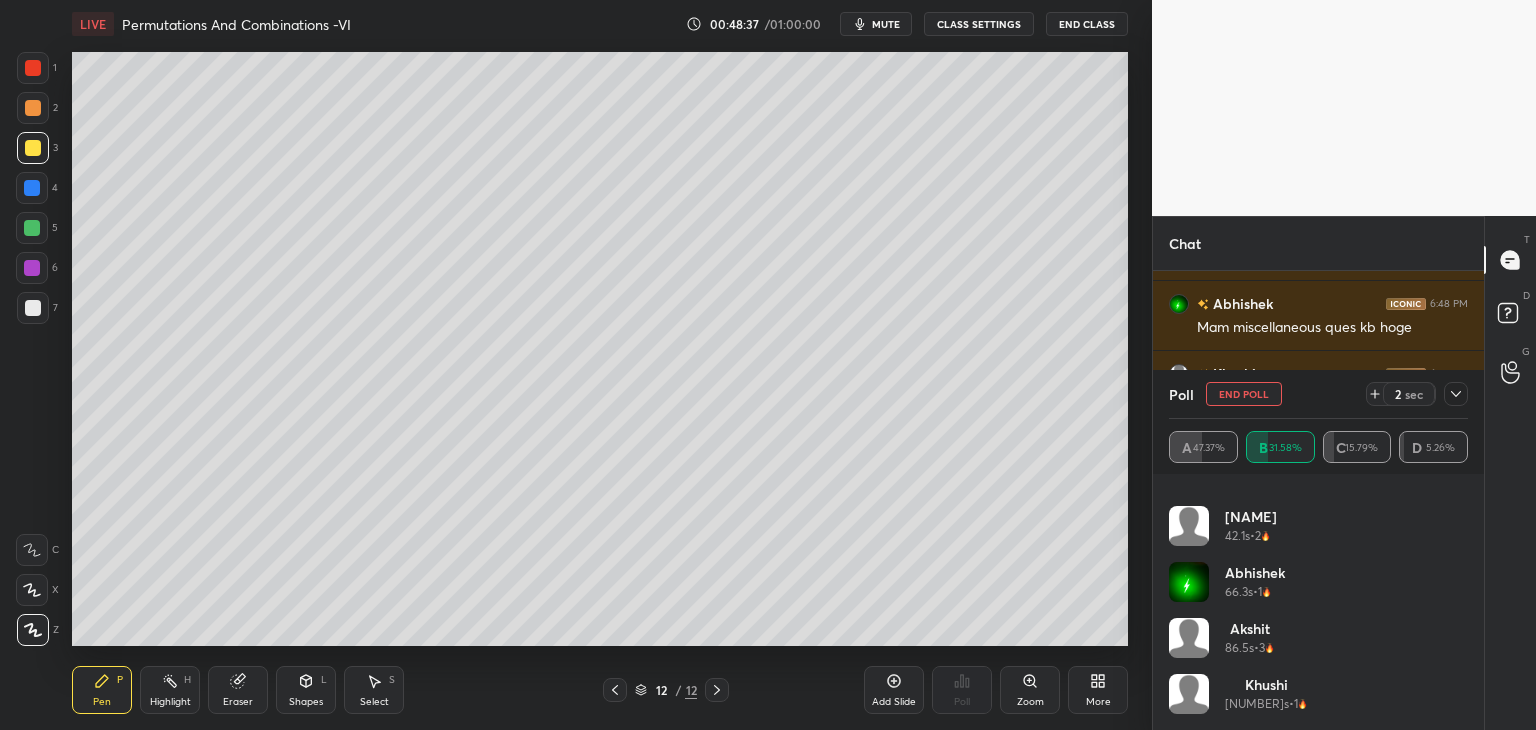 click 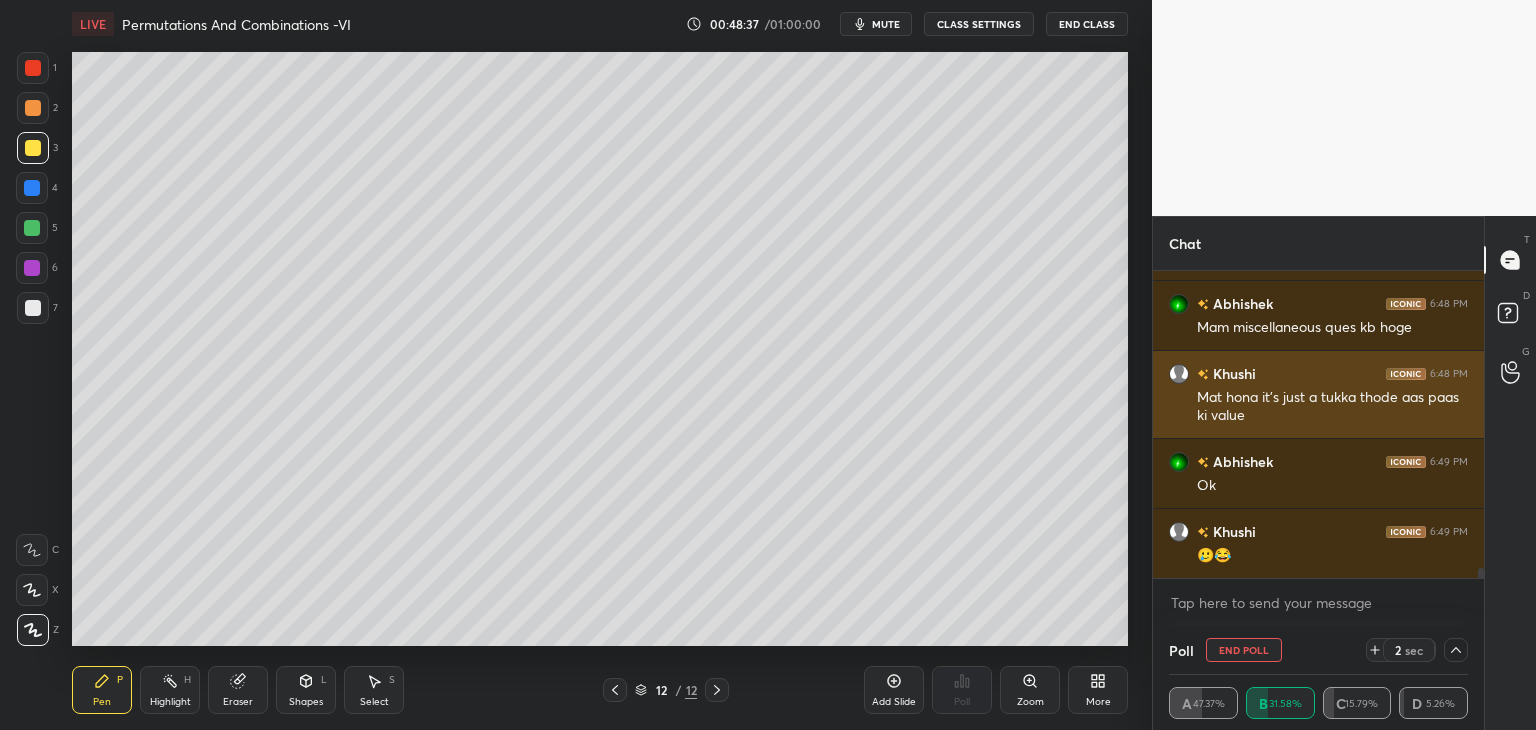 scroll, scrollTop: 175, scrollLeft: 293, axis: both 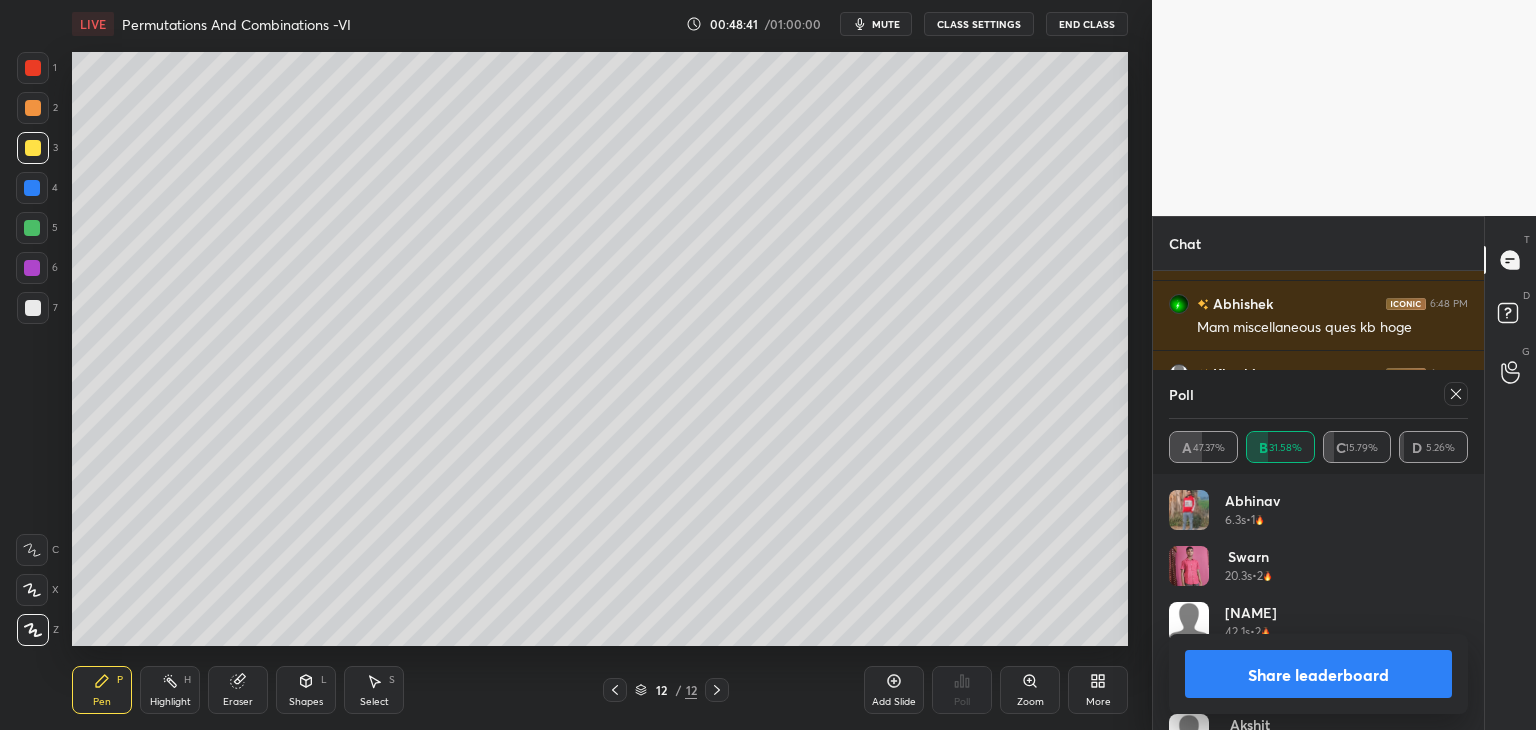 click on "Share leaderboard" at bounding box center (1318, 674) 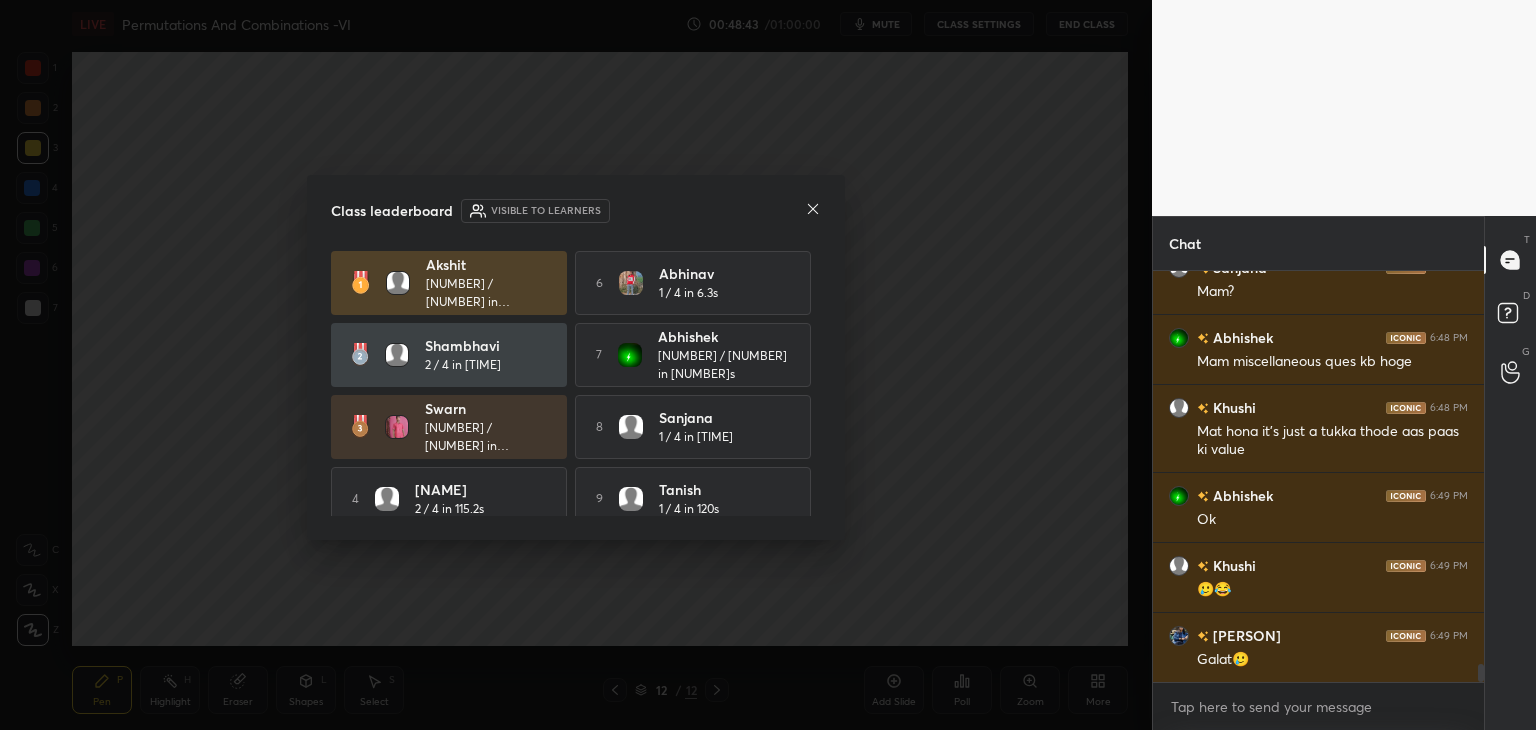 click 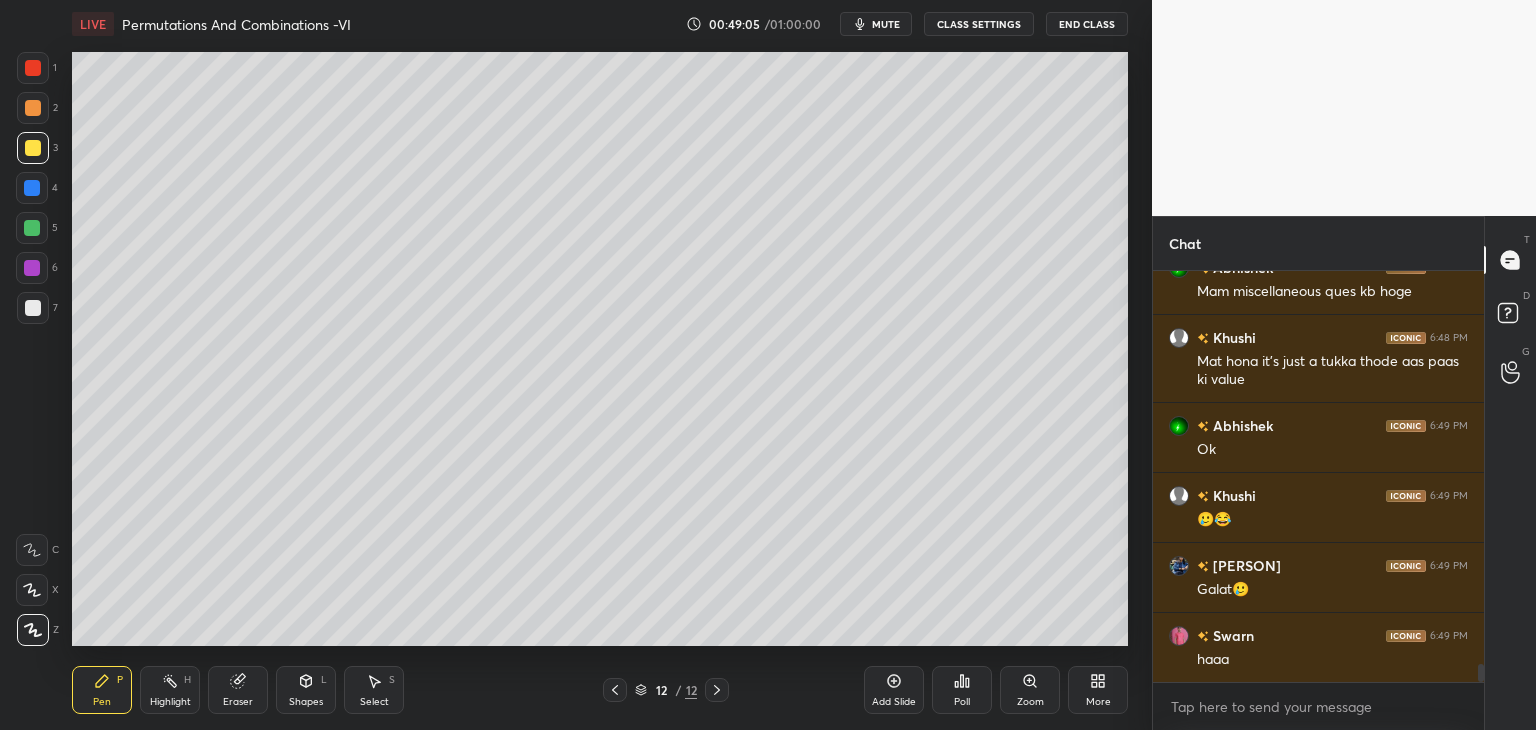 click on "Add Slide" at bounding box center [894, 702] 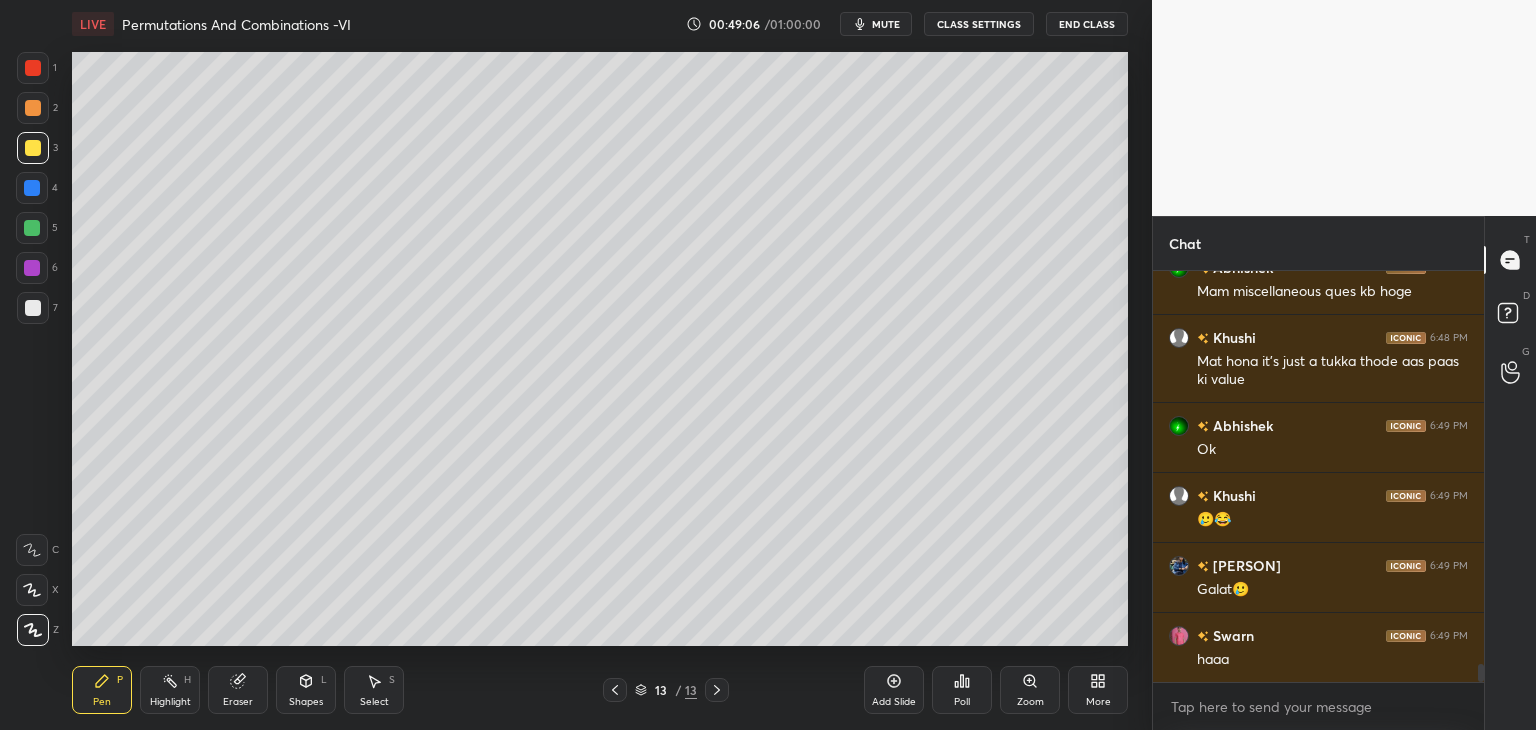 click at bounding box center (33, 308) 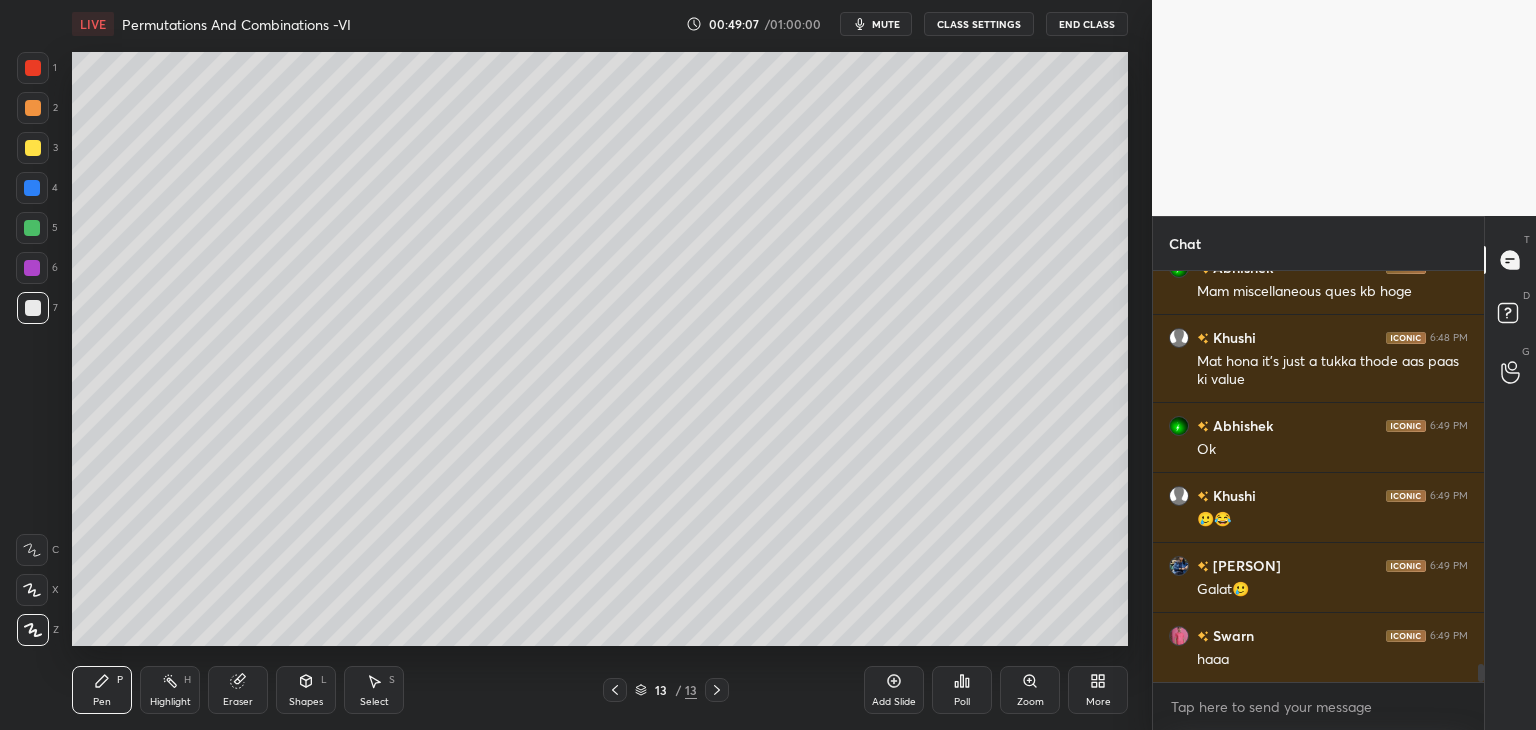 click at bounding box center [32, 228] 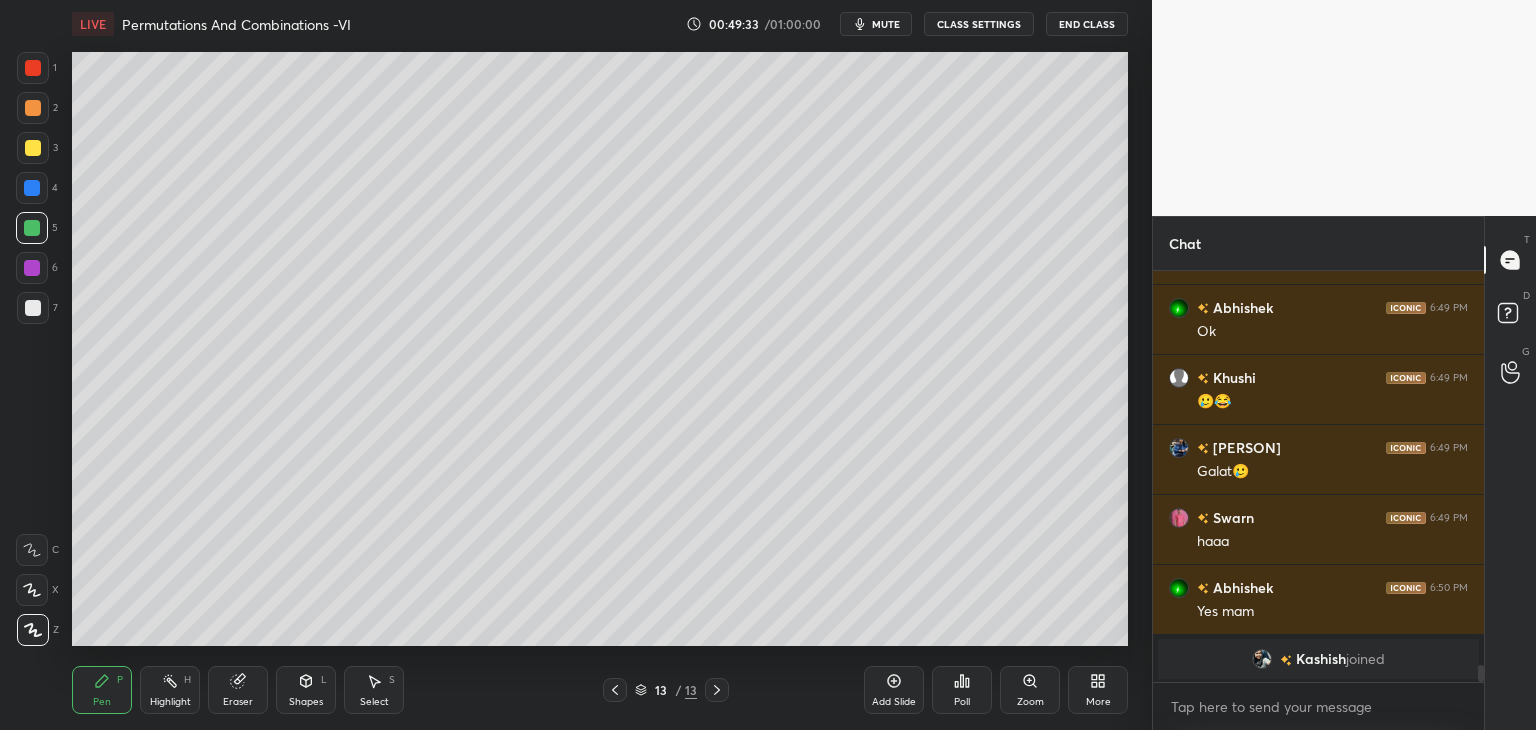 click 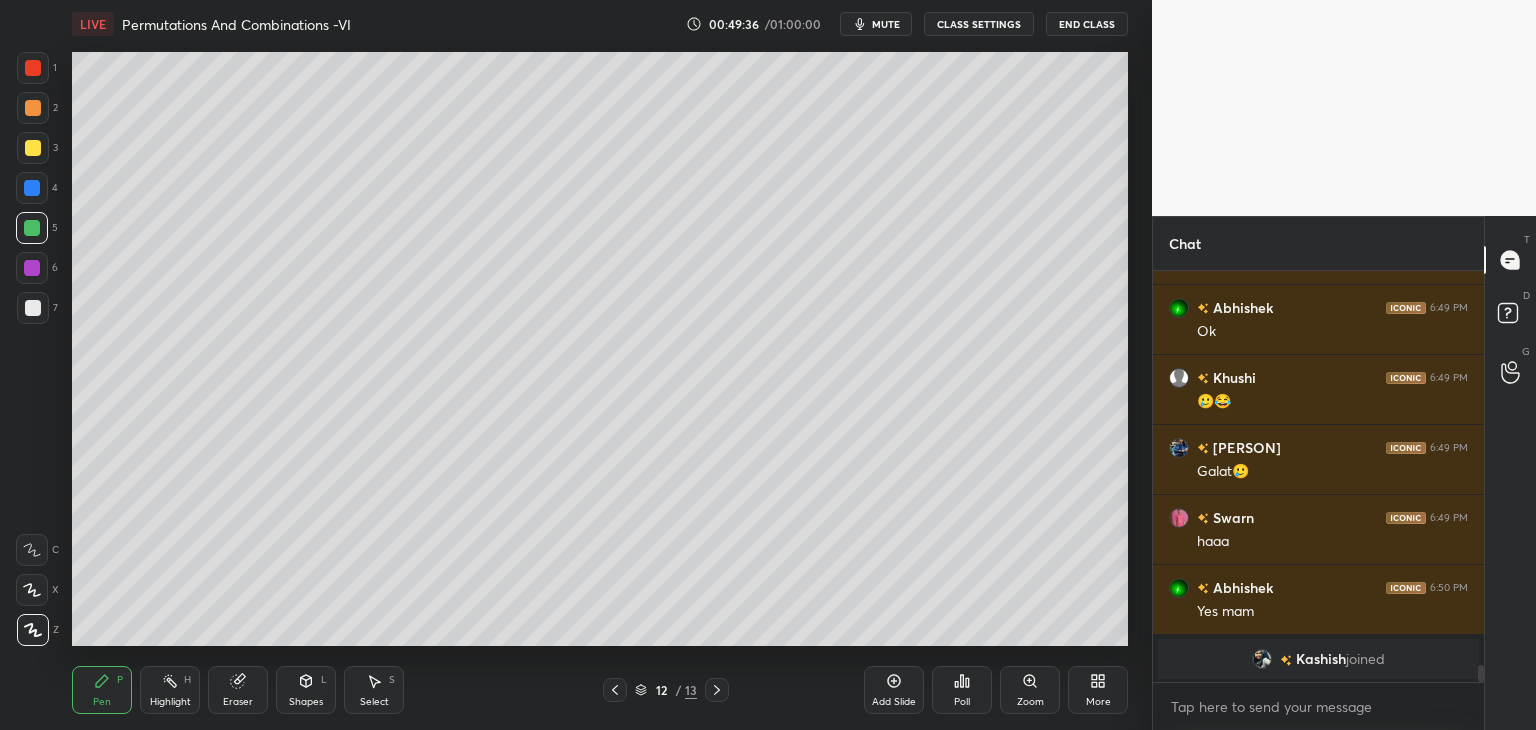 drag, startPoint x: 30, startPoint y: 301, endPoint x: 70, endPoint y: 306, distance: 40.311287 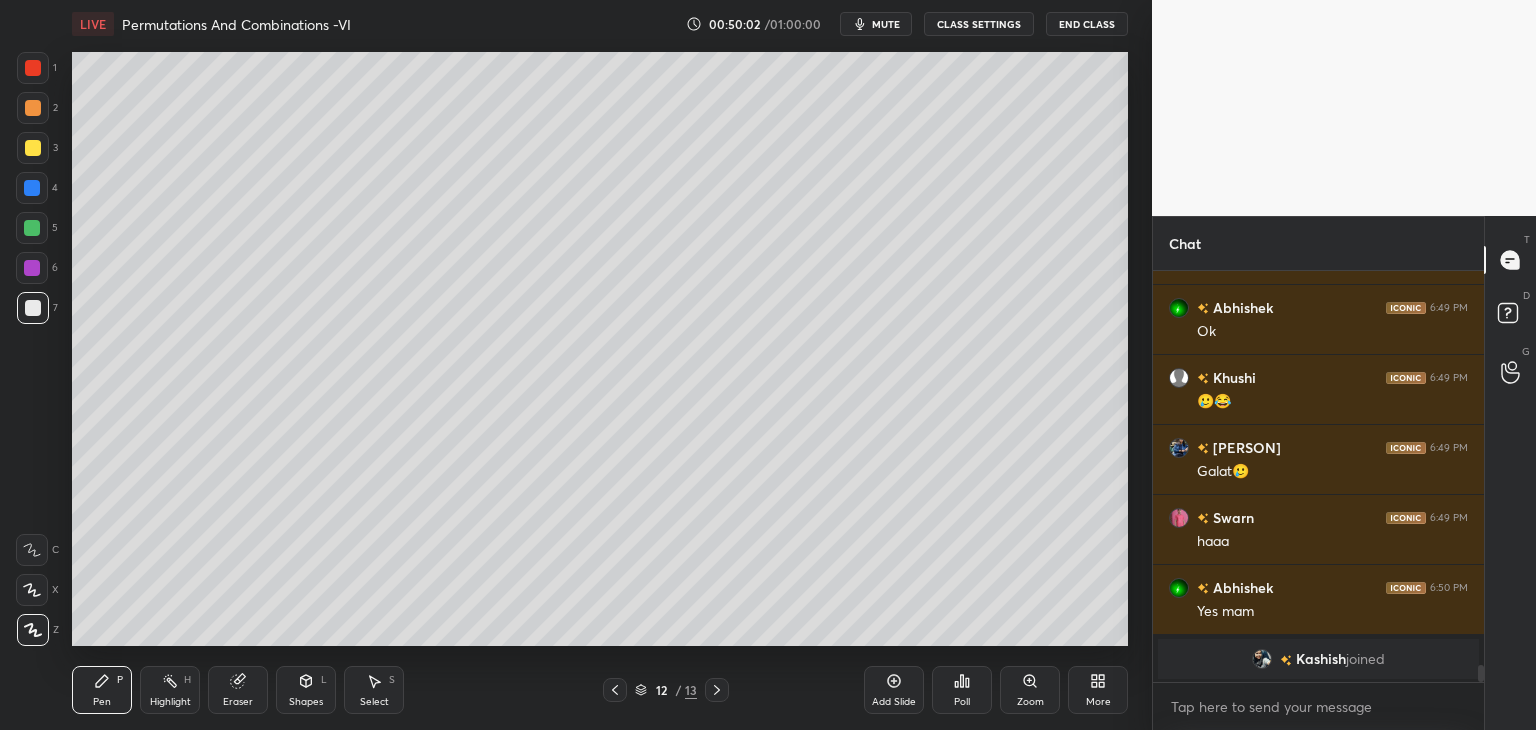 click on "Shapes L" at bounding box center [306, 690] 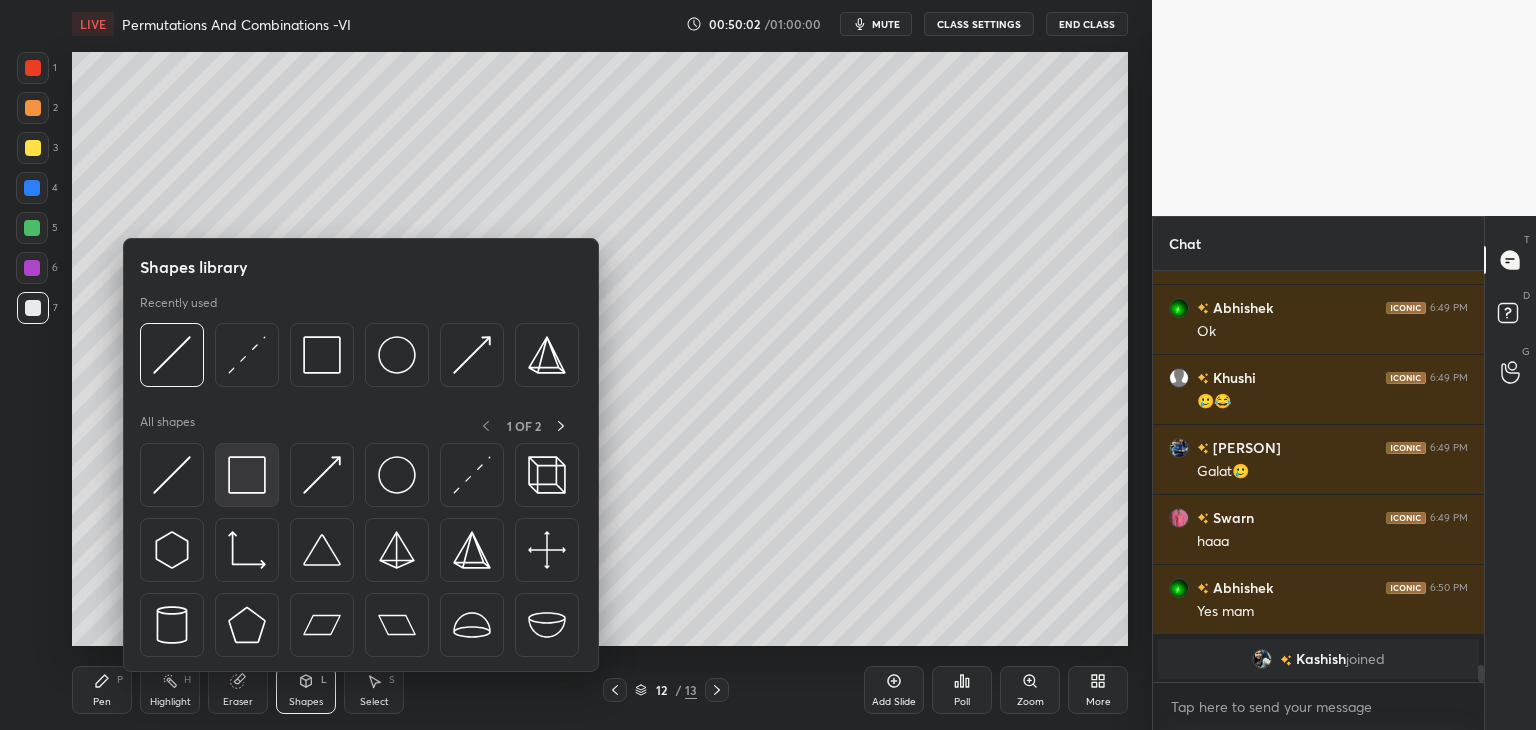 click at bounding box center (247, 475) 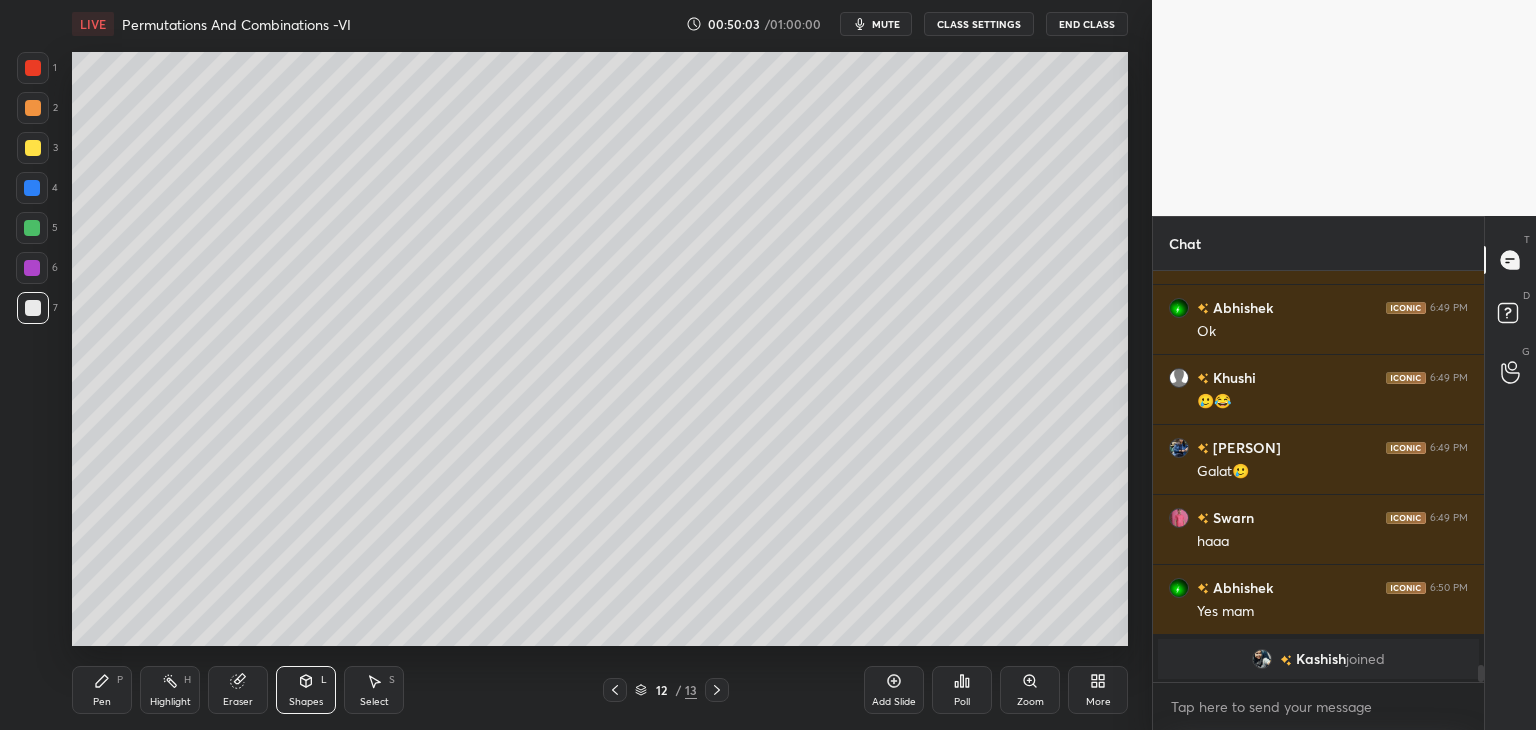 click at bounding box center (32, 228) 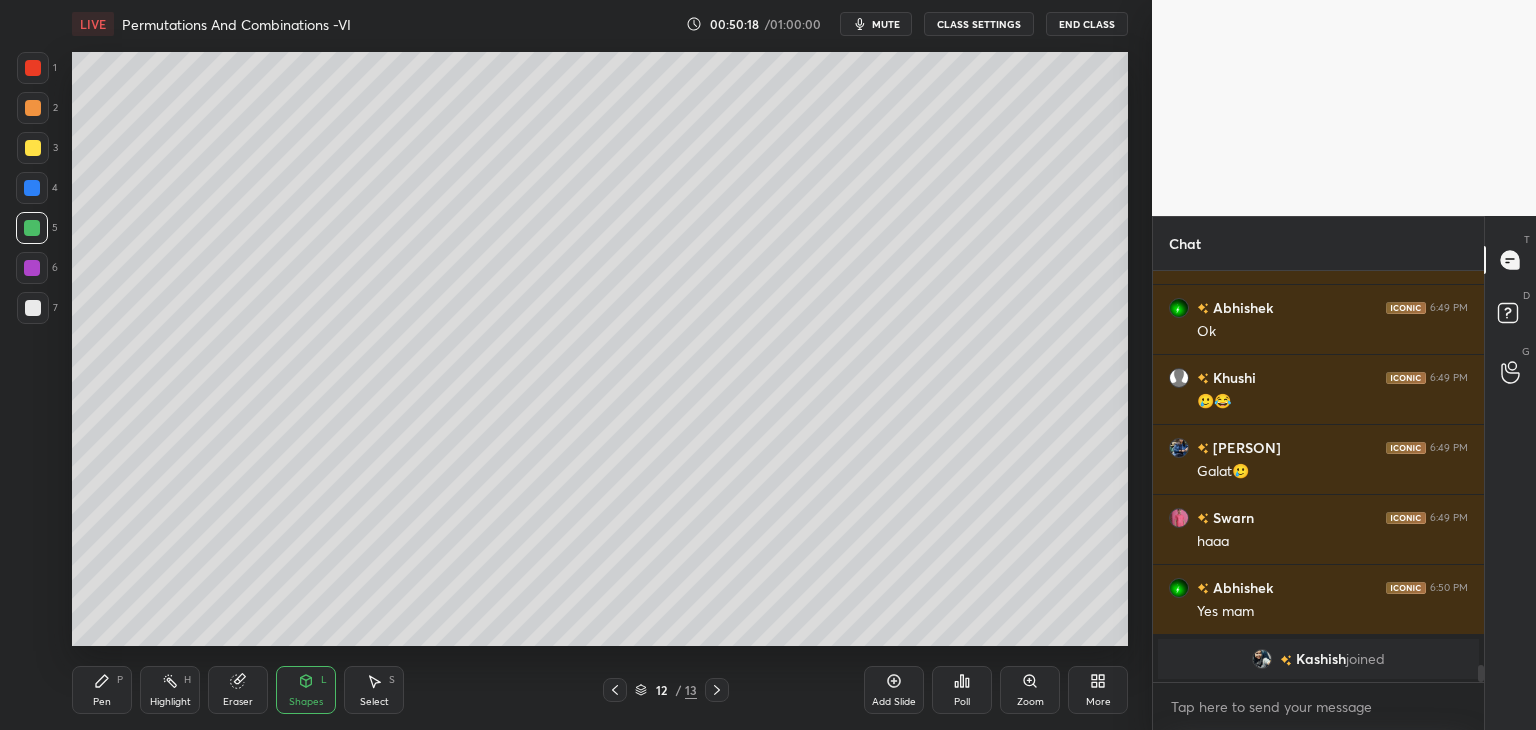 click on "Pen" at bounding box center [102, 702] 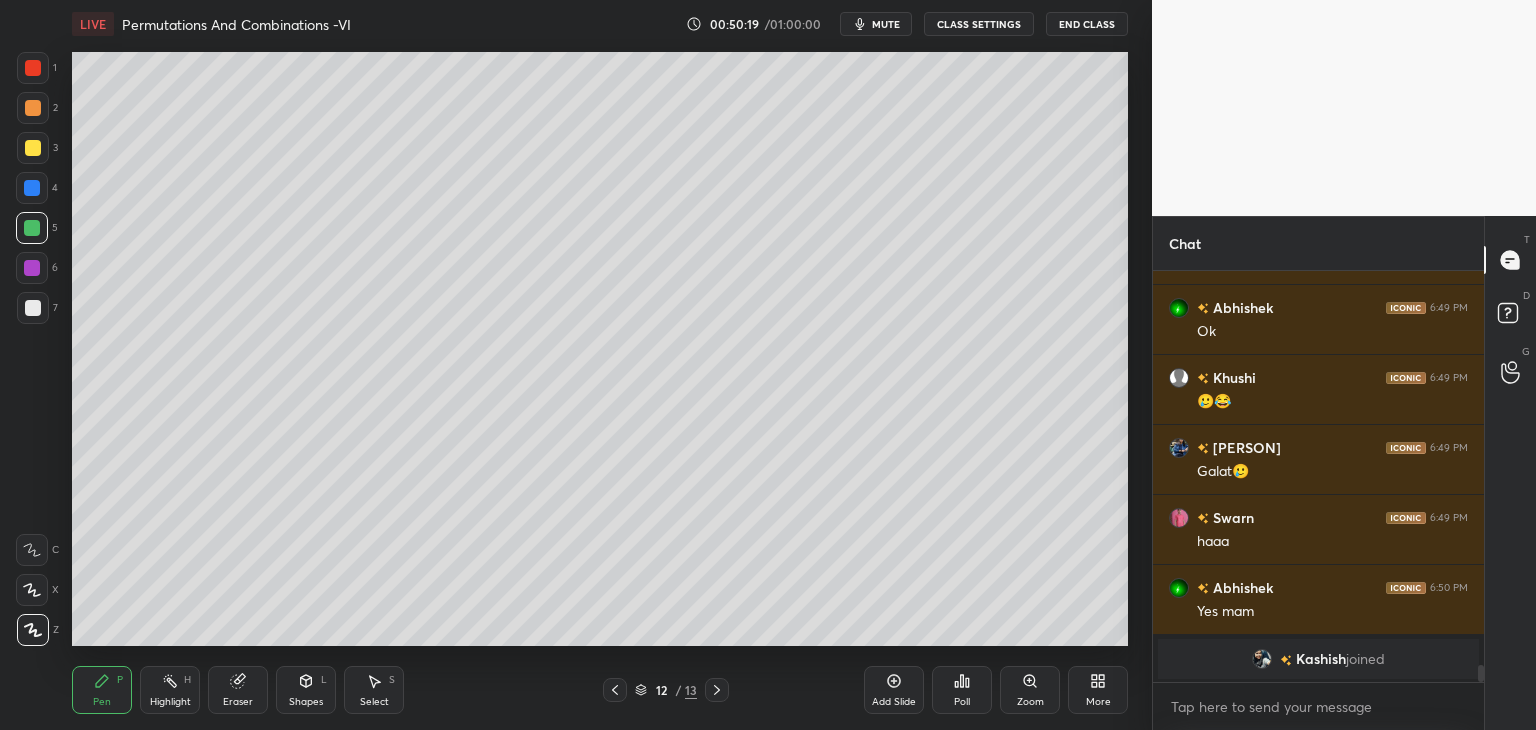 drag, startPoint x: 30, startPoint y: 305, endPoint x: 59, endPoint y: 325, distance: 35.22783 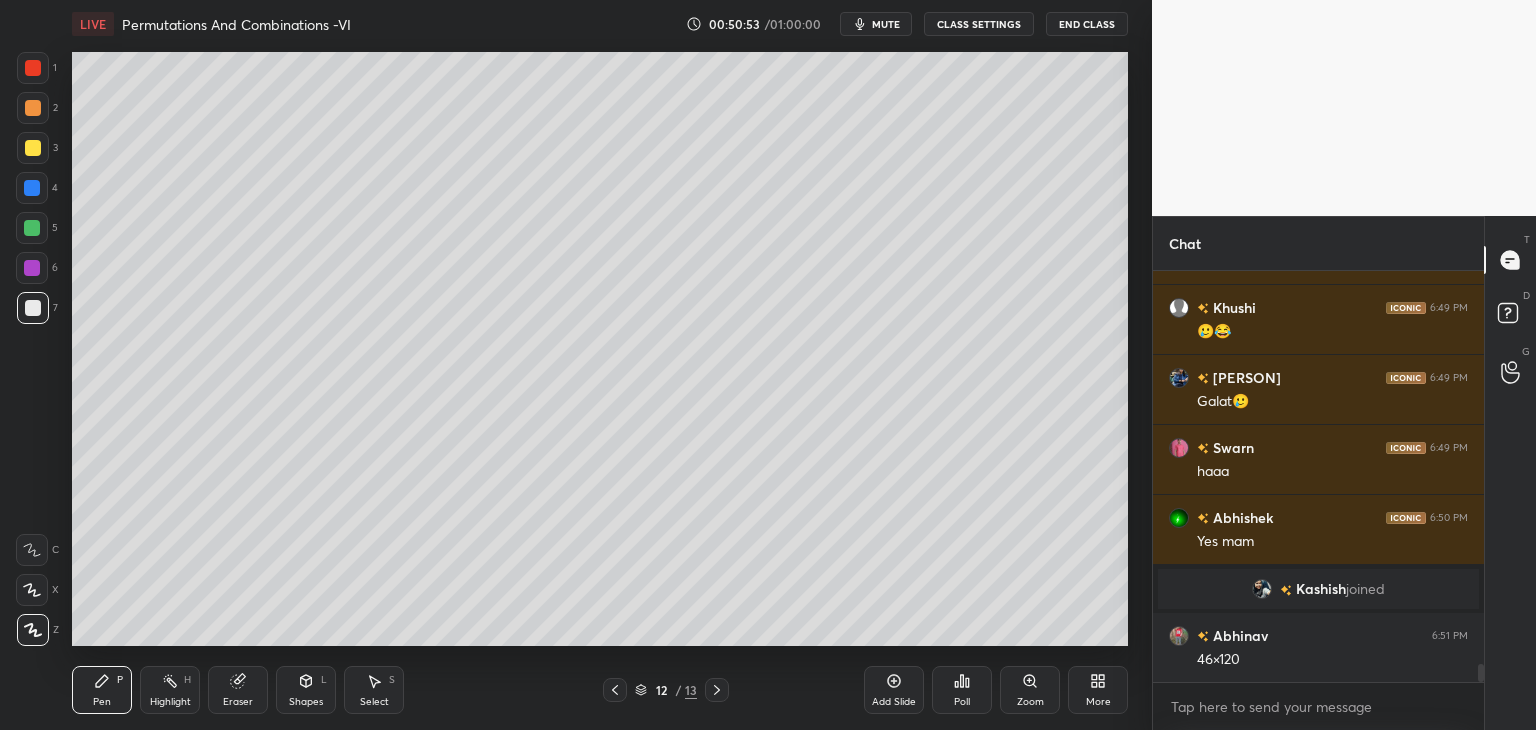 scroll, scrollTop: 8854, scrollLeft: 0, axis: vertical 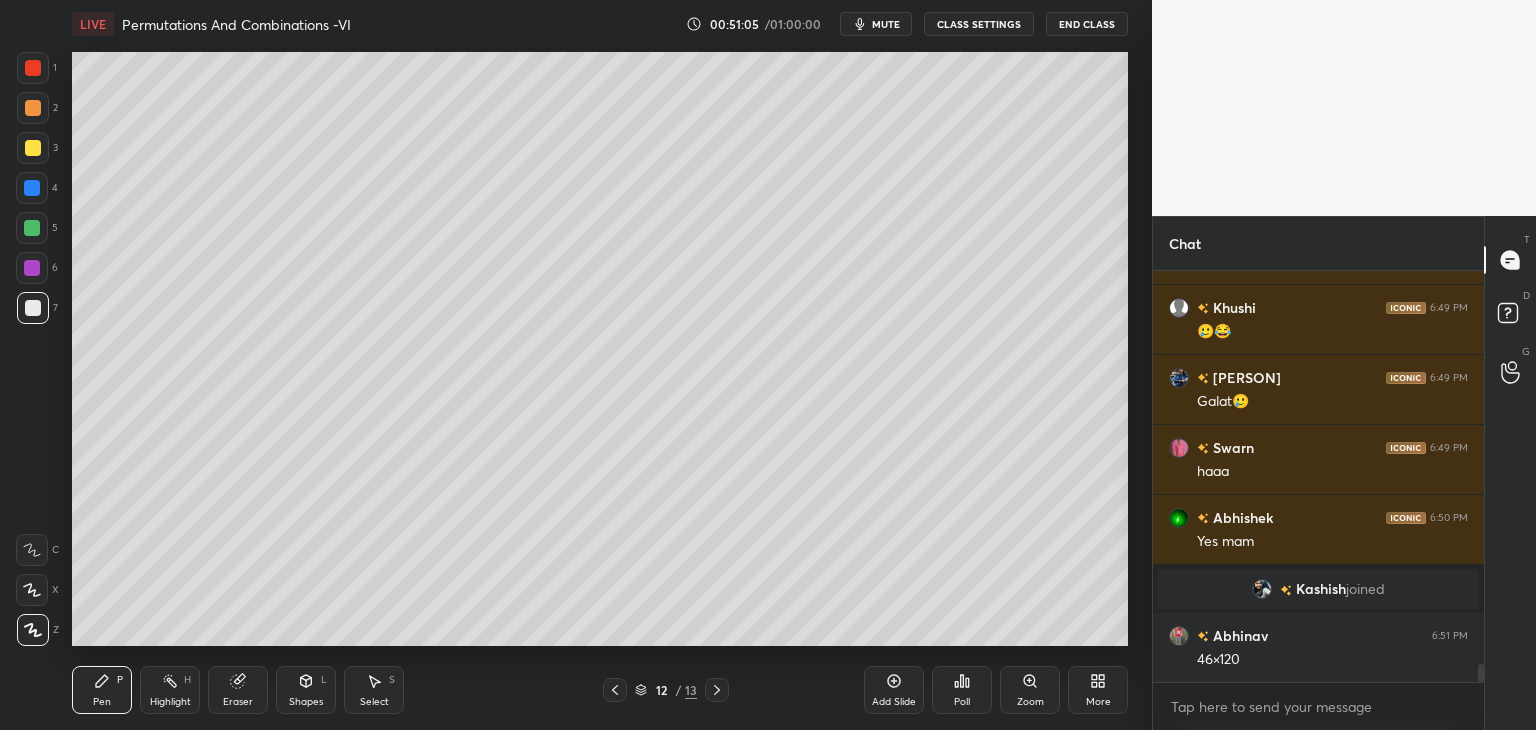 click at bounding box center (33, 148) 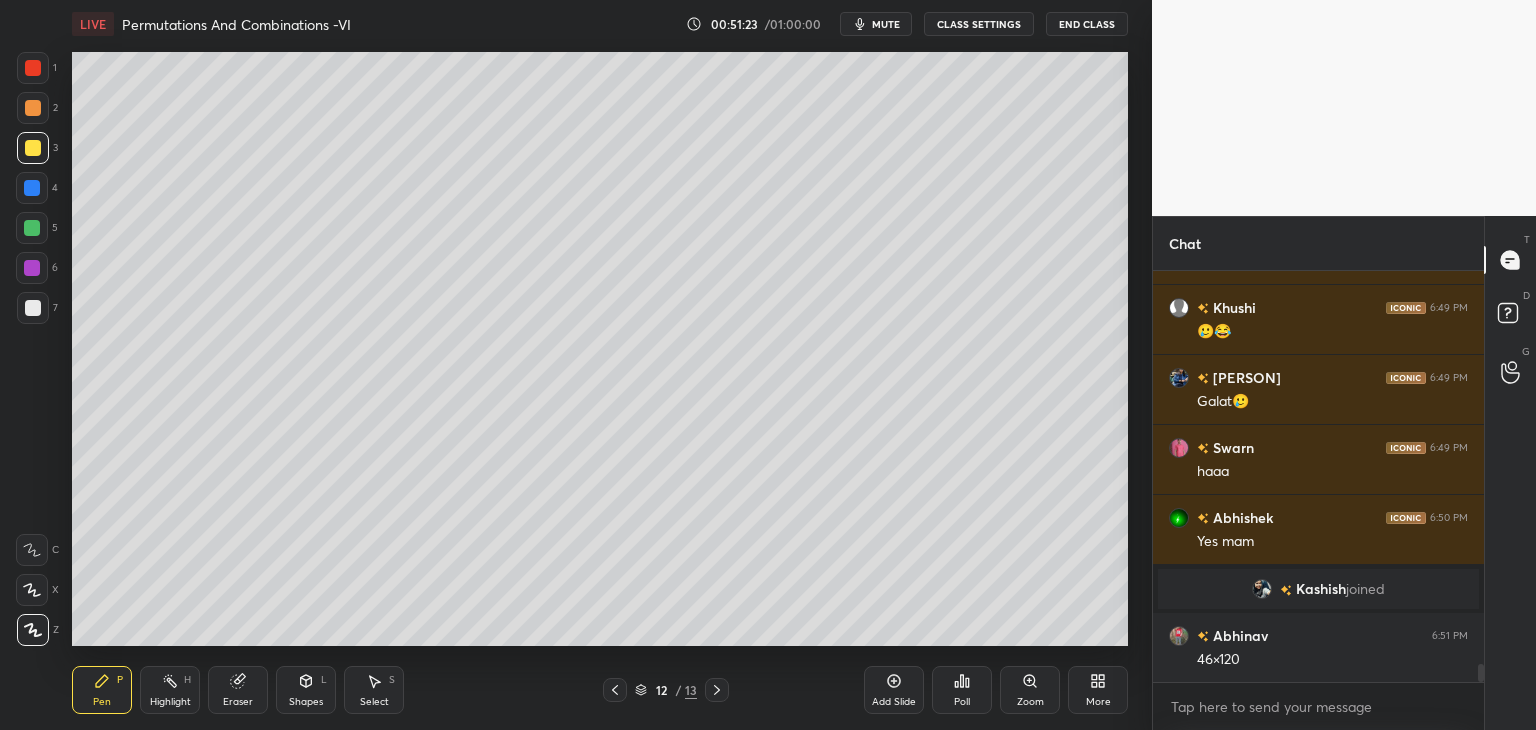 click on "1 2 3 4 5 6 7 C X Z C X Z E E Erase all   H H LIVE Permutations And Combinations -VI 00:51:23 /  01:00:00 mute CLASS SETTINGS End Class Setting up your live class Poll for   secs No correct answer Start poll Back Permutations And Combinations -VI • L6 of Revision Course Class 11 Maths | [PERSON] [PERSON] [PERSON] Pen P Highlight H Eraser Shapes L Select S 12 / 13 Add Slide Poll Zoom More" at bounding box center [568, 365] 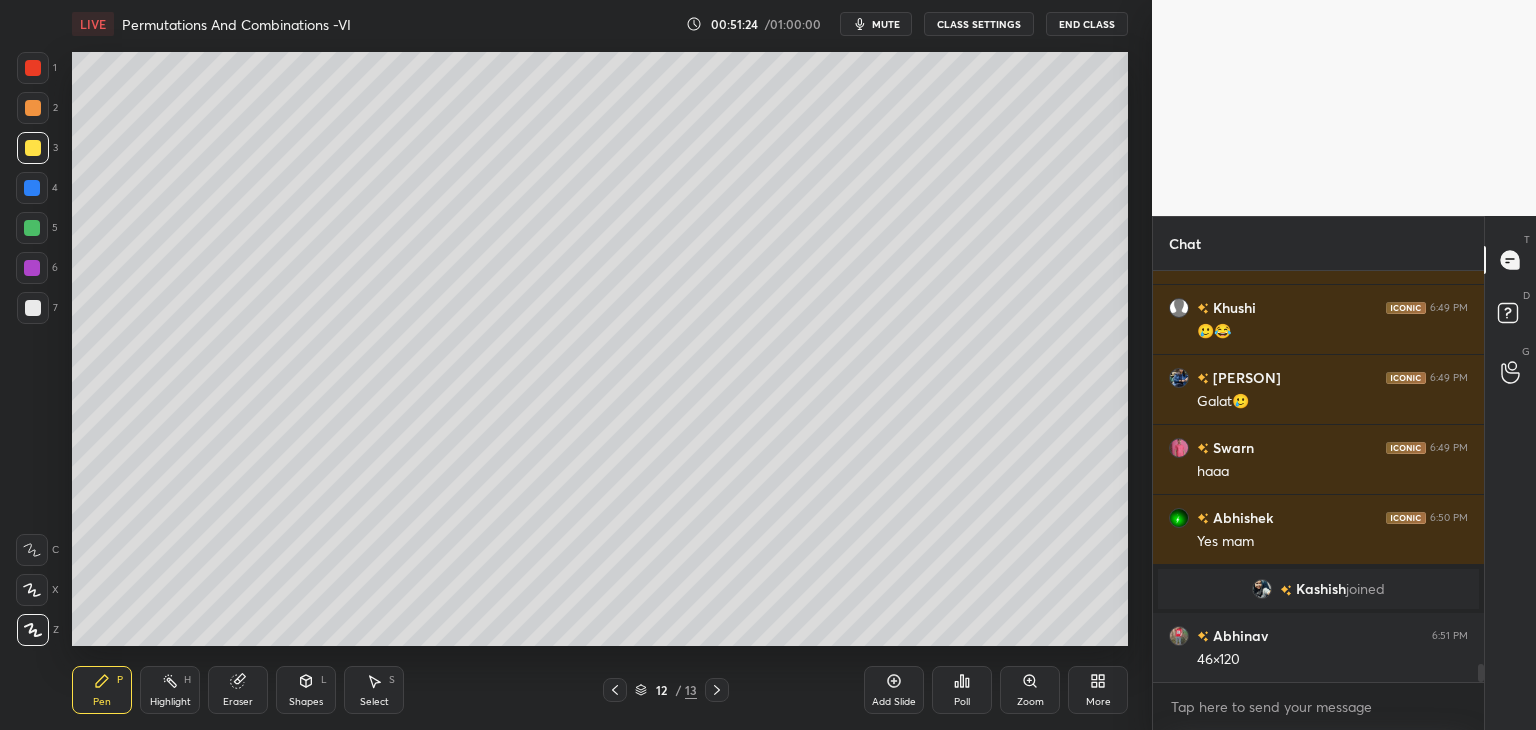 click at bounding box center (33, 308) 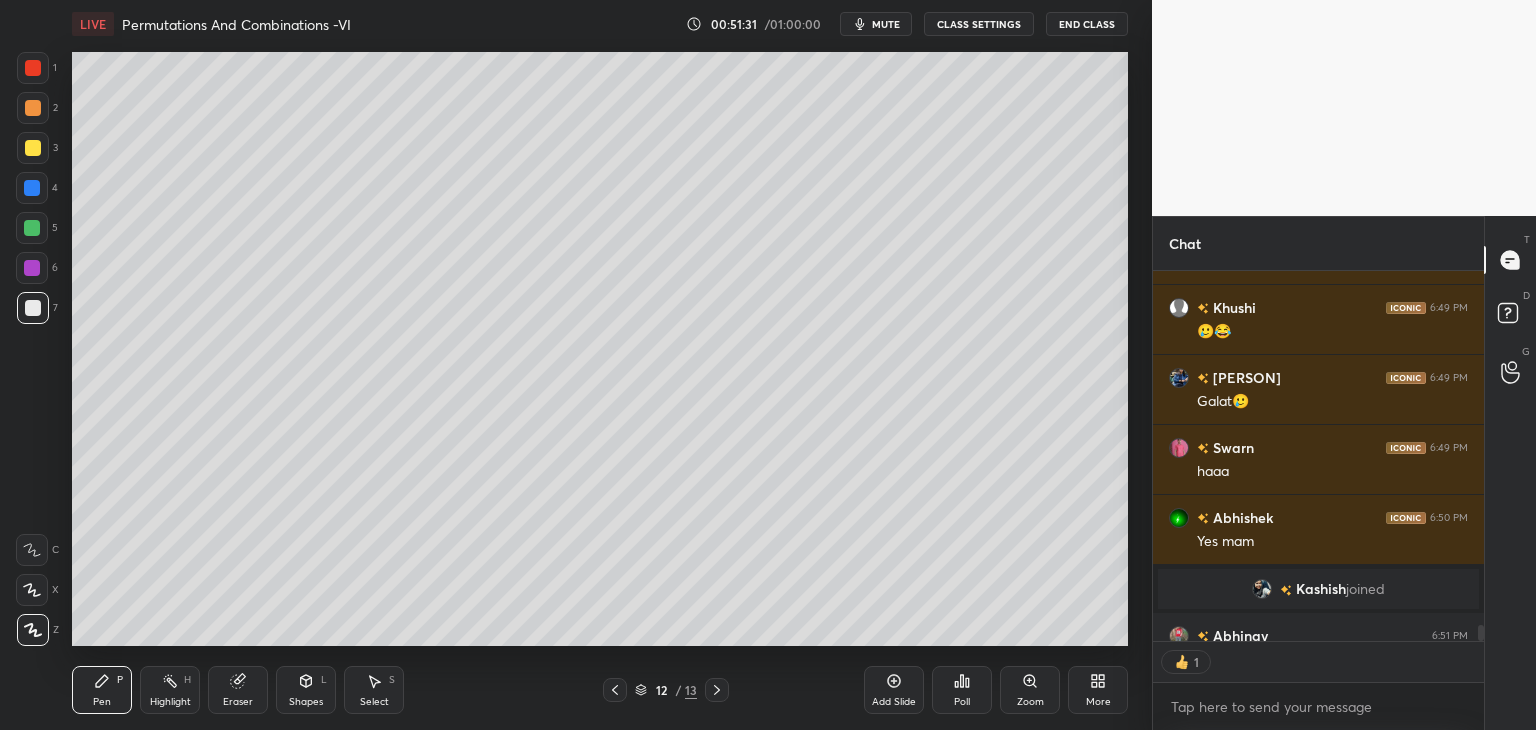scroll, scrollTop: 365, scrollLeft: 325, axis: both 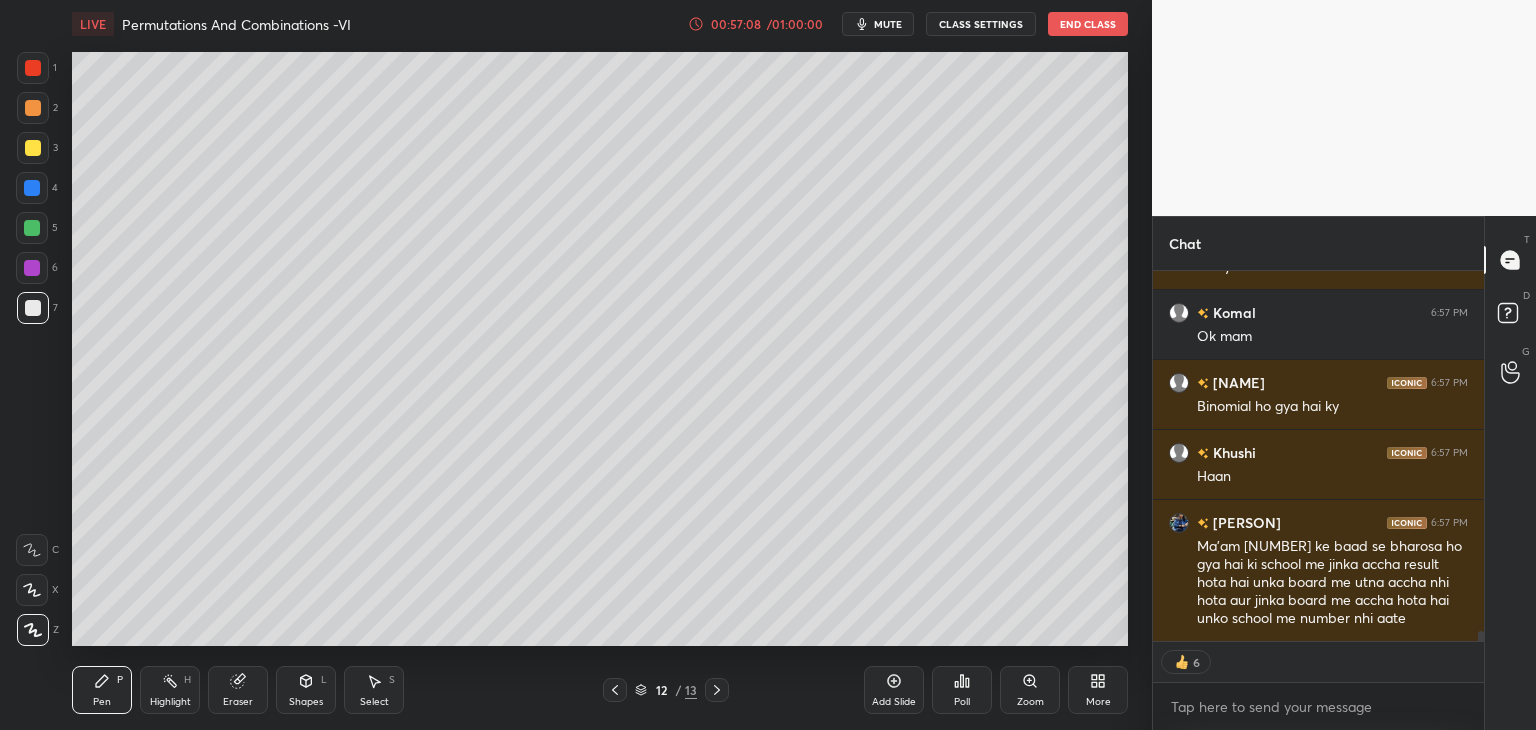 click 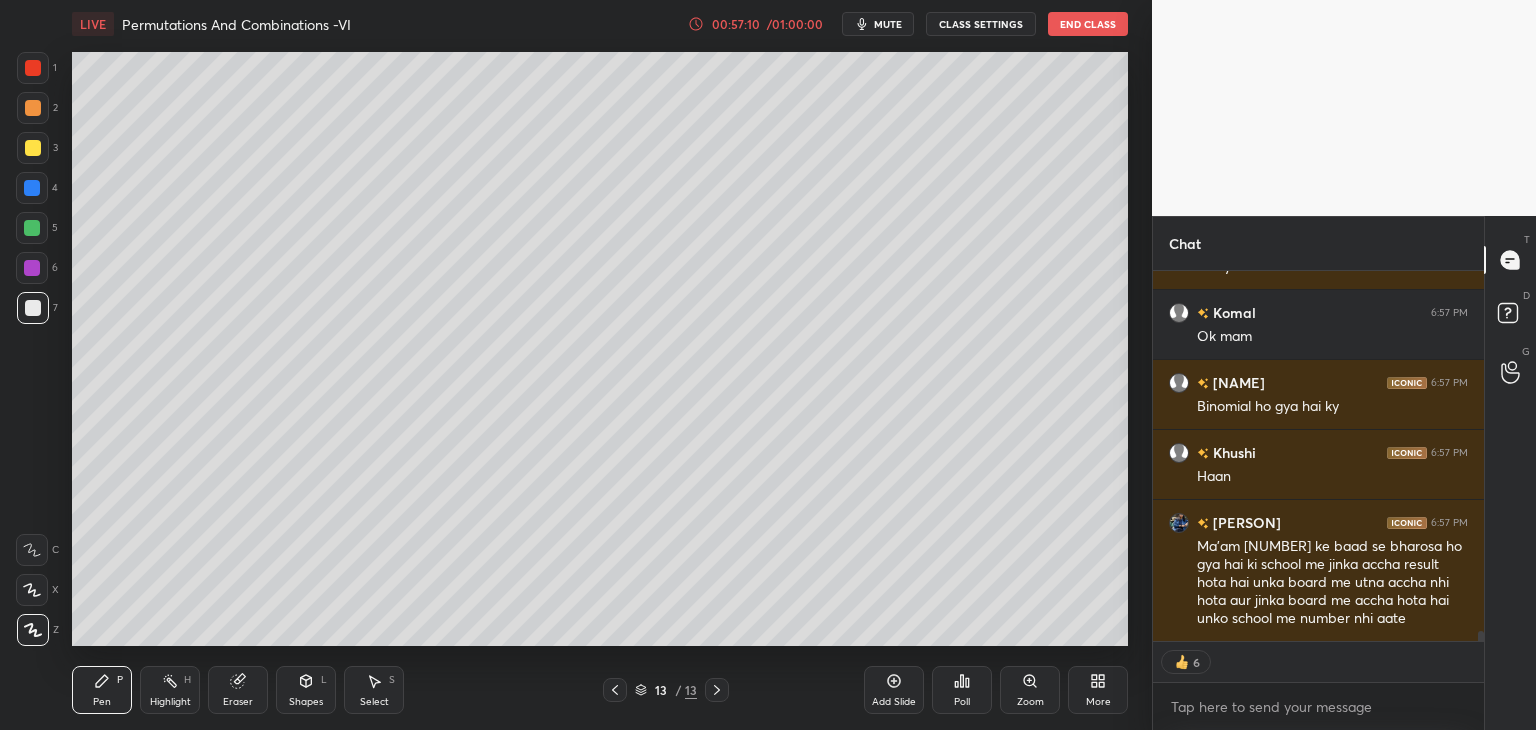 click 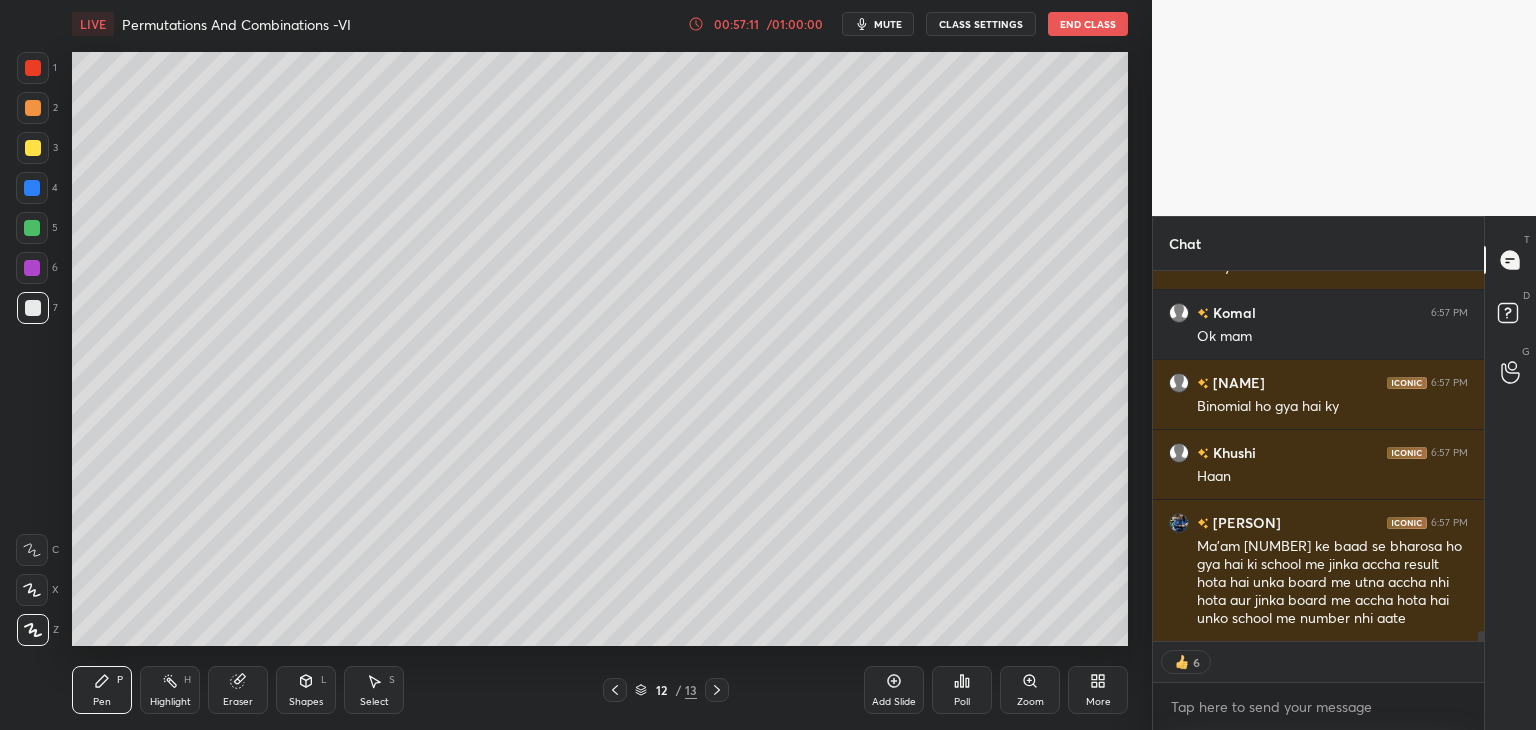 click 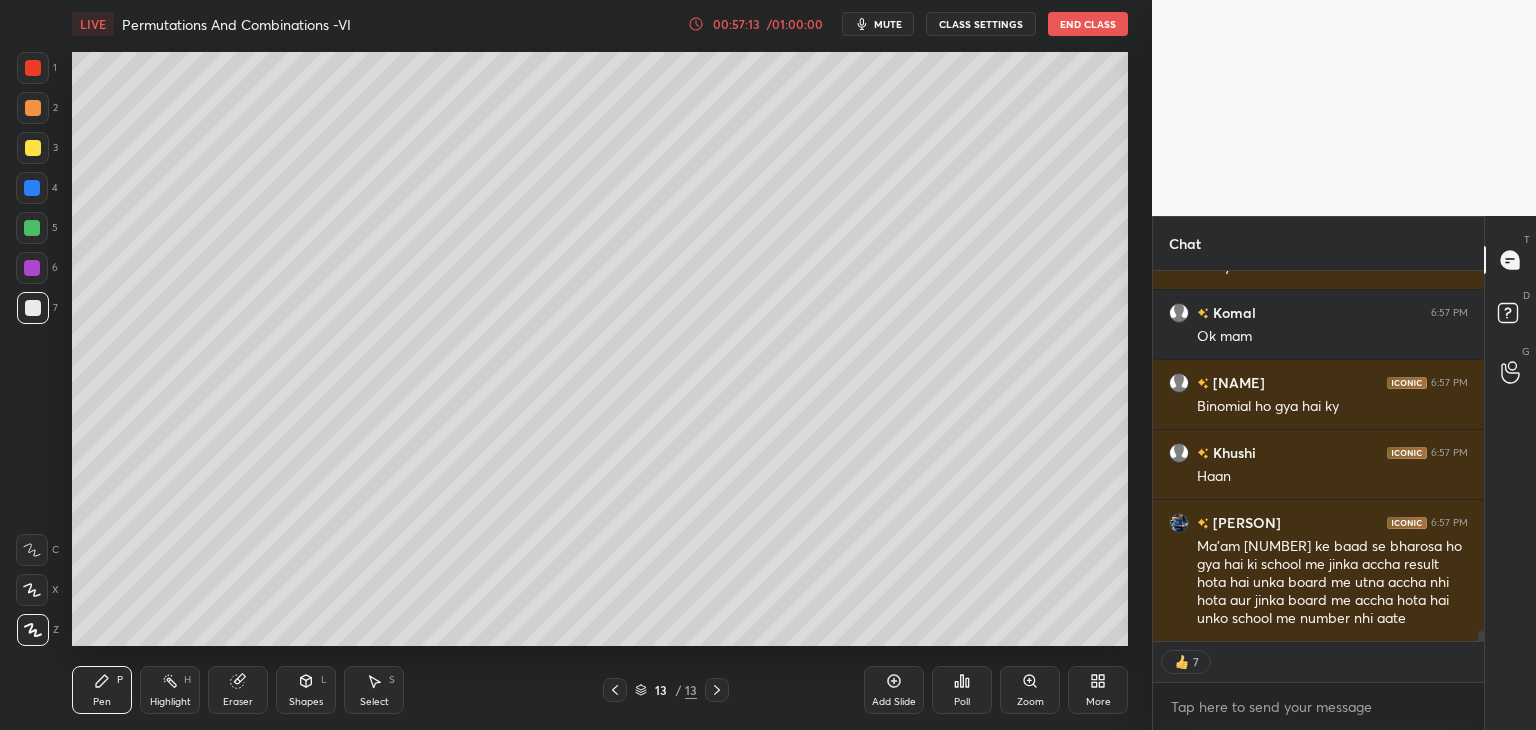 click on "Add Slide" at bounding box center (894, 702) 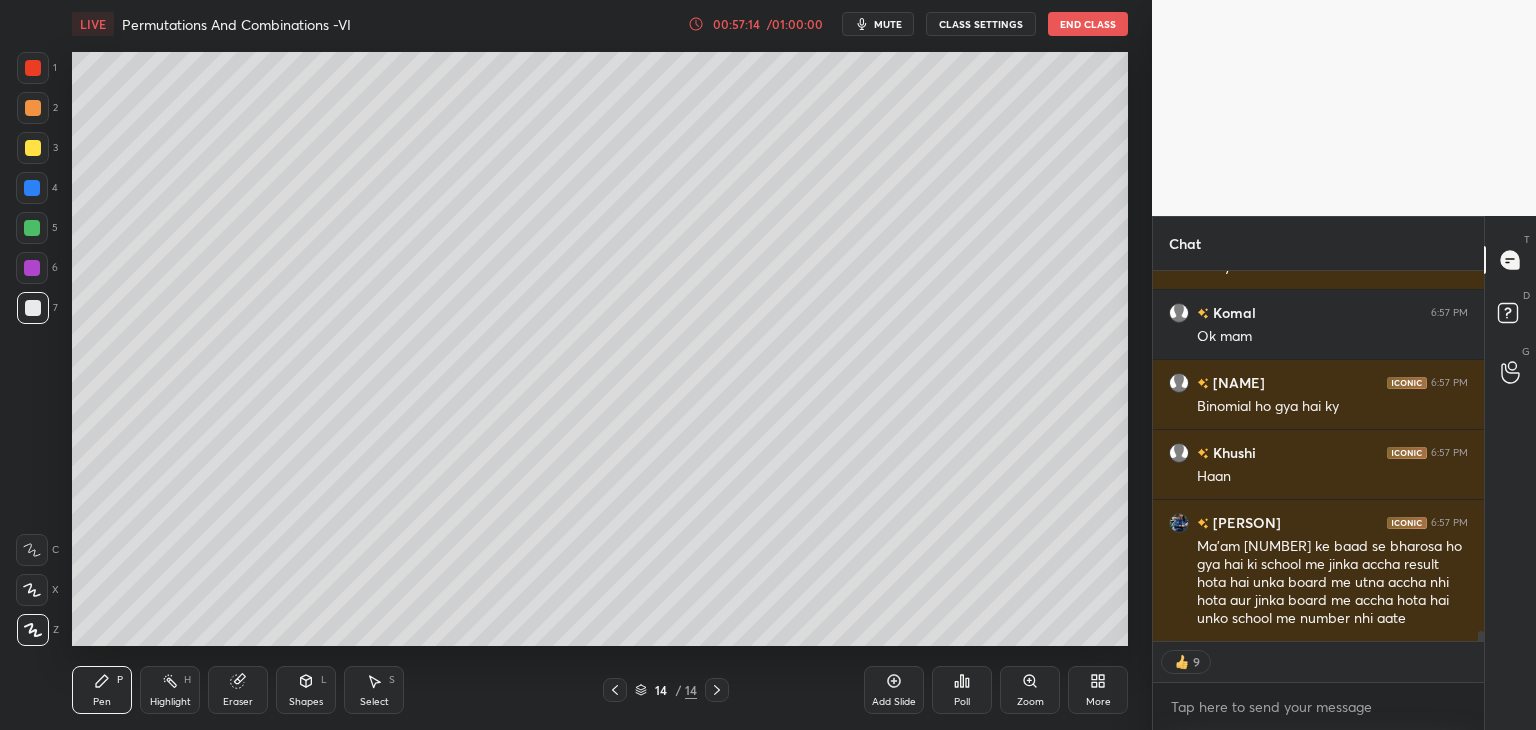 click at bounding box center [33, 308] 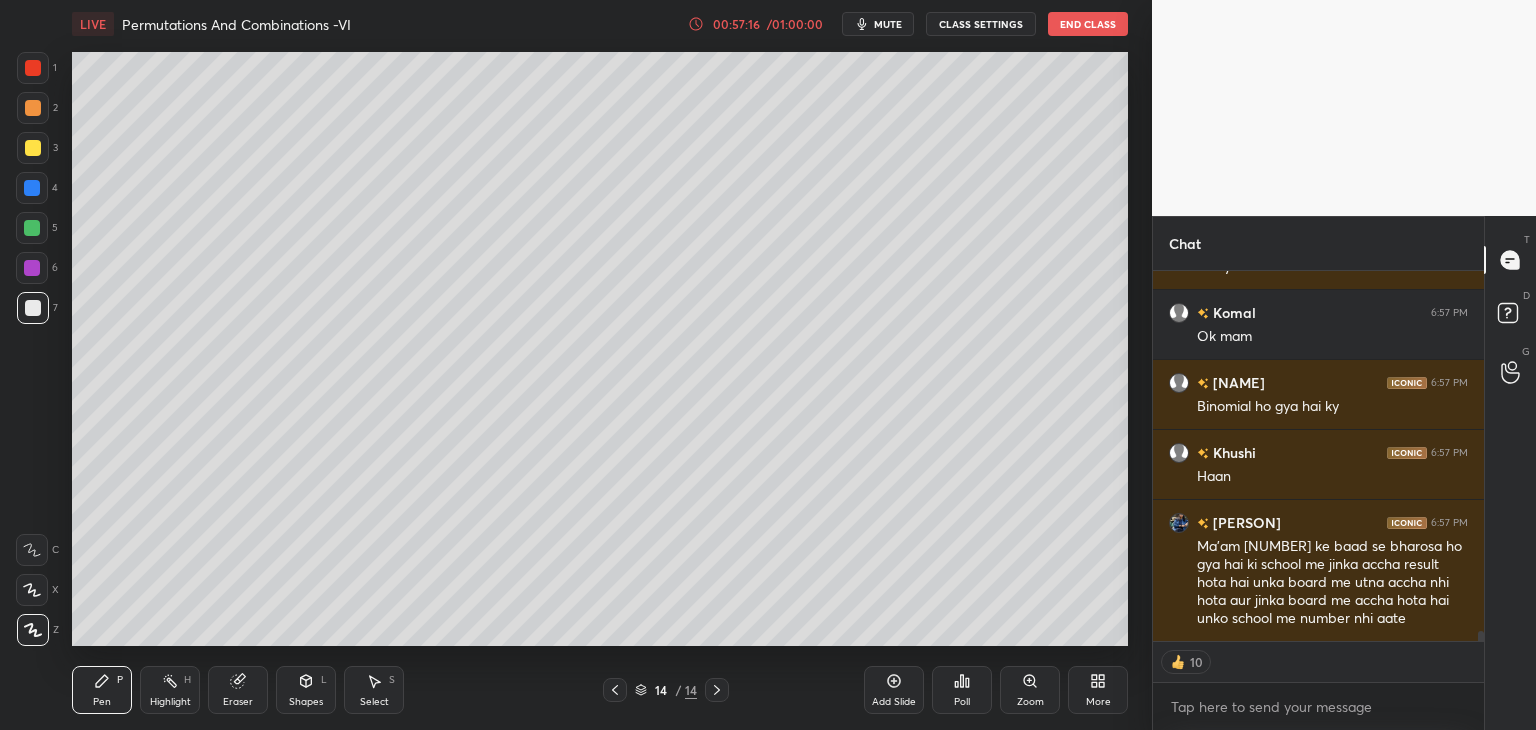scroll, scrollTop: 12916, scrollLeft: 0, axis: vertical 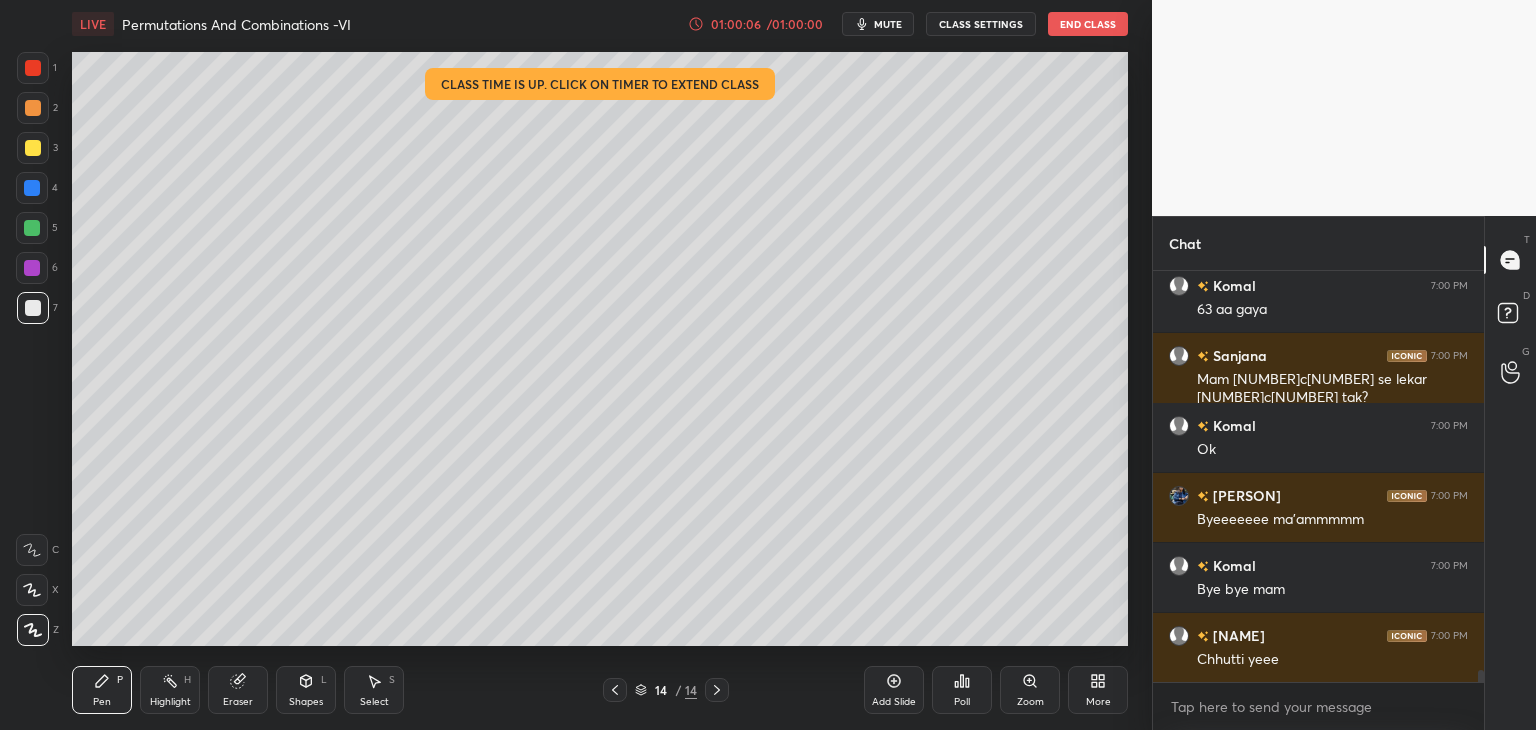 click on "End Class" at bounding box center [1088, 24] 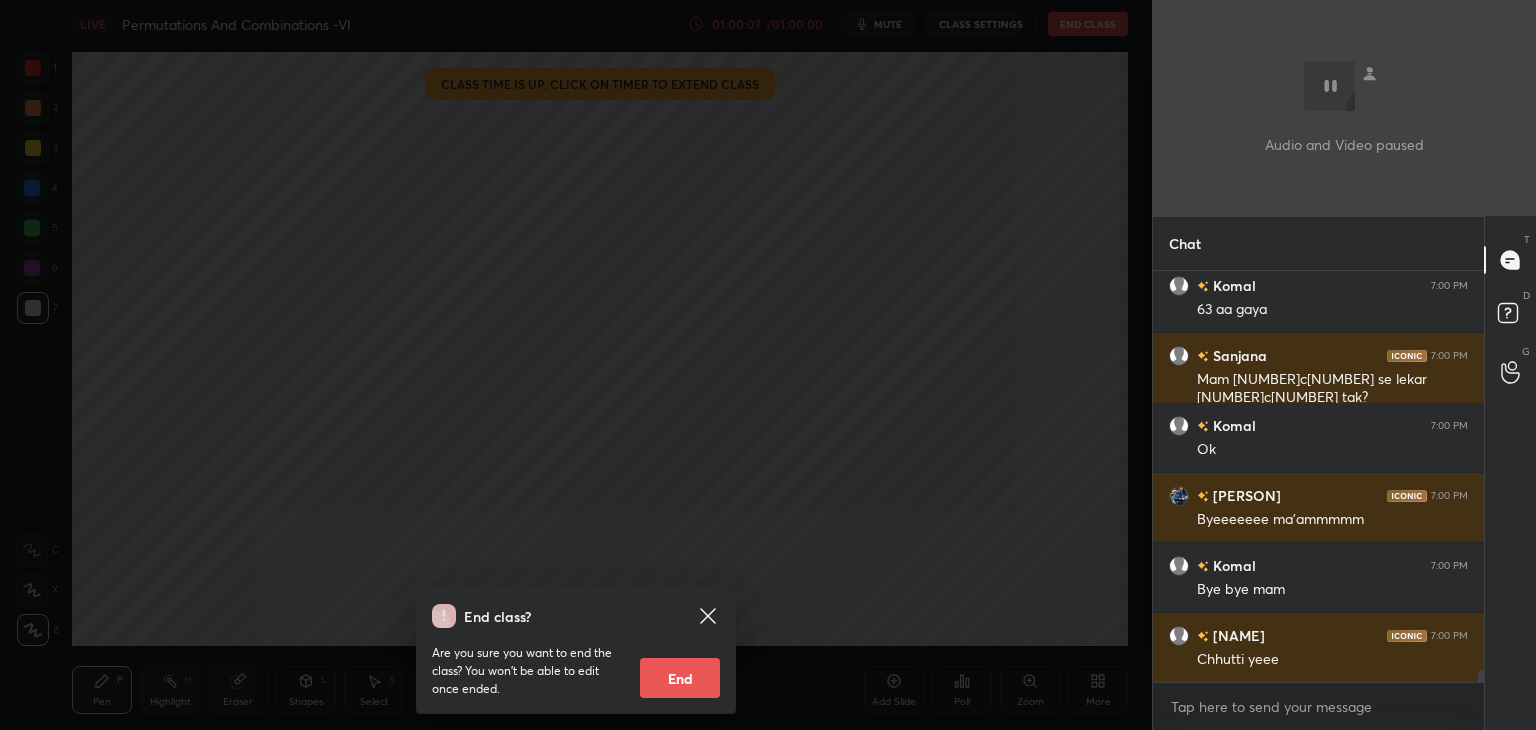 scroll, scrollTop: 14214, scrollLeft: 0, axis: vertical 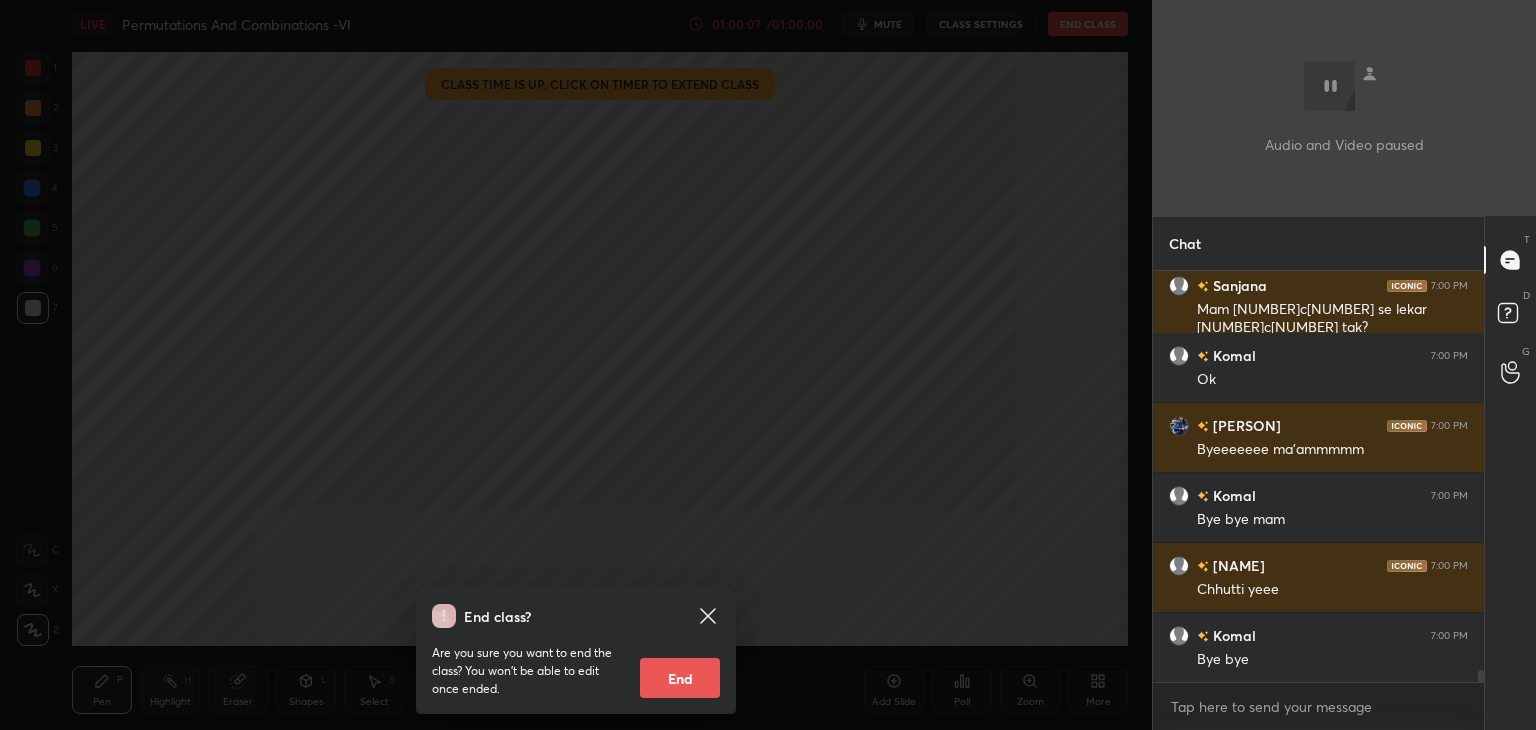 click on "End" at bounding box center [680, 678] 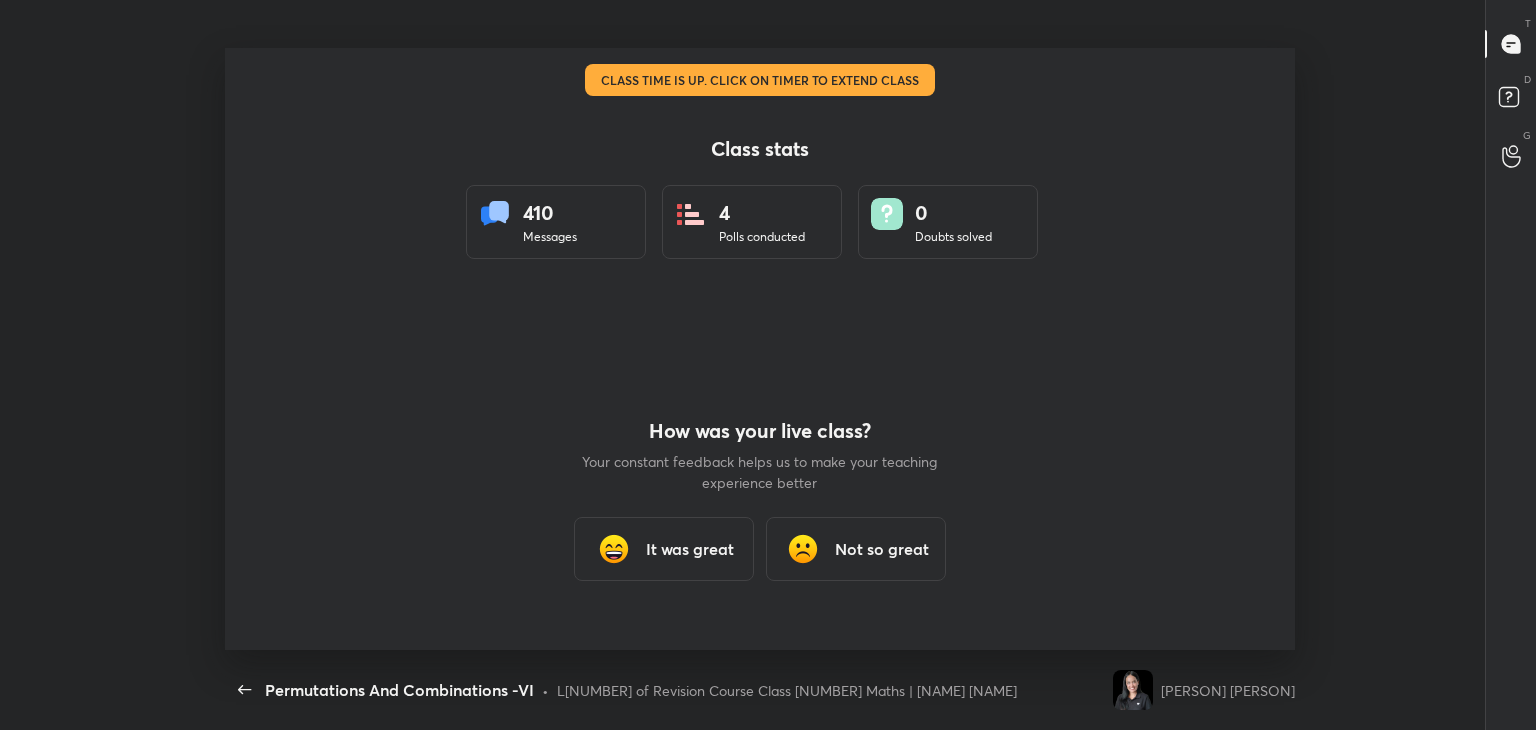 scroll, scrollTop: 99397, scrollLeft: 98628, axis: both 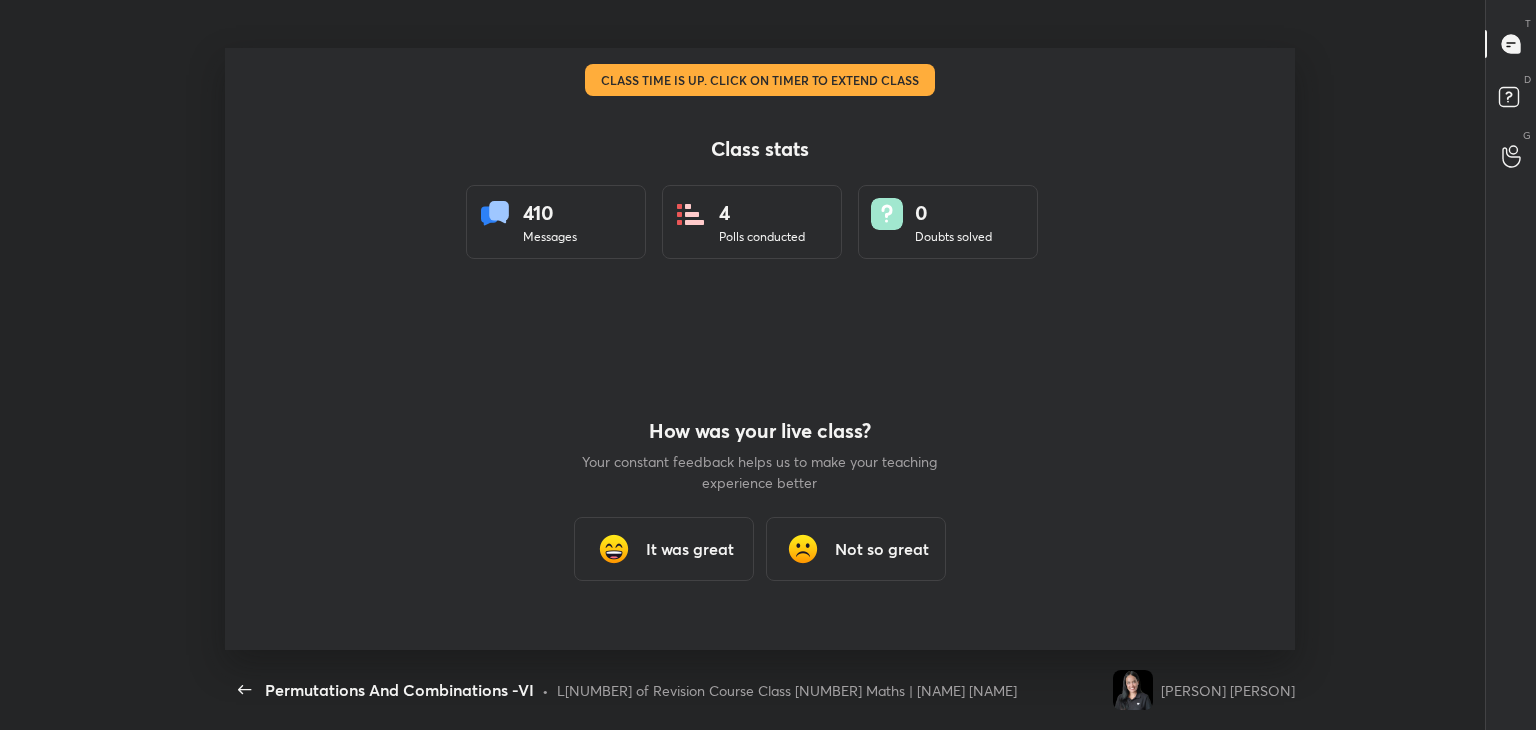 click on "It was great" at bounding box center [664, 549] 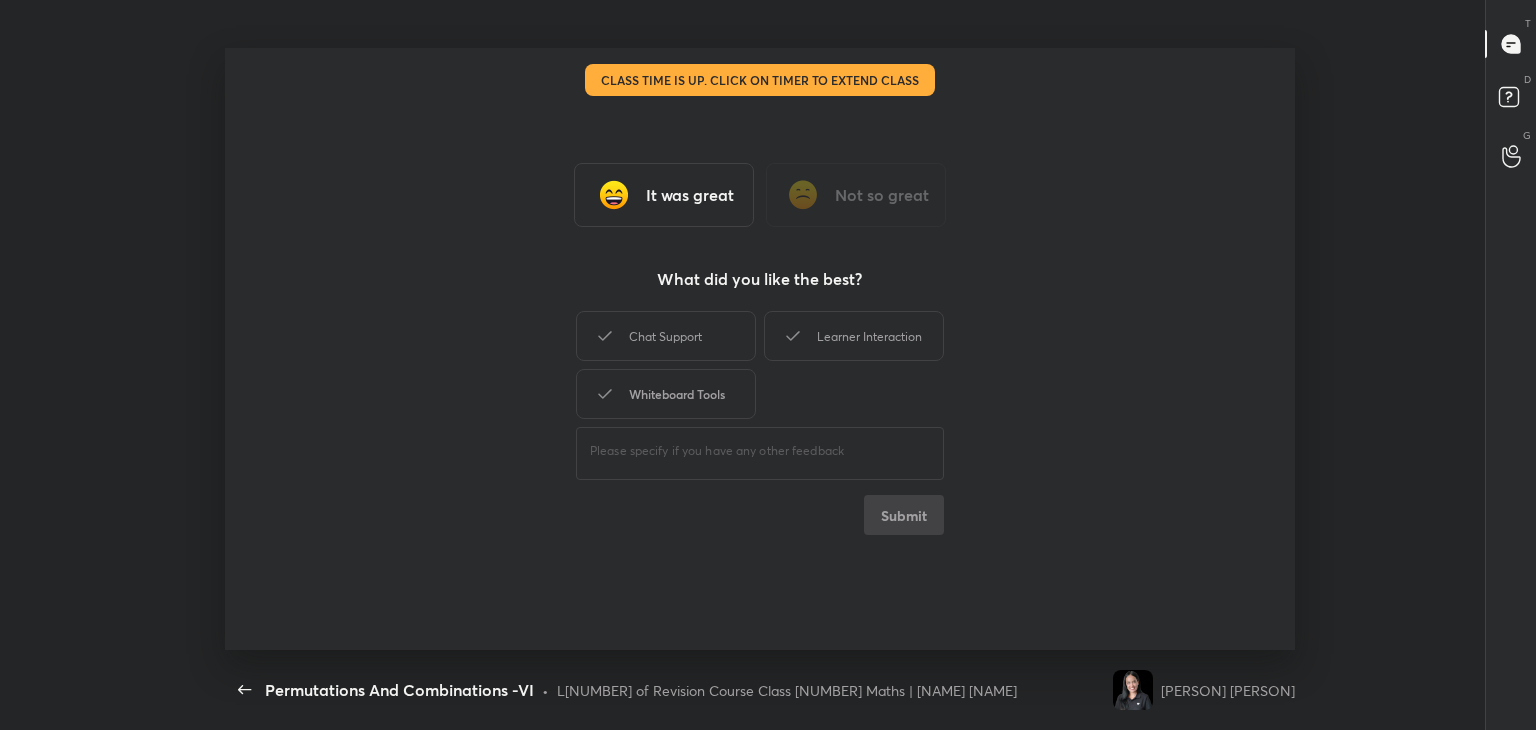 click on "Whiteboard Tools" at bounding box center [666, 394] 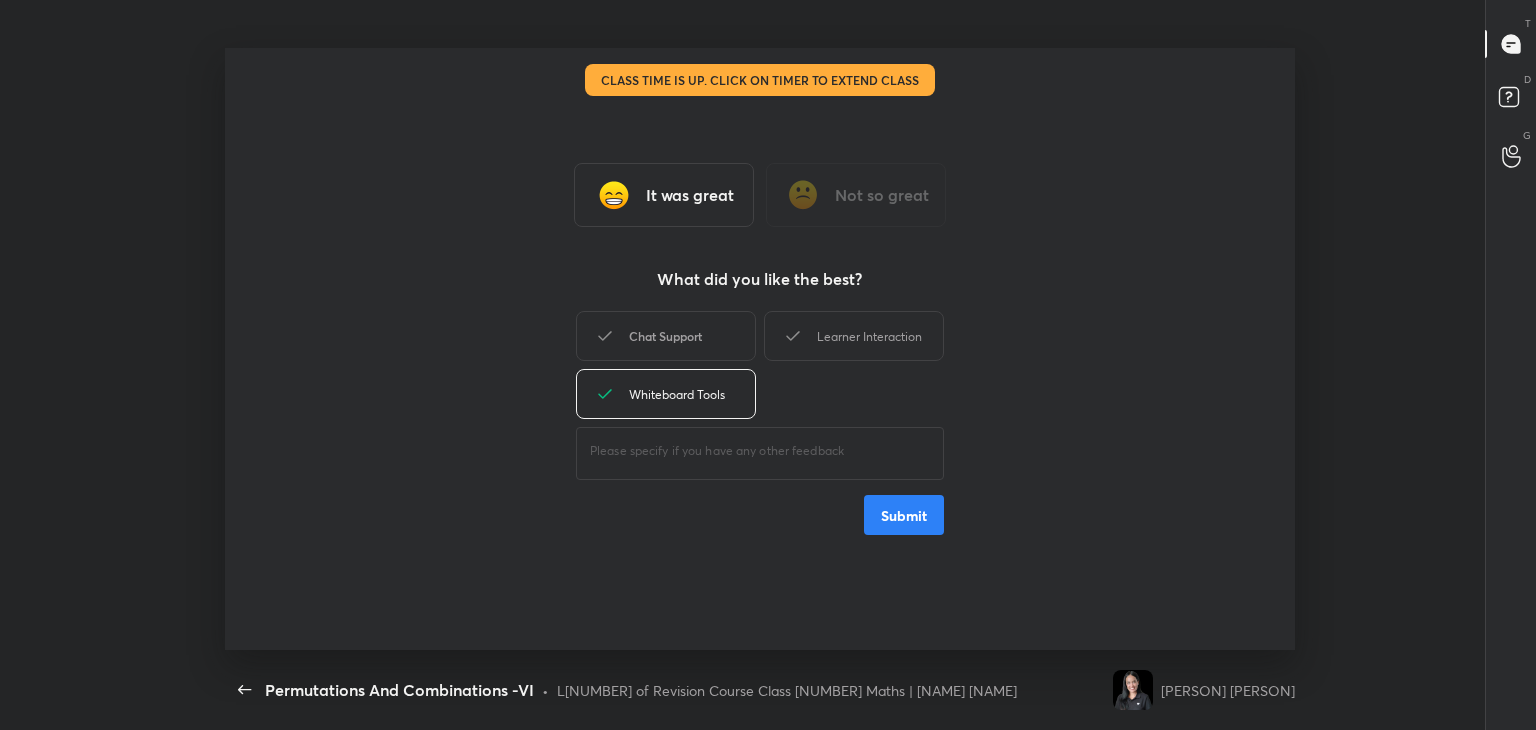 click on "Chat Support" at bounding box center [666, 336] 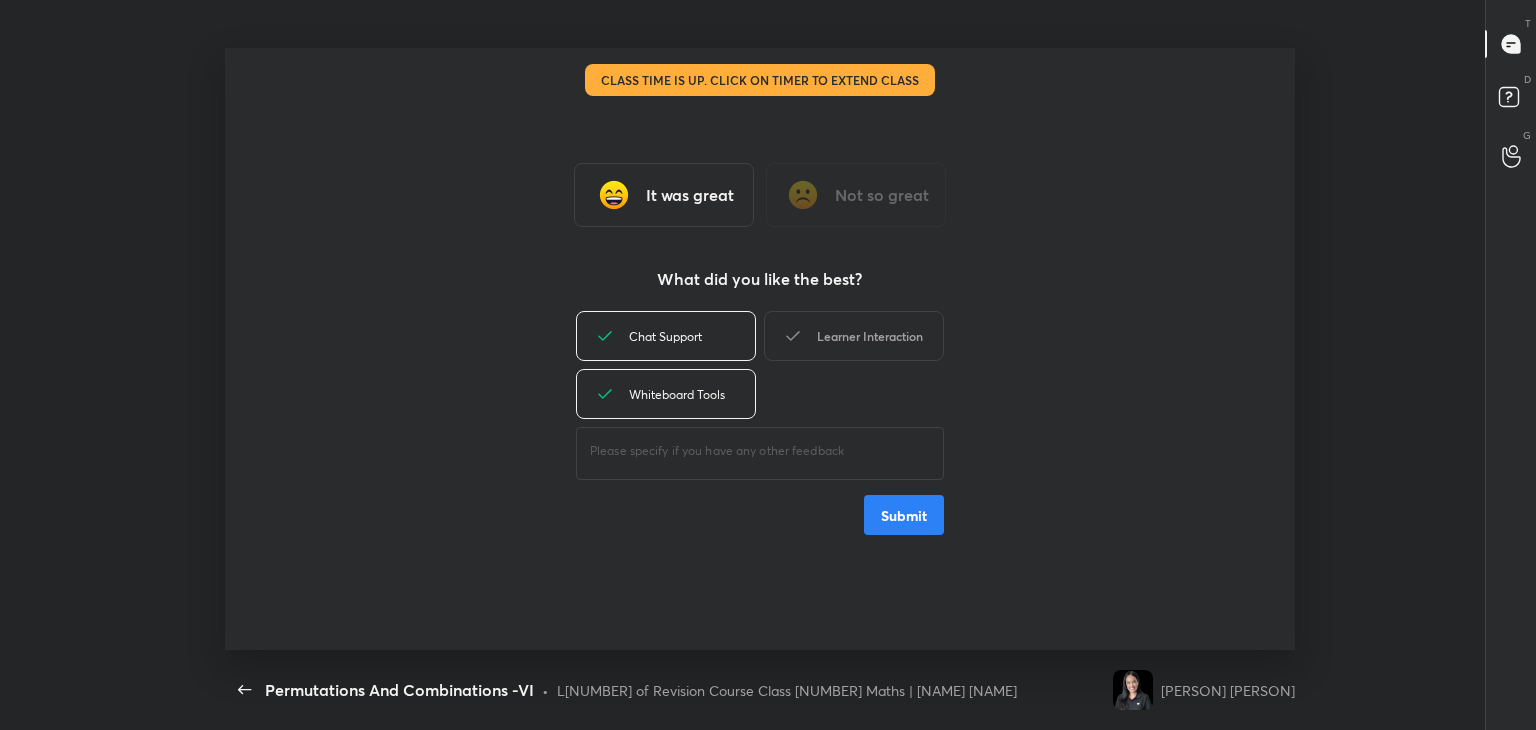click on "Learner Interaction" at bounding box center [854, 336] 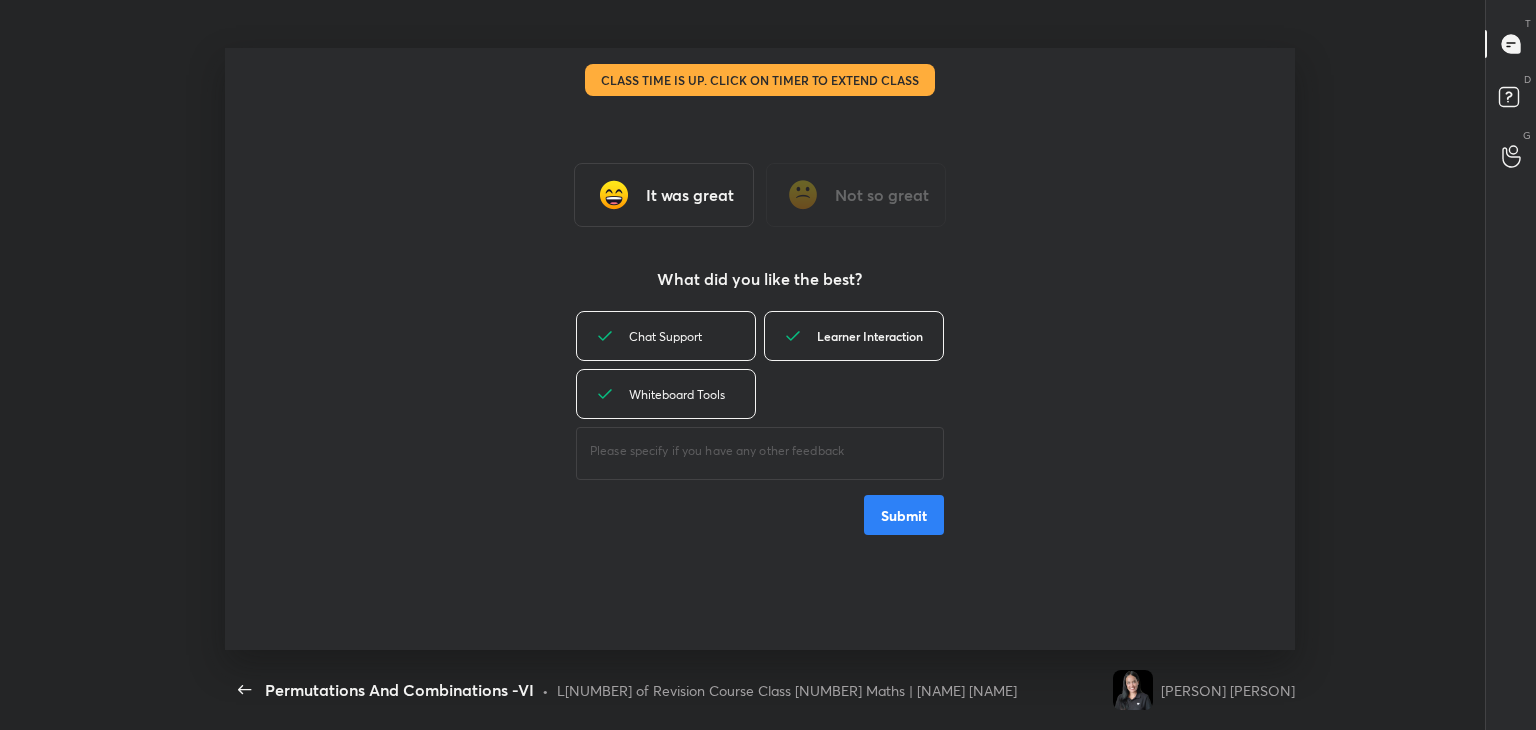 click on "Learner Interaction" at bounding box center [854, 336] 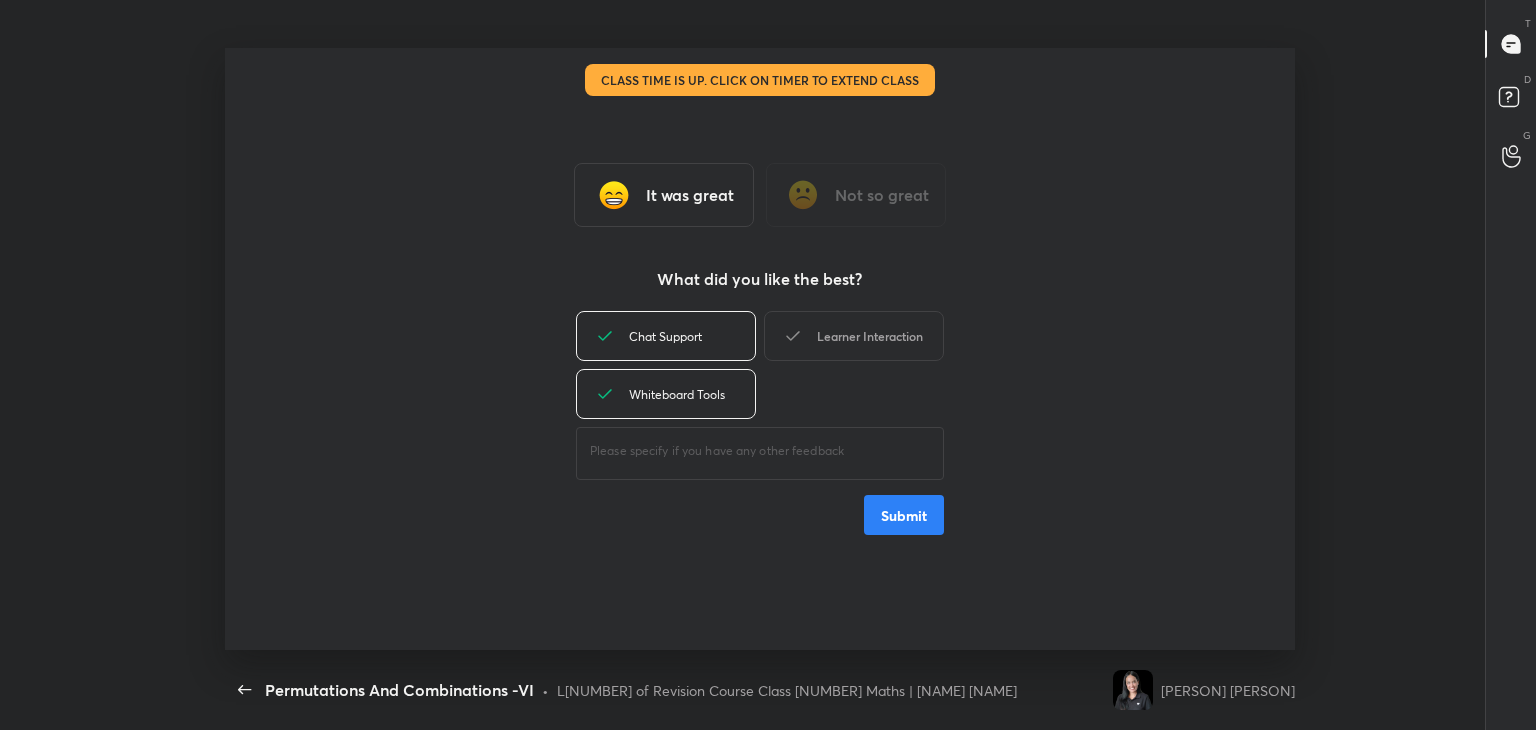 click on "Learner Interaction" at bounding box center [854, 336] 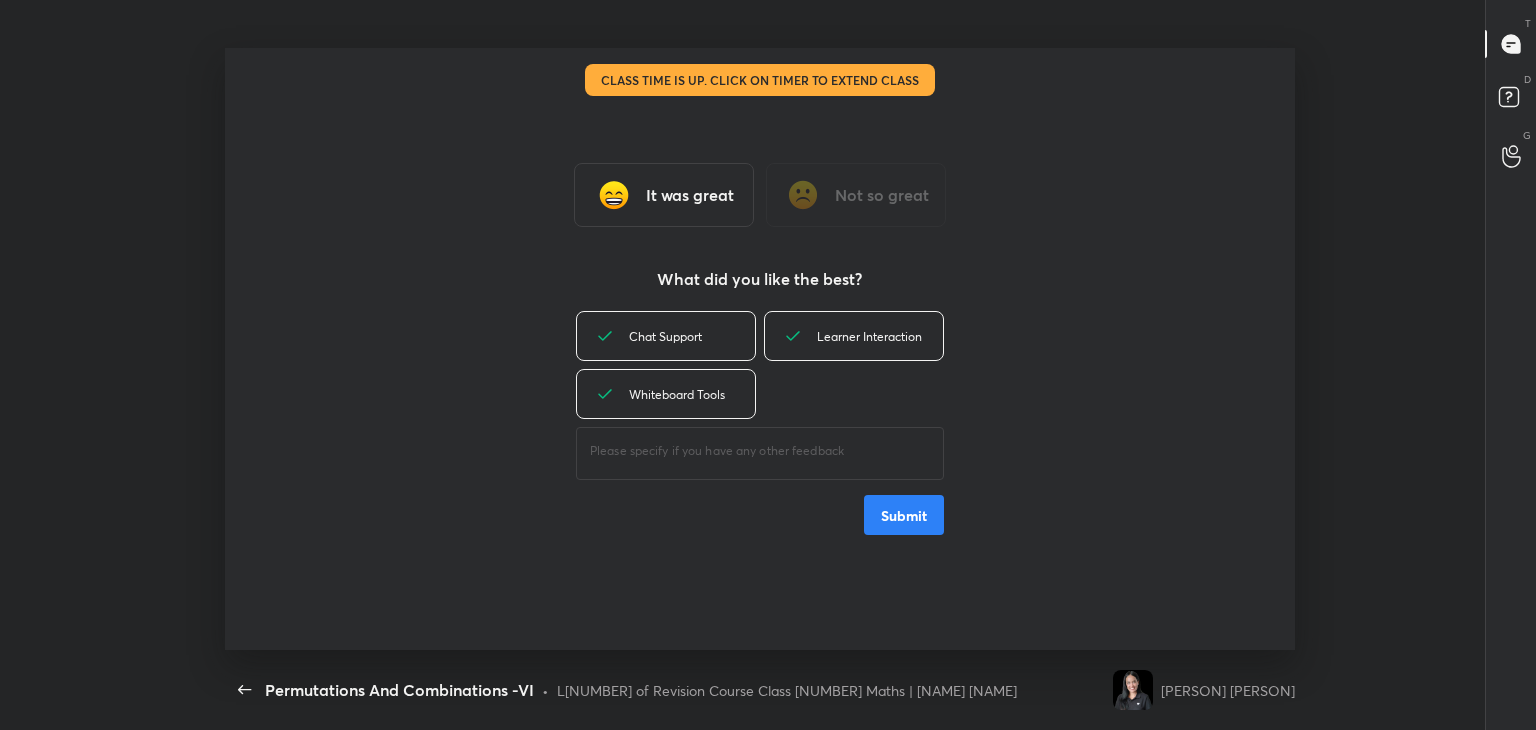 click on "Submit" at bounding box center [904, 515] 